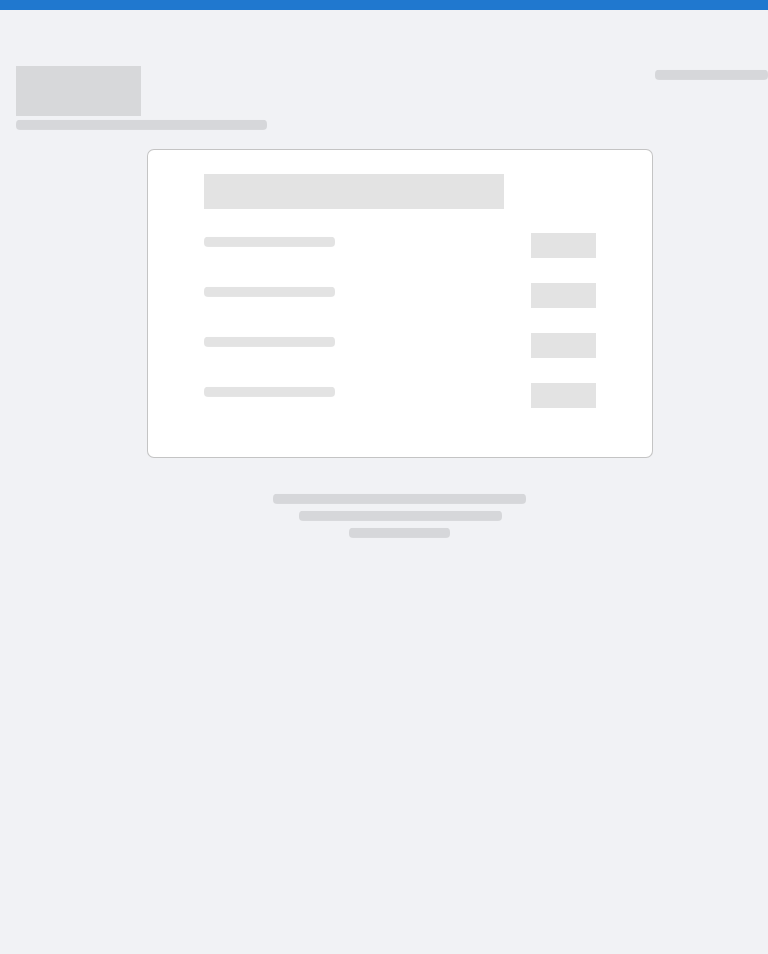 scroll, scrollTop: 0, scrollLeft: 0, axis: both 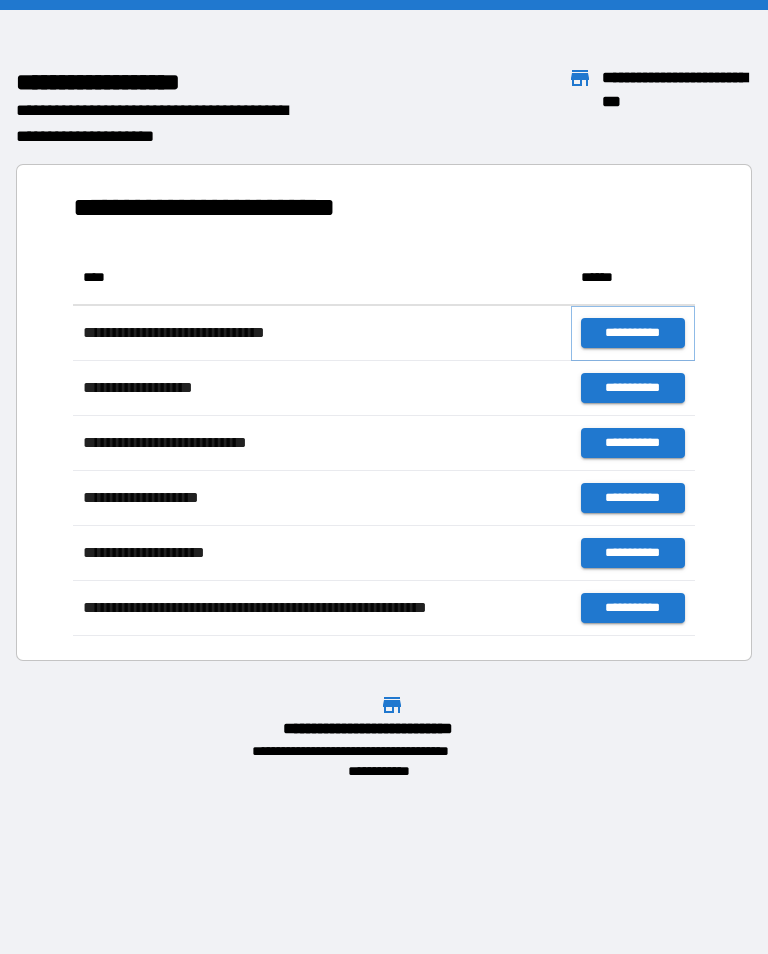 click on "**********" at bounding box center [633, 333] 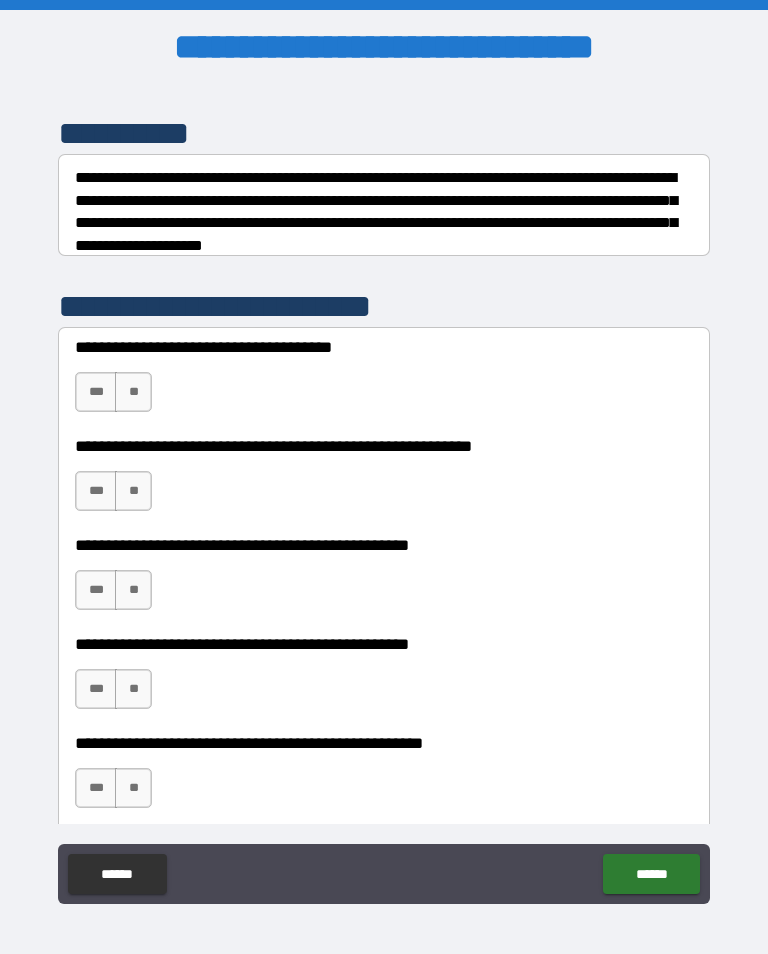 scroll, scrollTop: 253, scrollLeft: 0, axis: vertical 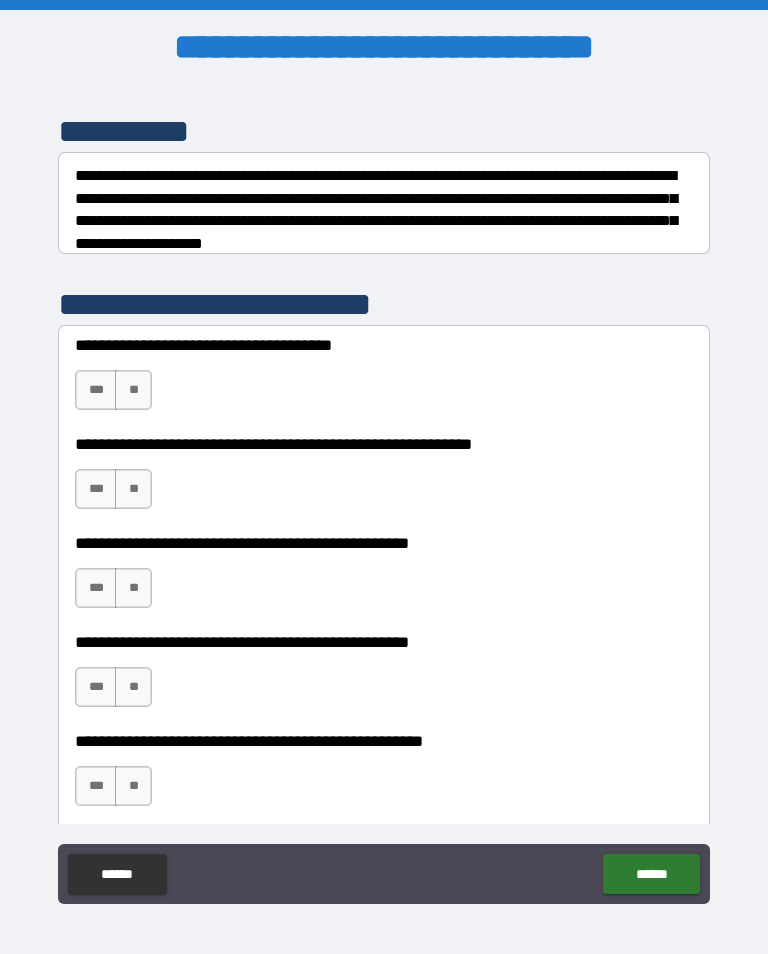 click on "**" at bounding box center (133, 390) 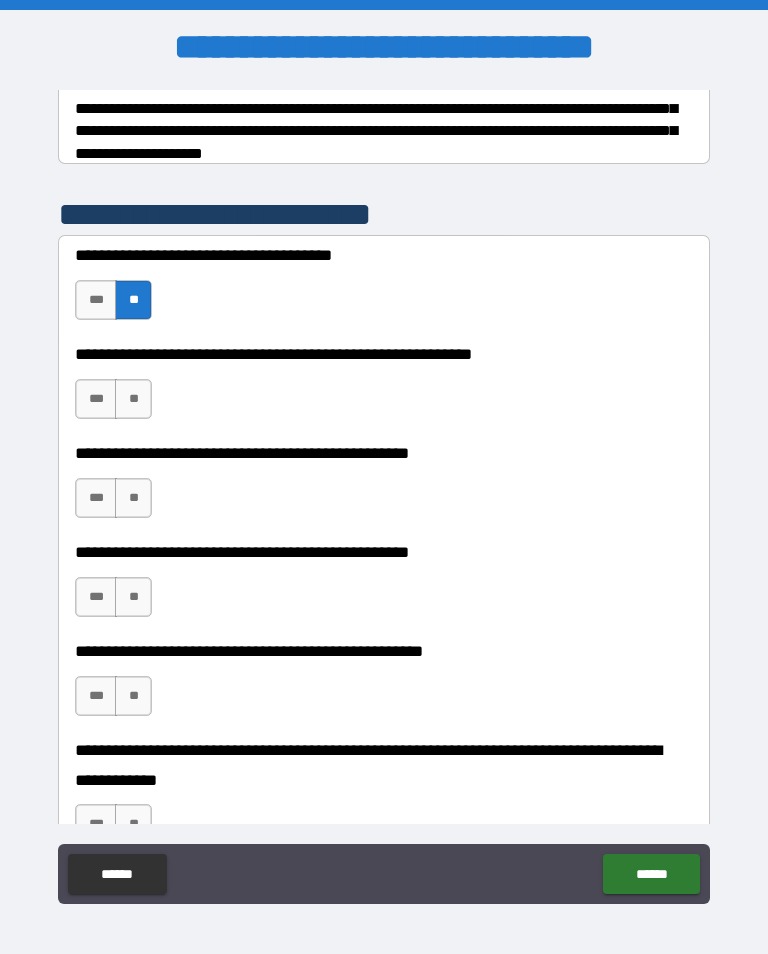 scroll, scrollTop: 347, scrollLeft: 0, axis: vertical 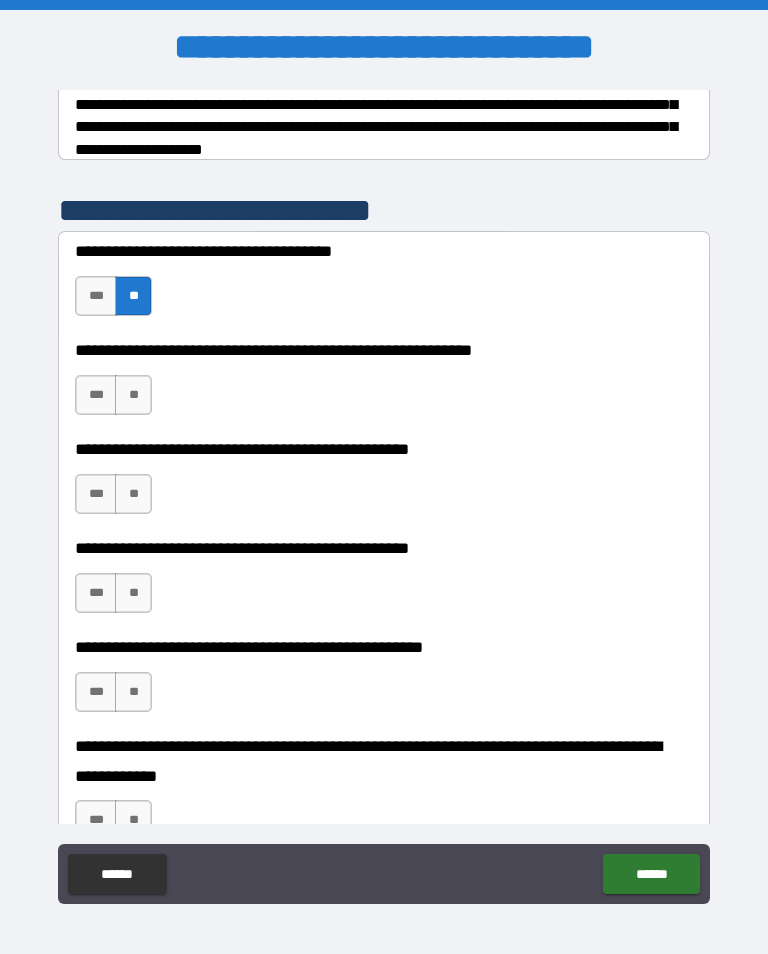 click on "**" at bounding box center [133, 395] 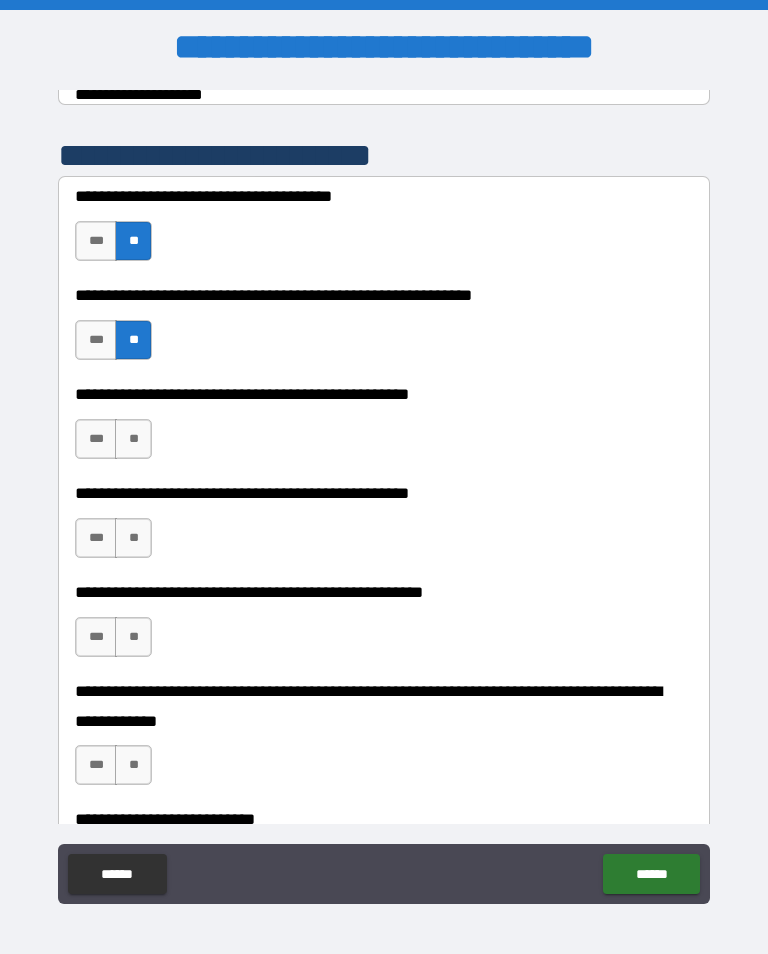 scroll, scrollTop: 403, scrollLeft: 0, axis: vertical 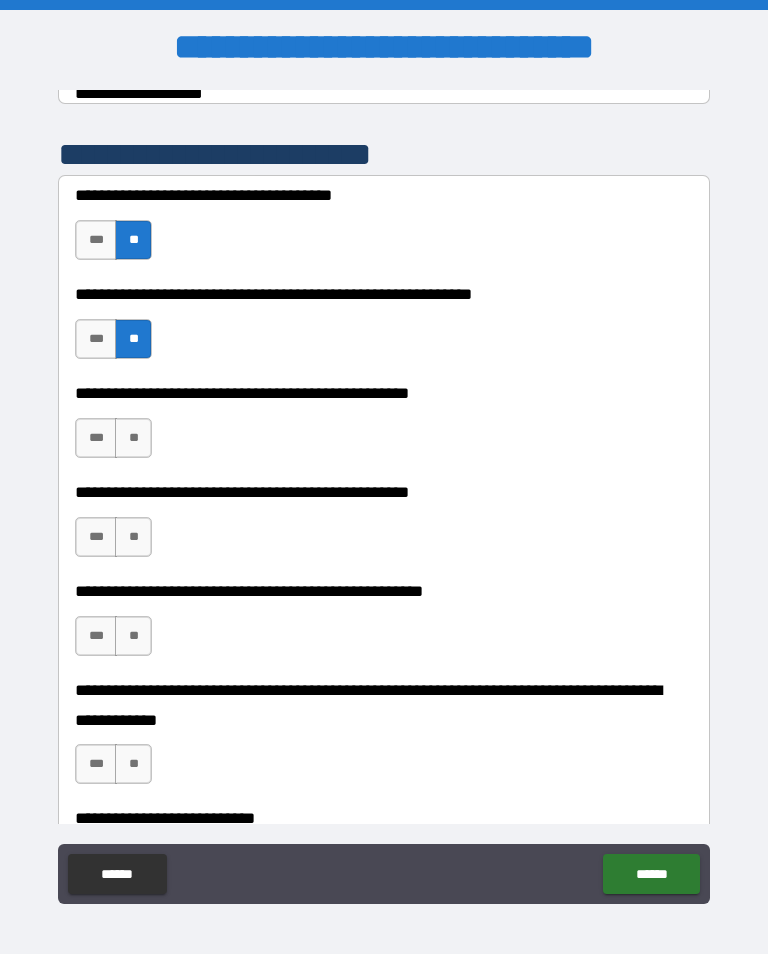 click on "**" at bounding box center (133, 438) 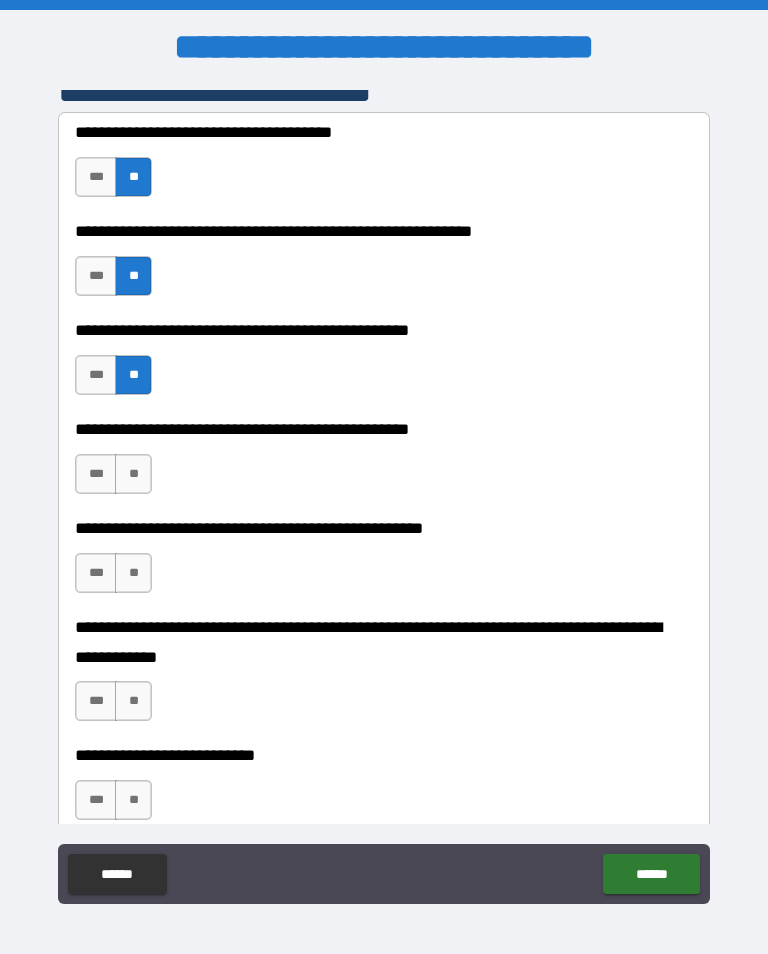 scroll, scrollTop: 466, scrollLeft: 0, axis: vertical 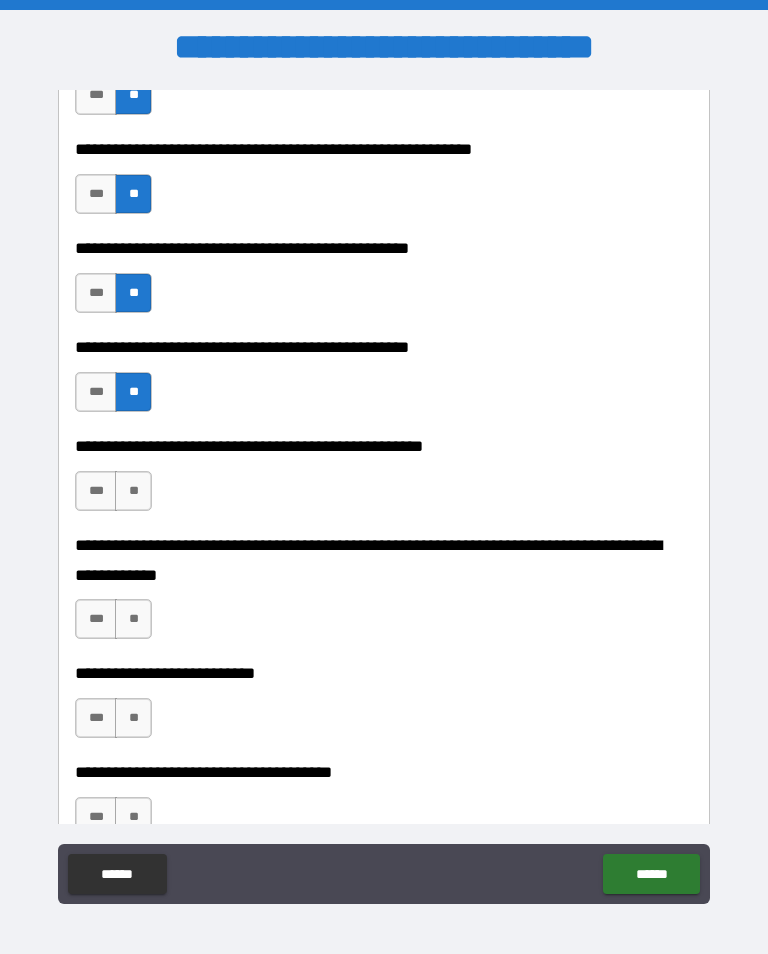 click on "**" at bounding box center (133, 491) 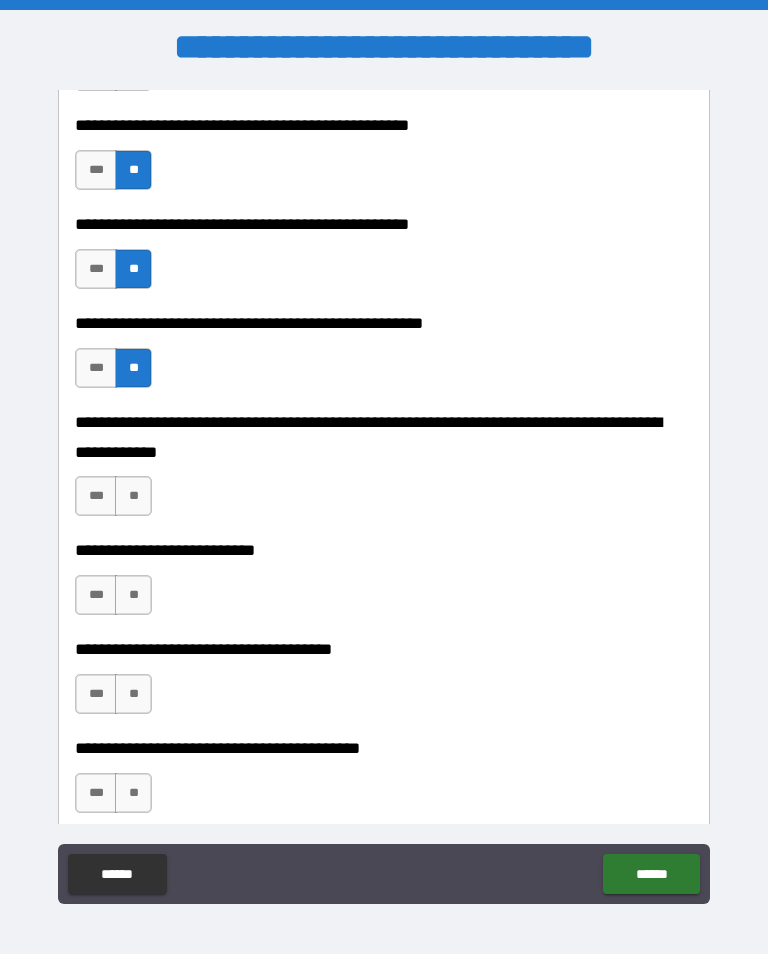scroll, scrollTop: 676, scrollLeft: 0, axis: vertical 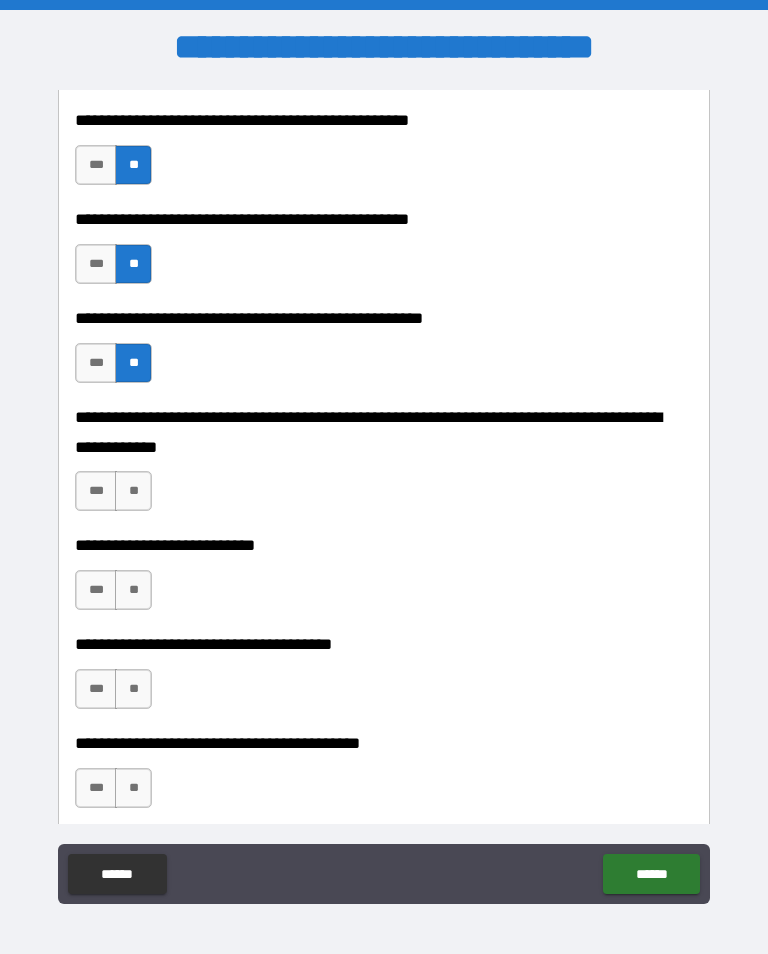 click on "**" at bounding box center (133, 491) 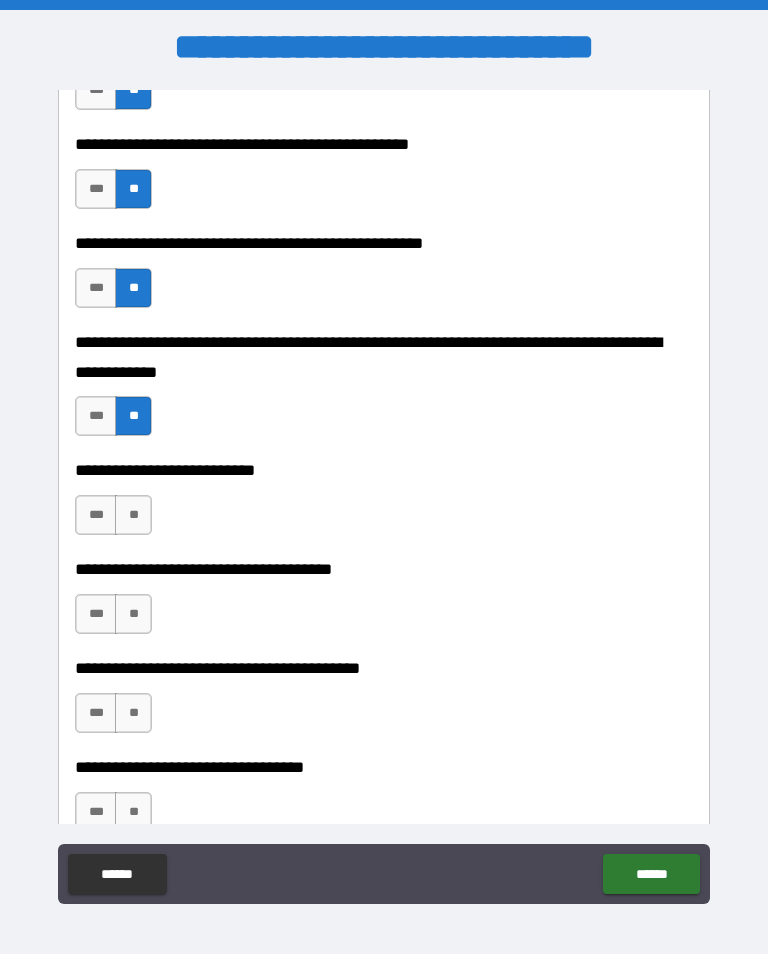 scroll, scrollTop: 754, scrollLeft: 0, axis: vertical 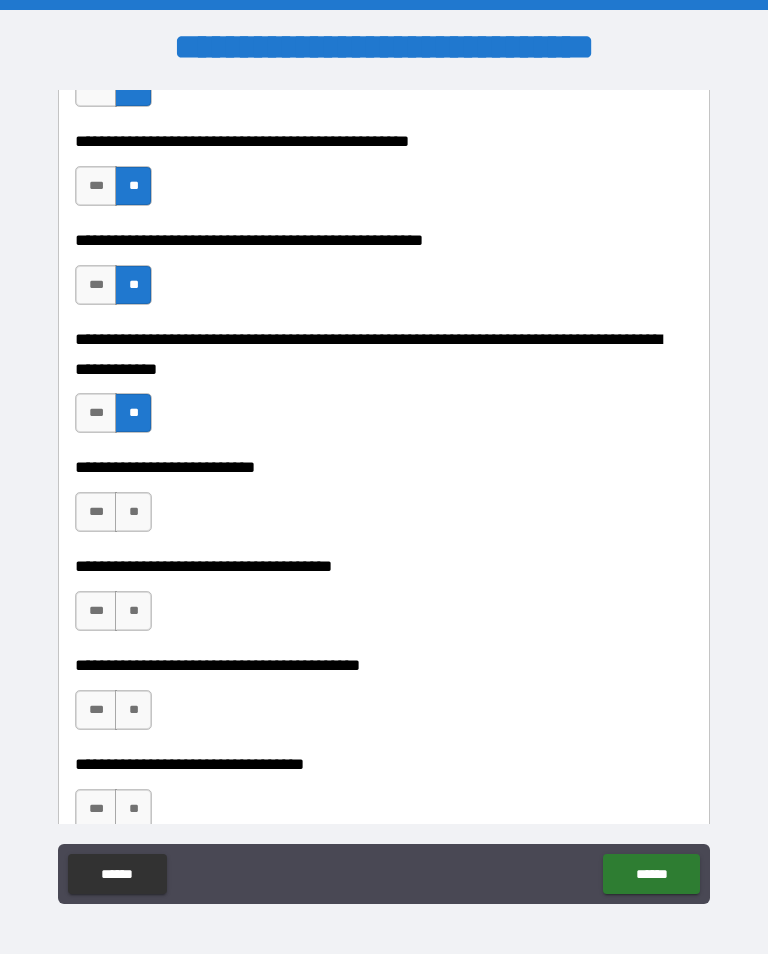 click on "**" at bounding box center (133, 512) 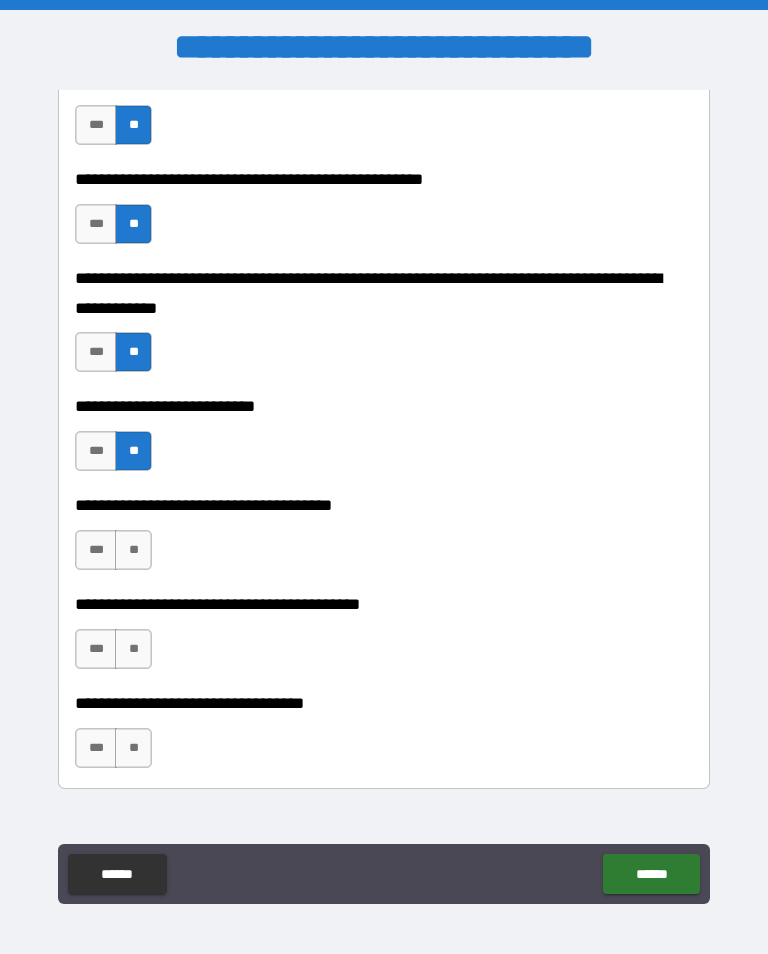 scroll, scrollTop: 823, scrollLeft: 0, axis: vertical 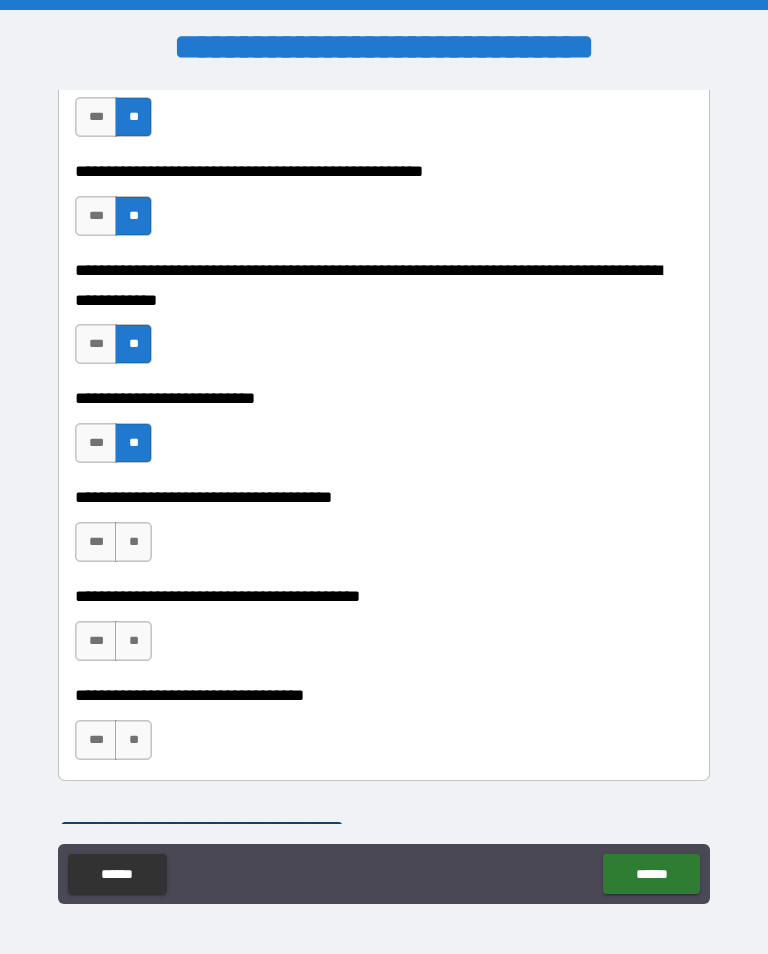 click on "**" at bounding box center (133, 542) 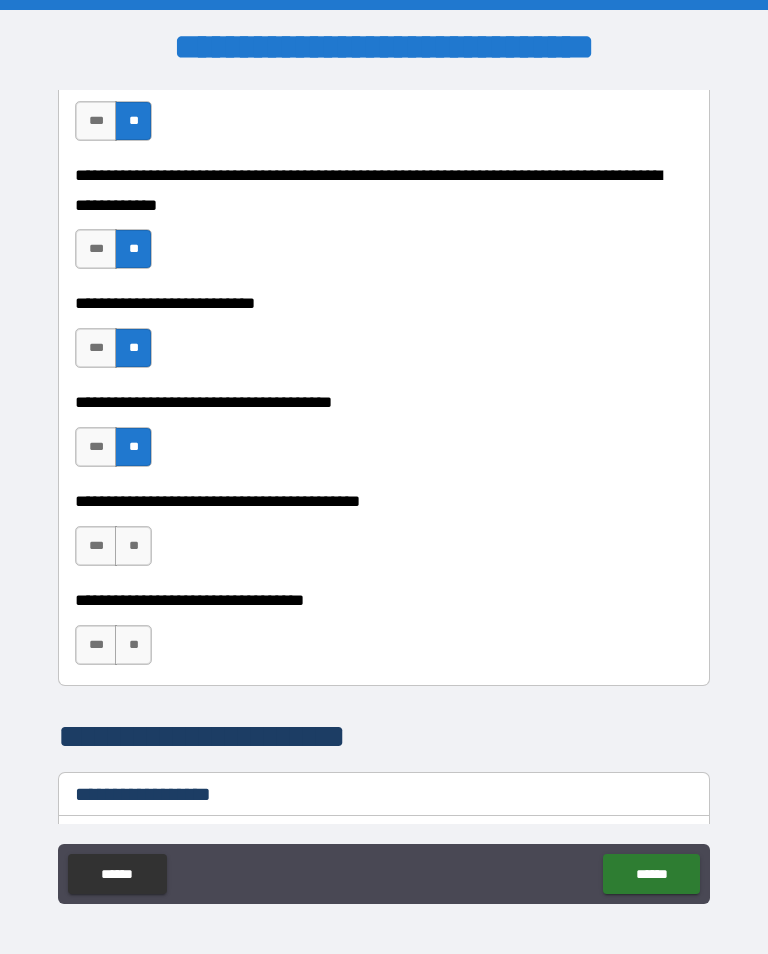 scroll, scrollTop: 926, scrollLeft: 0, axis: vertical 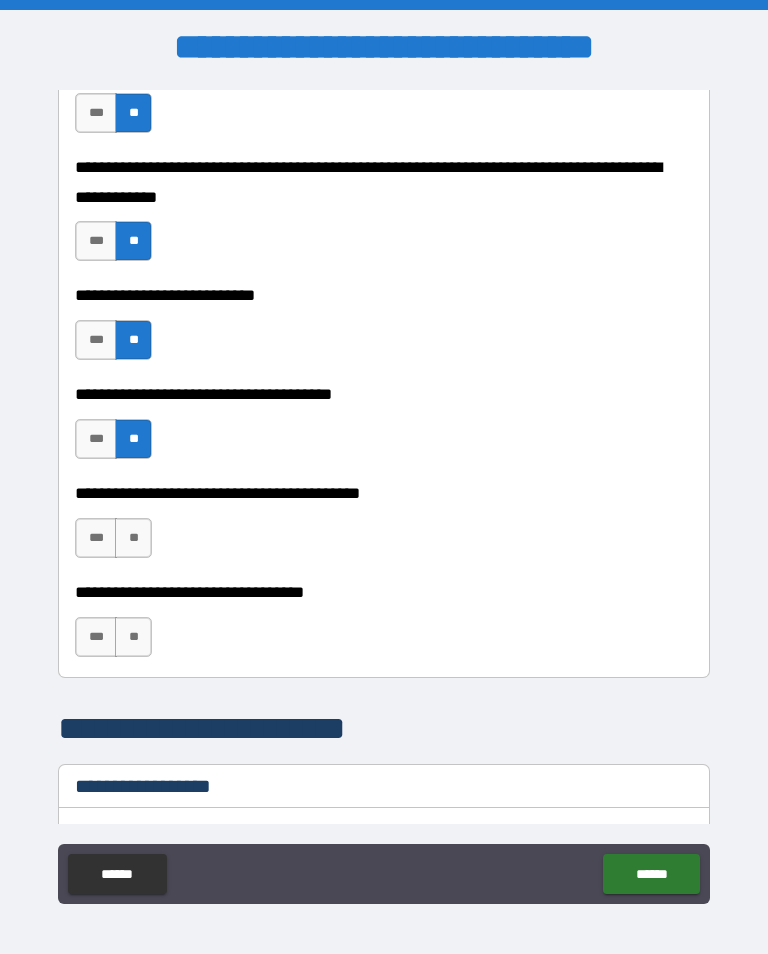 click on "***" at bounding box center (96, 538) 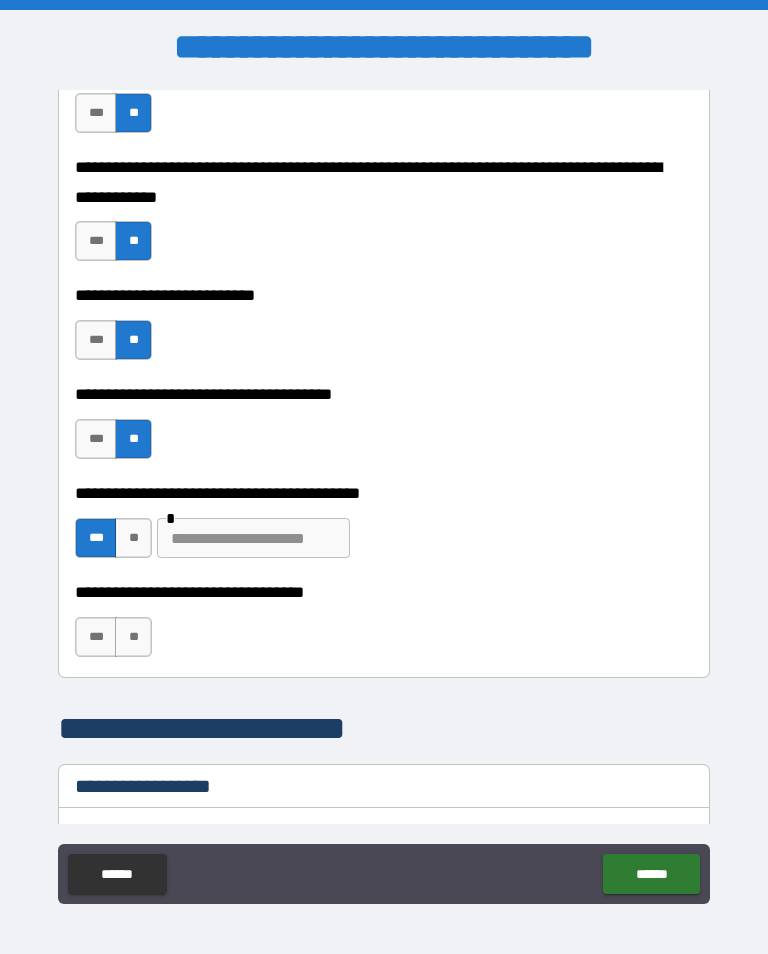 click at bounding box center (253, 538) 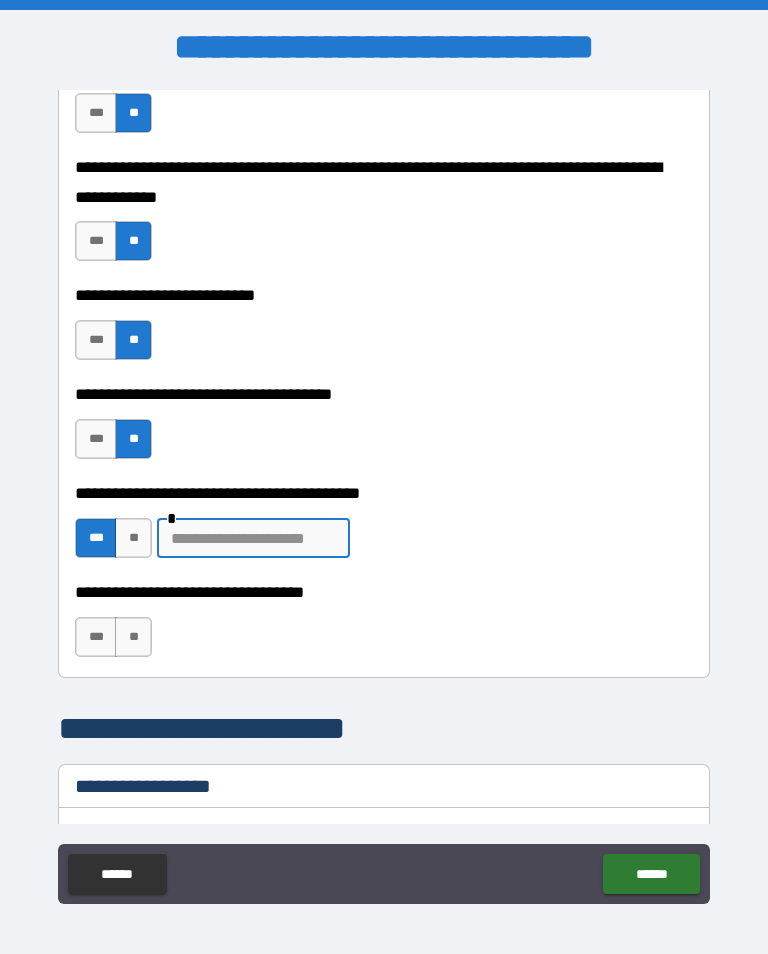 type on "*" 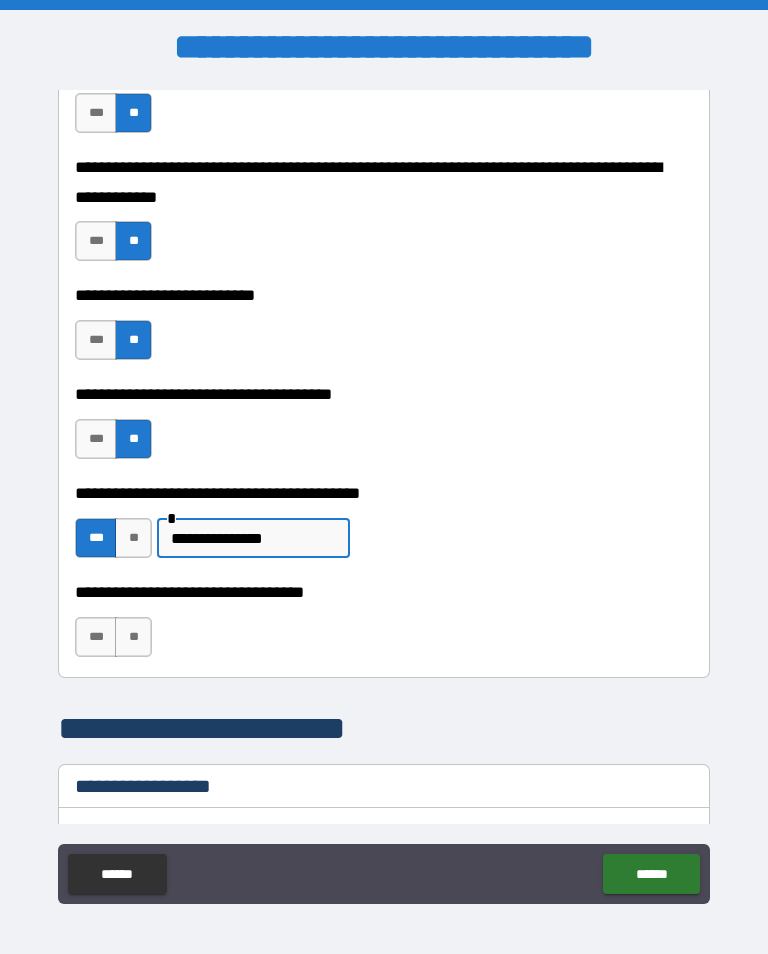 type on "**********" 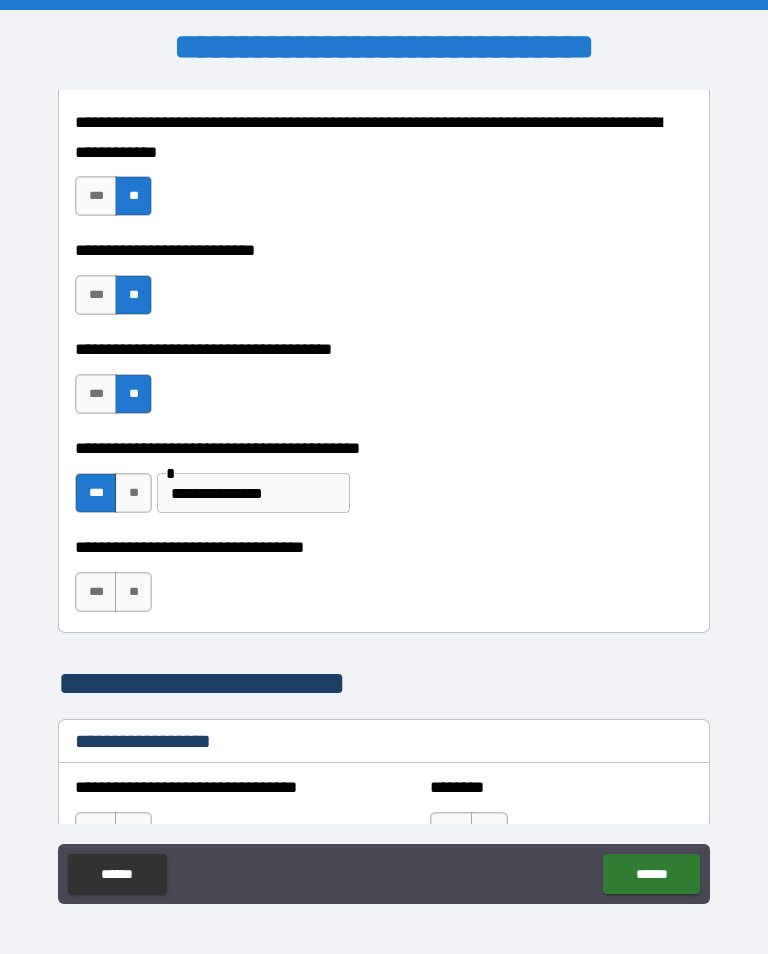 scroll, scrollTop: 972, scrollLeft: 0, axis: vertical 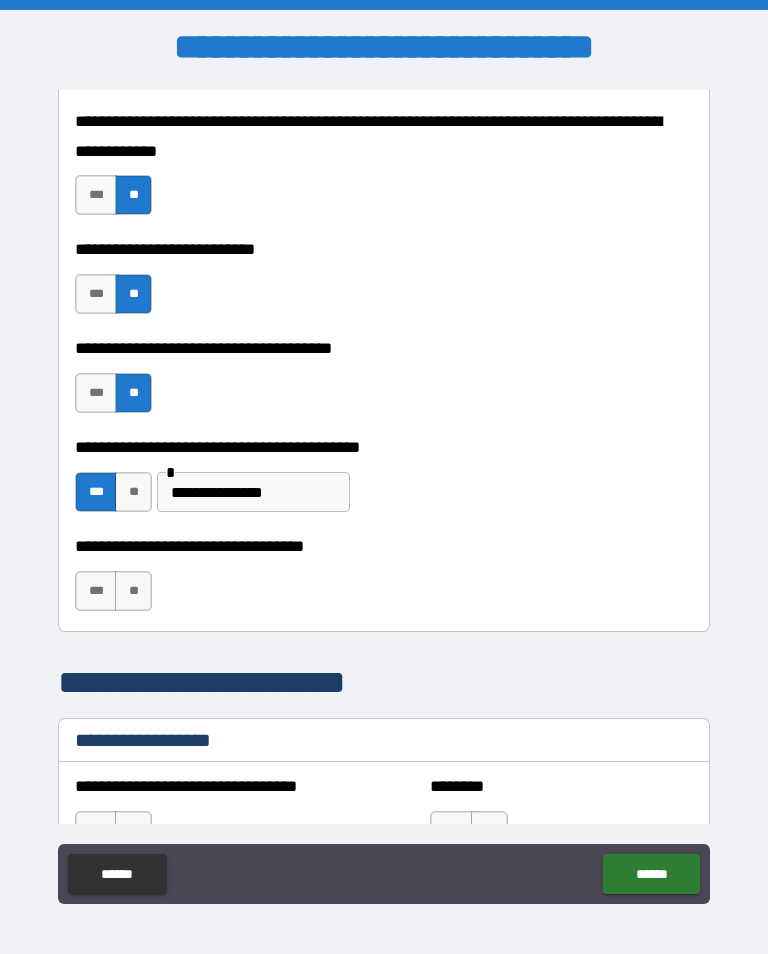 click on "**" at bounding box center (133, 591) 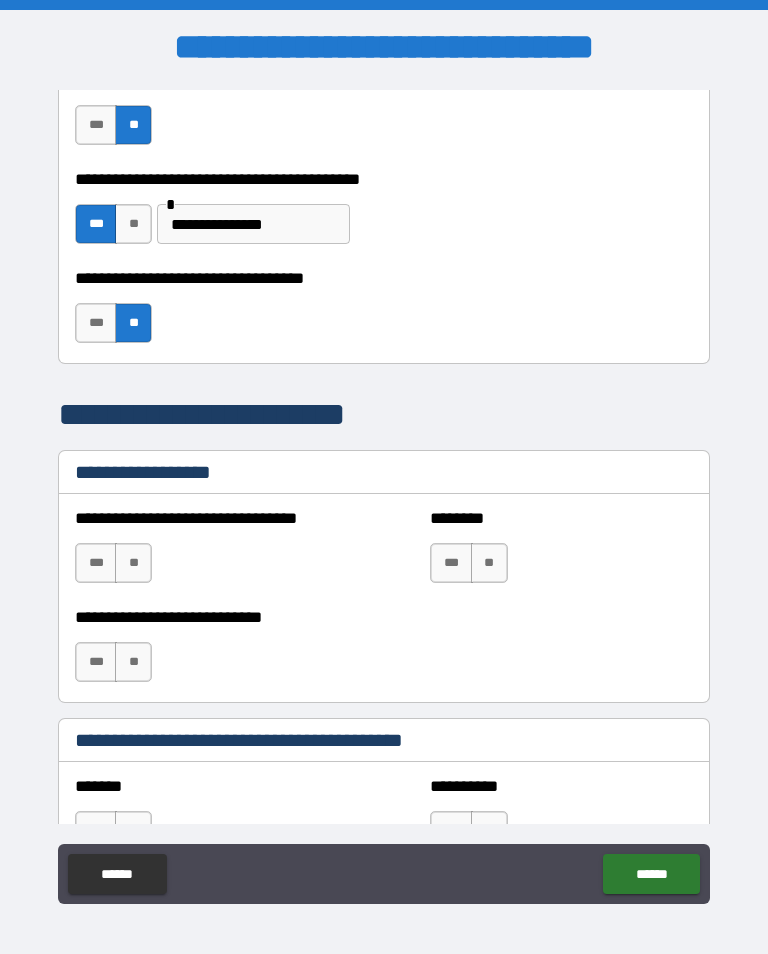 scroll, scrollTop: 1261, scrollLeft: 0, axis: vertical 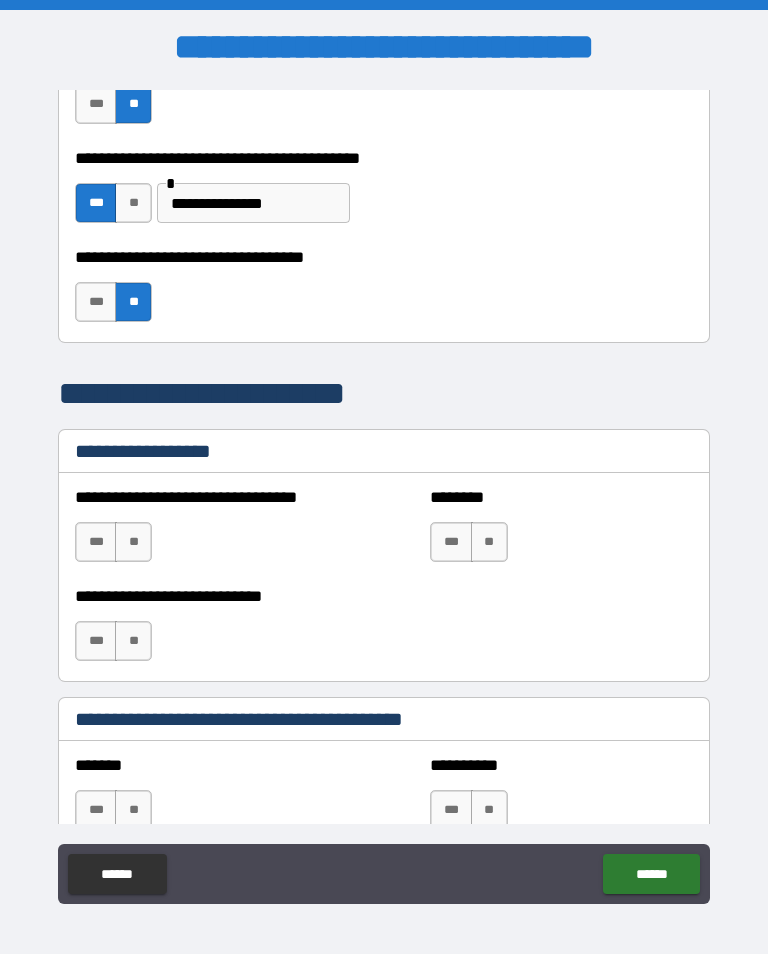 click on "**" at bounding box center [133, 542] 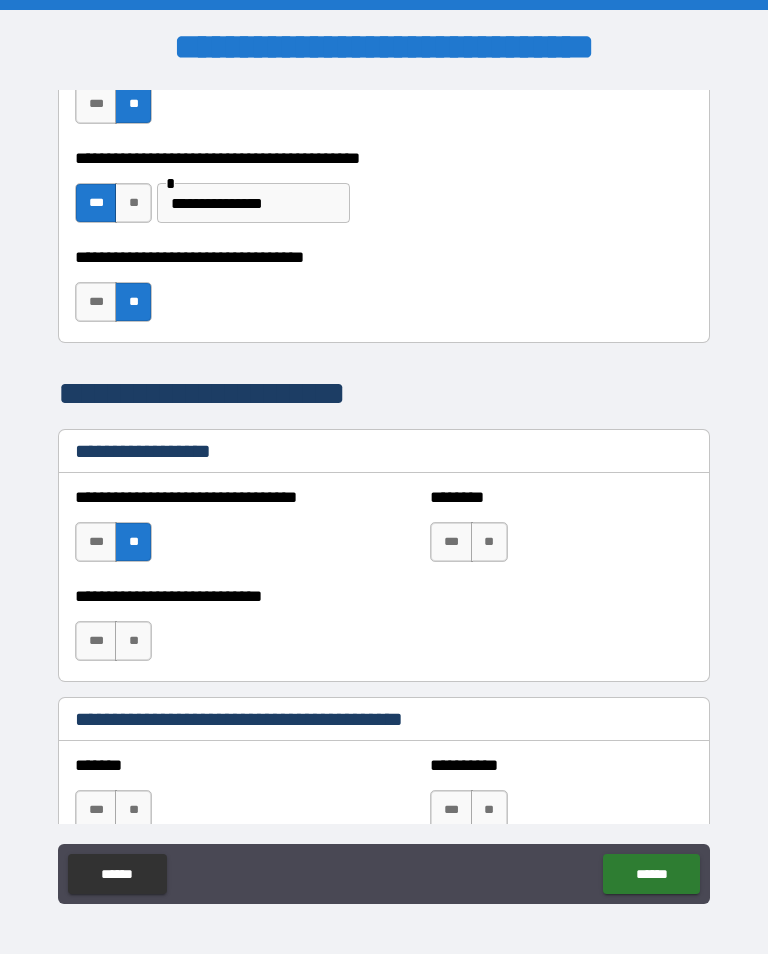 click on "**" at bounding box center [133, 641] 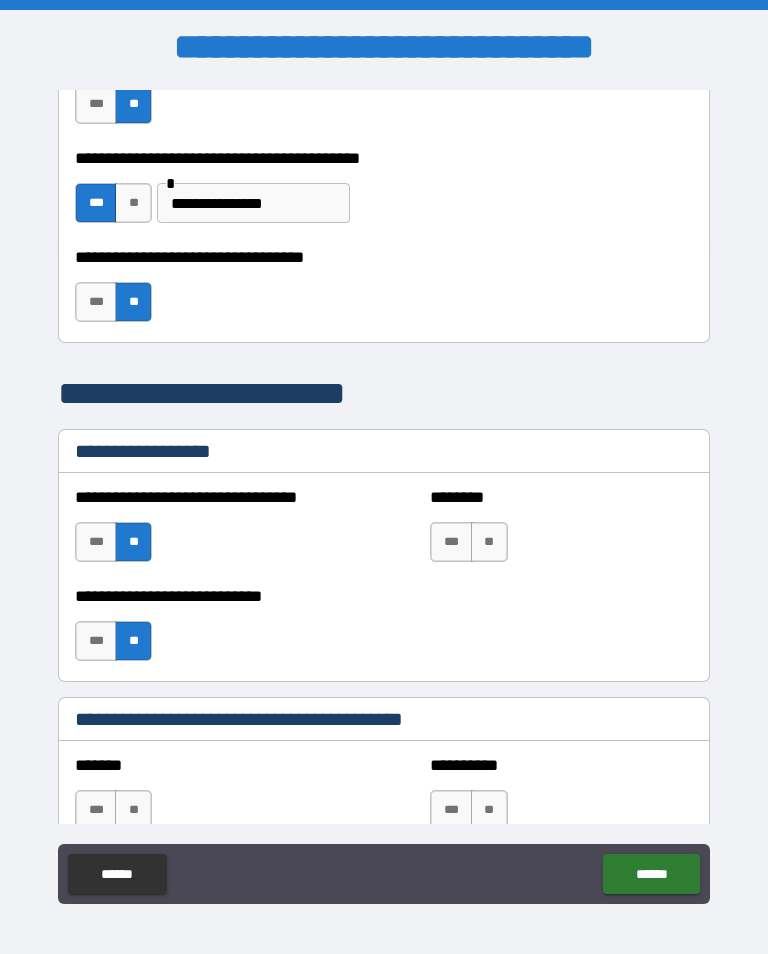 click on "**" at bounding box center (133, 641) 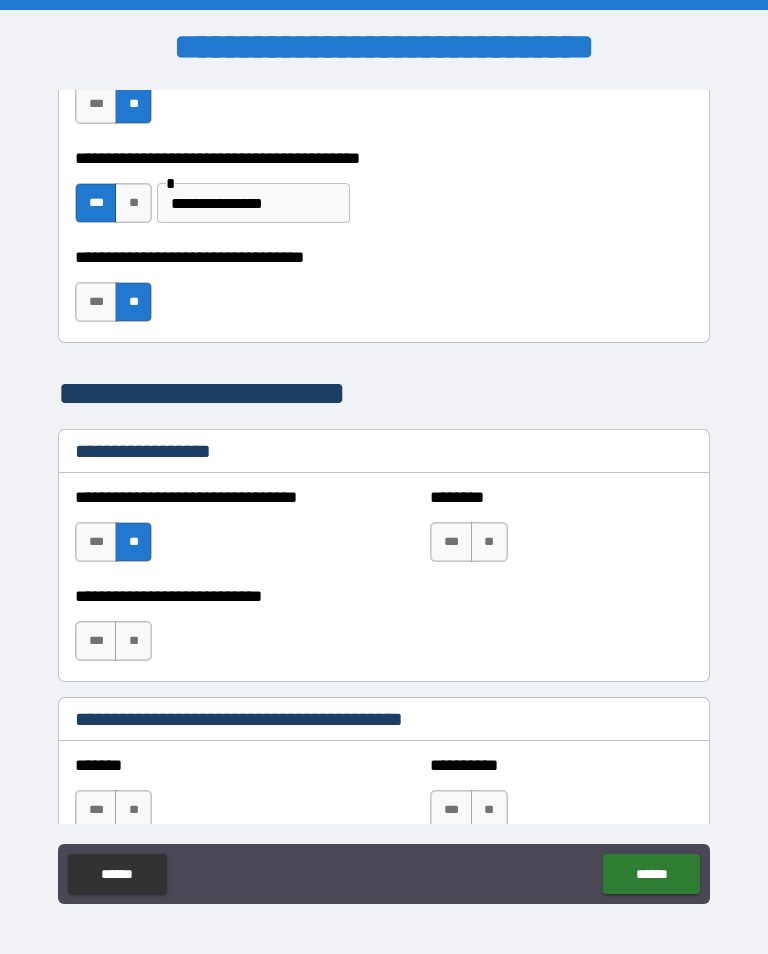 click on "**" at bounding box center [133, 542] 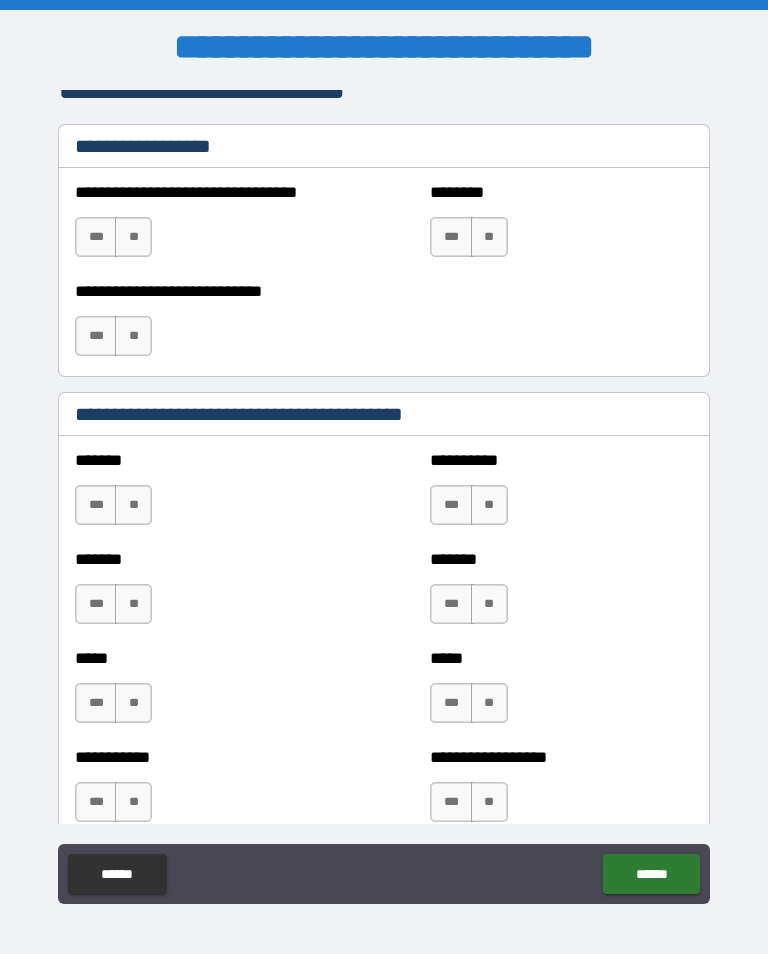 scroll, scrollTop: 1565, scrollLeft: 0, axis: vertical 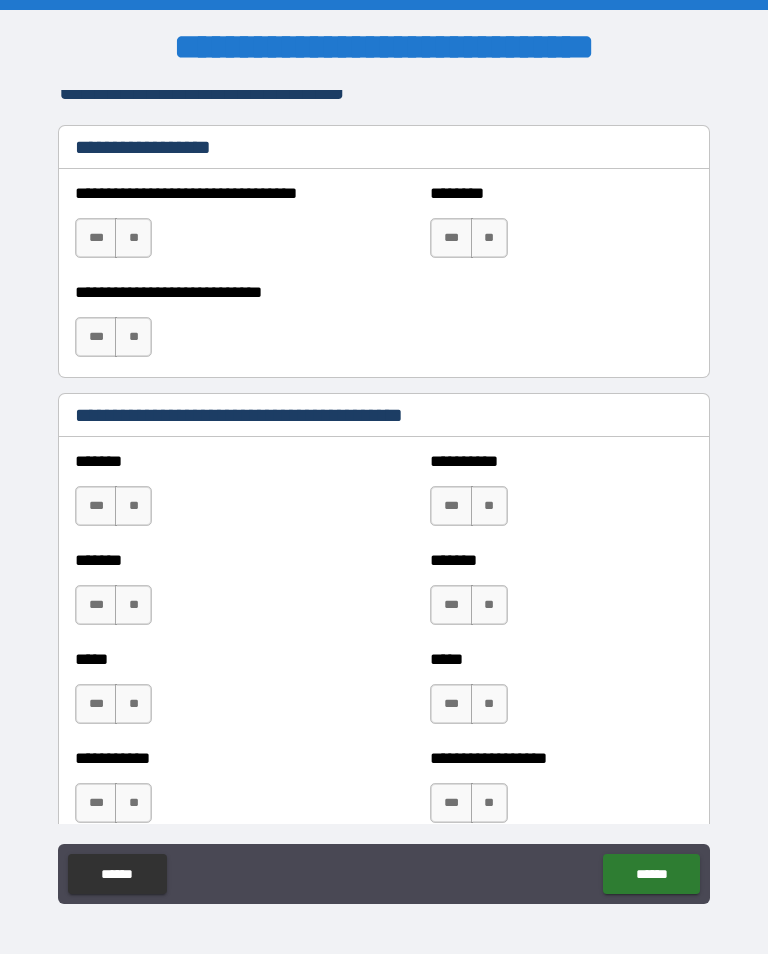 click on "**" at bounding box center [133, 506] 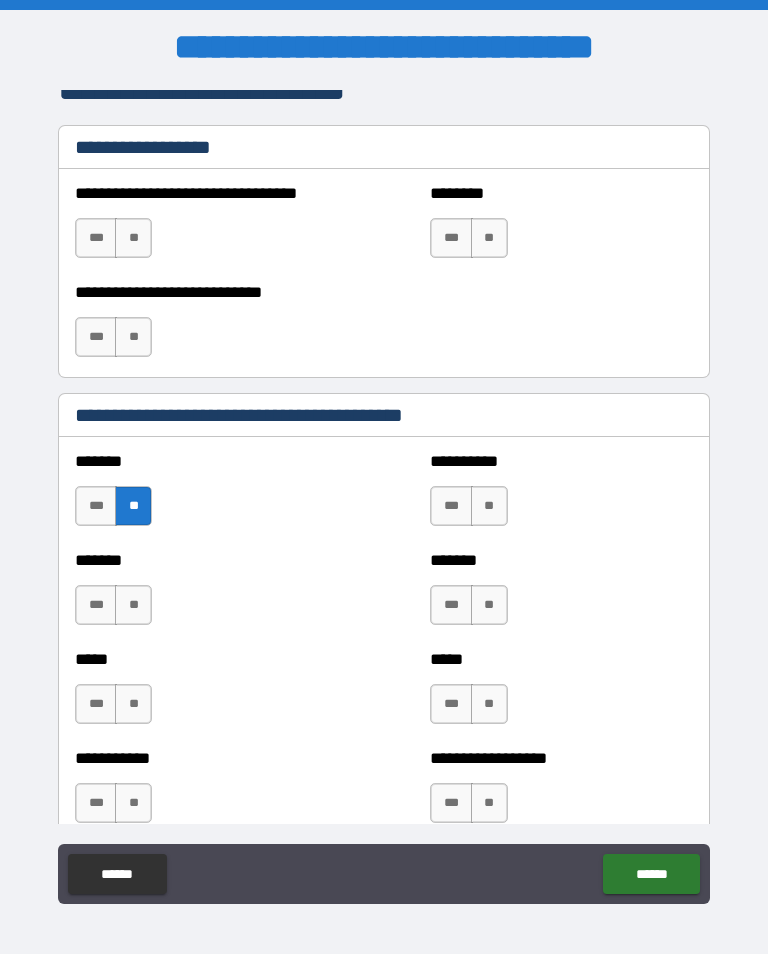 click on "**" at bounding box center (489, 506) 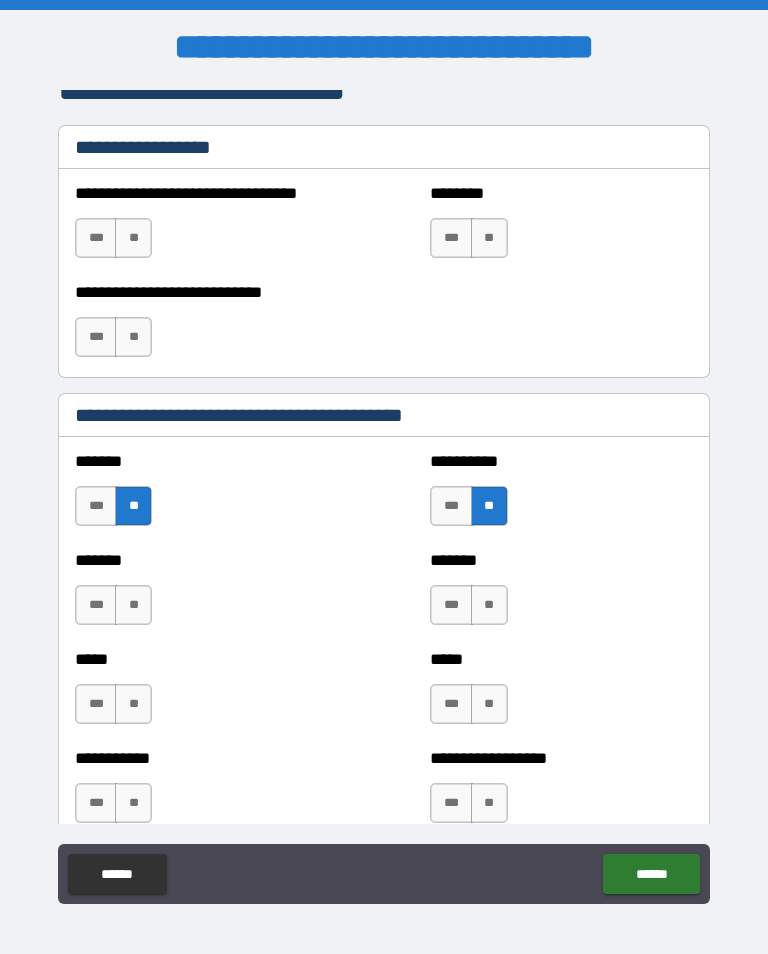 click on "**" at bounding box center [133, 605] 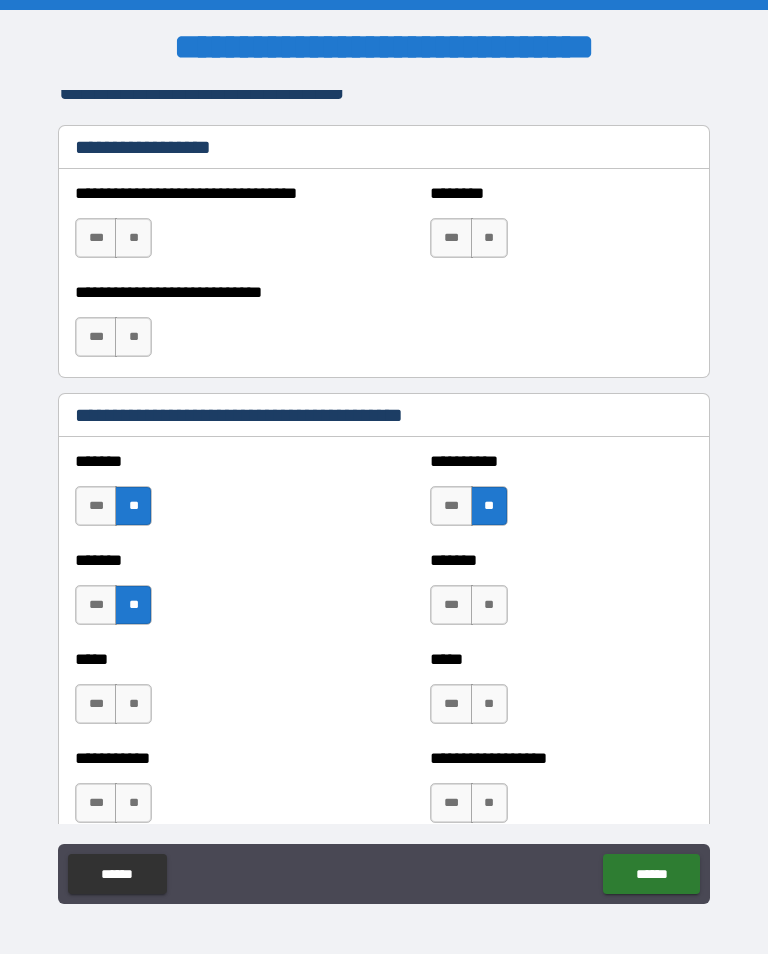 click on "**" at bounding box center [489, 605] 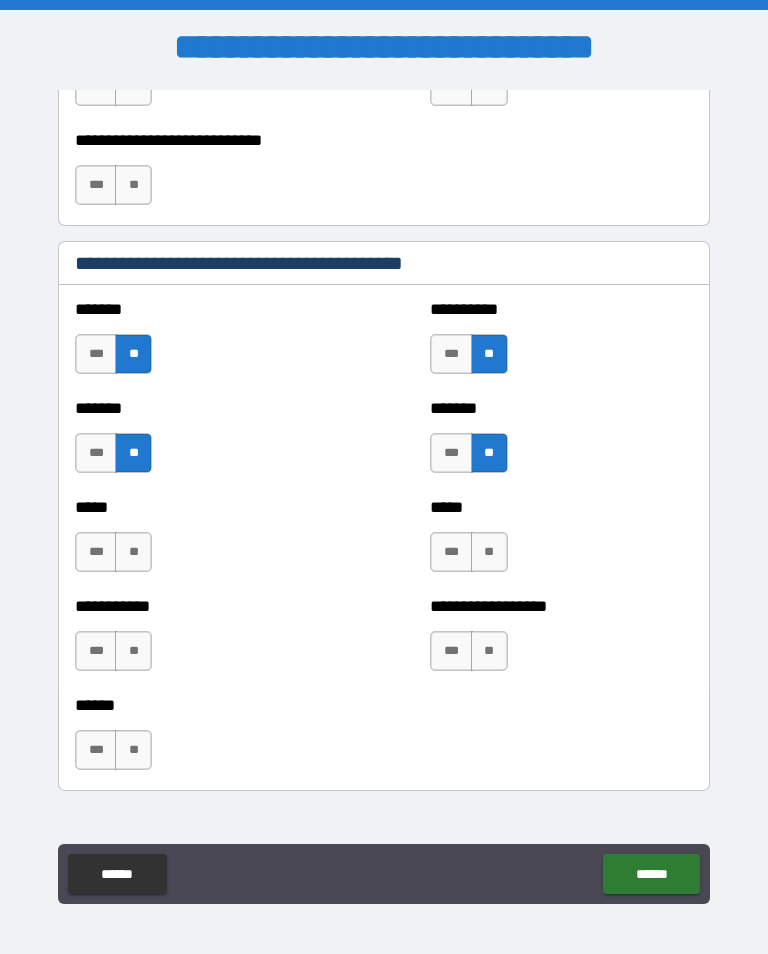 scroll, scrollTop: 1720, scrollLeft: 0, axis: vertical 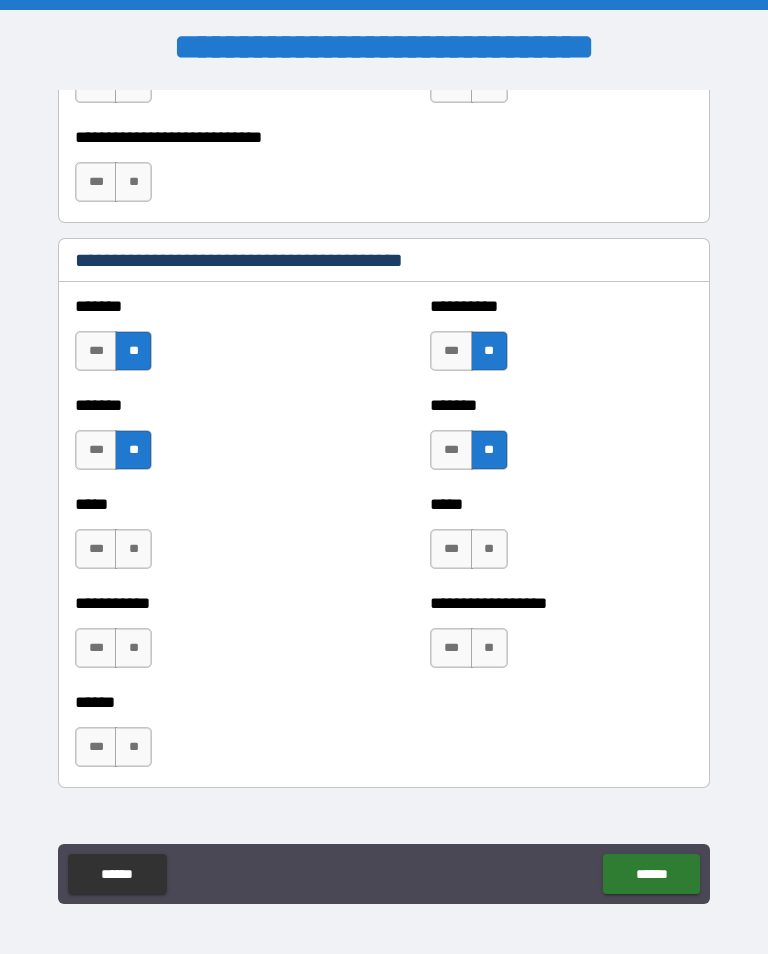 click on "**" at bounding box center (133, 549) 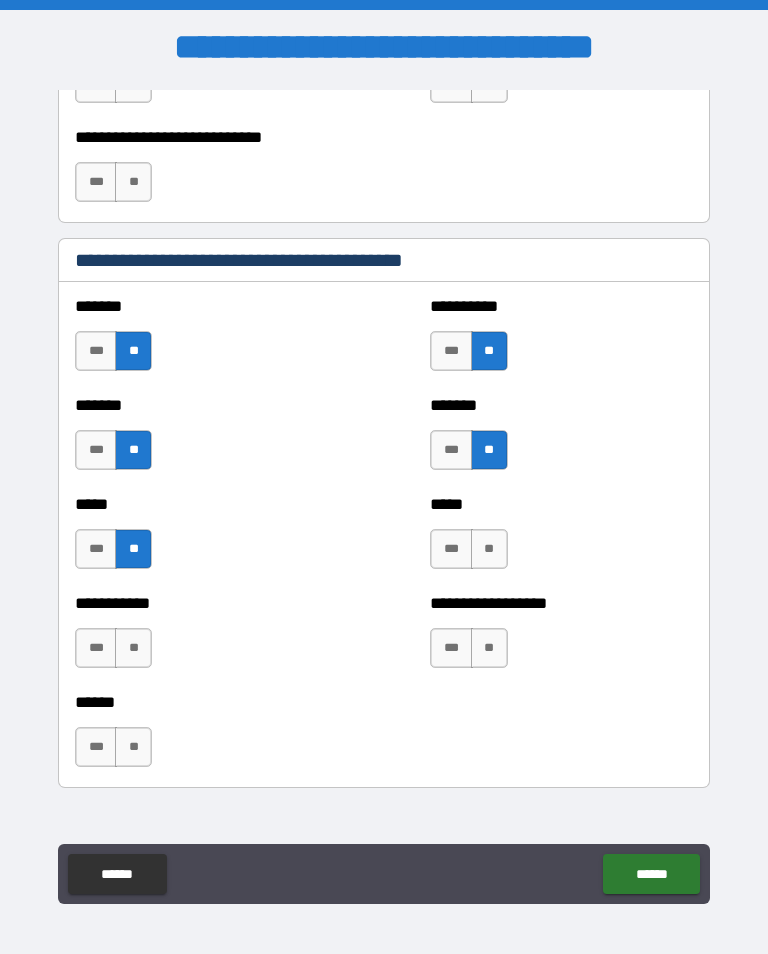 click on "**" at bounding box center [489, 549] 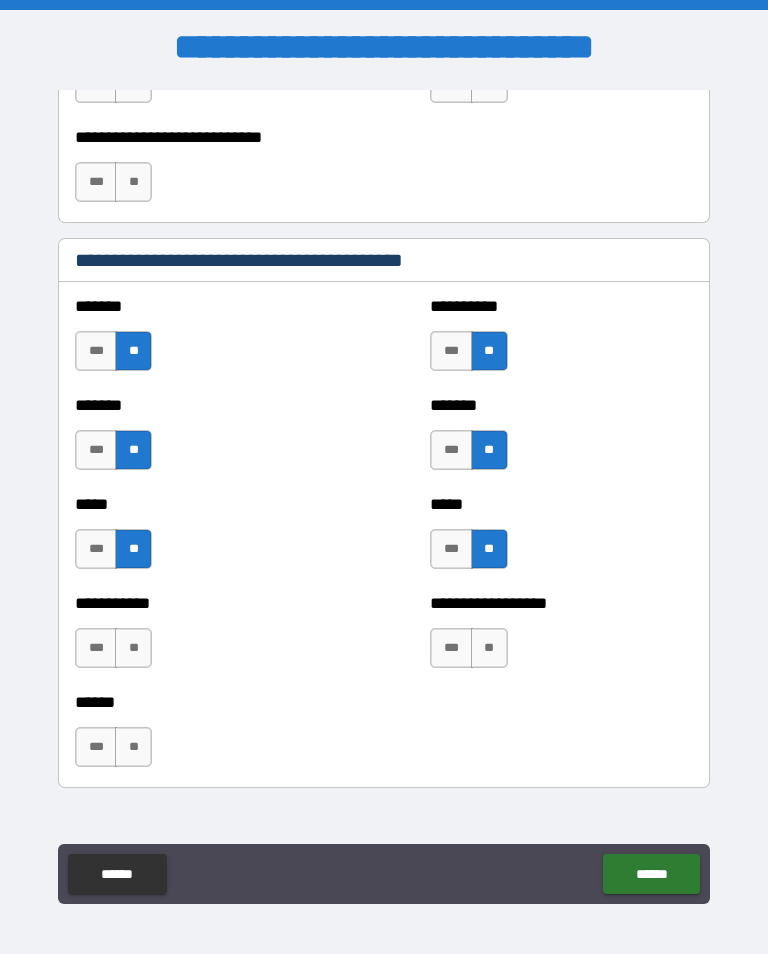 click on "**" at bounding box center [133, 648] 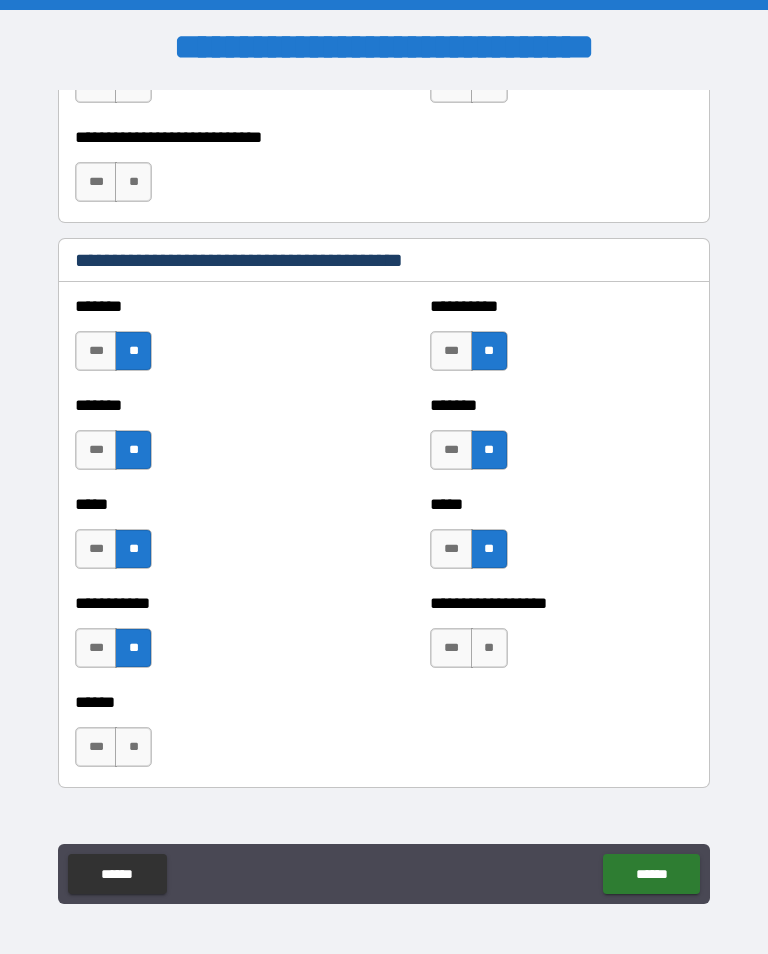 click on "**" at bounding box center [489, 648] 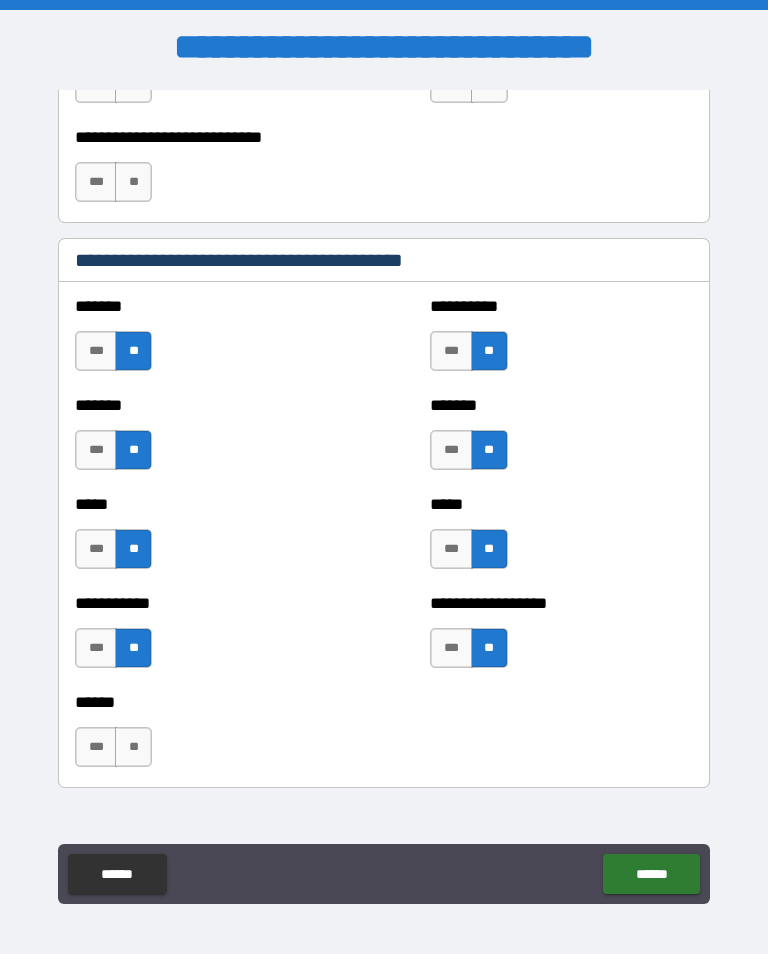 click on "**" at bounding box center (133, 747) 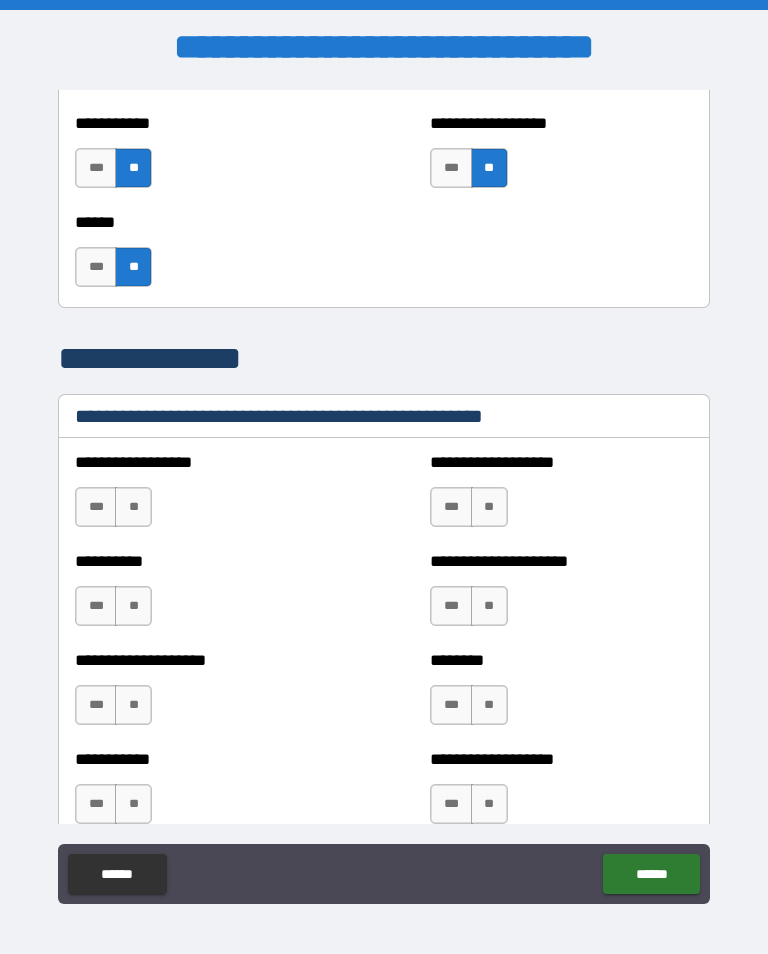 scroll, scrollTop: 2203, scrollLeft: 0, axis: vertical 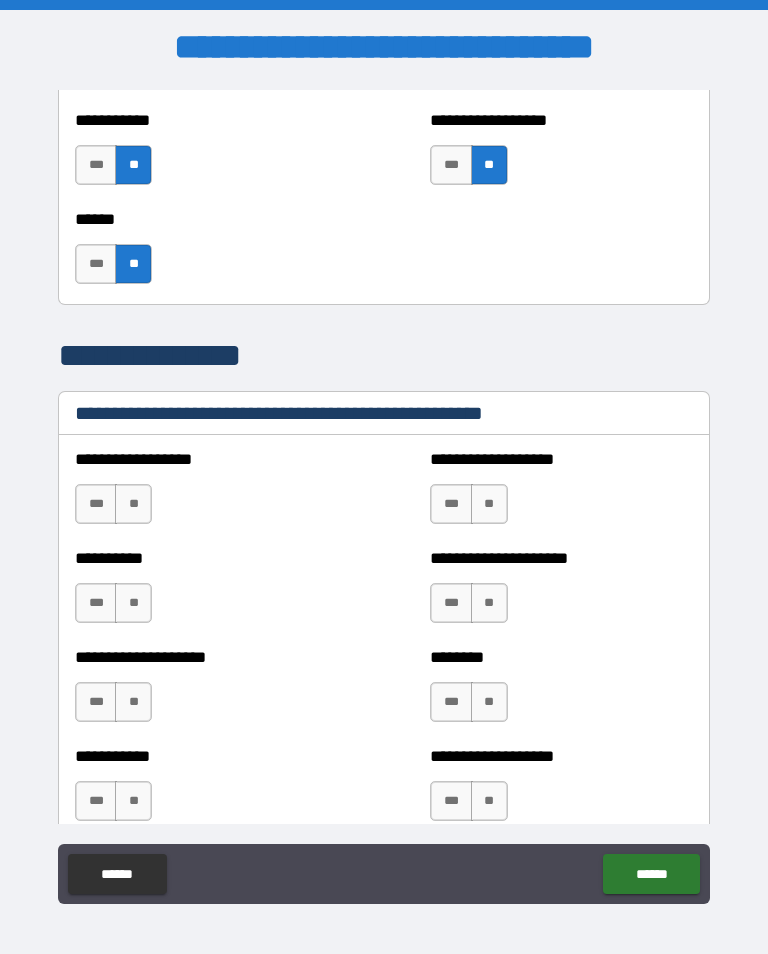 click on "**" at bounding box center (133, 504) 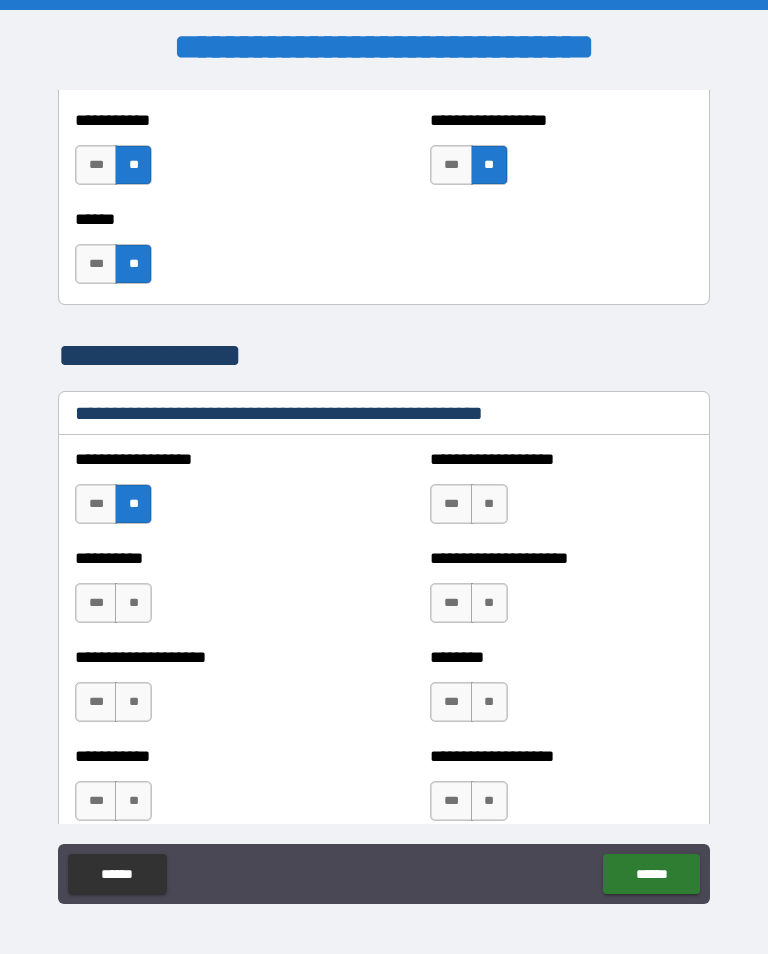 click on "**" at bounding box center (489, 504) 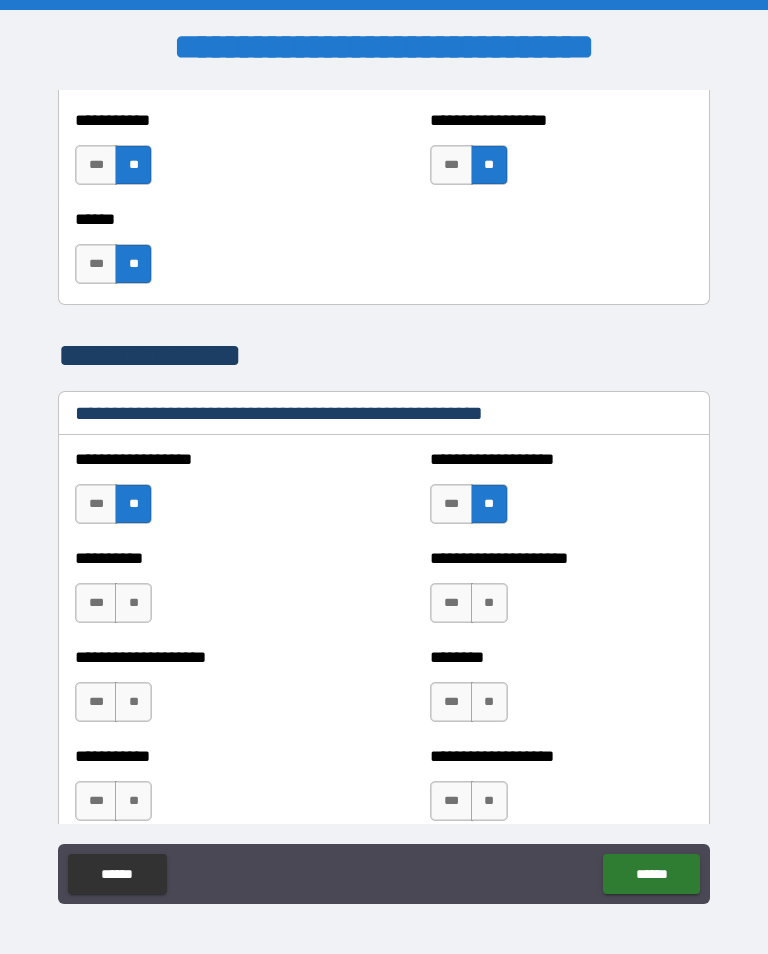 click on "**" at bounding box center [133, 603] 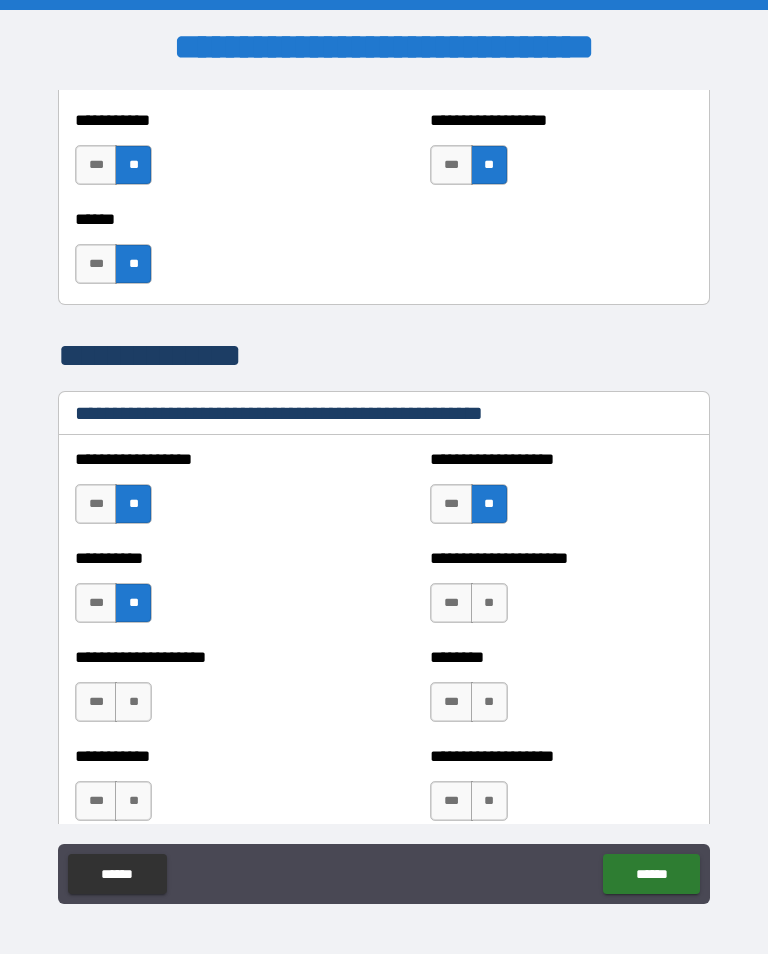 click on "**" at bounding box center [489, 603] 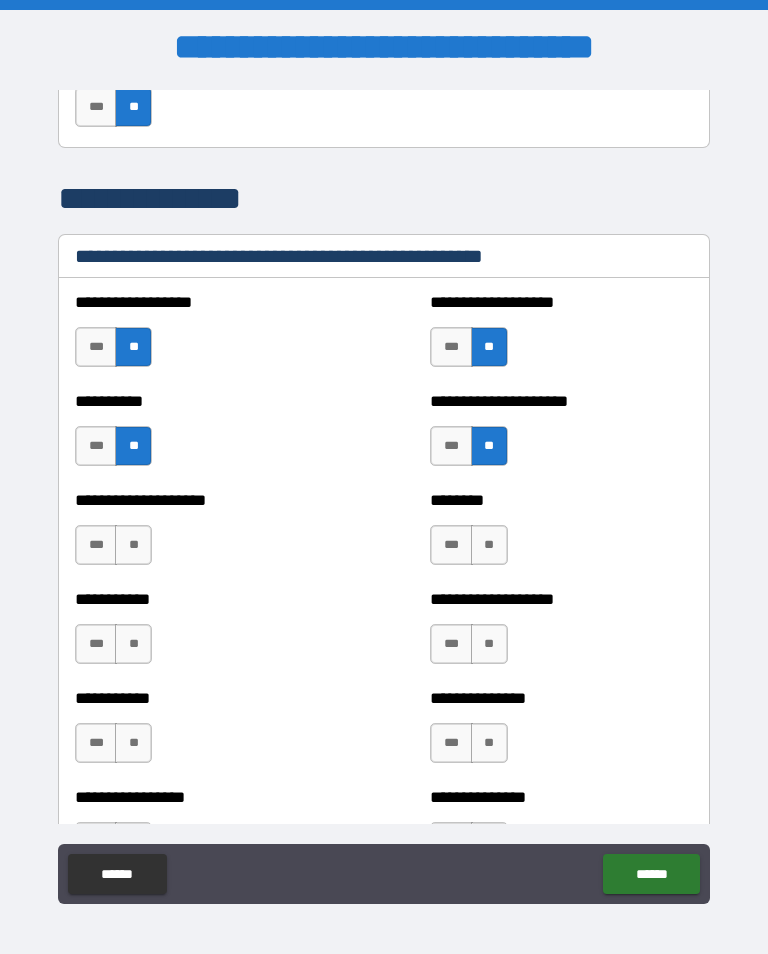 scroll, scrollTop: 2361, scrollLeft: 0, axis: vertical 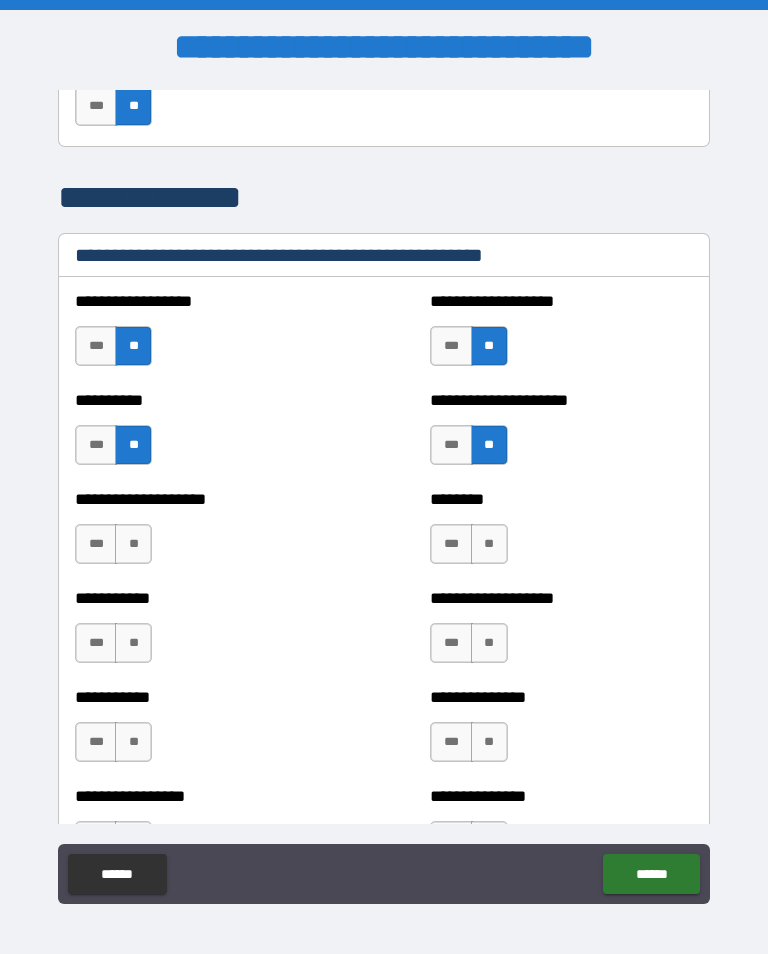 click on "**" at bounding box center [133, 544] 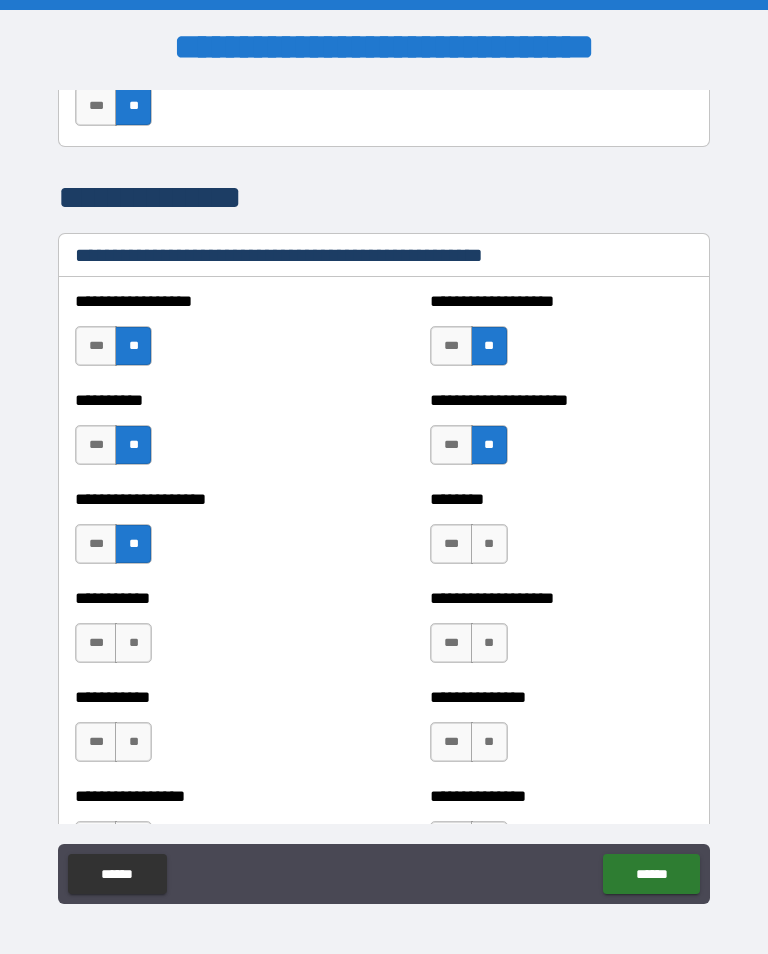click on "**" at bounding box center [489, 544] 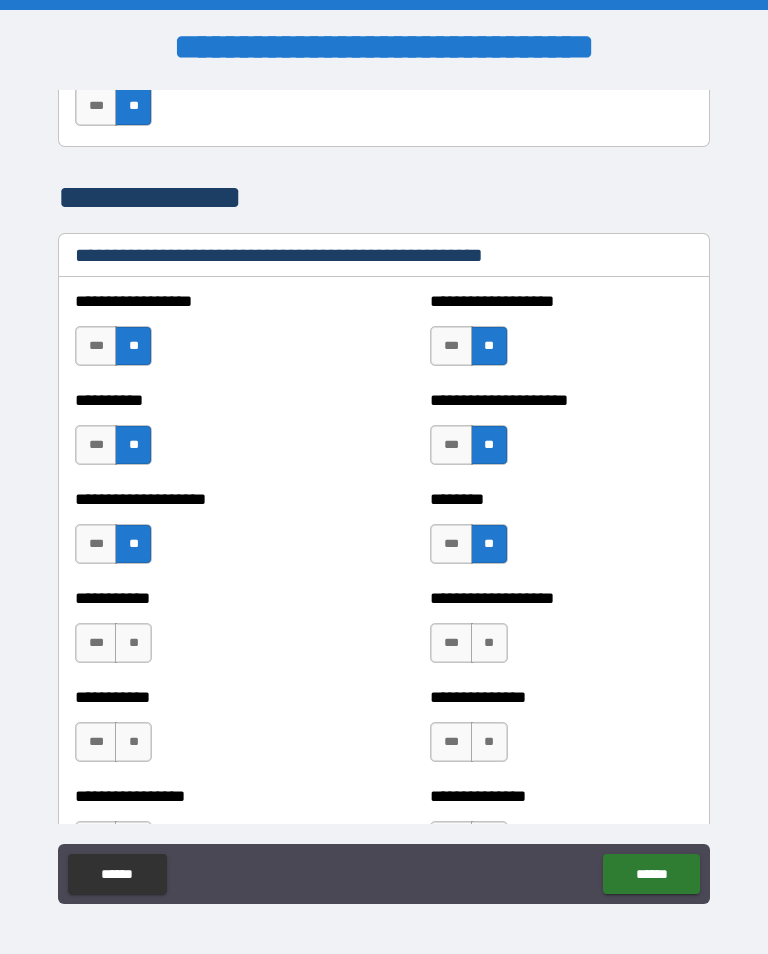 click on "**" at bounding box center [133, 643] 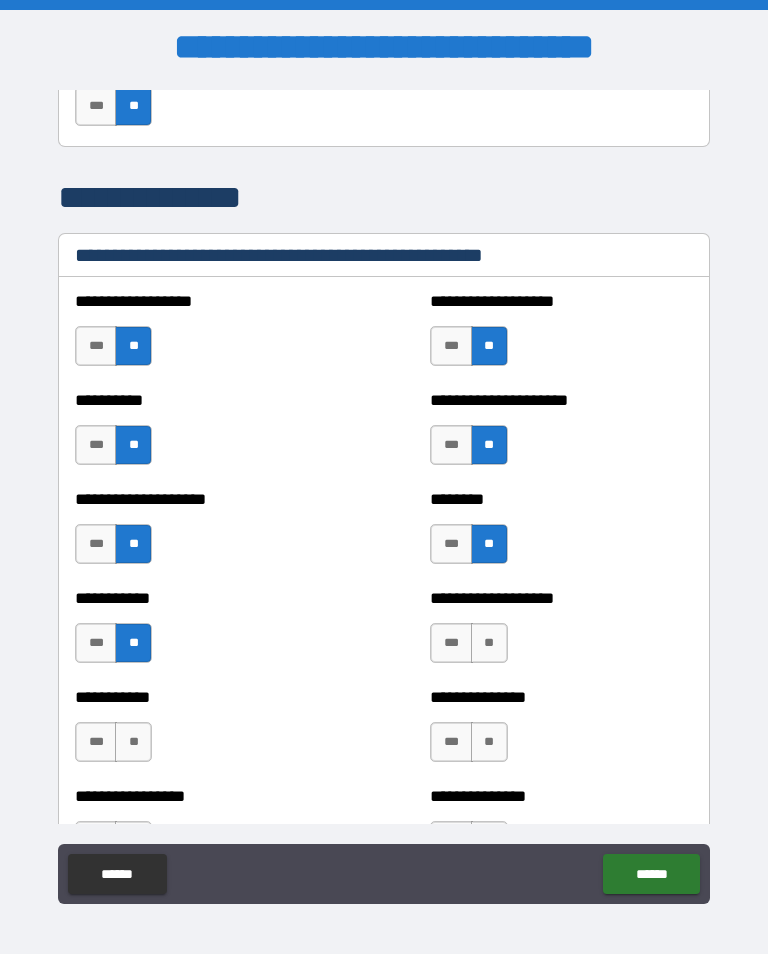 click on "**" at bounding box center (489, 643) 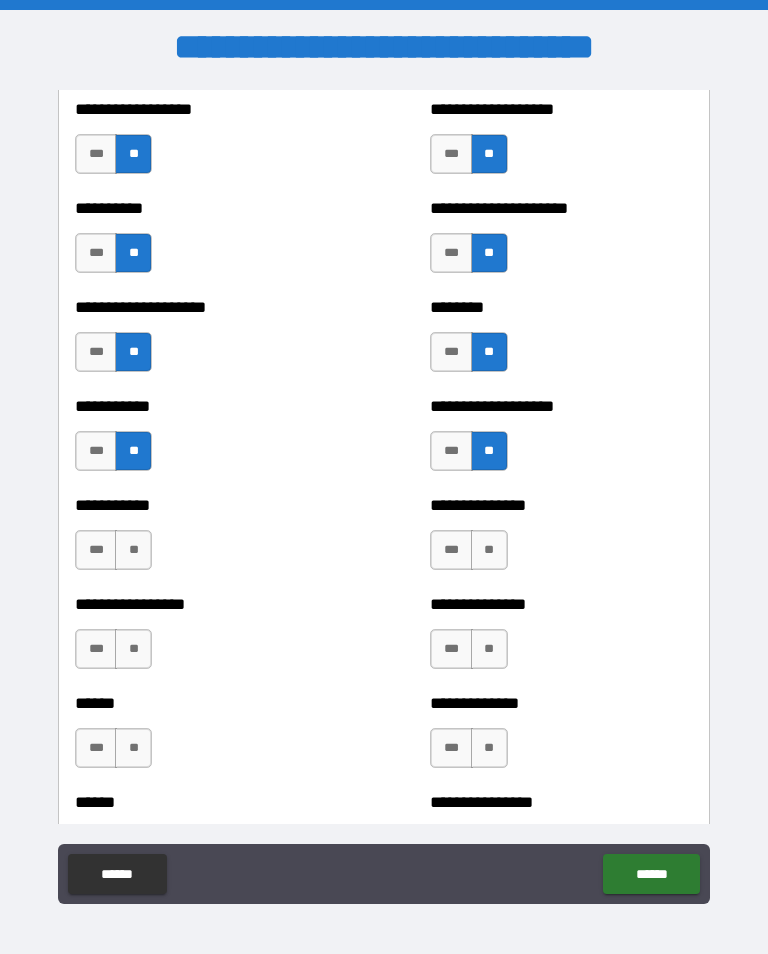 scroll, scrollTop: 2569, scrollLeft: 0, axis: vertical 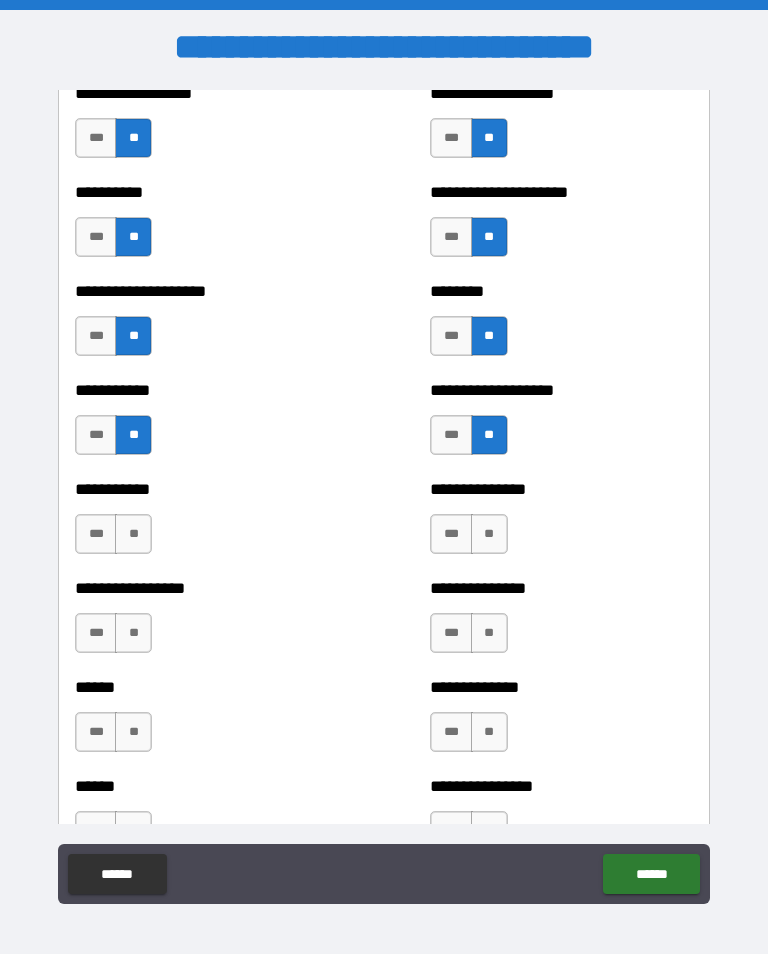 click on "**" at bounding box center (133, 534) 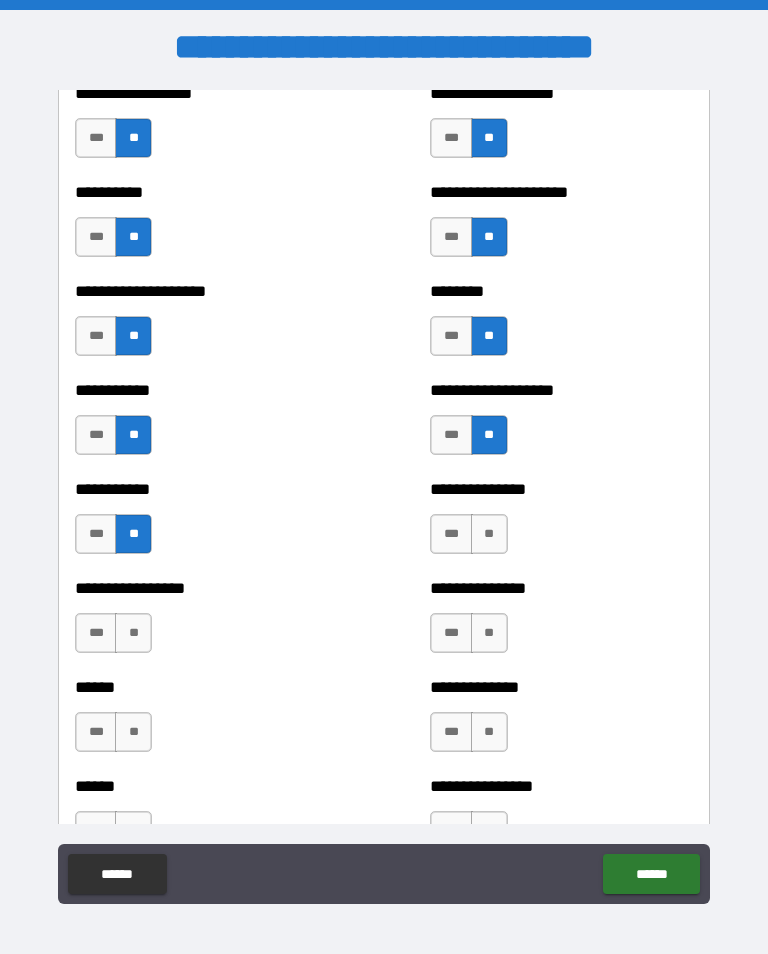 click on "**" at bounding box center [489, 534] 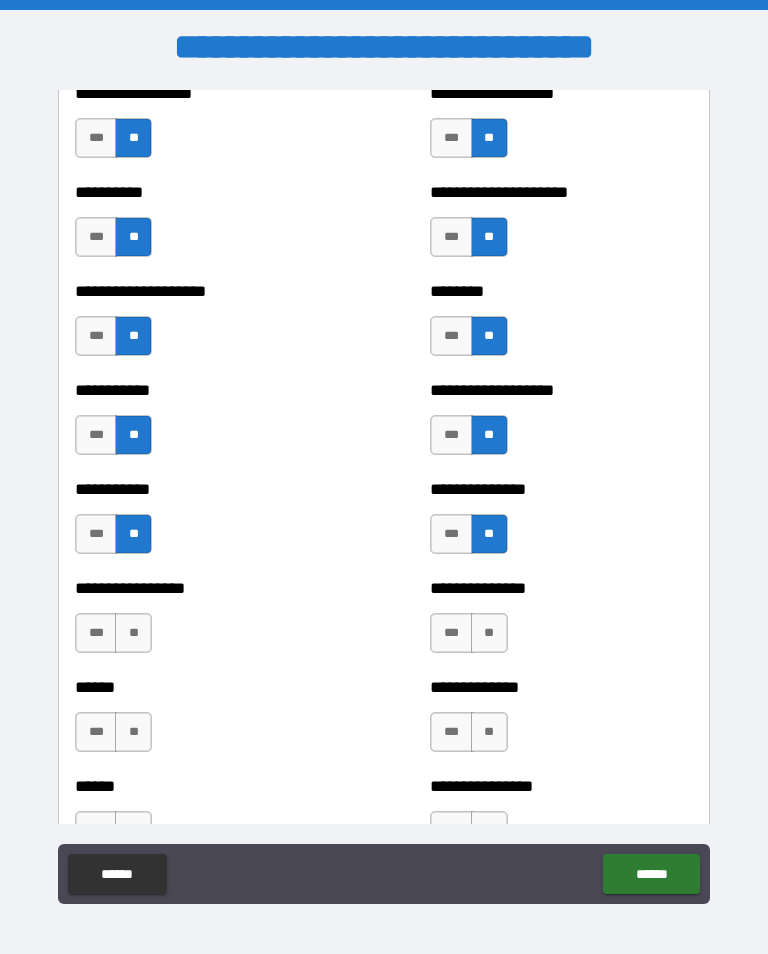 click on "**" at bounding box center (133, 633) 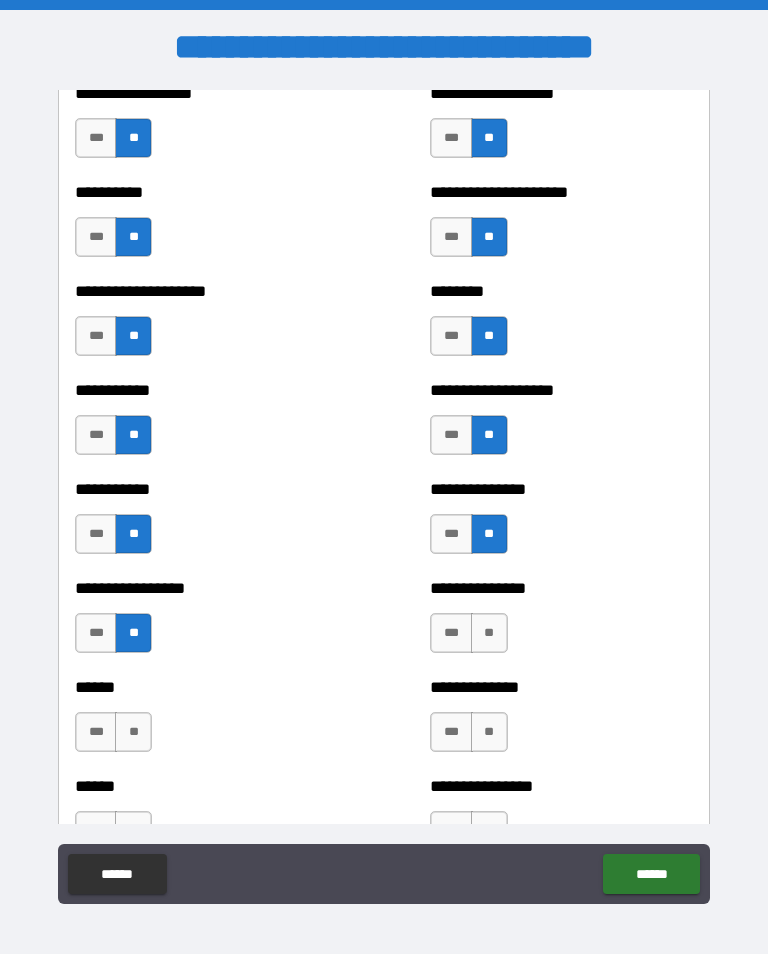 click on "**" at bounding box center [489, 633] 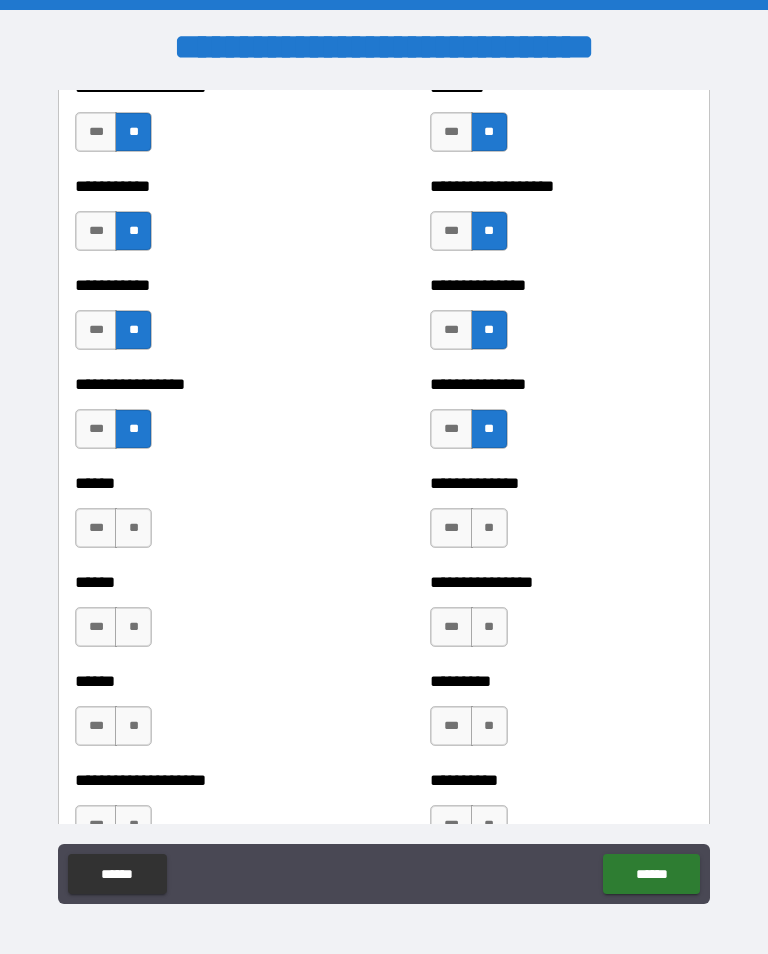 scroll, scrollTop: 2773, scrollLeft: 0, axis: vertical 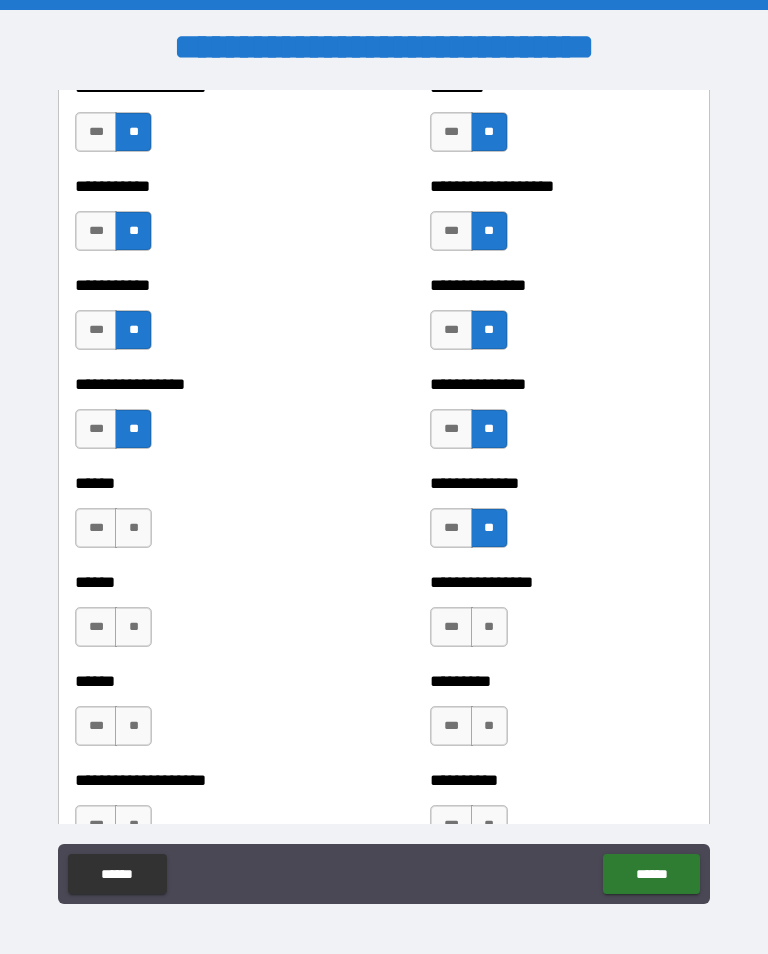 click on "**" at bounding box center [133, 528] 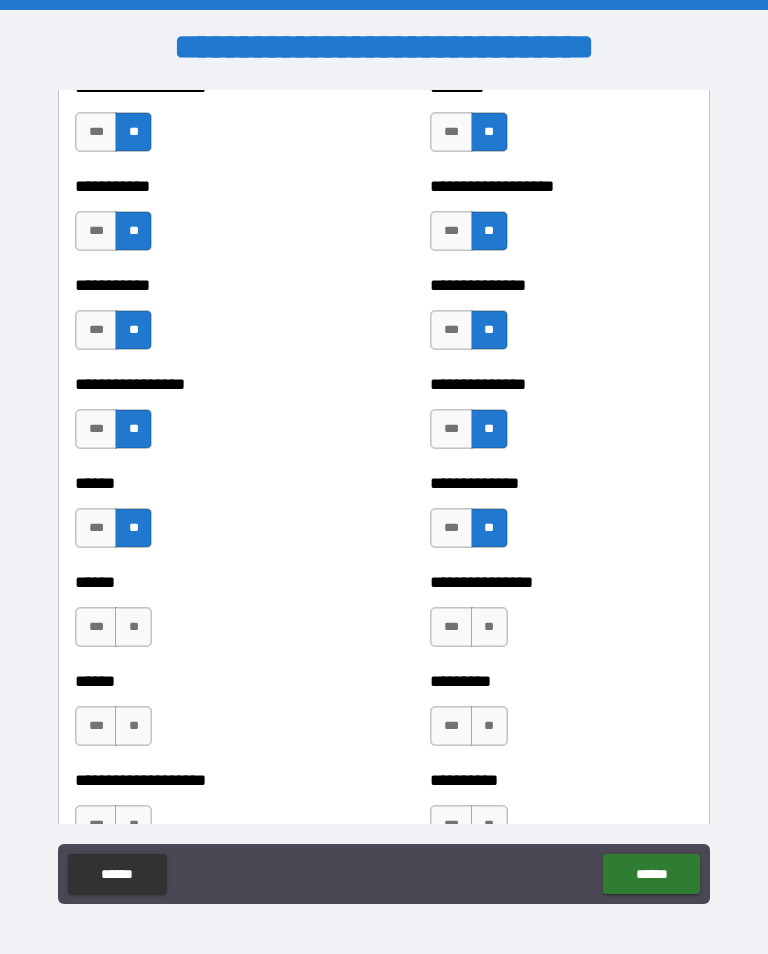 click on "**" at bounding box center [133, 627] 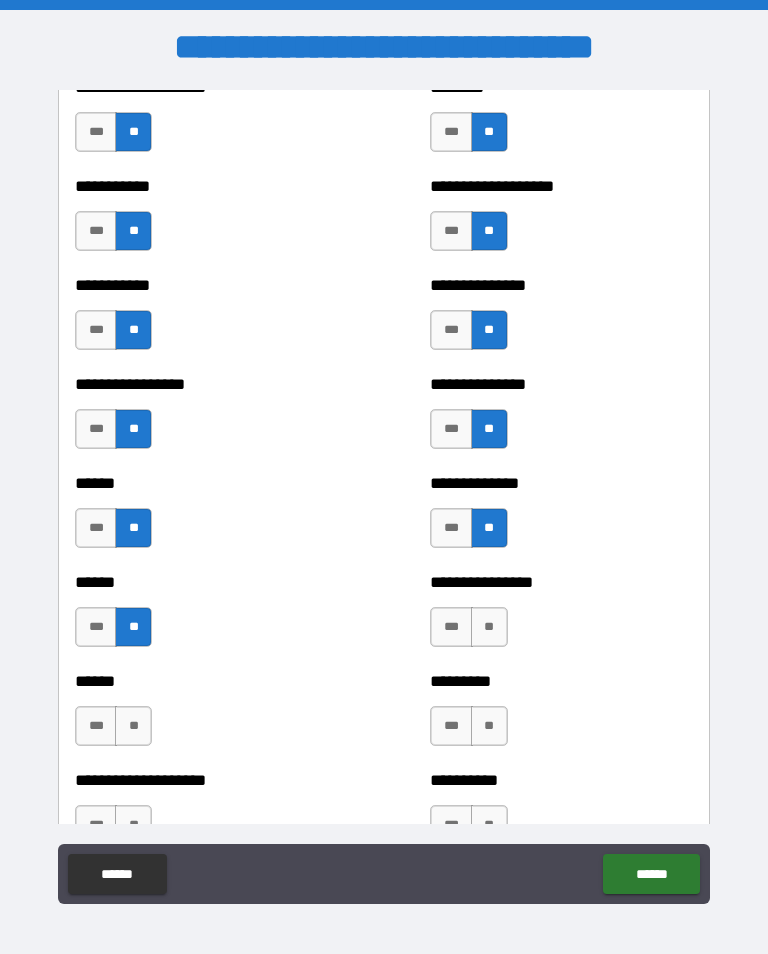 click on "**" at bounding box center (489, 627) 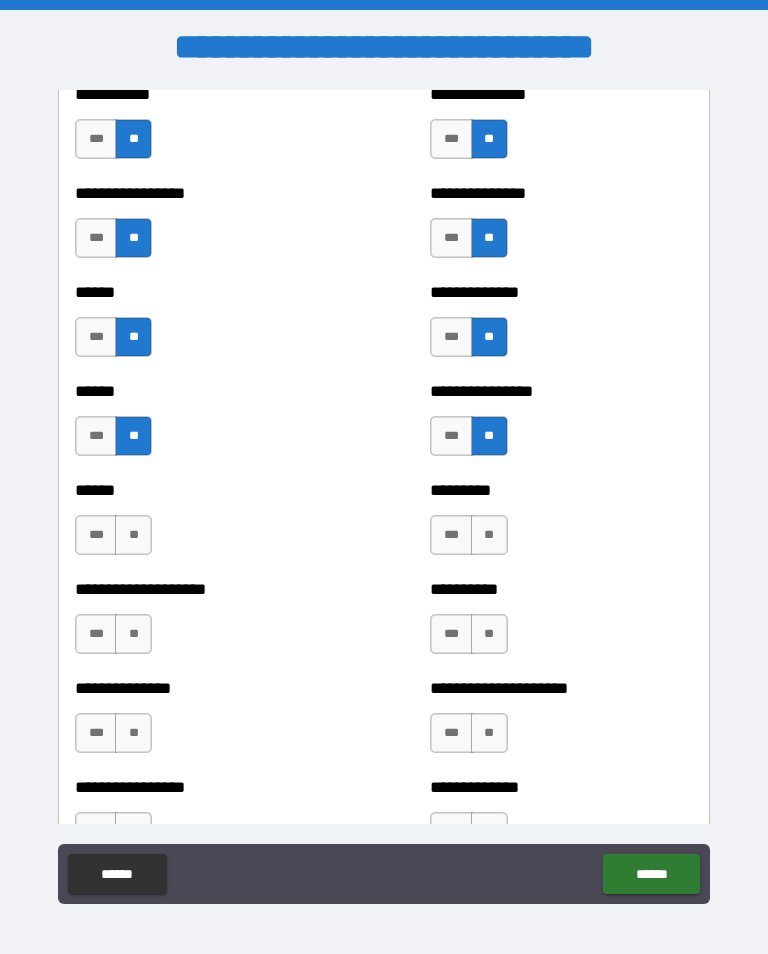 scroll, scrollTop: 2965, scrollLeft: 0, axis: vertical 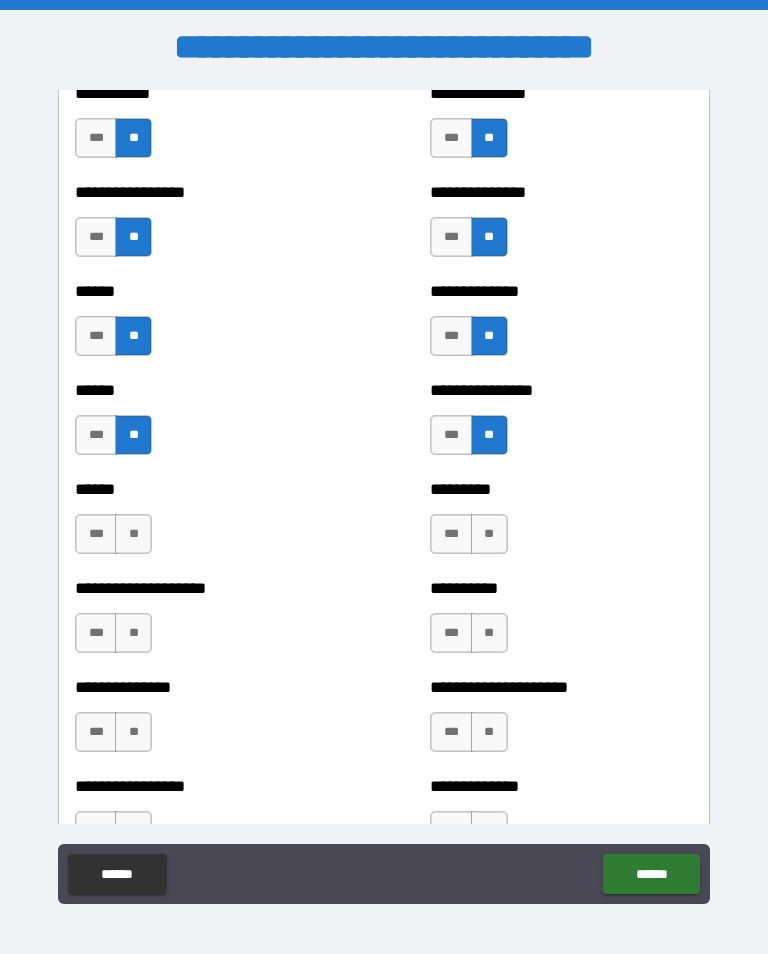click on "**" at bounding box center (133, 534) 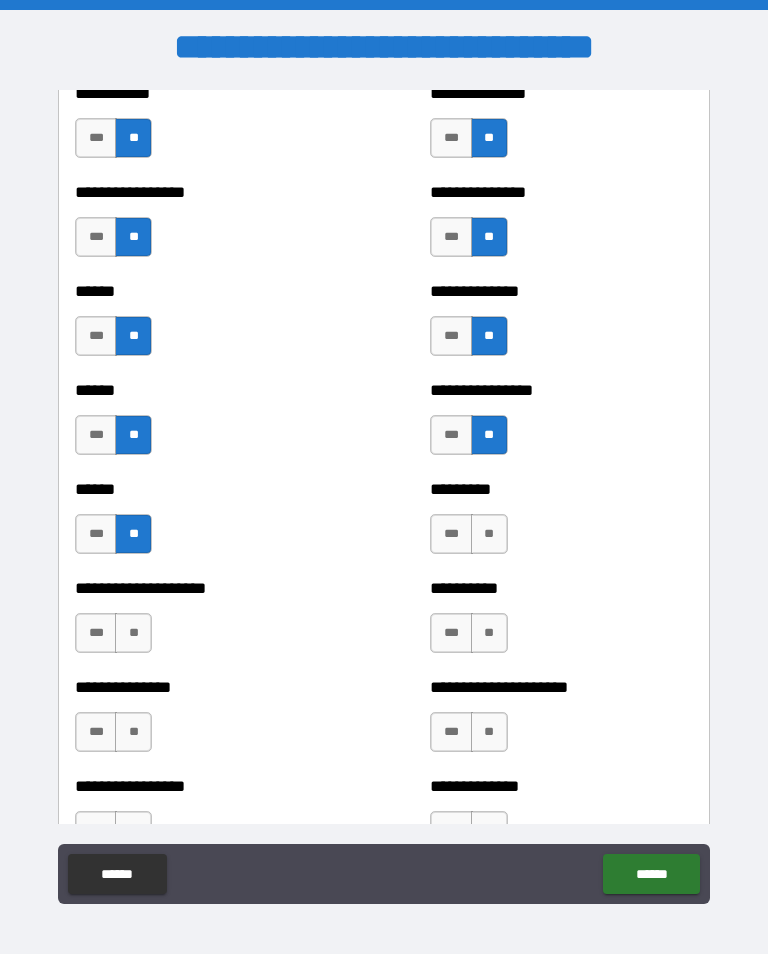 click on "**" at bounding box center (489, 534) 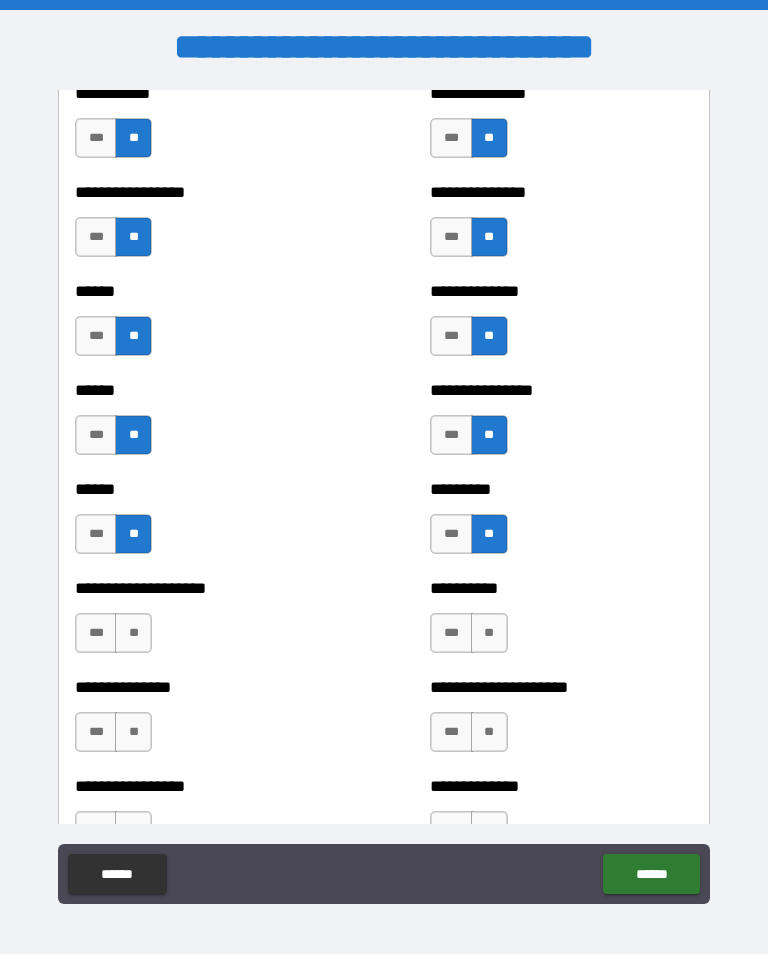 click on "**" at bounding box center (133, 633) 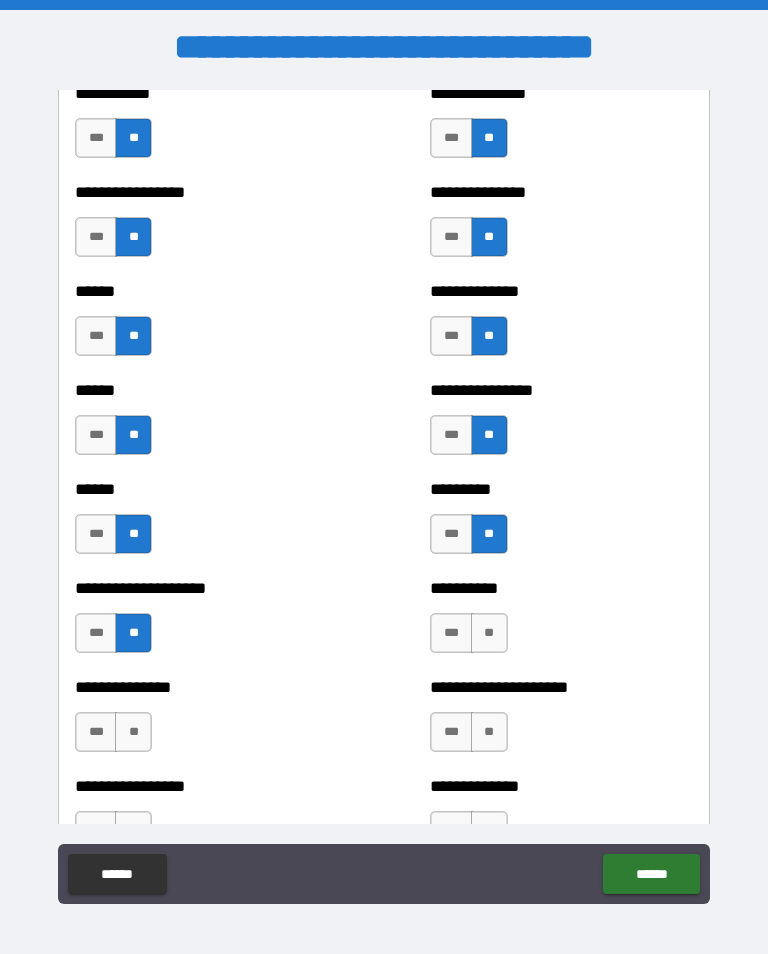 click on "**" at bounding box center (489, 633) 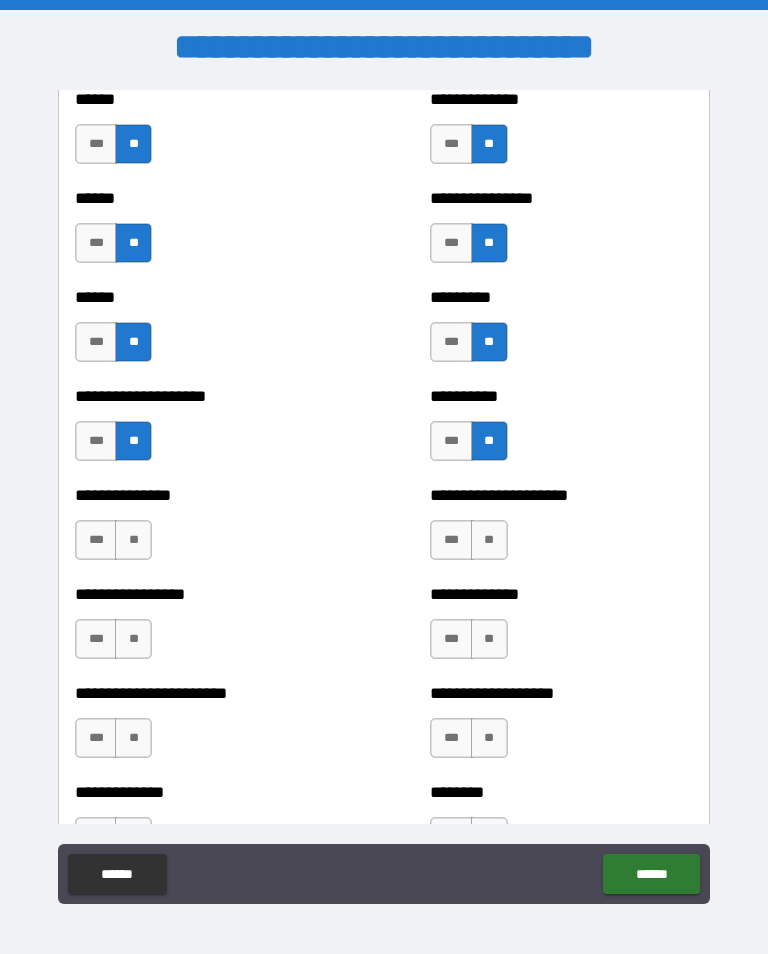 scroll, scrollTop: 3166, scrollLeft: 0, axis: vertical 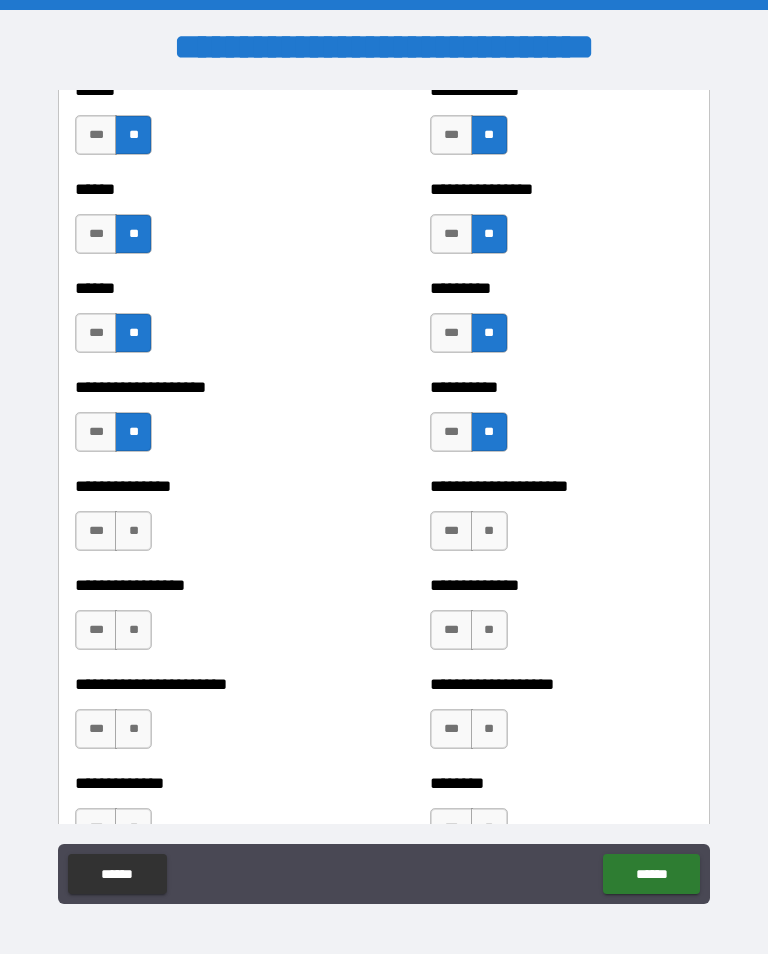 click on "**" at bounding box center [133, 531] 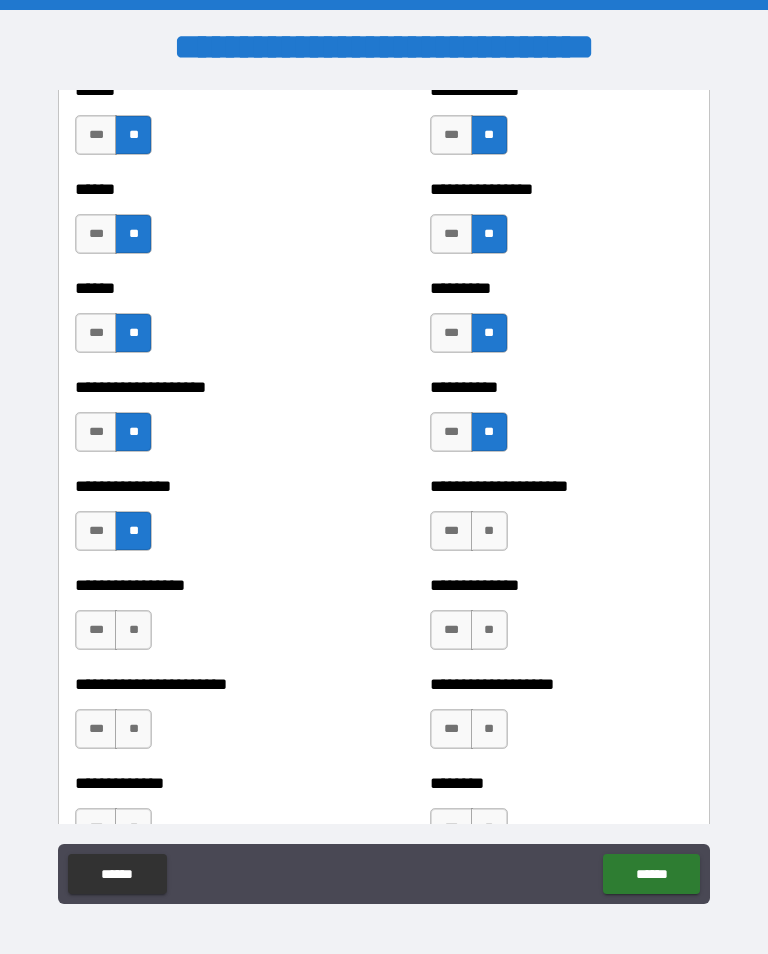 click on "**" at bounding box center (489, 531) 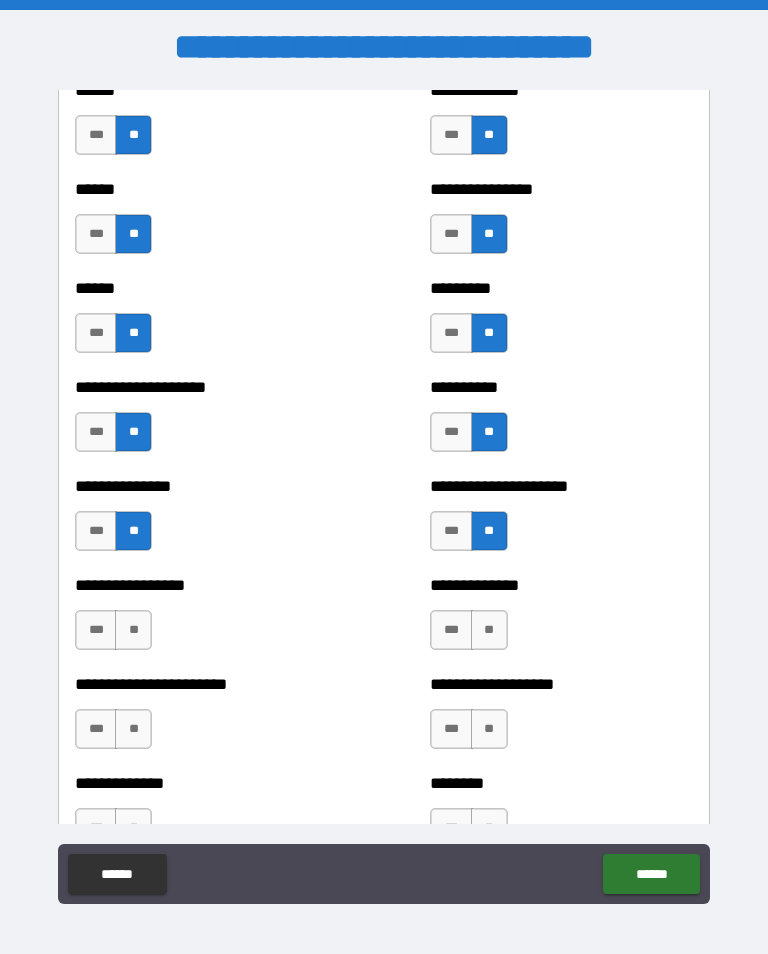 click on "**" at bounding box center [133, 630] 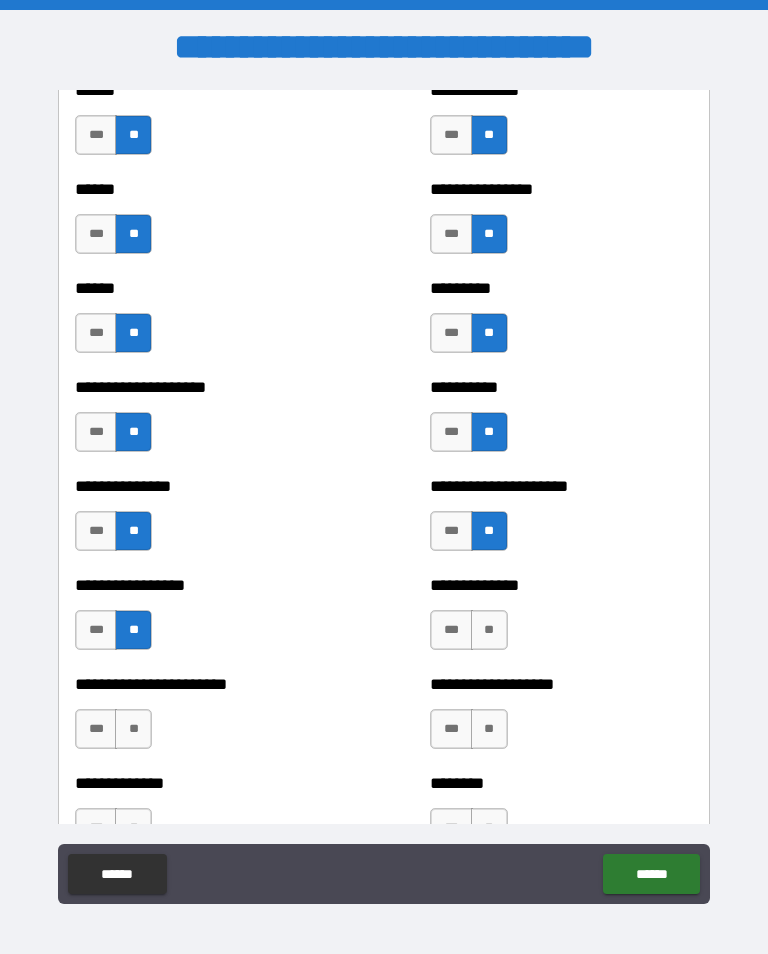 click on "**" at bounding box center [489, 630] 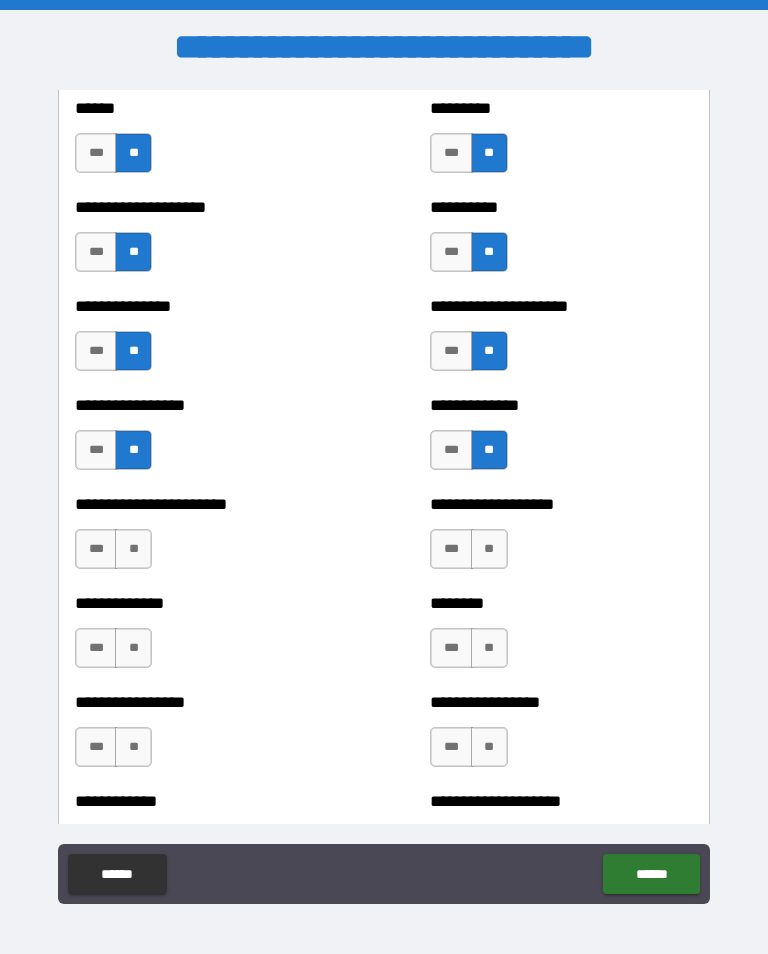 scroll, scrollTop: 3347, scrollLeft: 0, axis: vertical 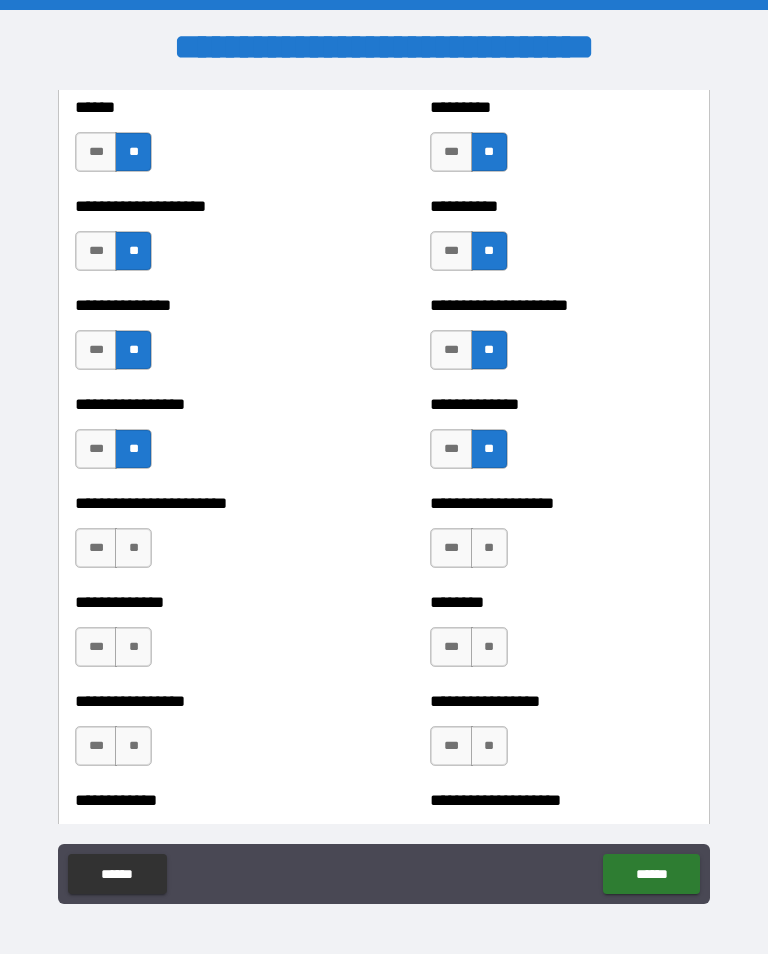 click on "**" at bounding box center [133, 548] 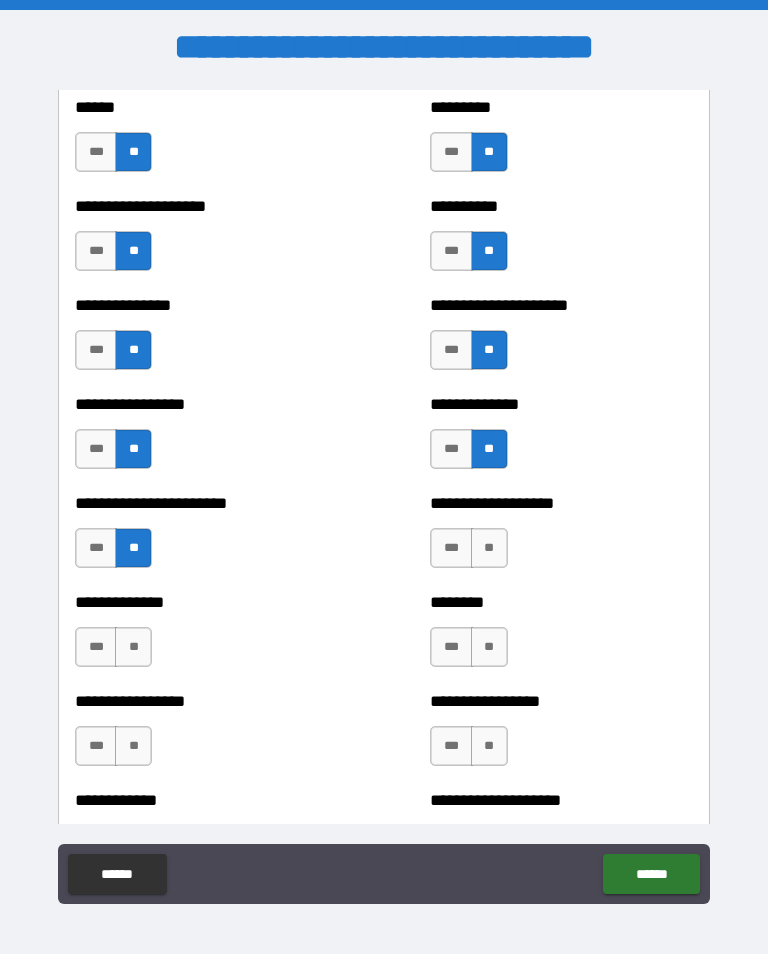 click on "**" at bounding box center (489, 548) 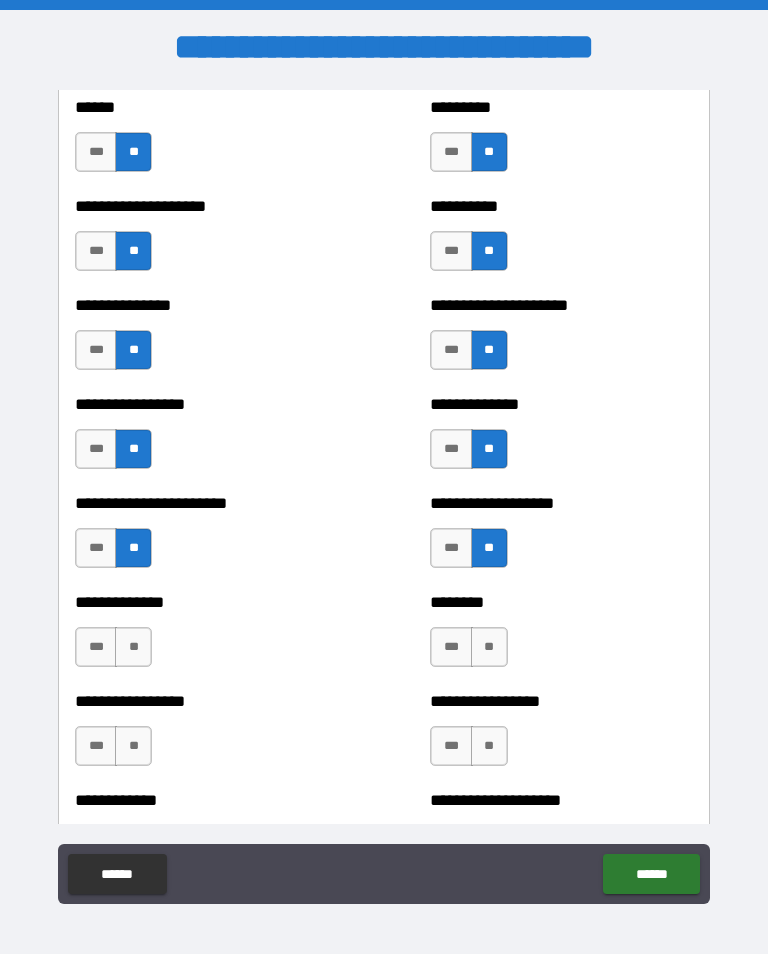 click on "**" at bounding box center [133, 647] 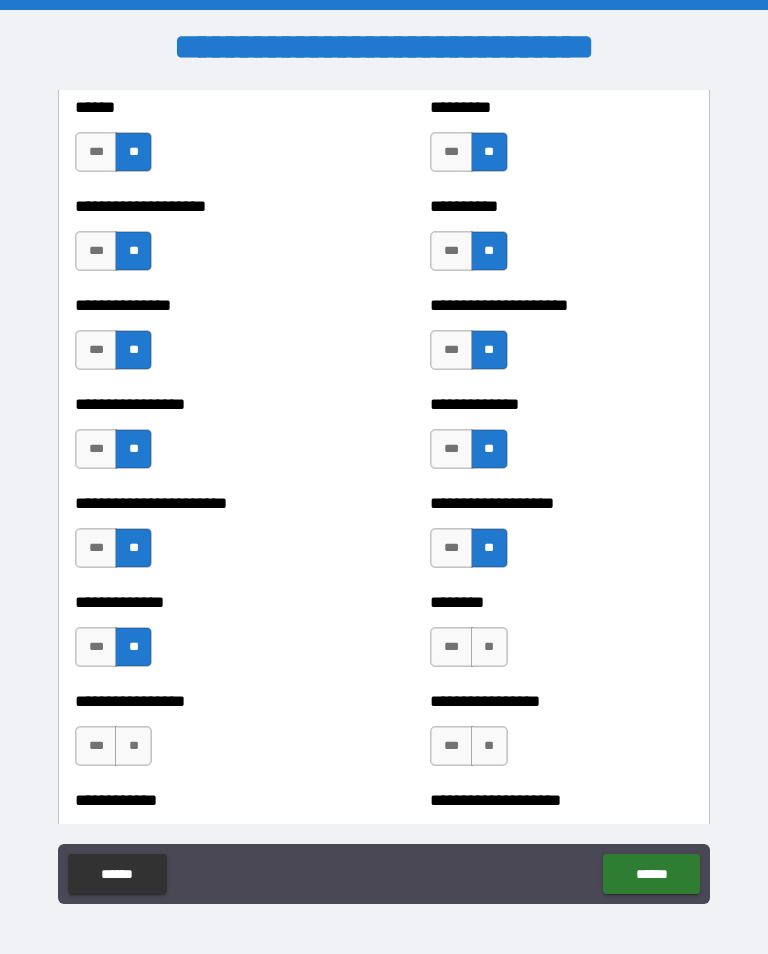 click on "**" at bounding box center [489, 647] 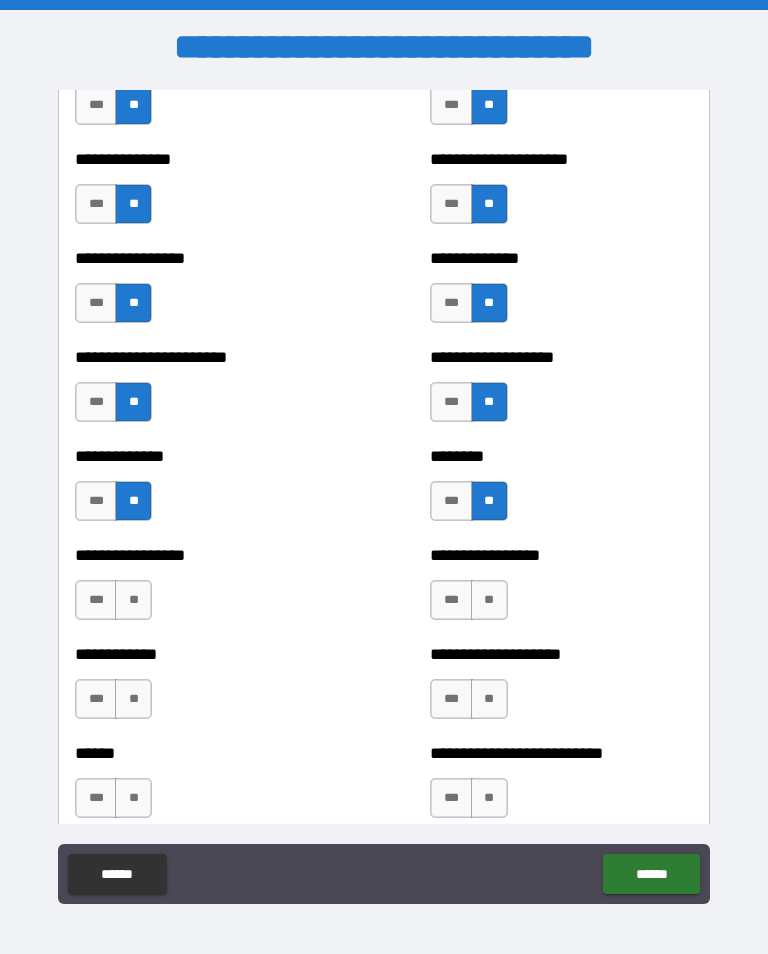 scroll, scrollTop: 3507, scrollLeft: 0, axis: vertical 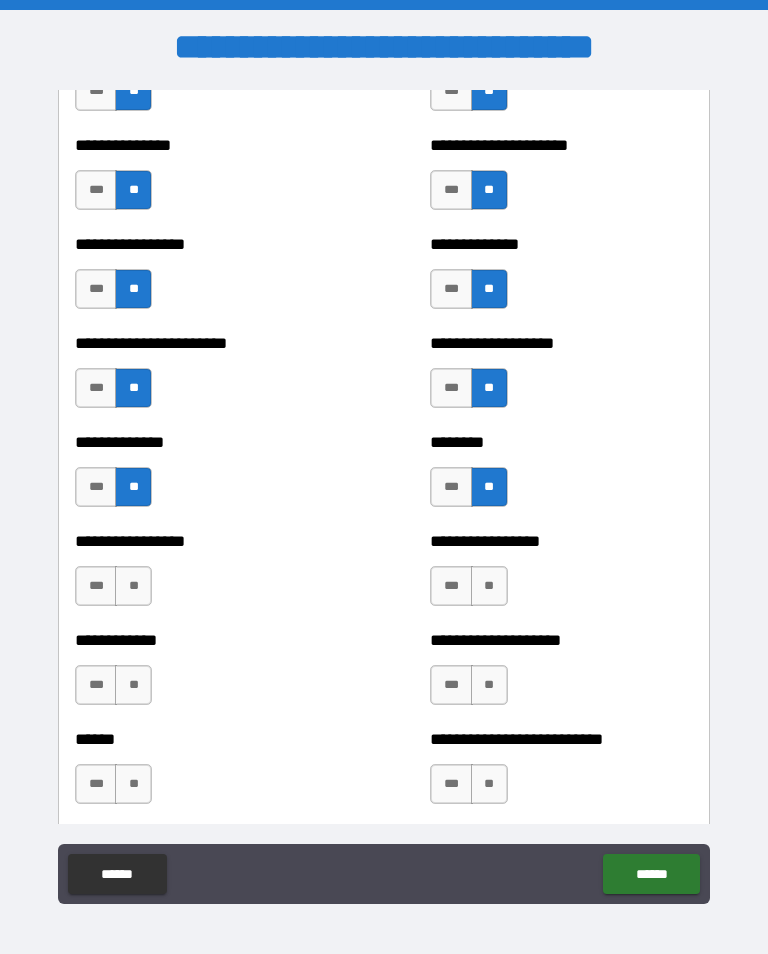 click on "**" at bounding box center (133, 586) 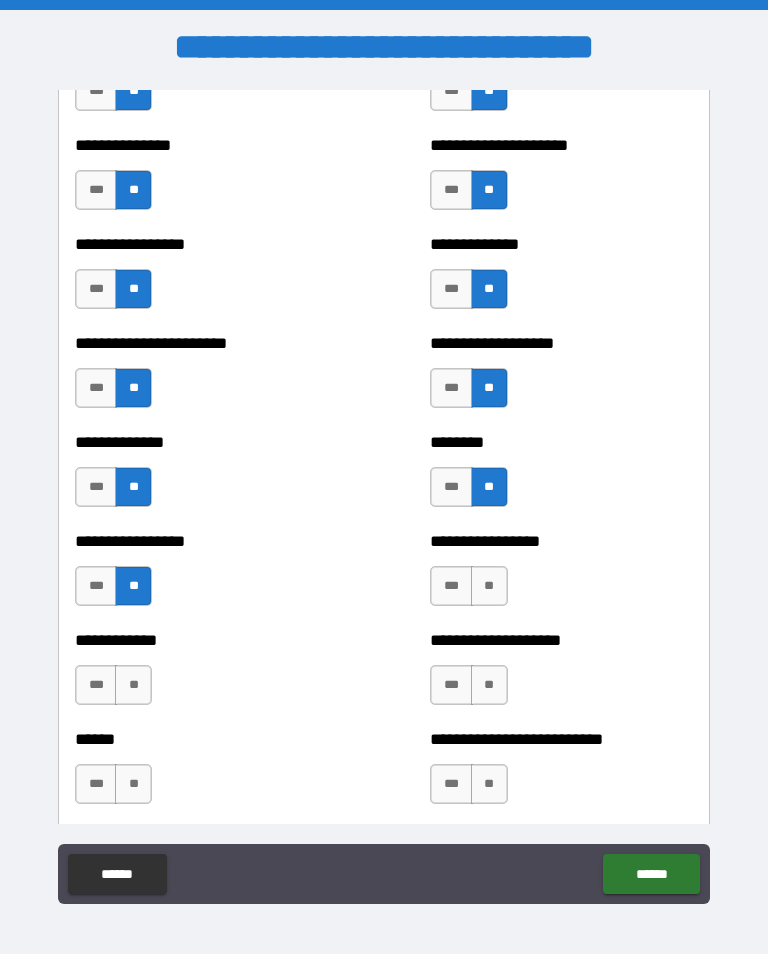 click on "**" at bounding box center [489, 586] 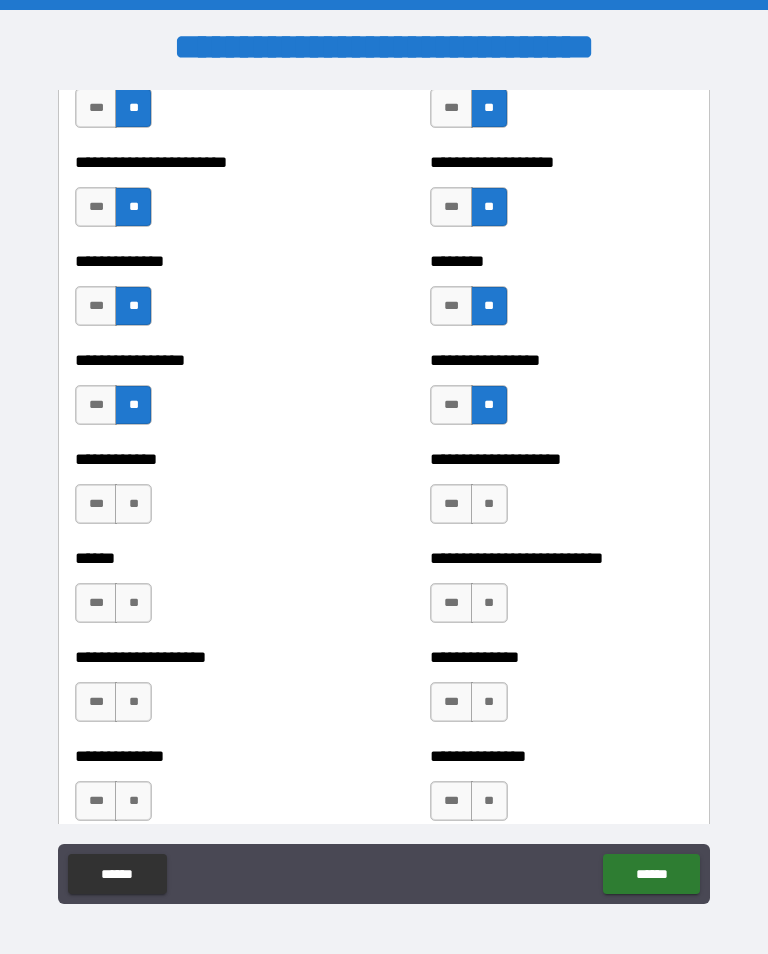 scroll, scrollTop: 3712, scrollLeft: 0, axis: vertical 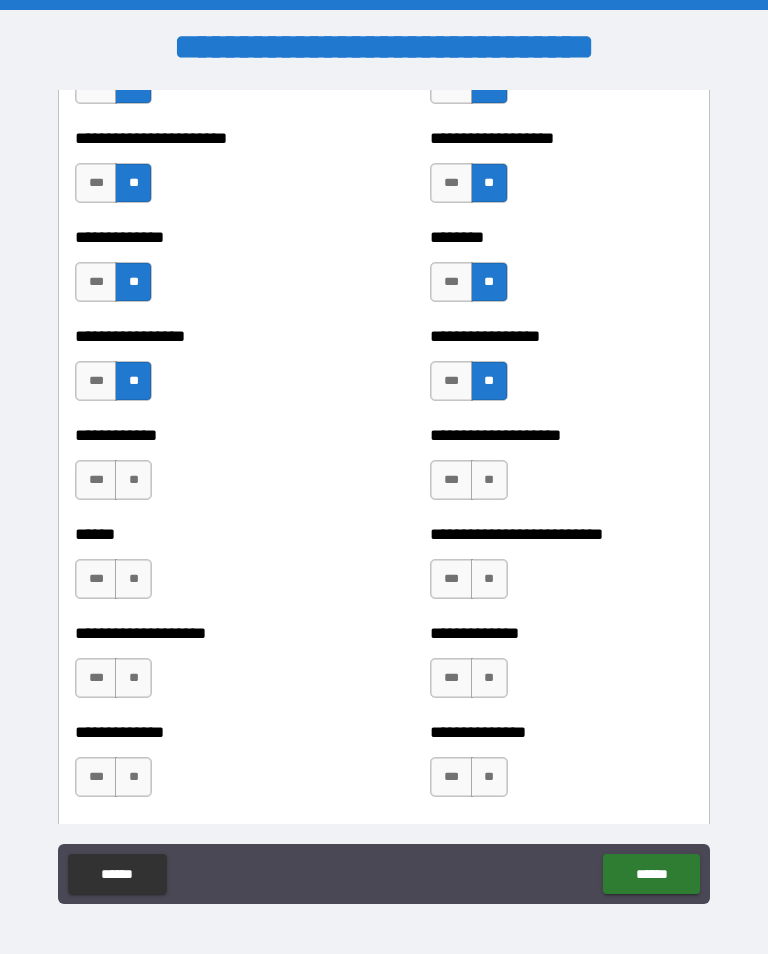 click on "**" at bounding box center [133, 480] 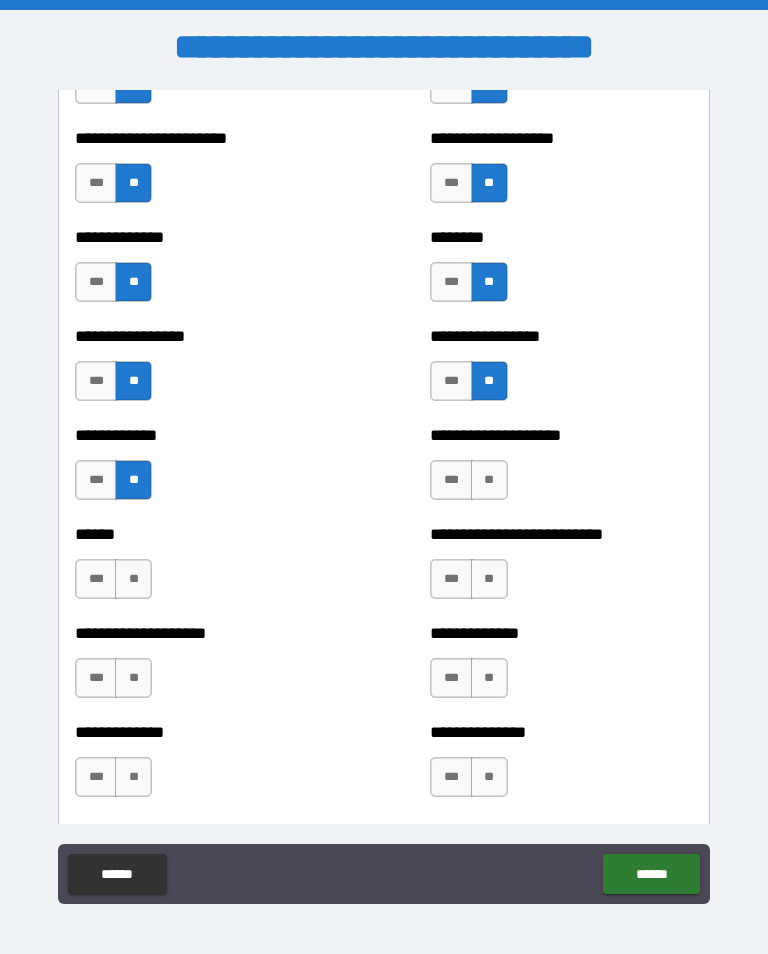 click on "**" at bounding box center [489, 480] 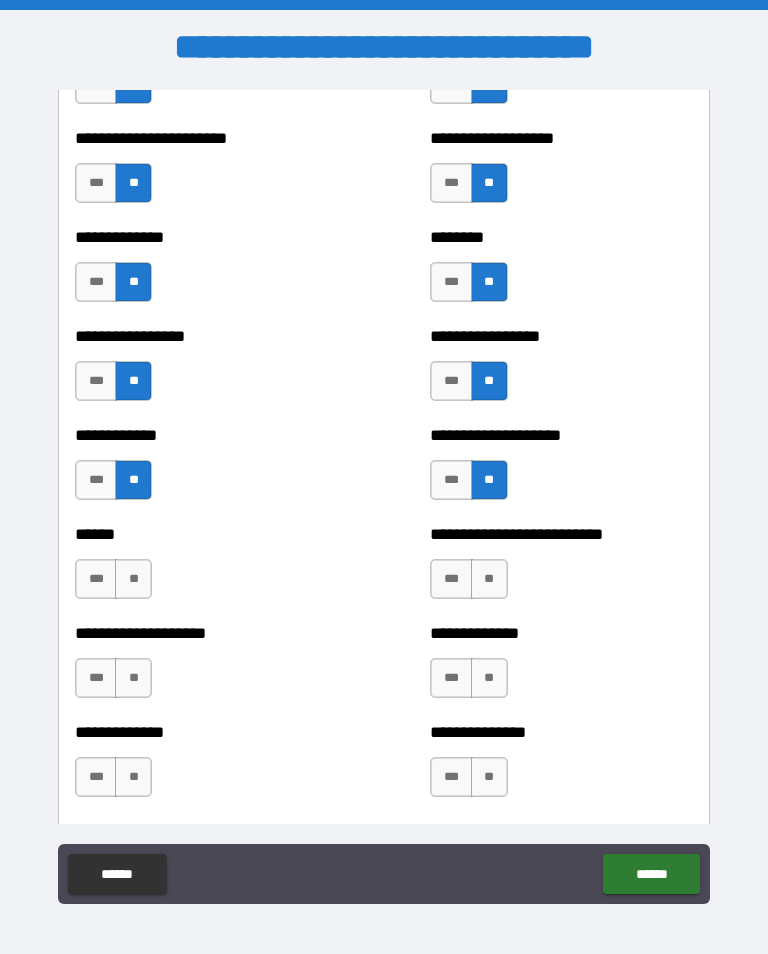 click on "**" at bounding box center [133, 579] 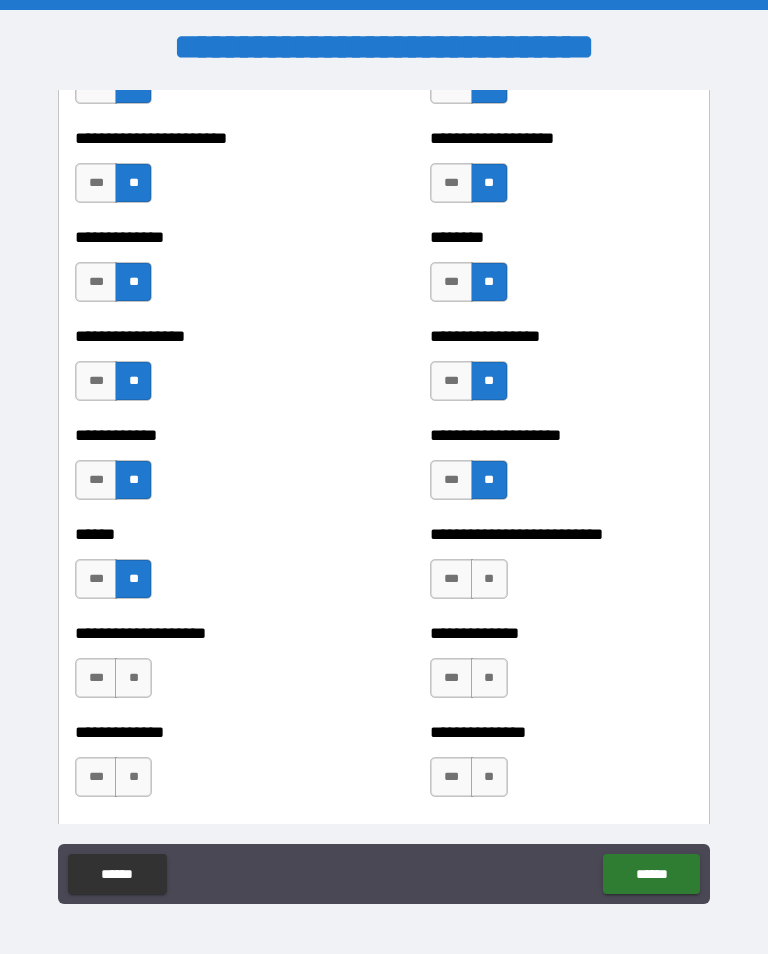 click on "**" at bounding box center (489, 579) 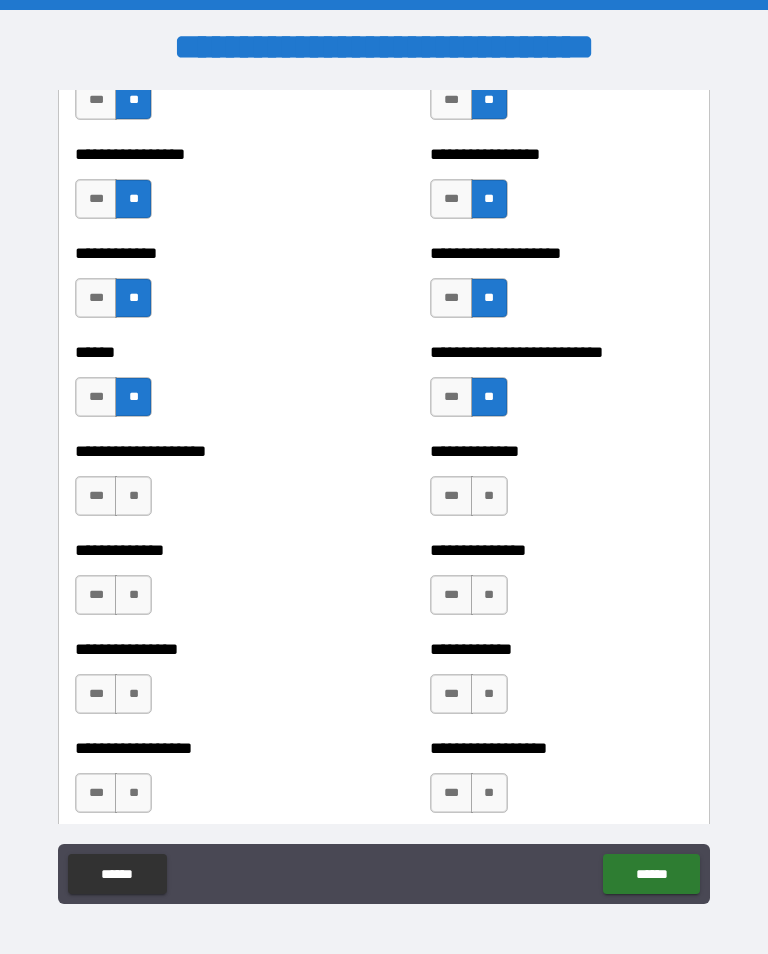 scroll, scrollTop: 3910, scrollLeft: 0, axis: vertical 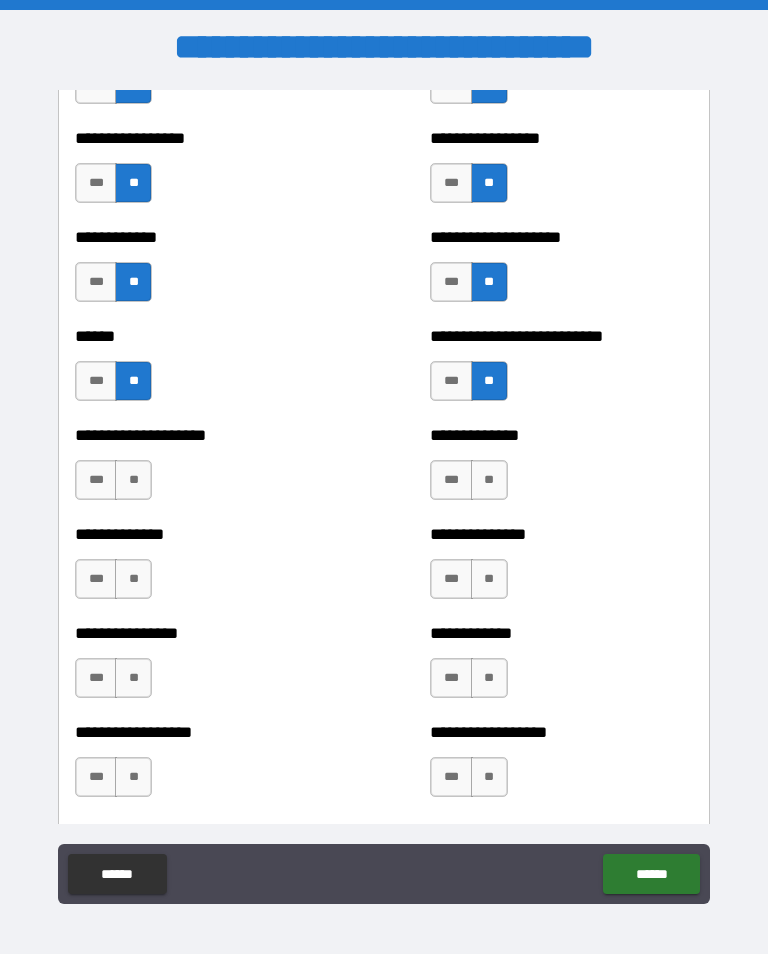 click on "**" at bounding box center [133, 480] 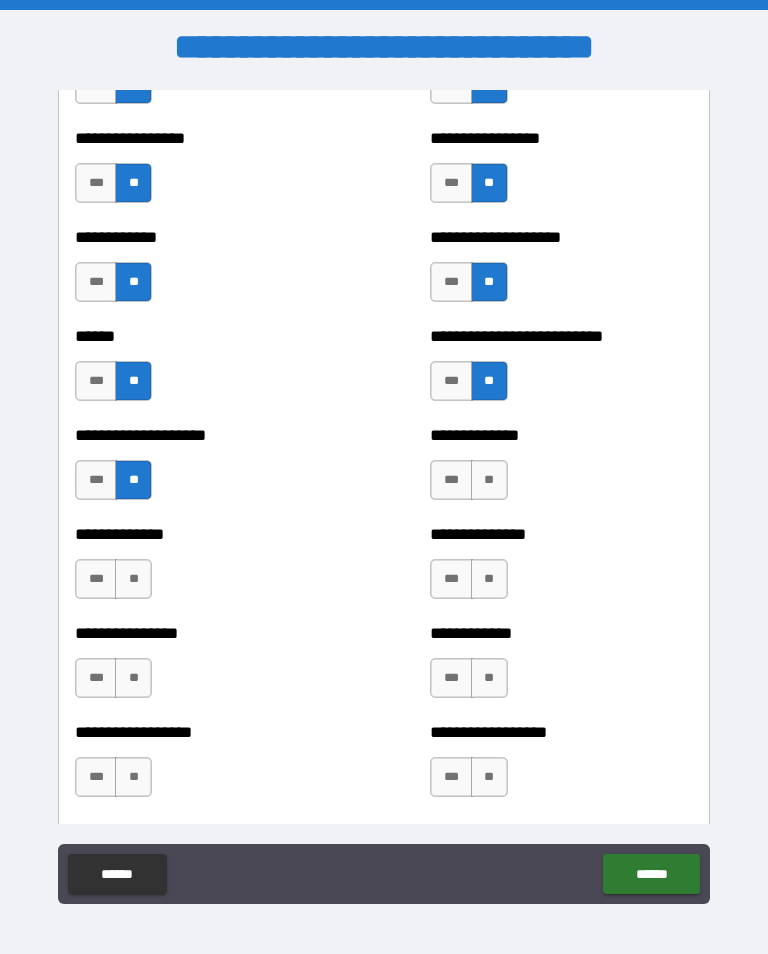 click on "**" at bounding box center [489, 480] 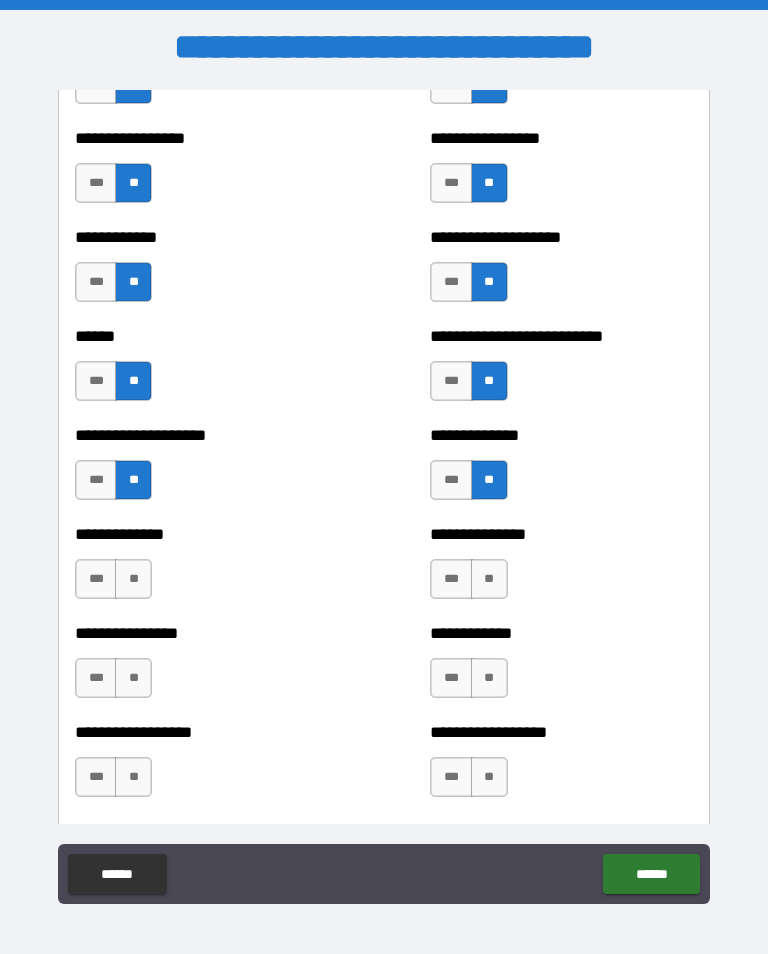 click on "**" at bounding box center [133, 579] 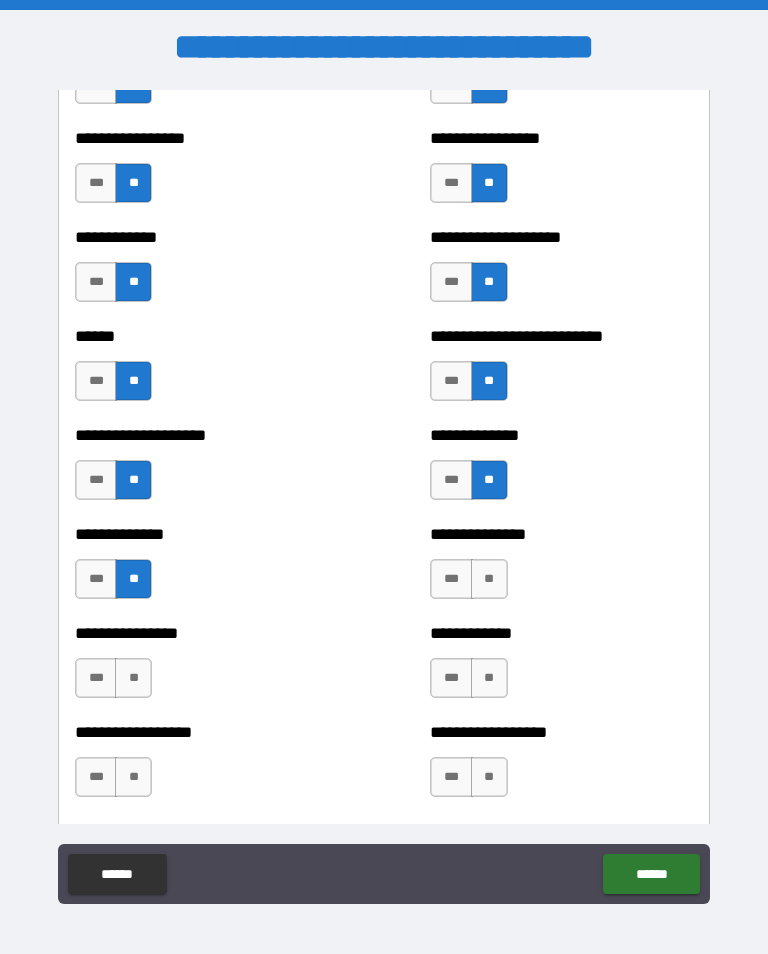 click on "**" at bounding box center (489, 579) 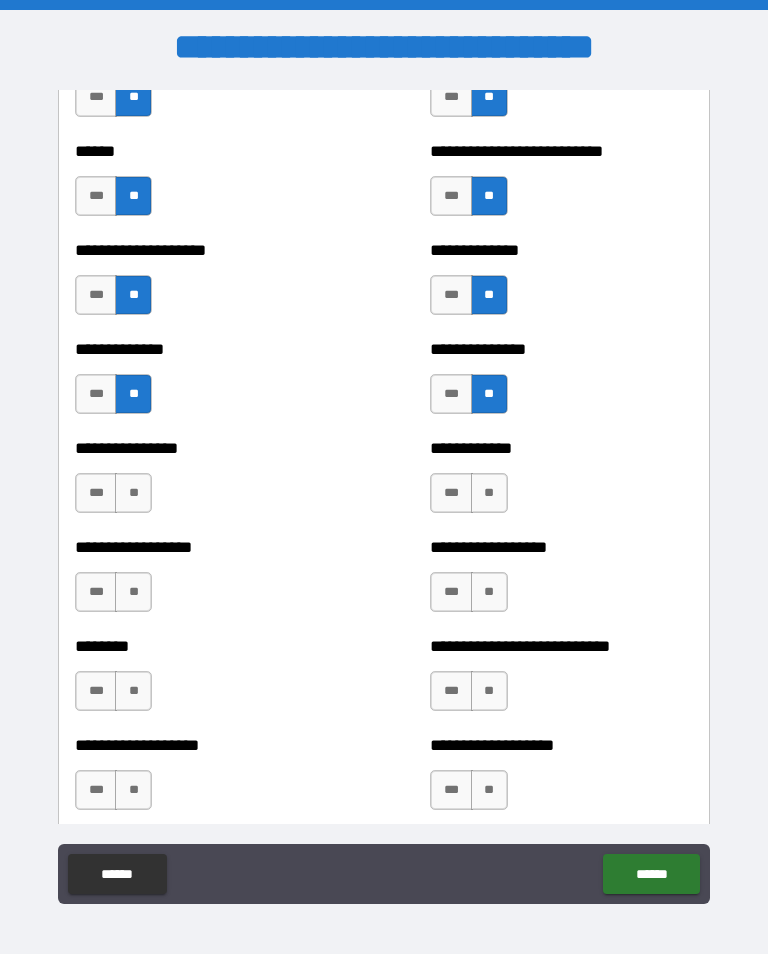 scroll, scrollTop: 4103, scrollLeft: 0, axis: vertical 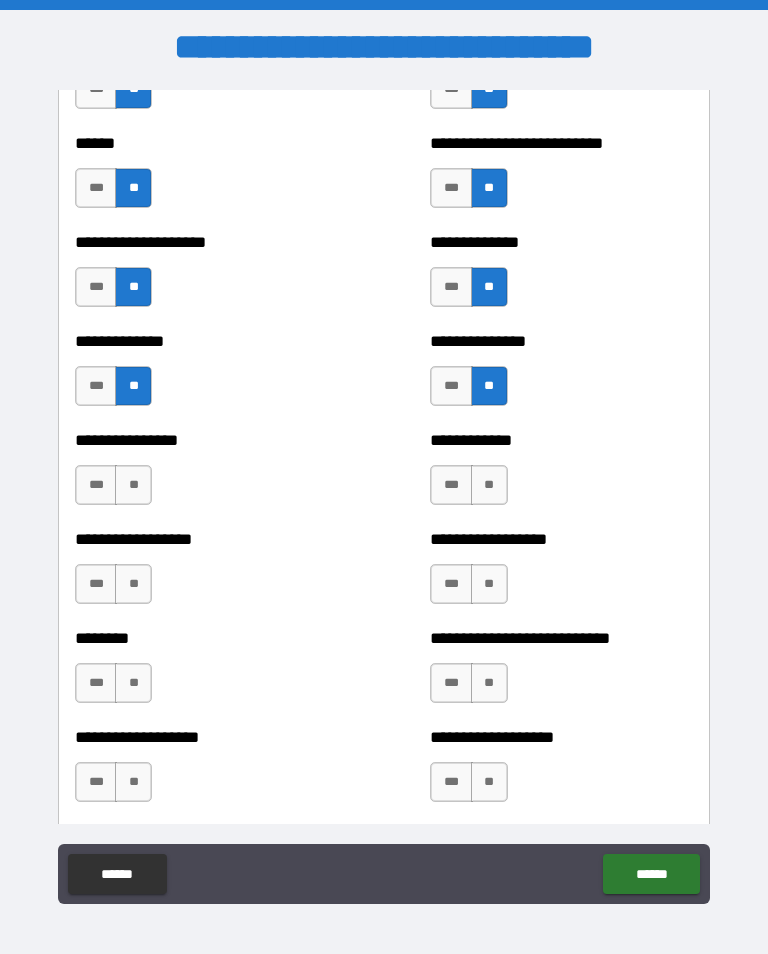 click on "**" at bounding box center (133, 485) 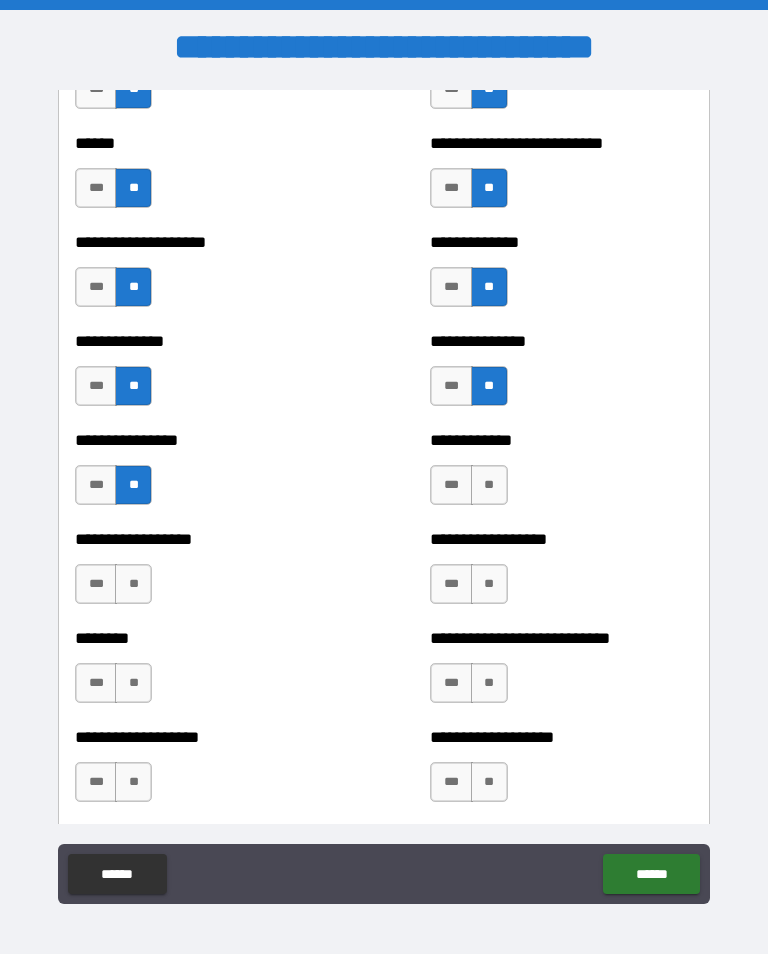 click on "**" at bounding box center (489, 485) 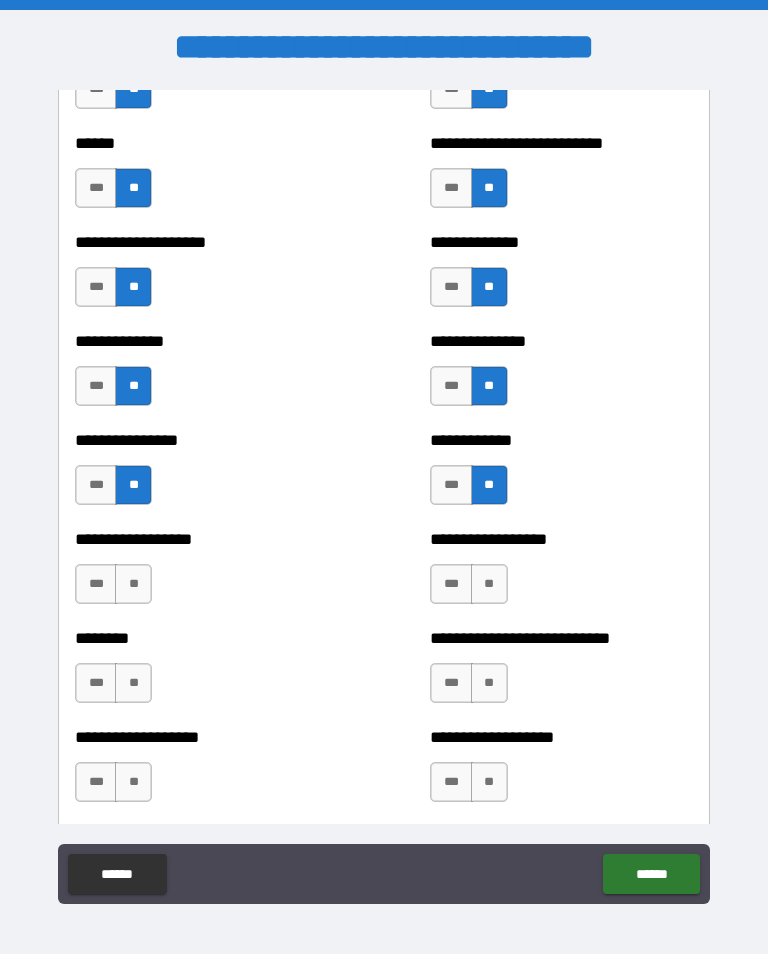 click on "**" at bounding box center (133, 584) 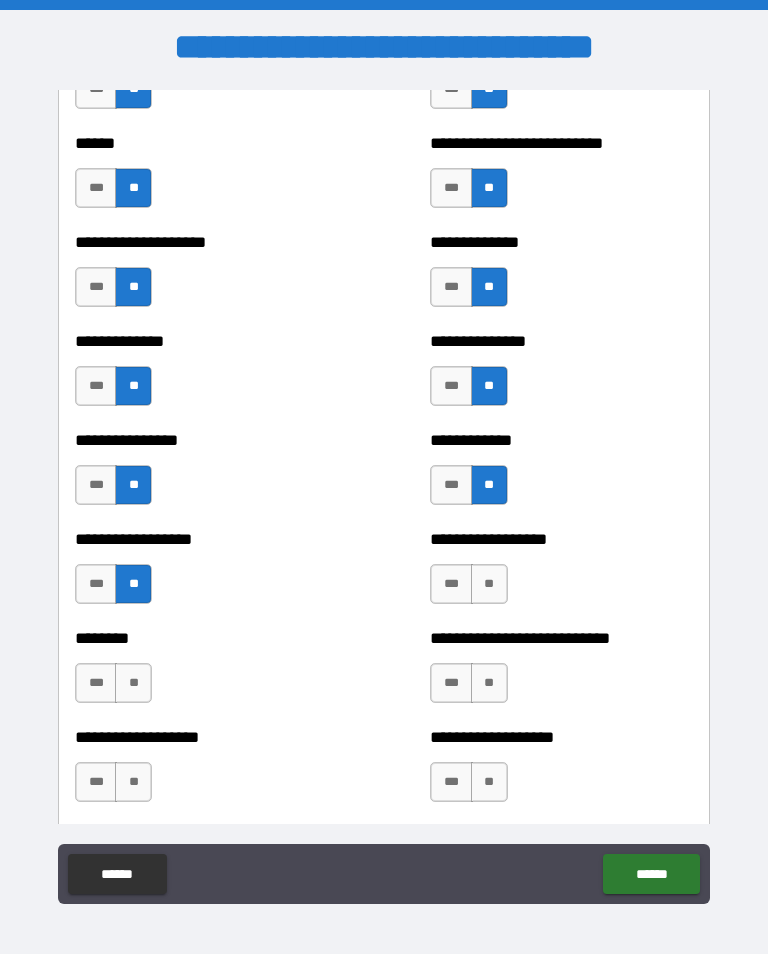click on "**" at bounding box center (489, 584) 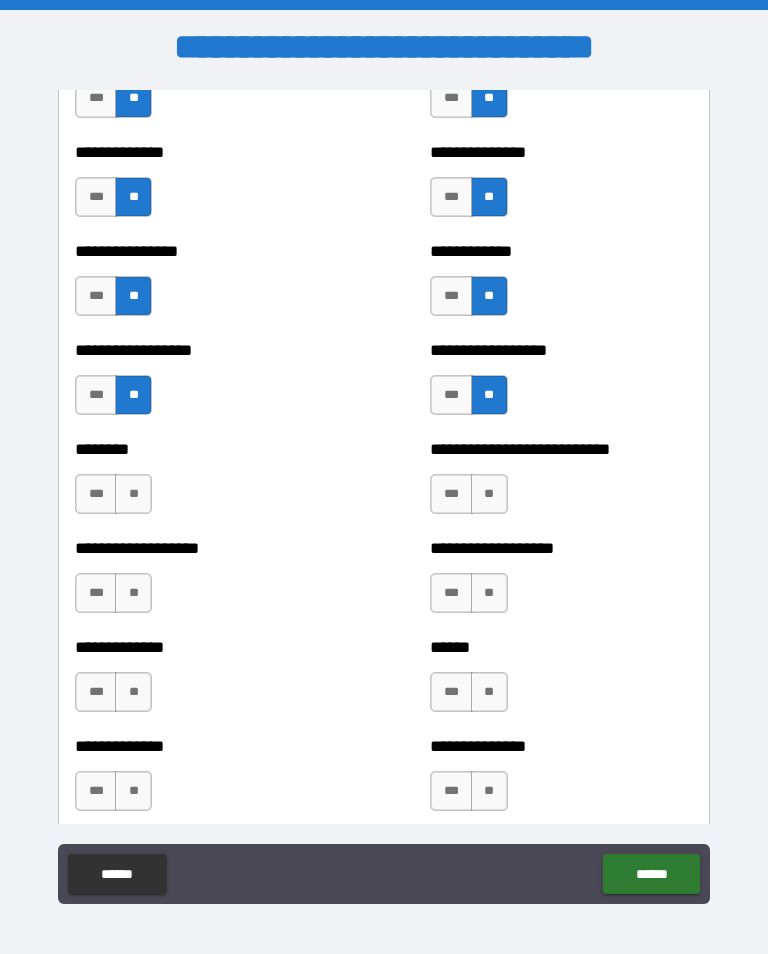 scroll, scrollTop: 4287, scrollLeft: 0, axis: vertical 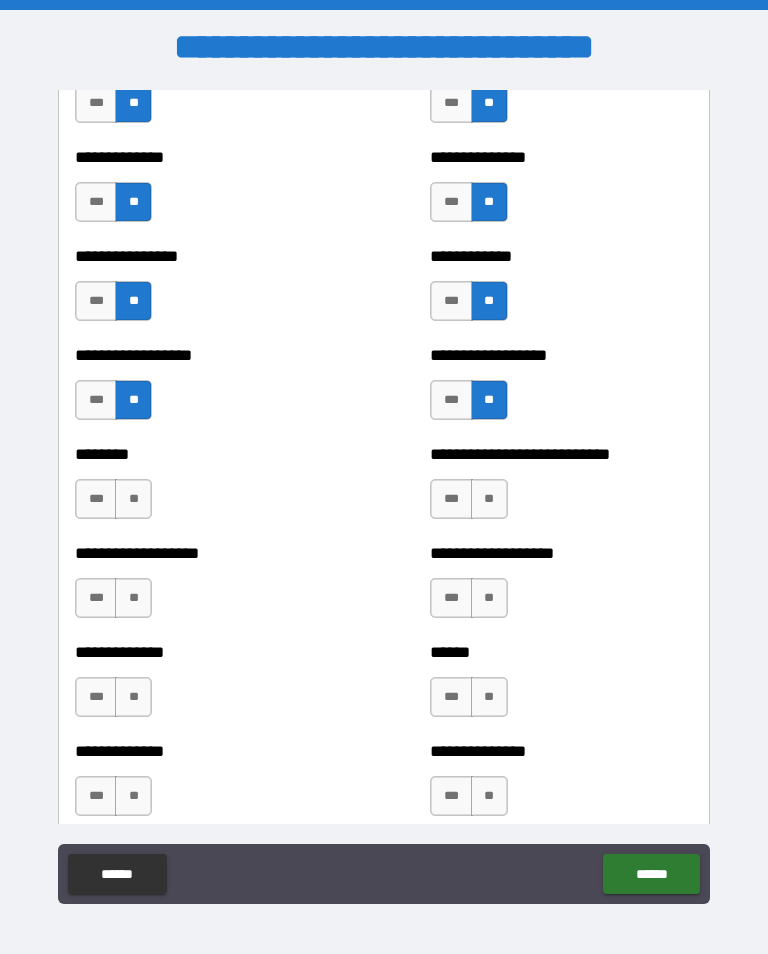 click on "**" at bounding box center (133, 499) 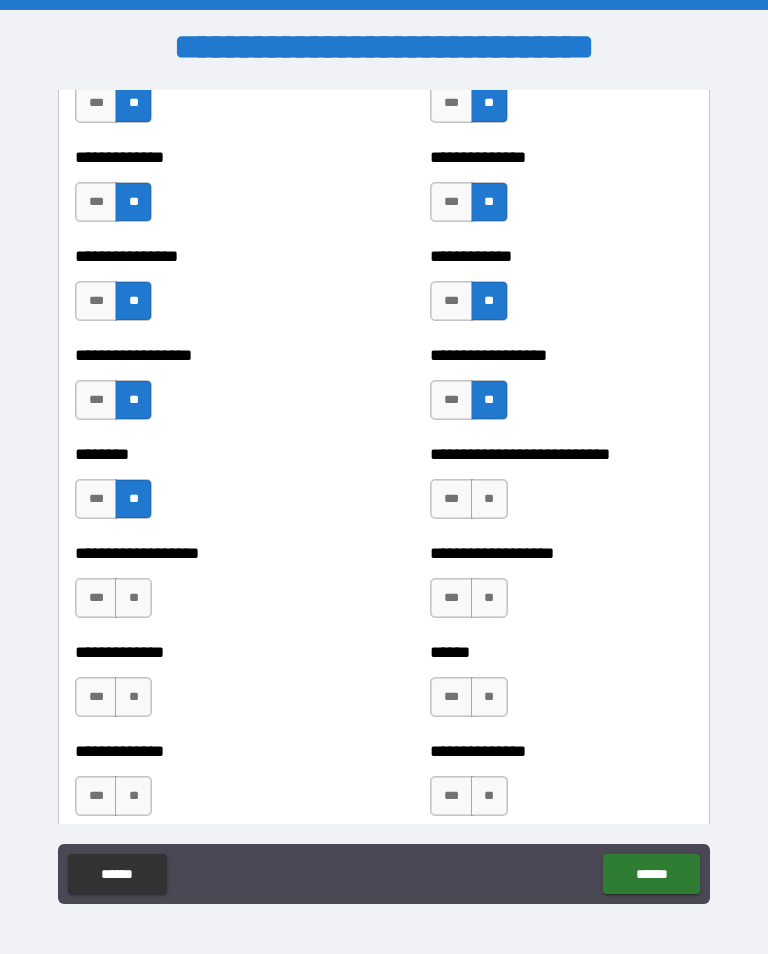 click on "**" at bounding box center (489, 499) 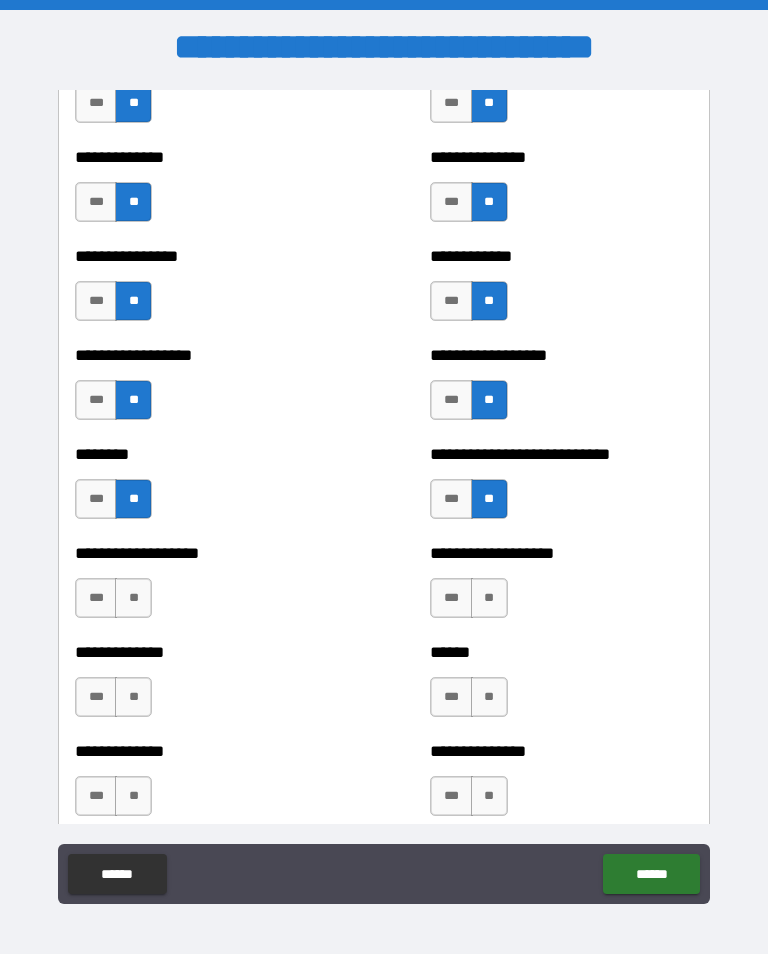 click on "**" at bounding box center (133, 598) 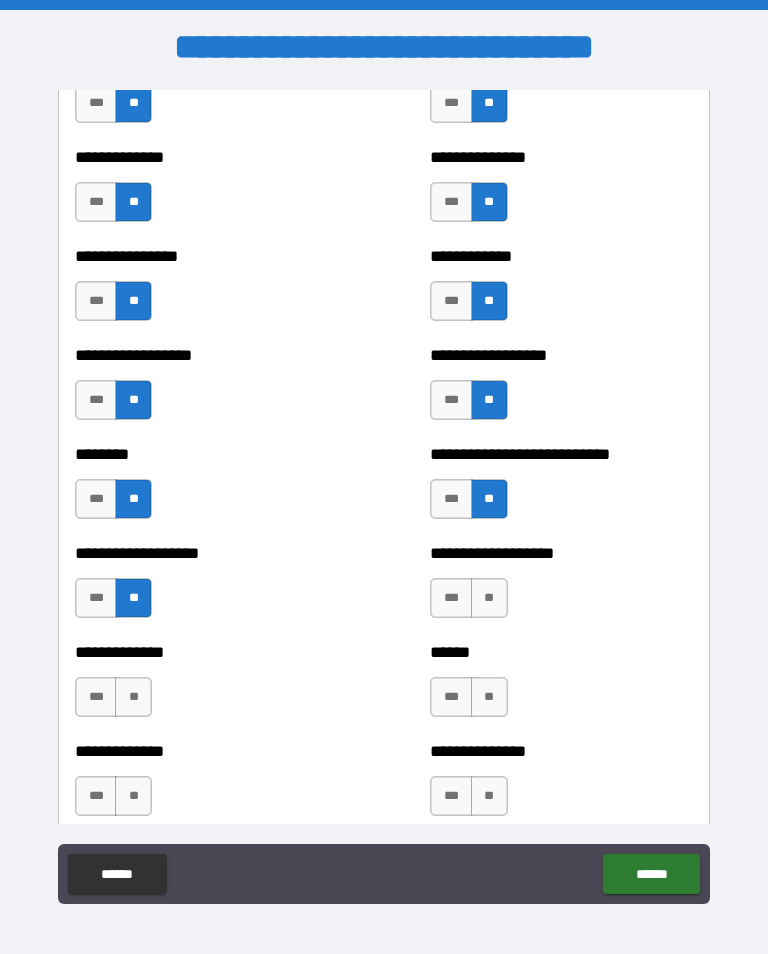 click on "**" at bounding box center (489, 598) 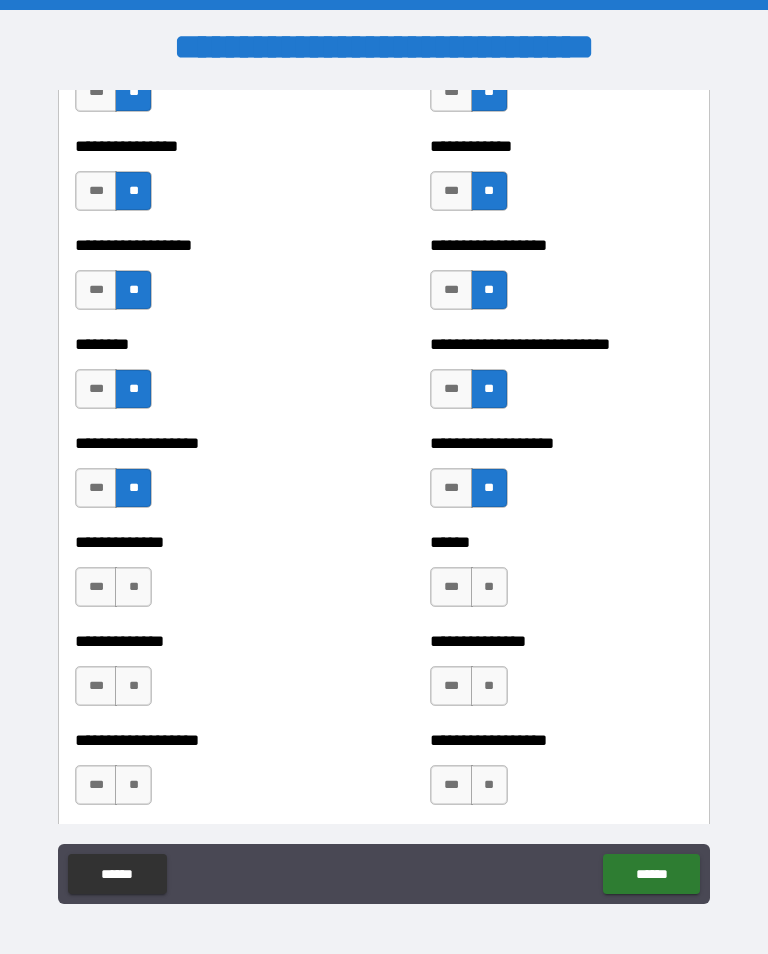 scroll, scrollTop: 4397, scrollLeft: 0, axis: vertical 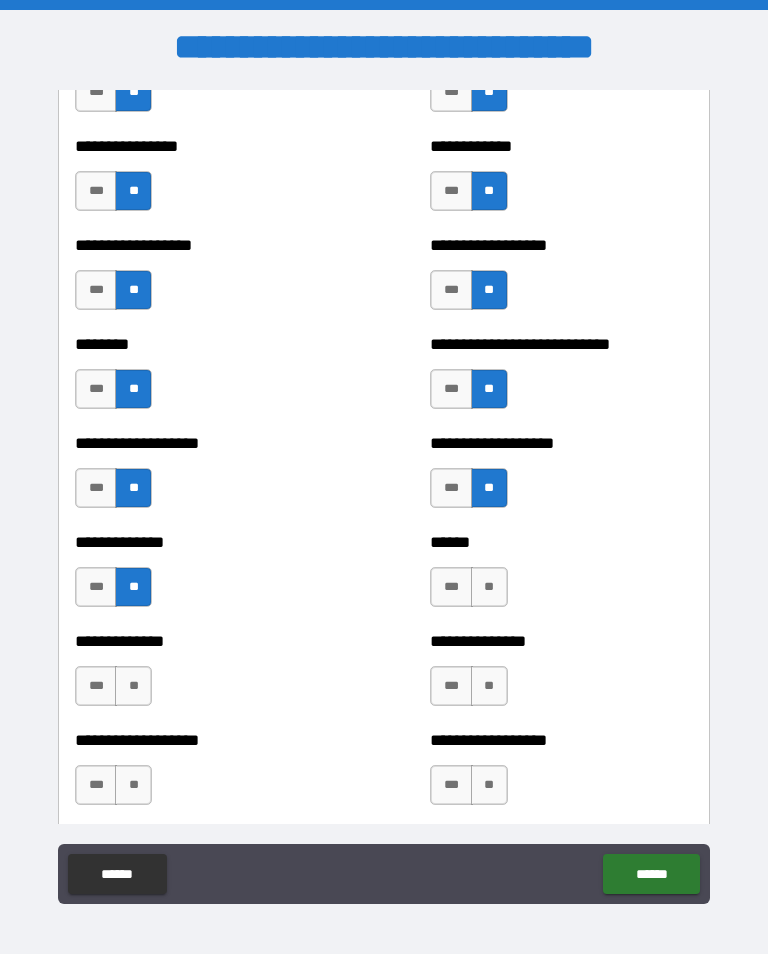 click on "**" at bounding box center [489, 587] 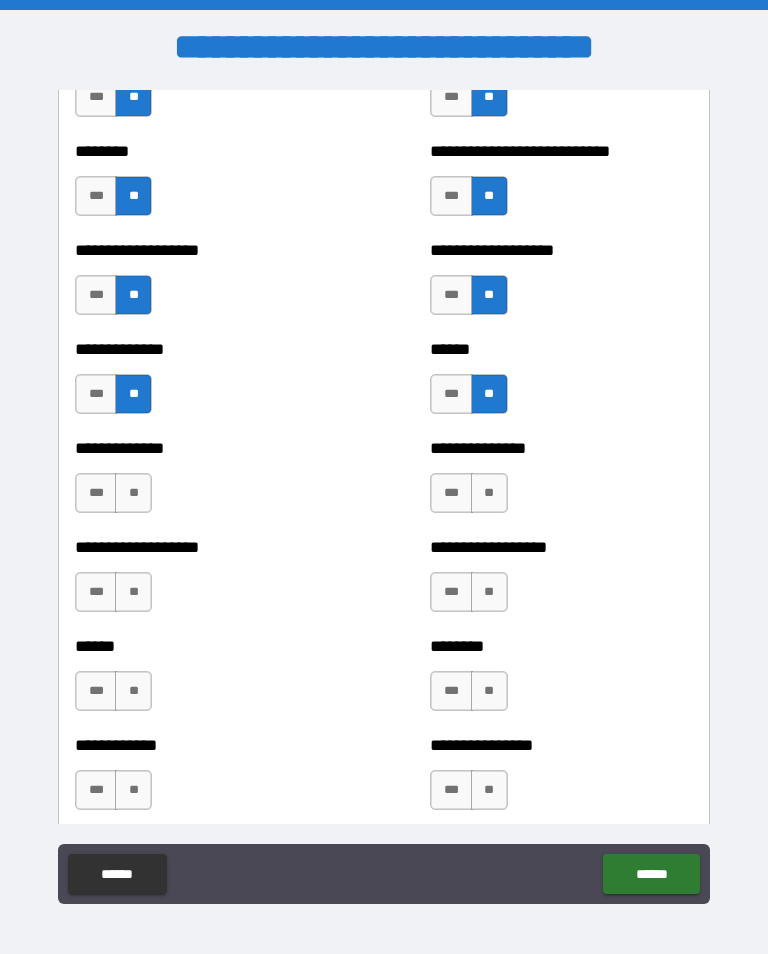 scroll, scrollTop: 4598, scrollLeft: 0, axis: vertical 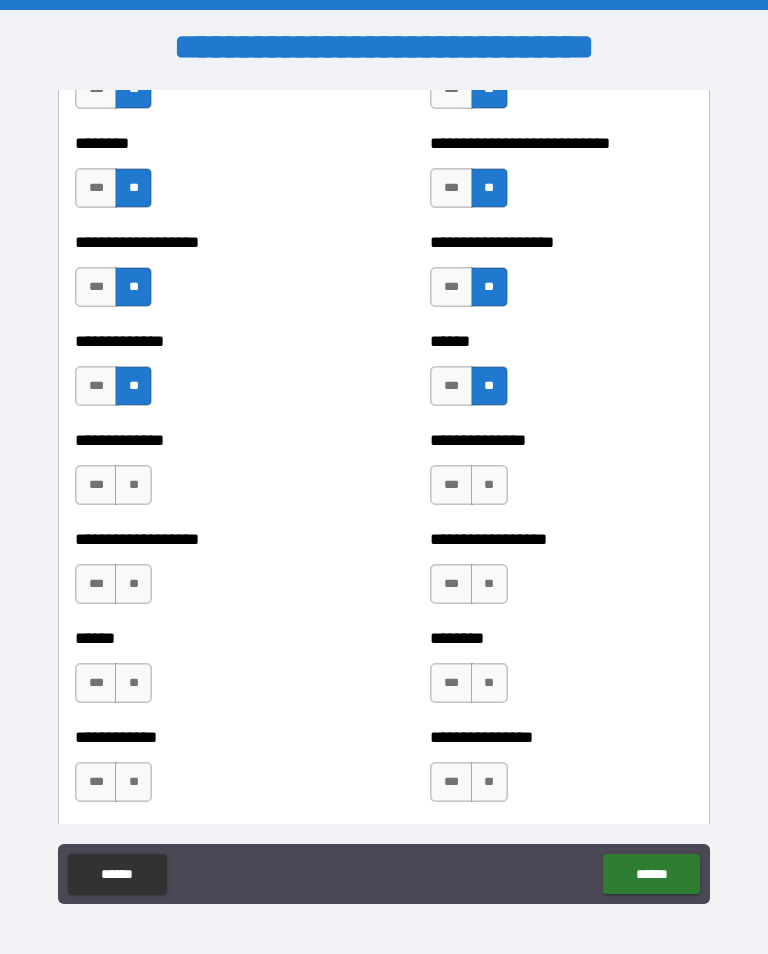 click on "**" at bounding box center (133, 485) 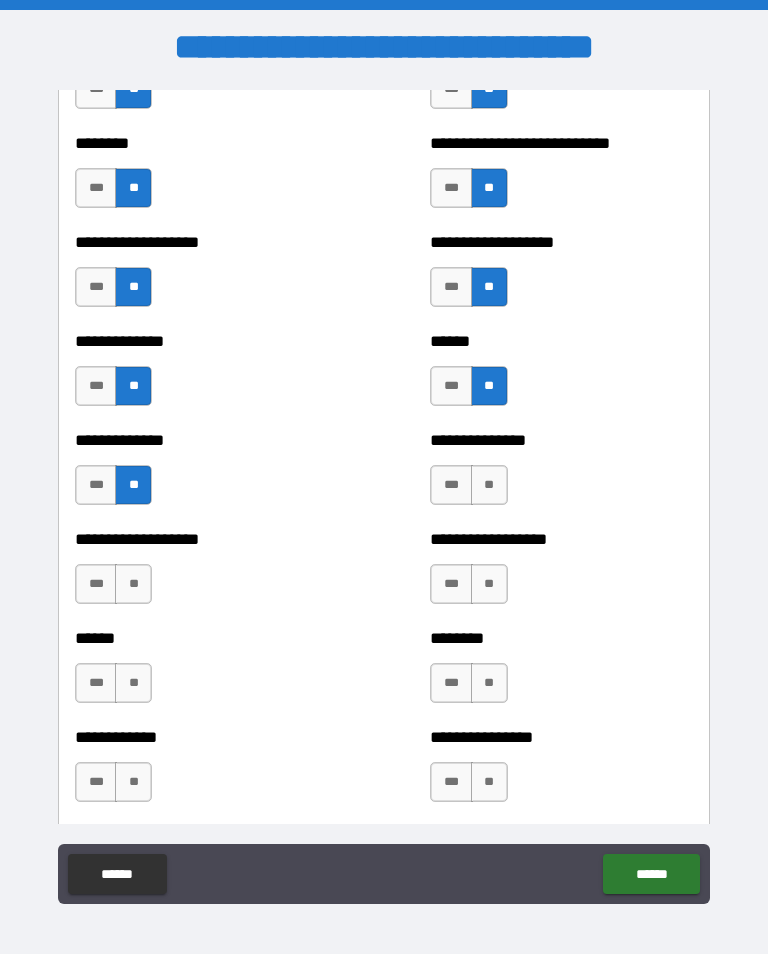 click on "**" at bounding box center (489, 485) 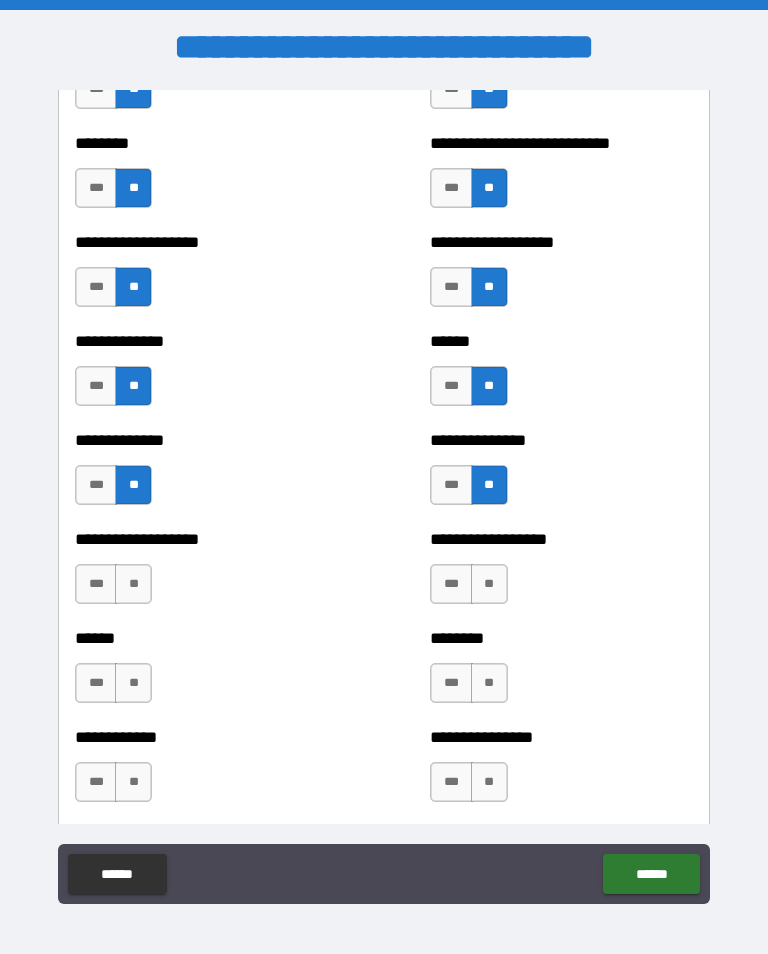 click on "**" at bounding box center [133, 584] 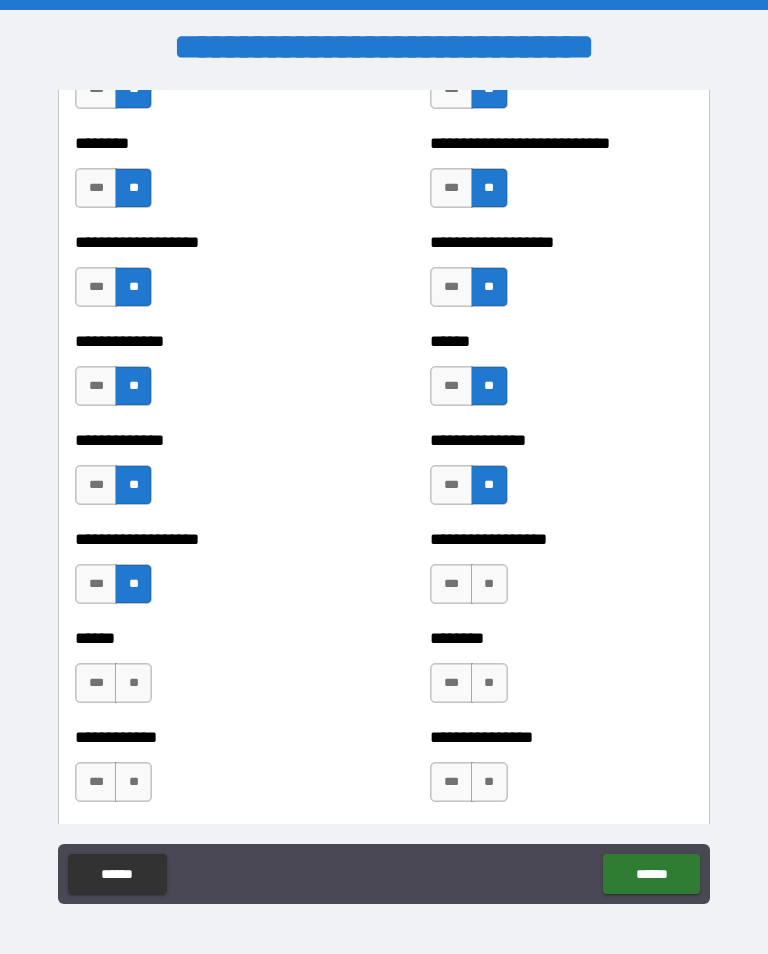 click on "**" at bounding box center (489, 584) 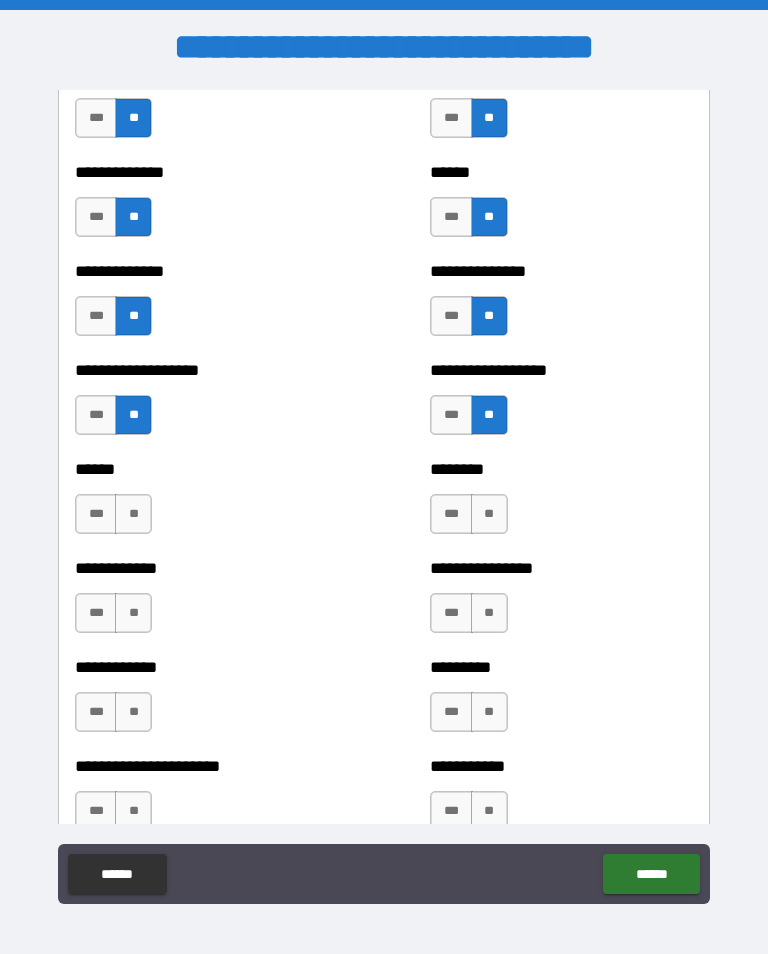 scroll, scrollTop: 4771, scrollLeft: 0, axis: vertical 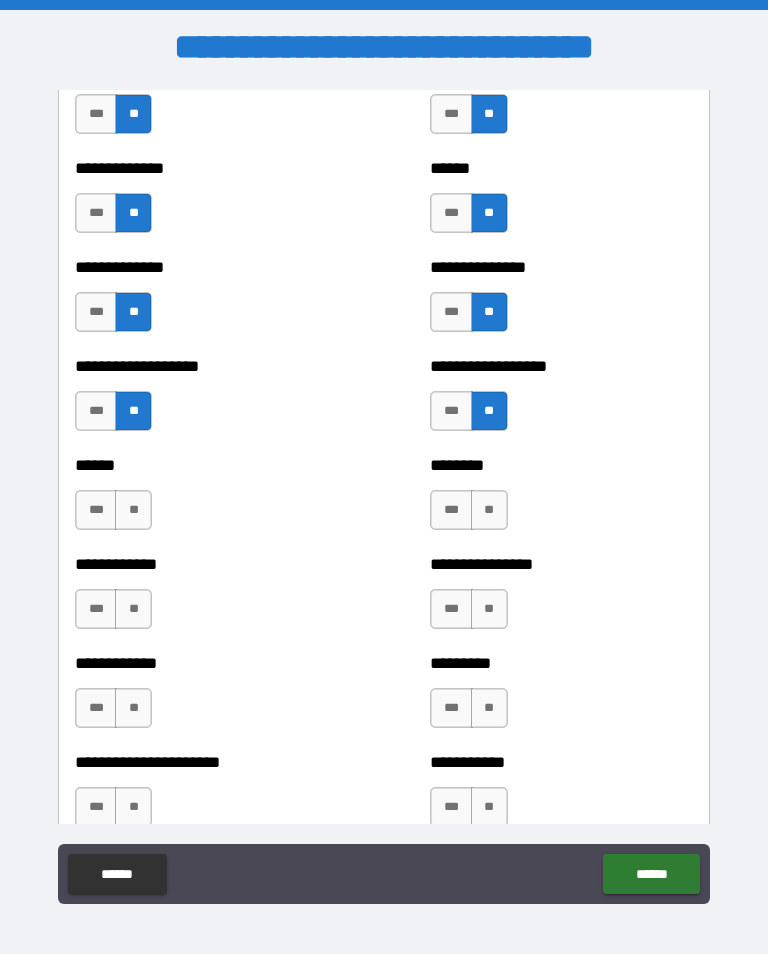 click on "**" at bounding box center (133, 510) 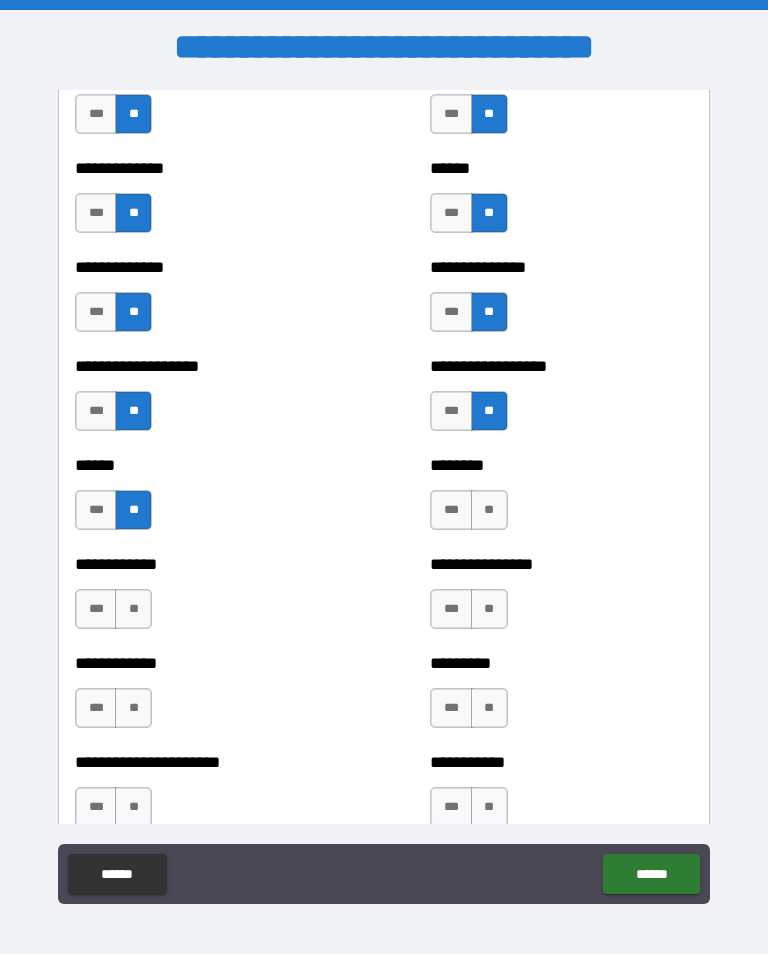 click on "**" at bounding box center (489, 510) 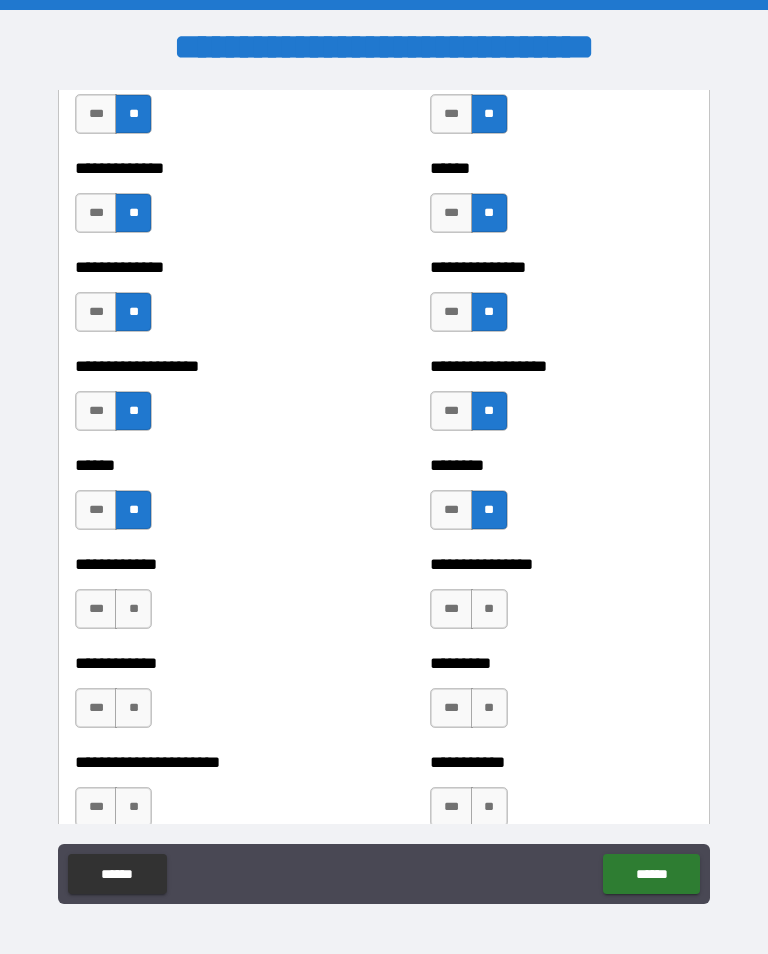click on "**" at bounding box center [133, 609] 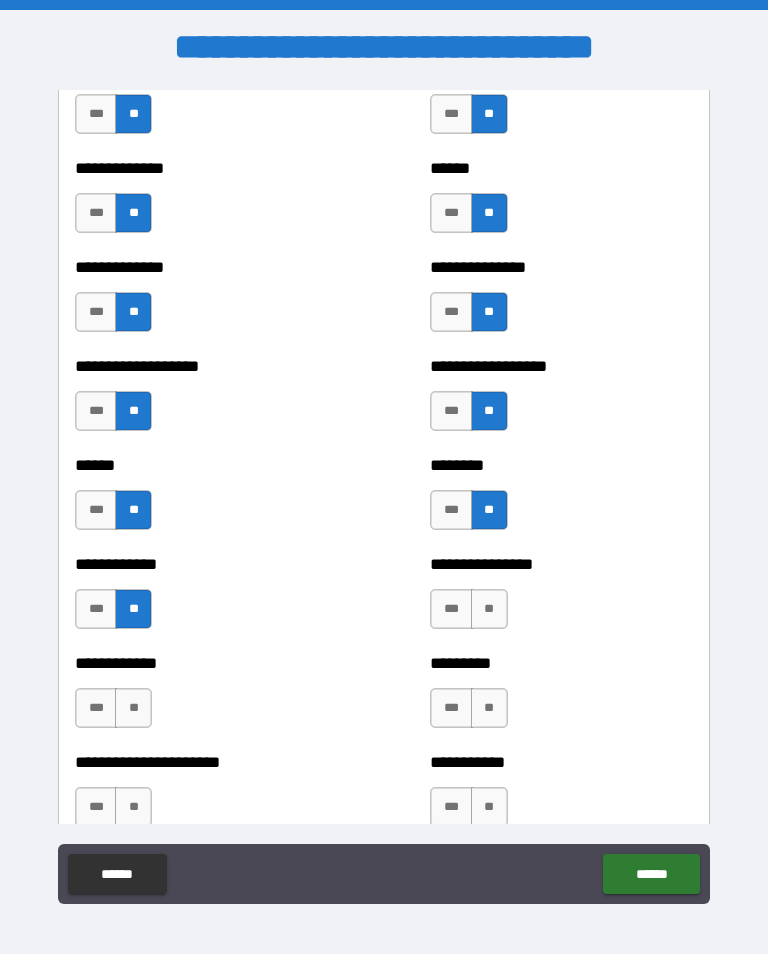 click on "**" at bounding box center (489, 609) 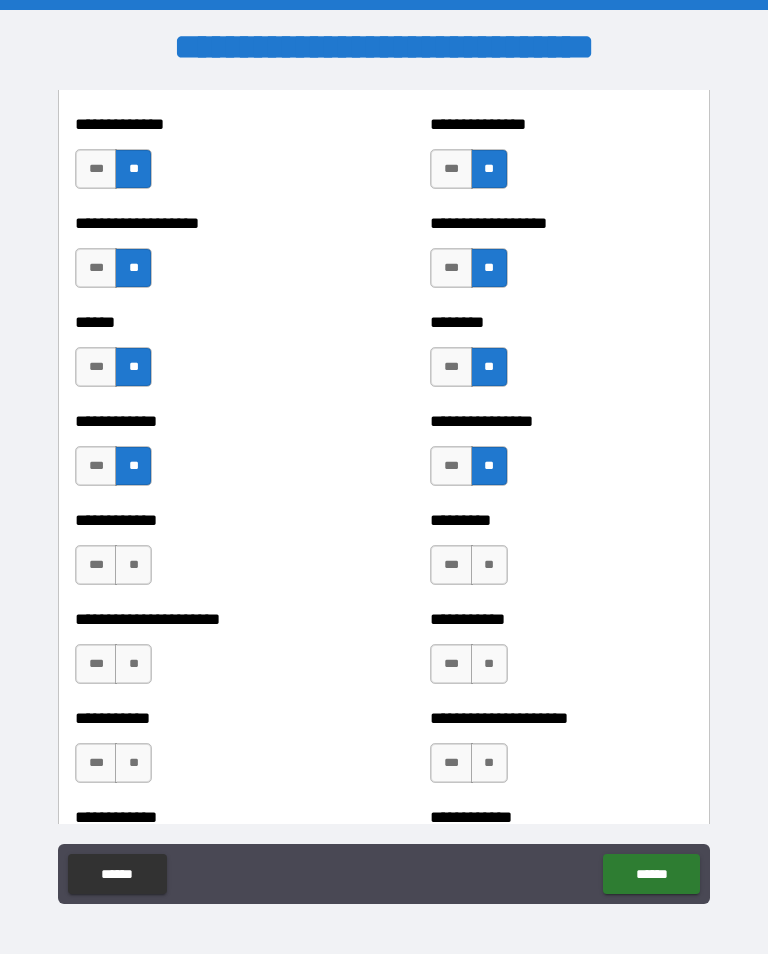 scroll, scrollTop: 4930, scrollLeft: 0, axis: vertical 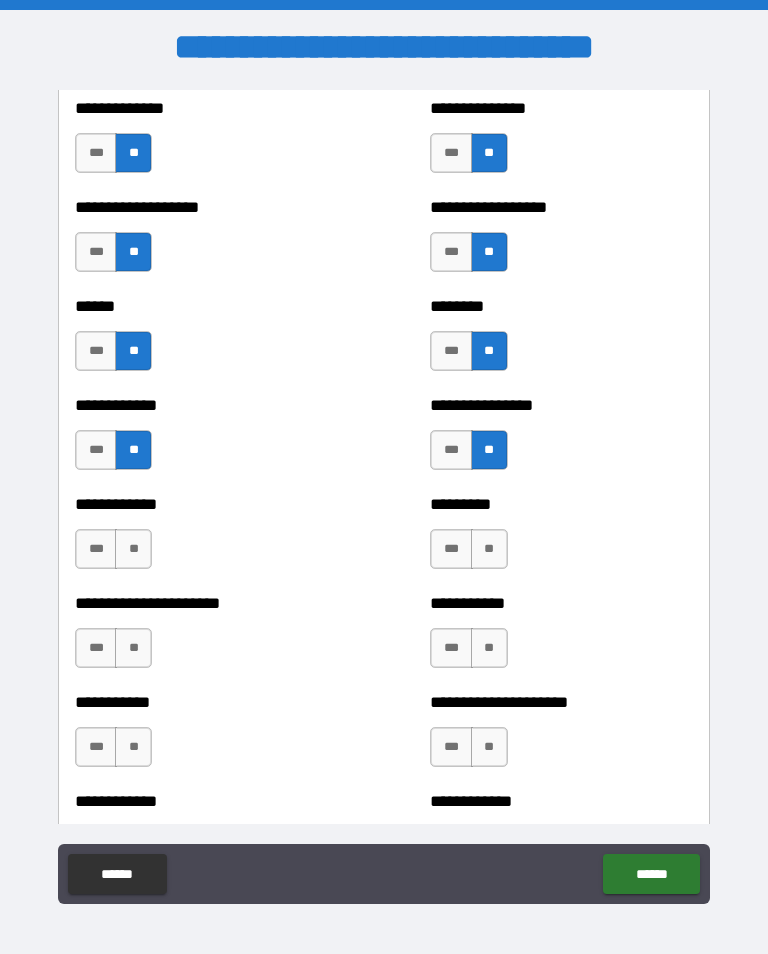click on "**" at bounding box center (133, 549) 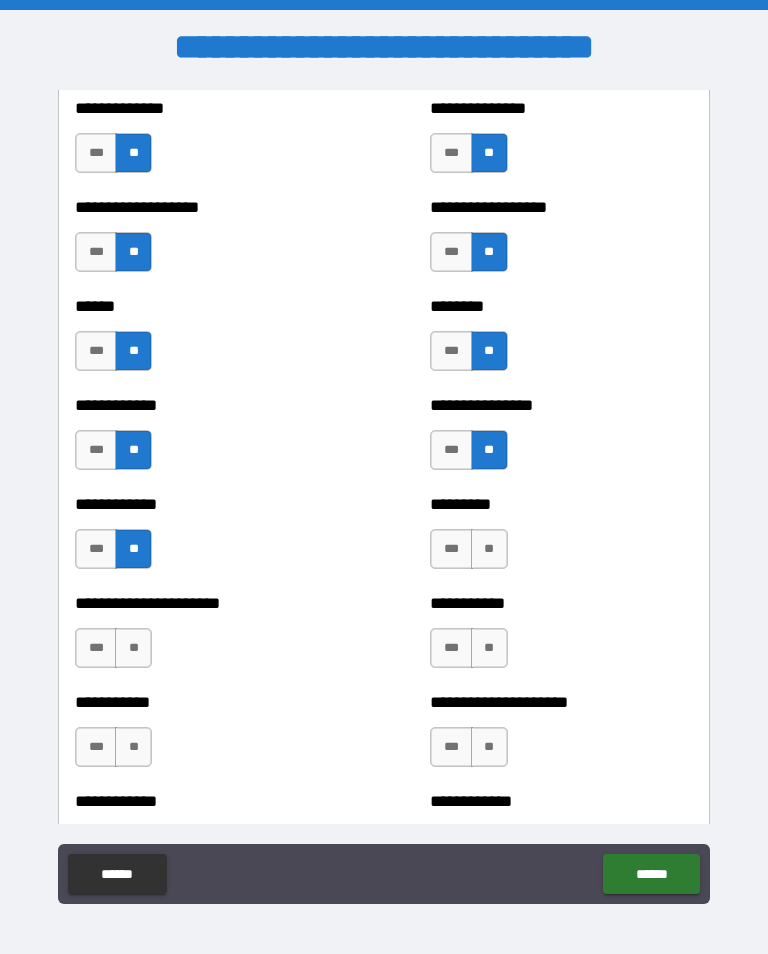 click on "**" at bounding box center (489, 549) 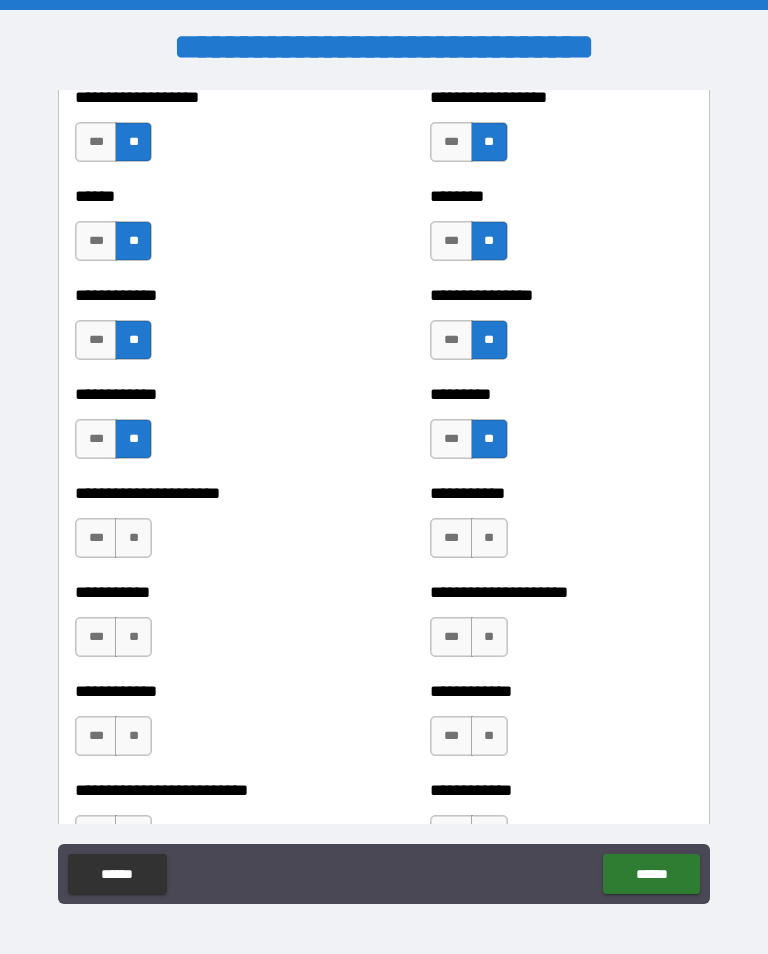 scroll, scrollTop: 5043, scrollLeft: 0, axis: vertical 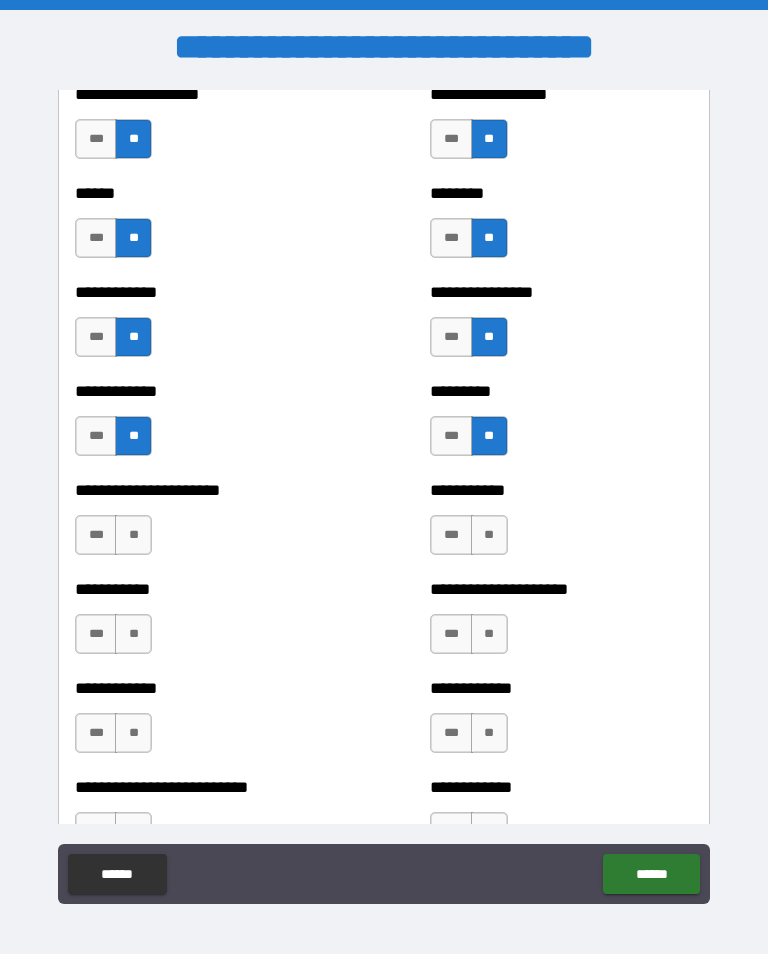 click on "**" at bounding box center (133, 535) 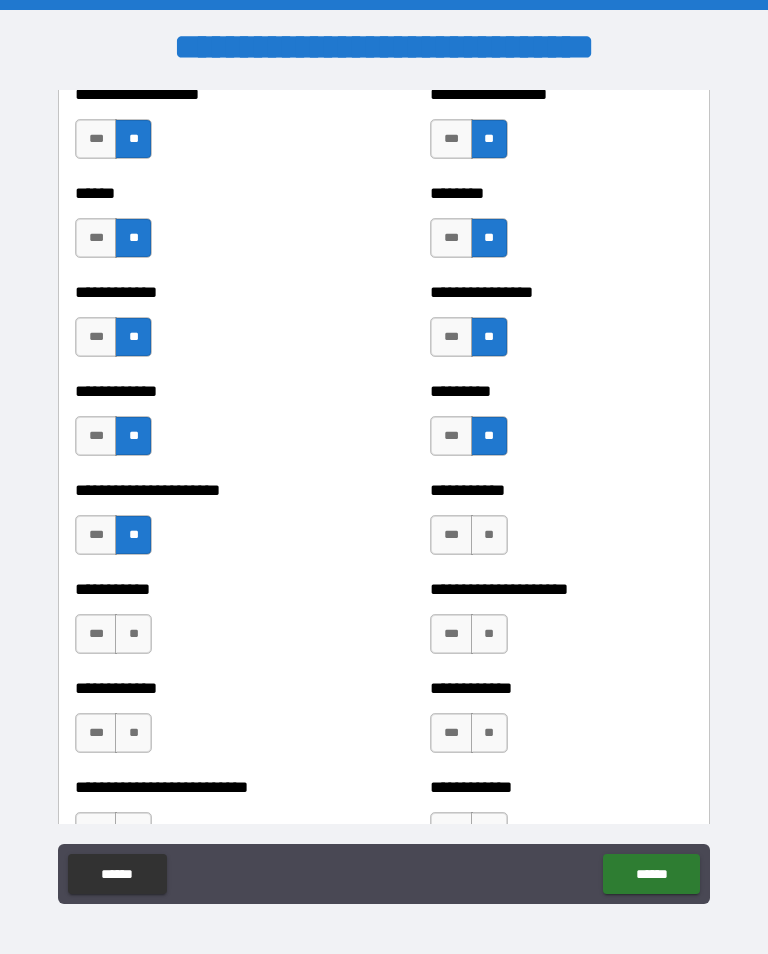 click on "**" at bounding box center [489, 535] 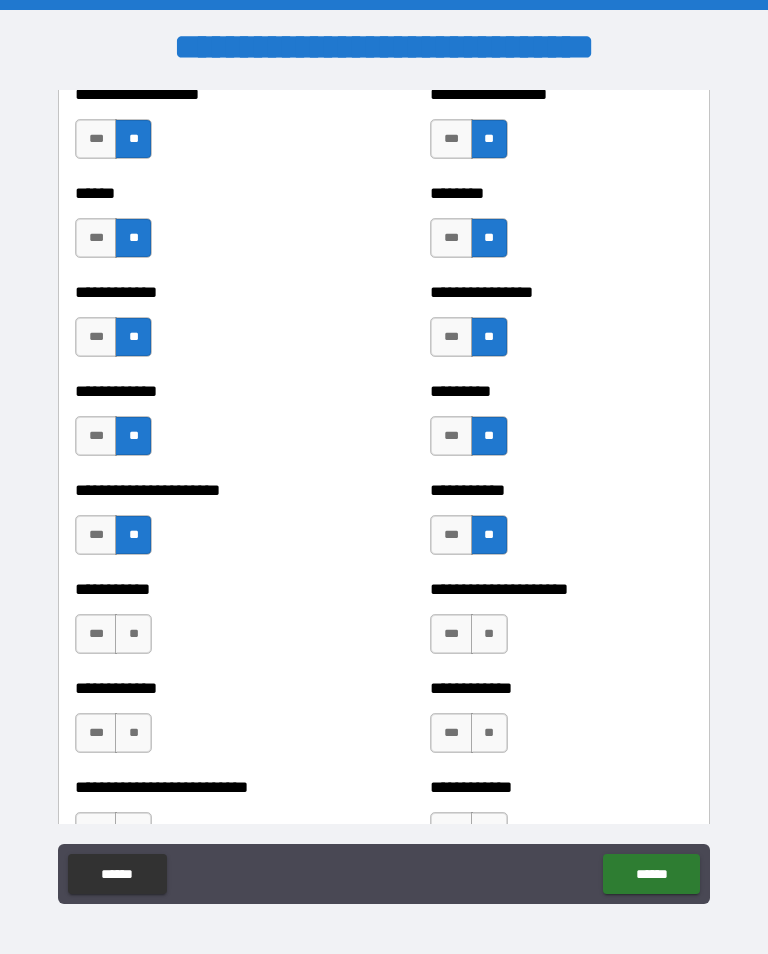 click on "**" at bounding box center [133, 634] 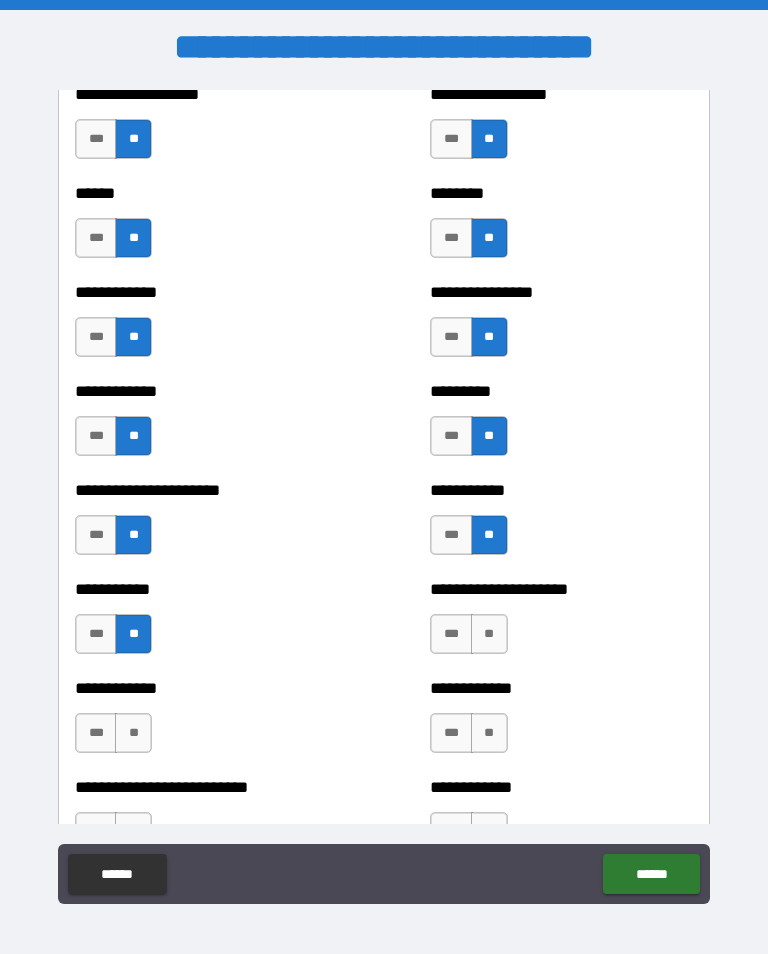 click on "**" at bounding box center [489, 634] 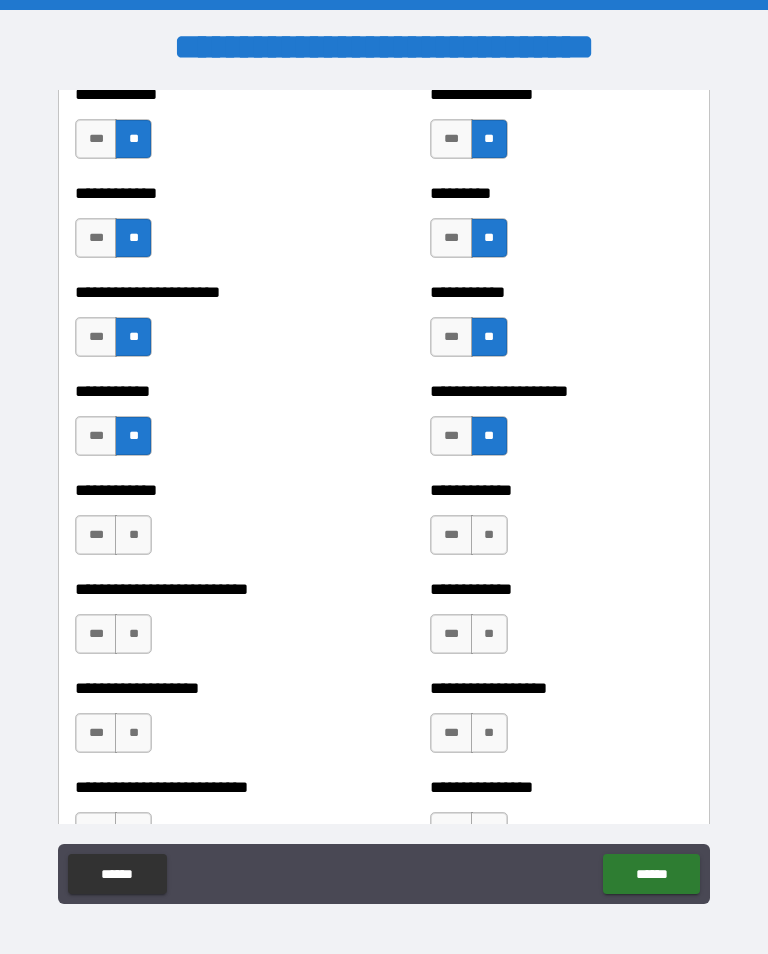 scroll, scrollTop: 5244, scrollLeft: 0, axis: vertical 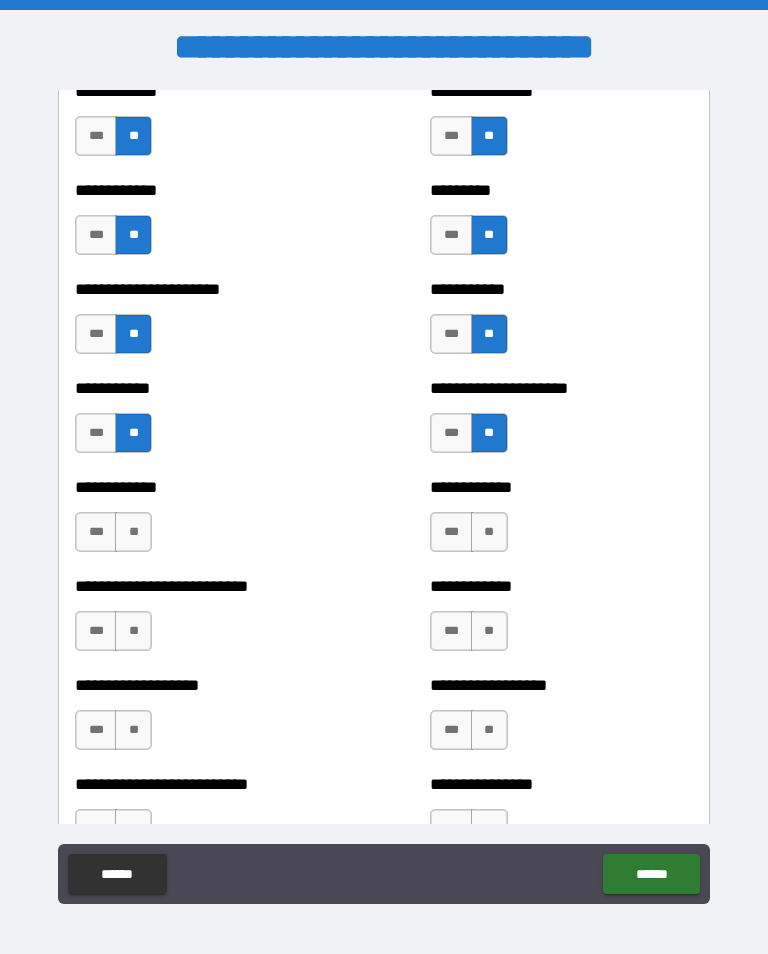 click on "**" at bounding box center [133, 532] 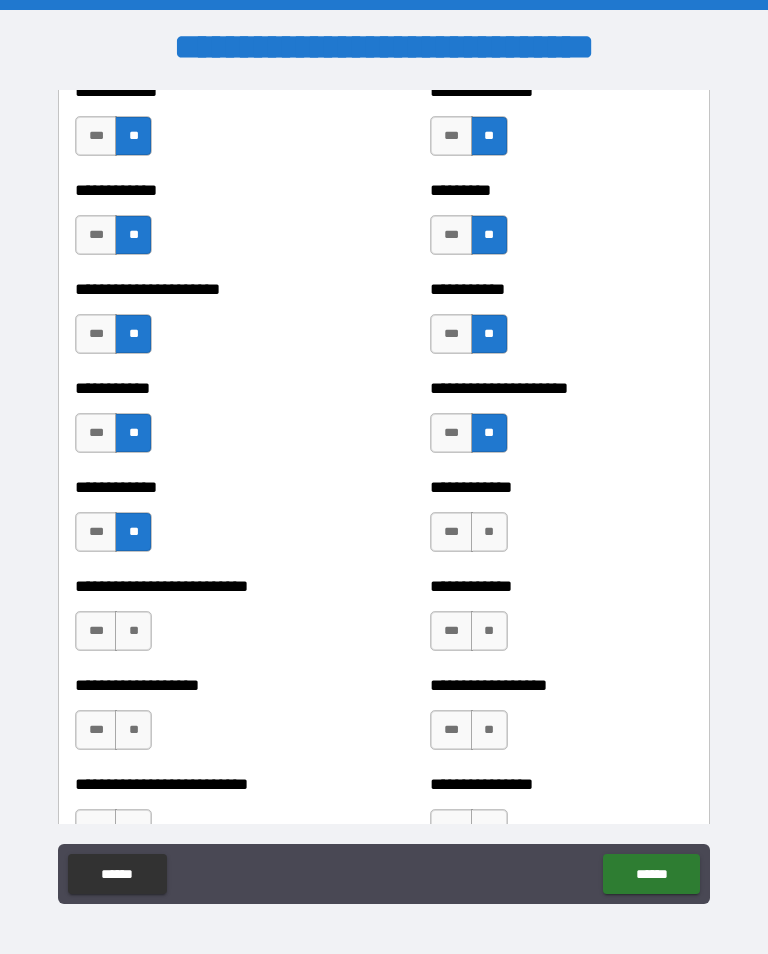 click on "**" at bounding box center [489, 532] 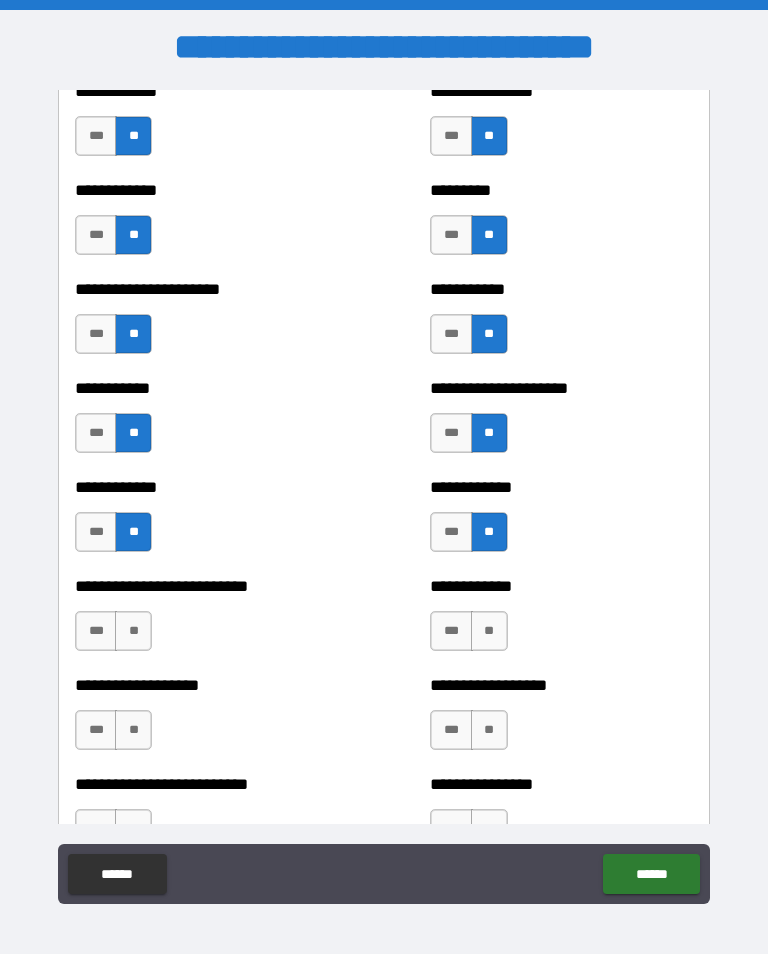 click on "**" at bounding box center [133, 631] 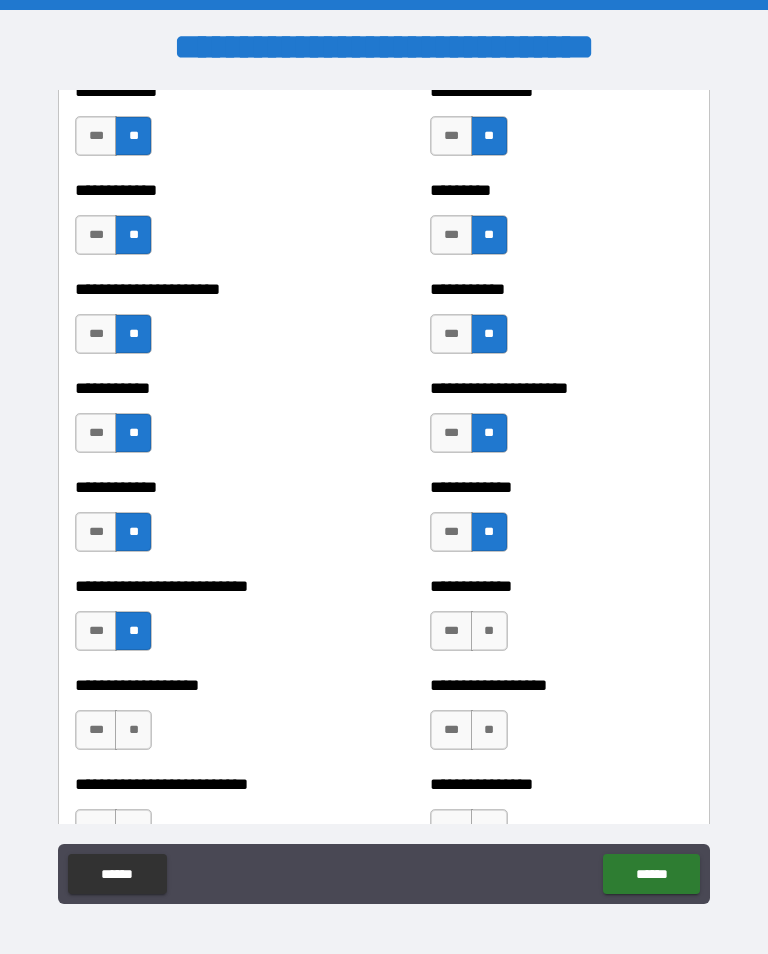 click on "**" at bounding box center [489, 631] 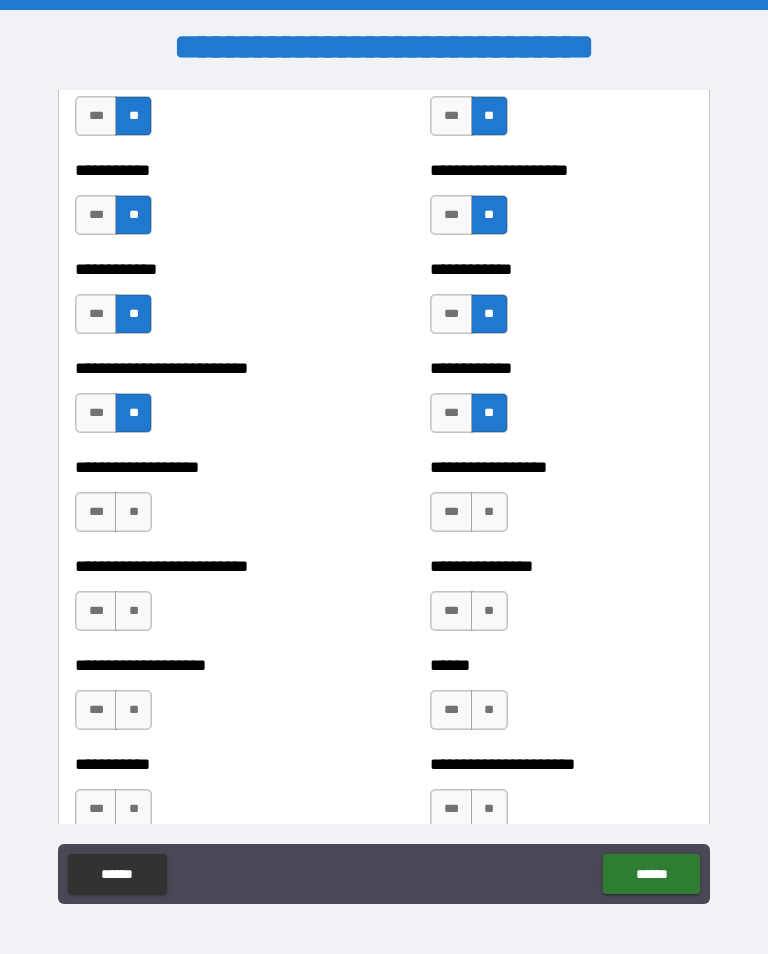 scroll, scrollTop: 5465, scrollLeft: 0, axis: vertical 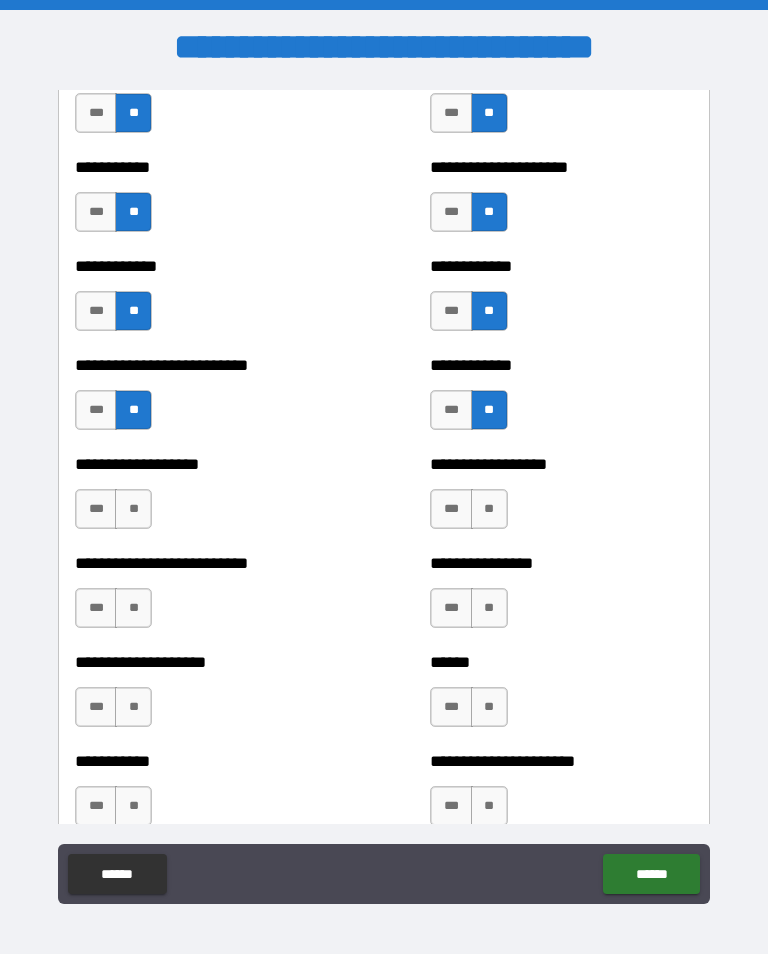 click on "**" at bounding box center [133, 509] 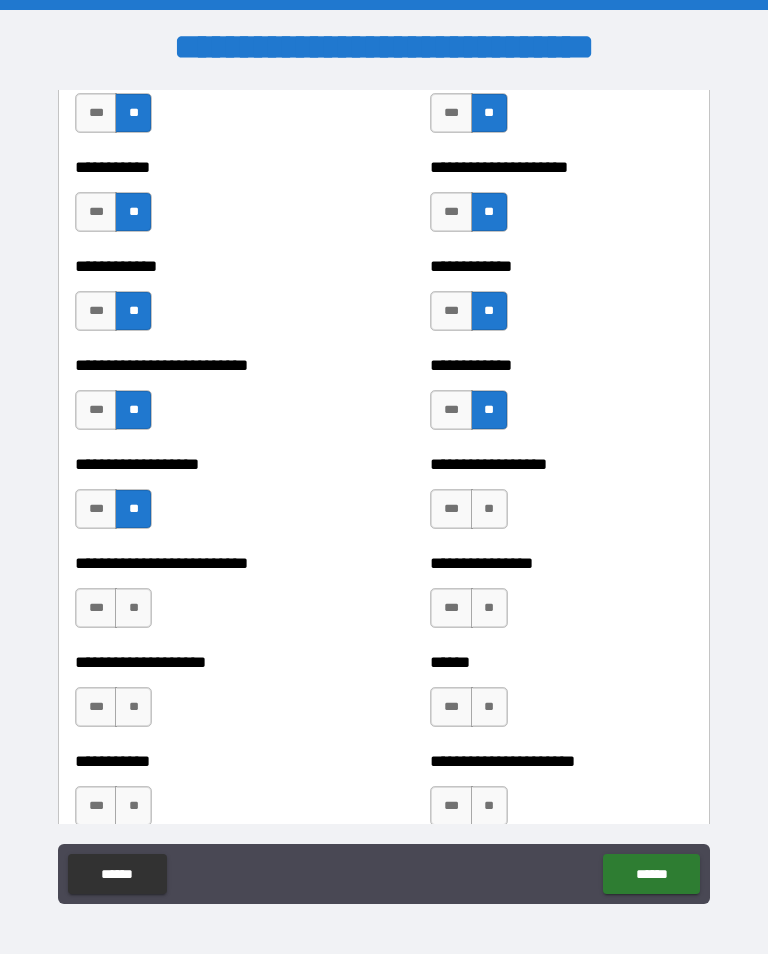 click on "**" at bounding box center [489, 509] 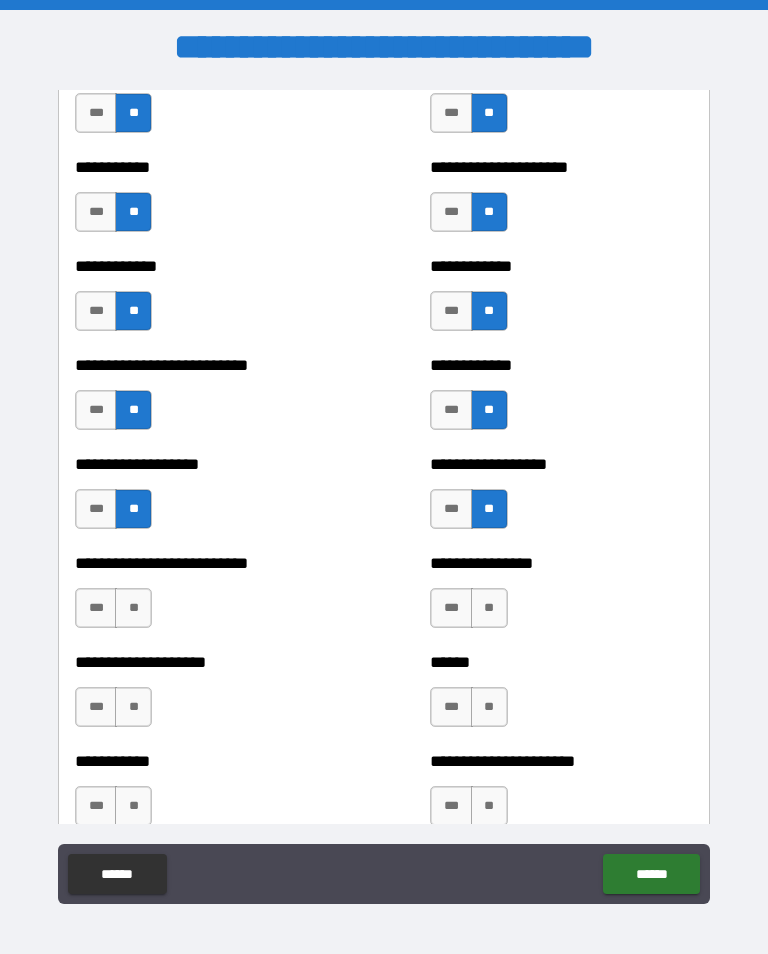 click on "**" at bounding box center [133, 608] 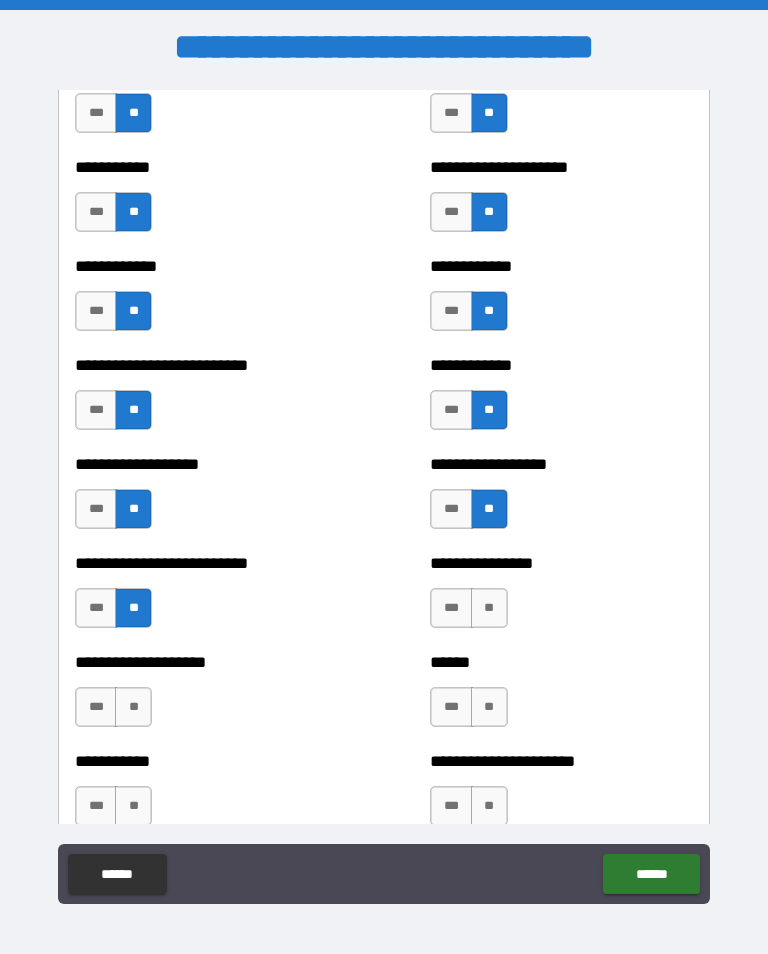 click on "**" at bounding box center [489, 608] 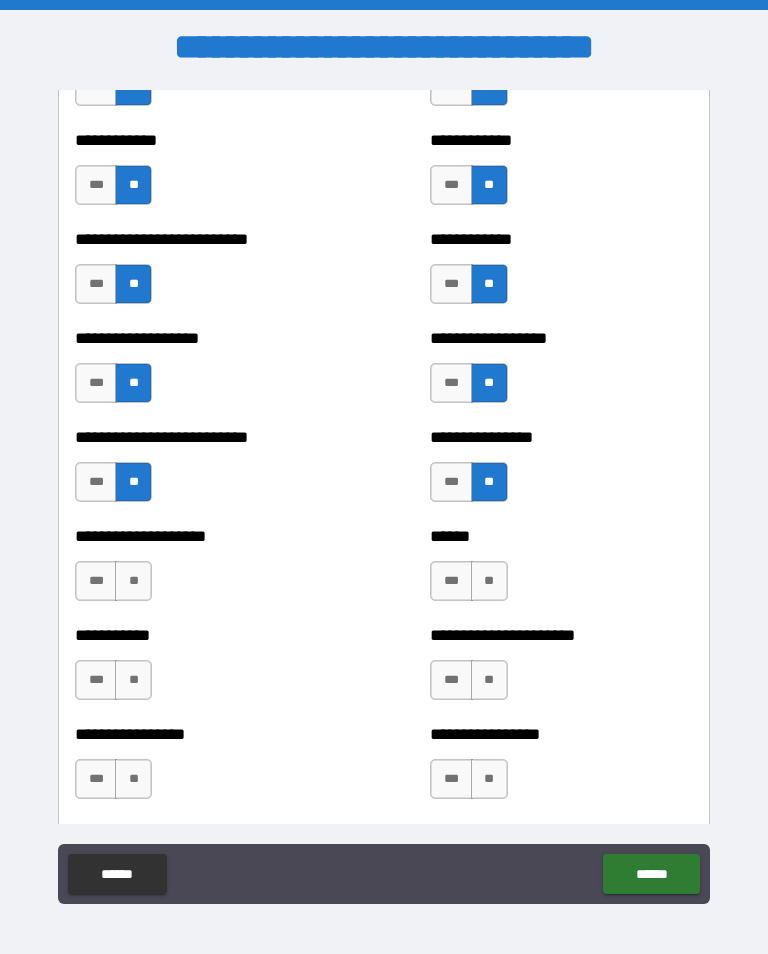 scroll, scrollTop: 5592, scrollLeft: 0, axis: vertical 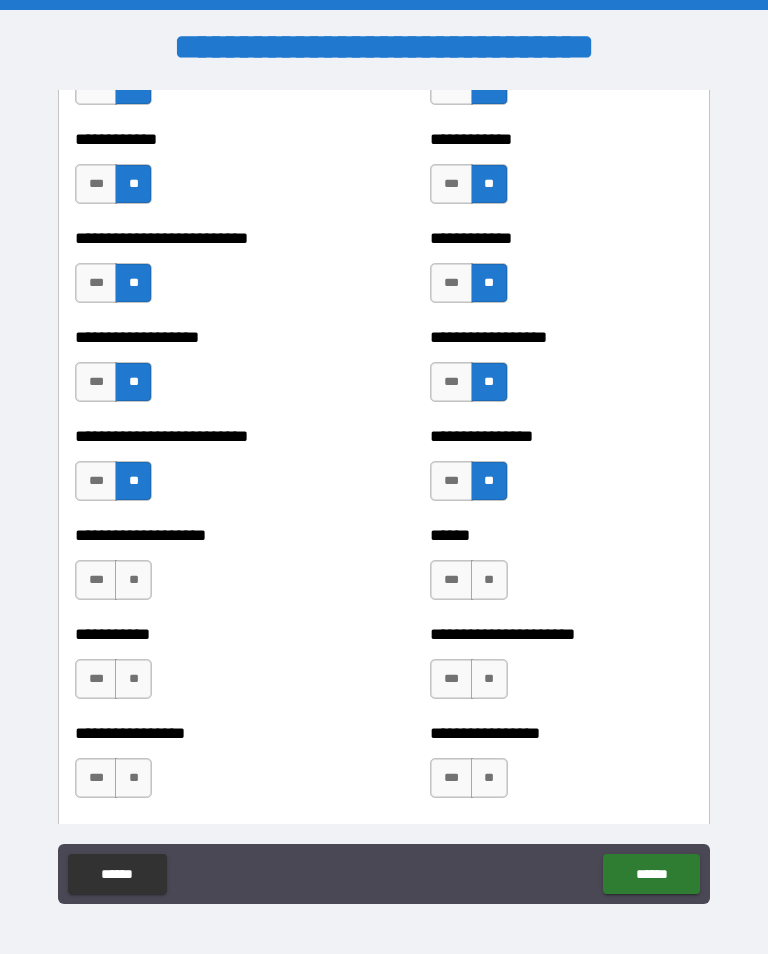 click on "**" at bounding box center [133, 580] 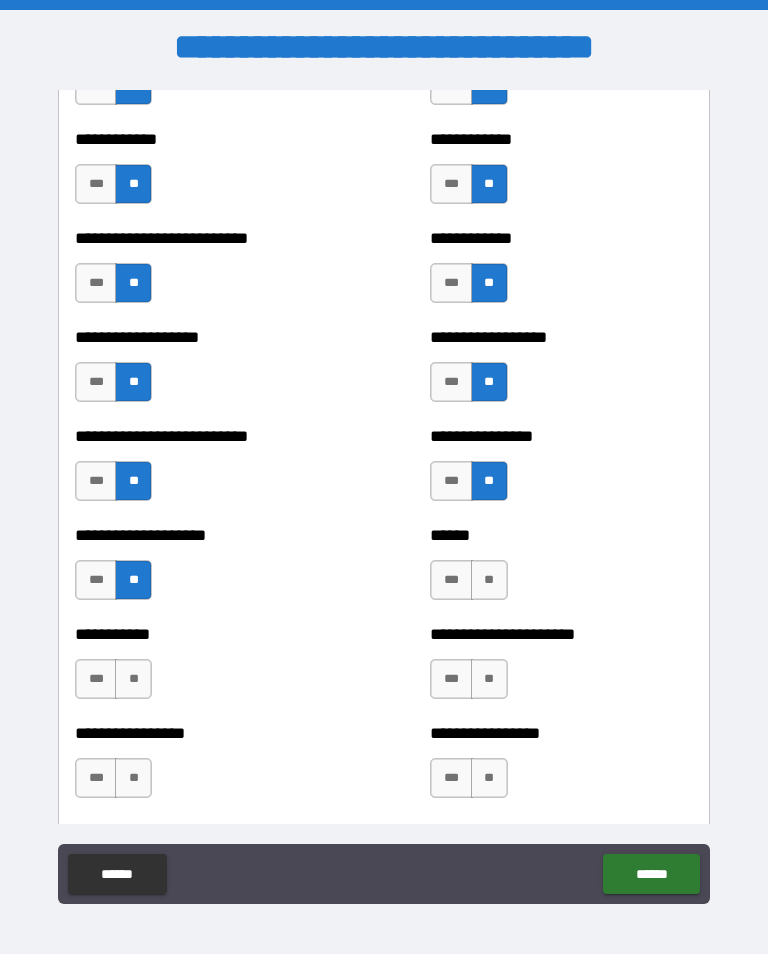 click on "**" at bounding box center (489, 580) 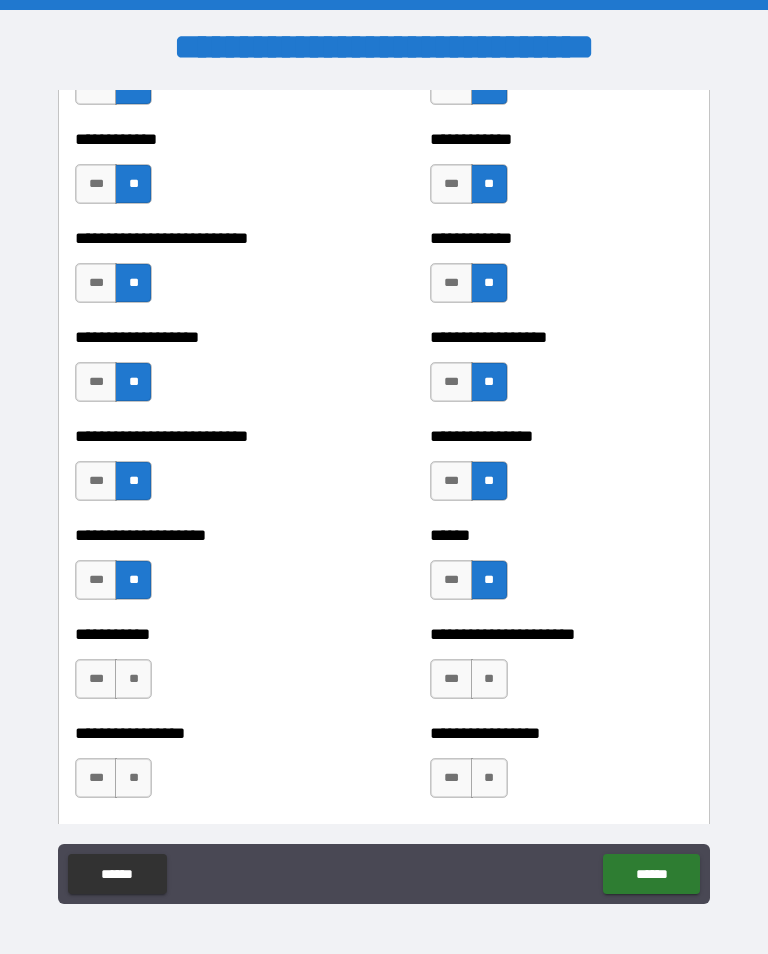 click on "**" at bounding box center [133, 679] 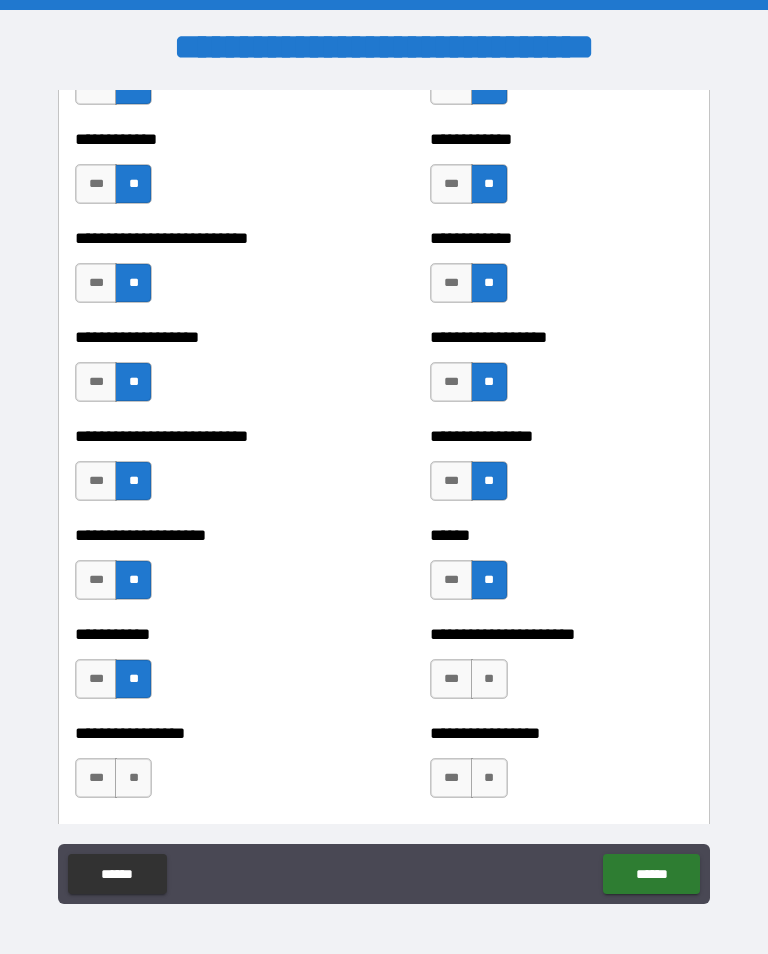 click on "**" at bounding box center [489, 679] 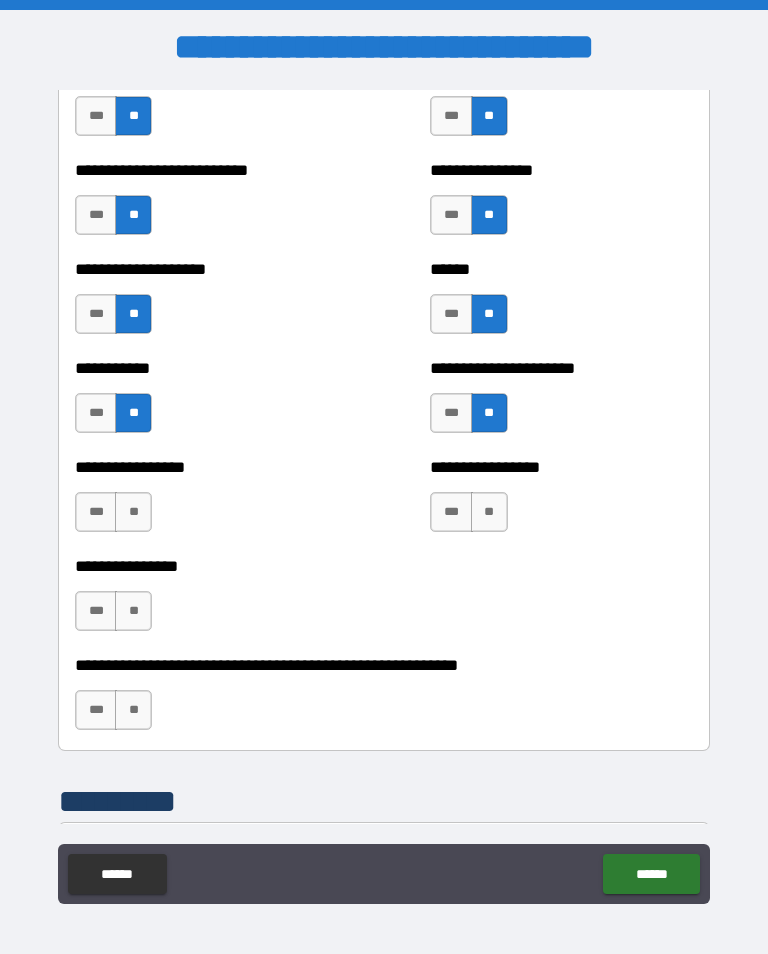scroll, scrollTop: 5858, scrollLeft: 0, axis: vertical 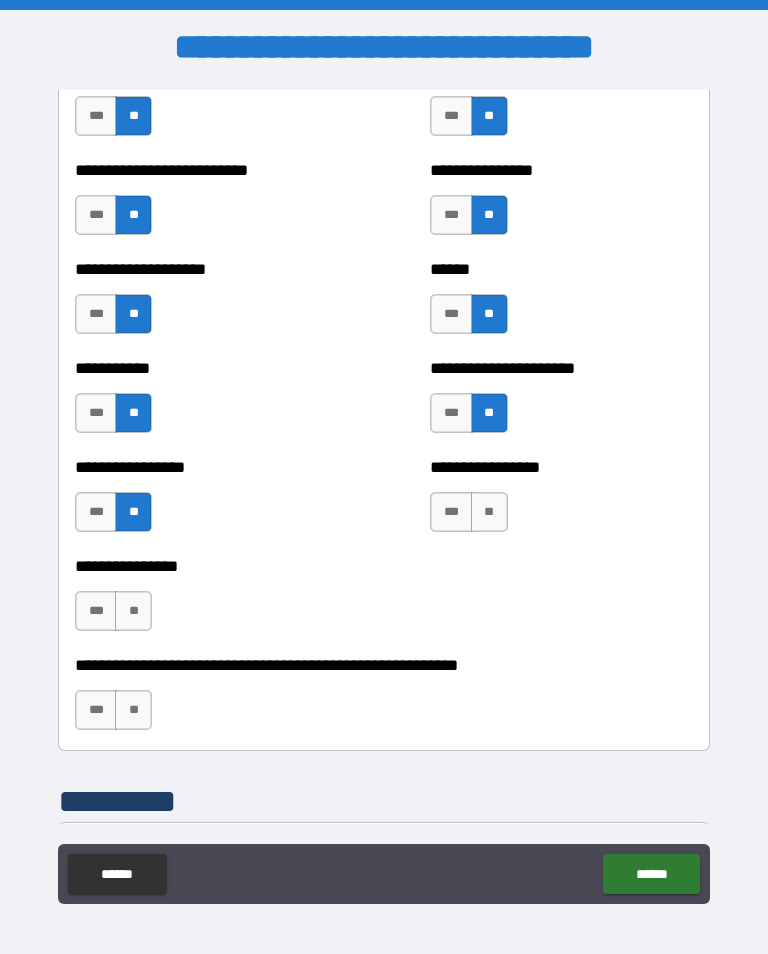 click on "**" at bounding box center (489, 512) 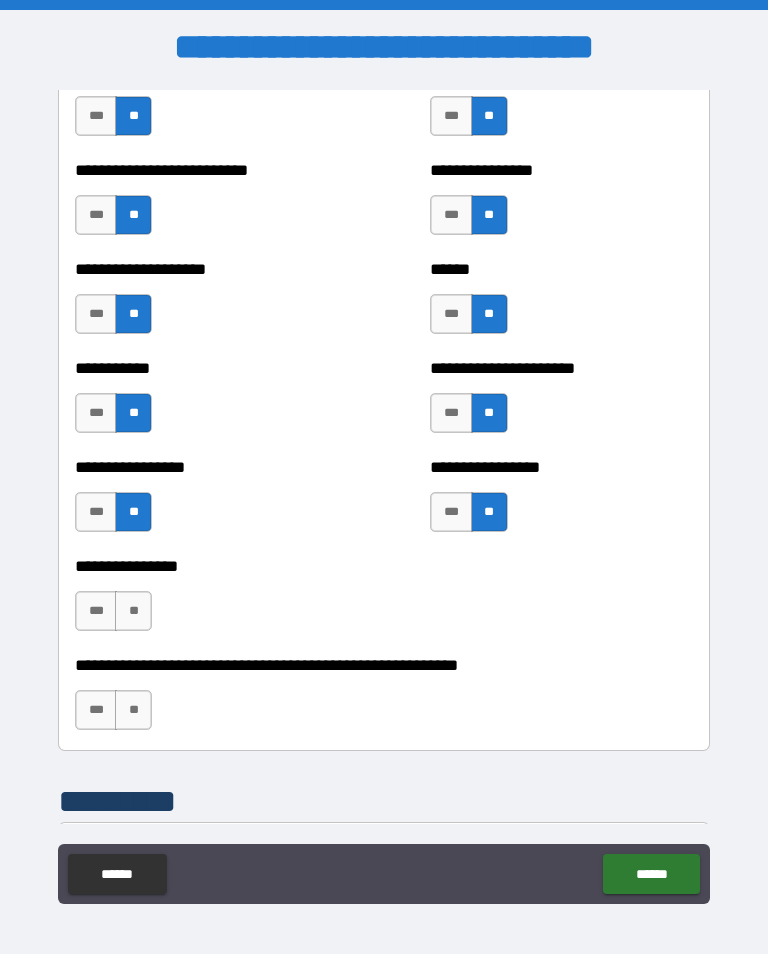 click on "**" at bounding box center (133, 611) 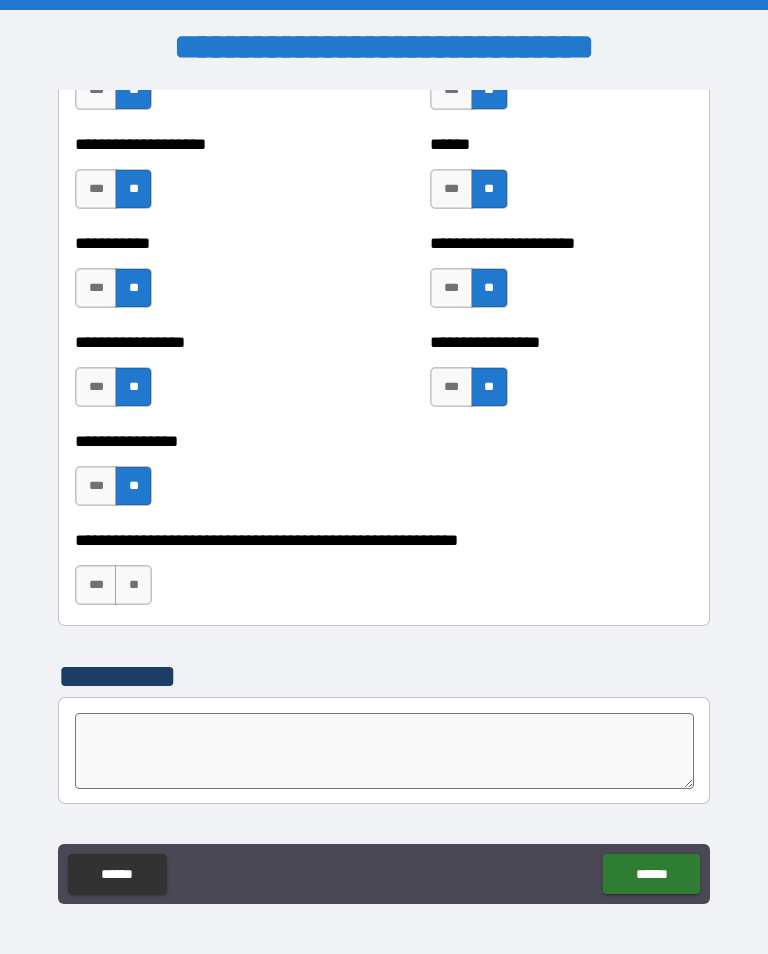 click on "**" at bounding box center [133, 585] 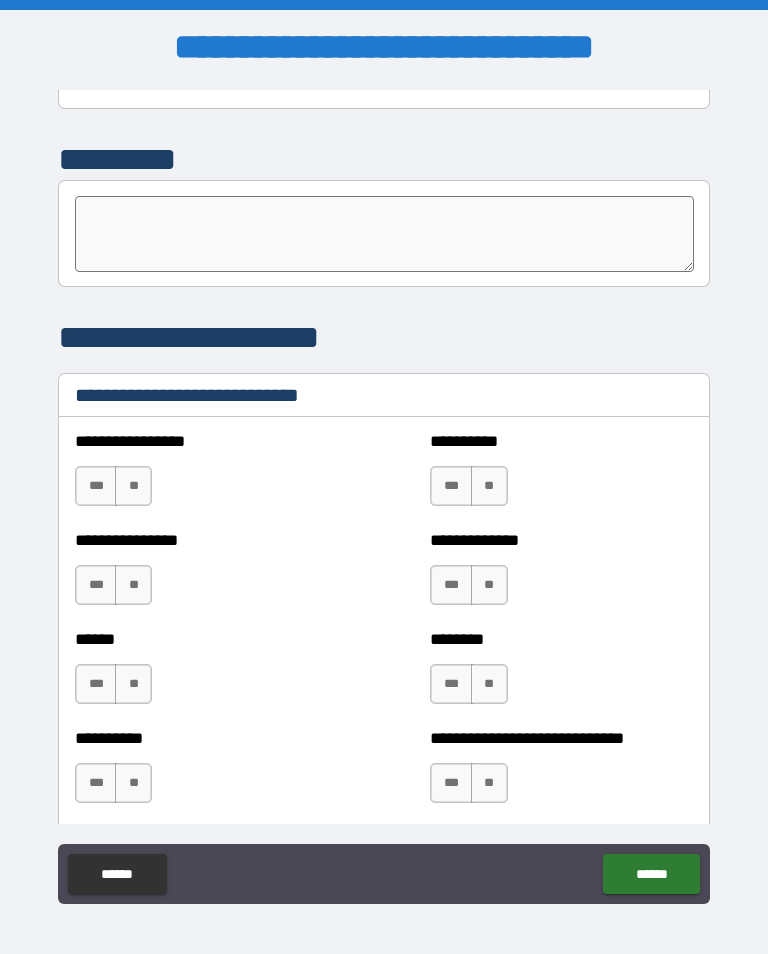 scroll, scrollTop: 6502, scrollLeft: 0, axis: vertical 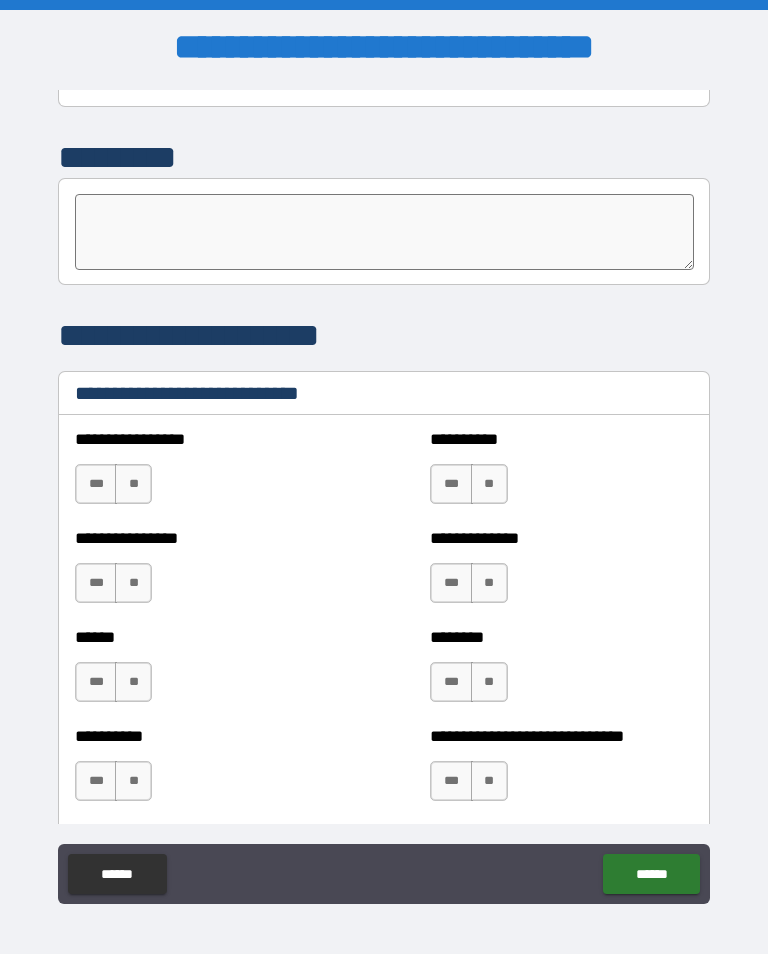 click on "**" at bounding box center [133, 484] 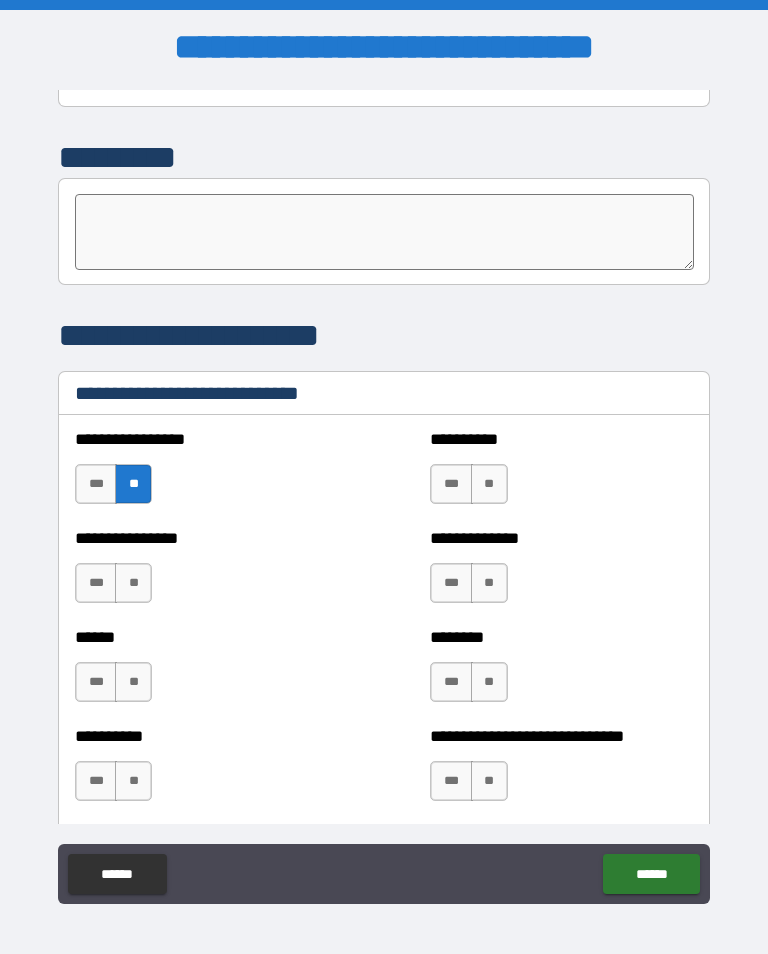 click on "**" at bounding box center [489, 484] 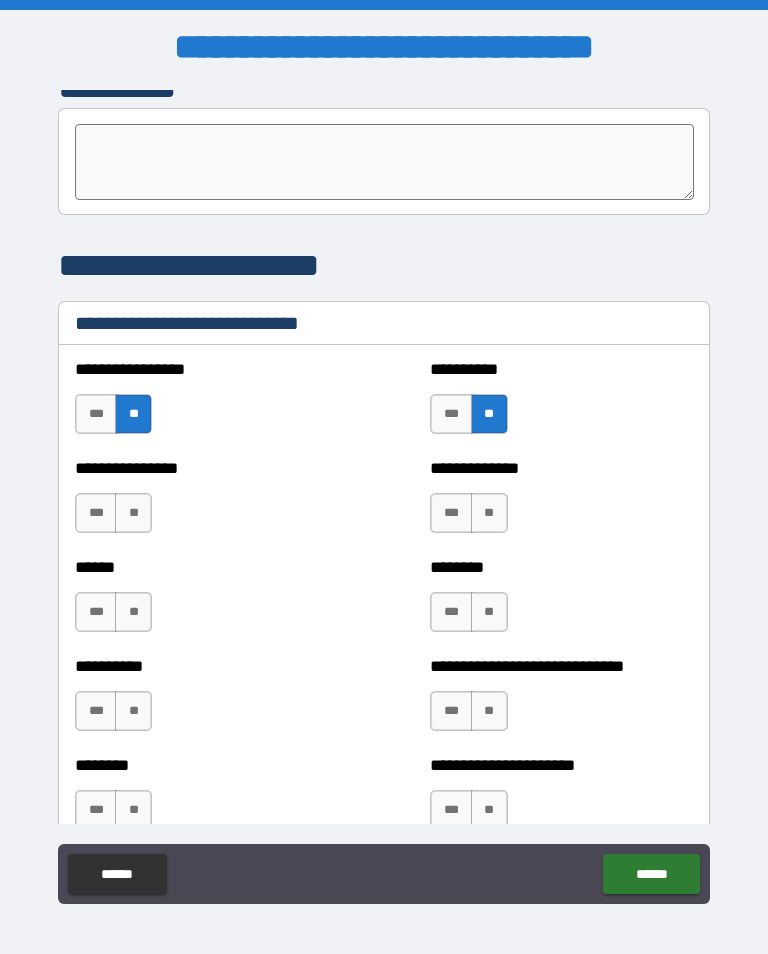 scroll, scrollTop: 6576, scrollLeft: 0, axis: vertical 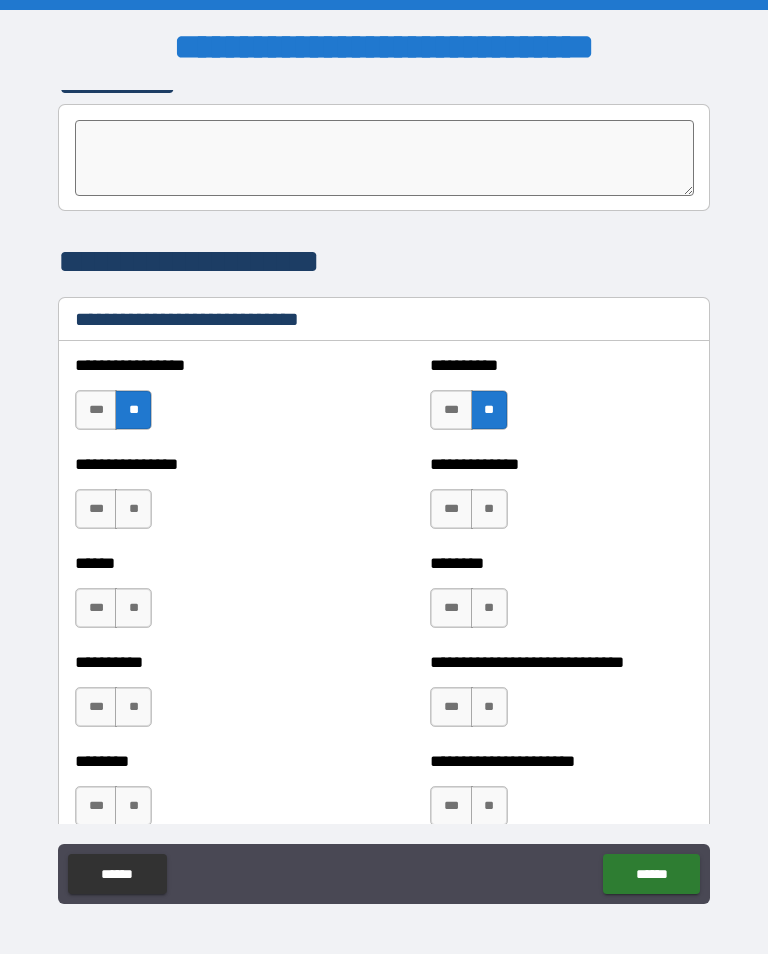 click on "**" at bounding box center (133, 509) 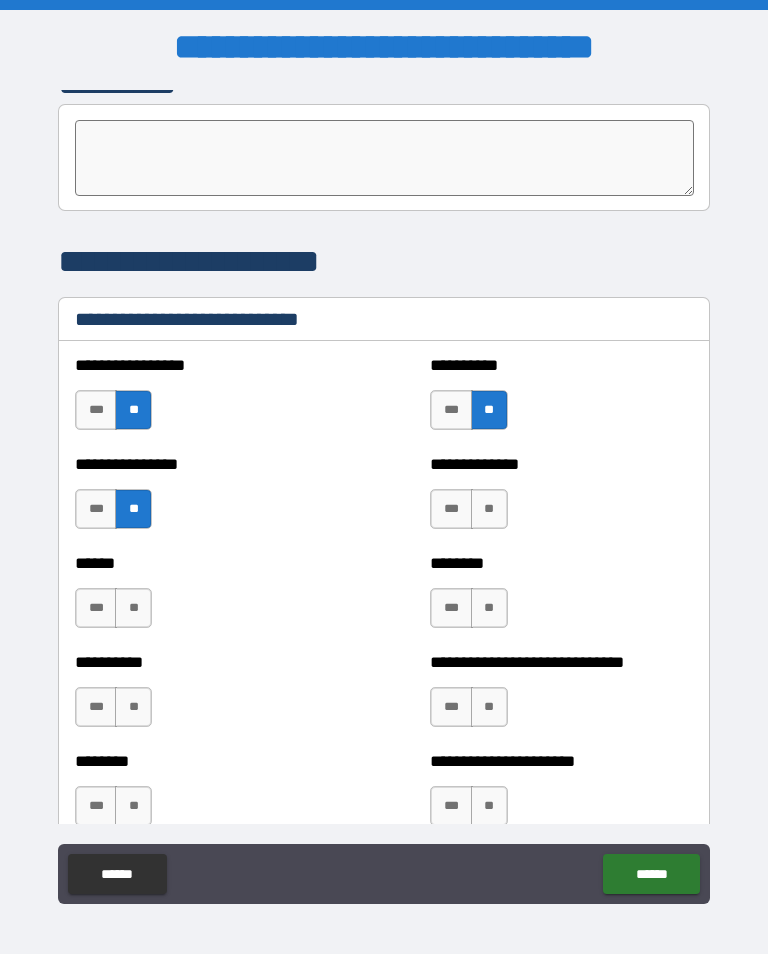 click on "**" at bounding box center [489, 509] 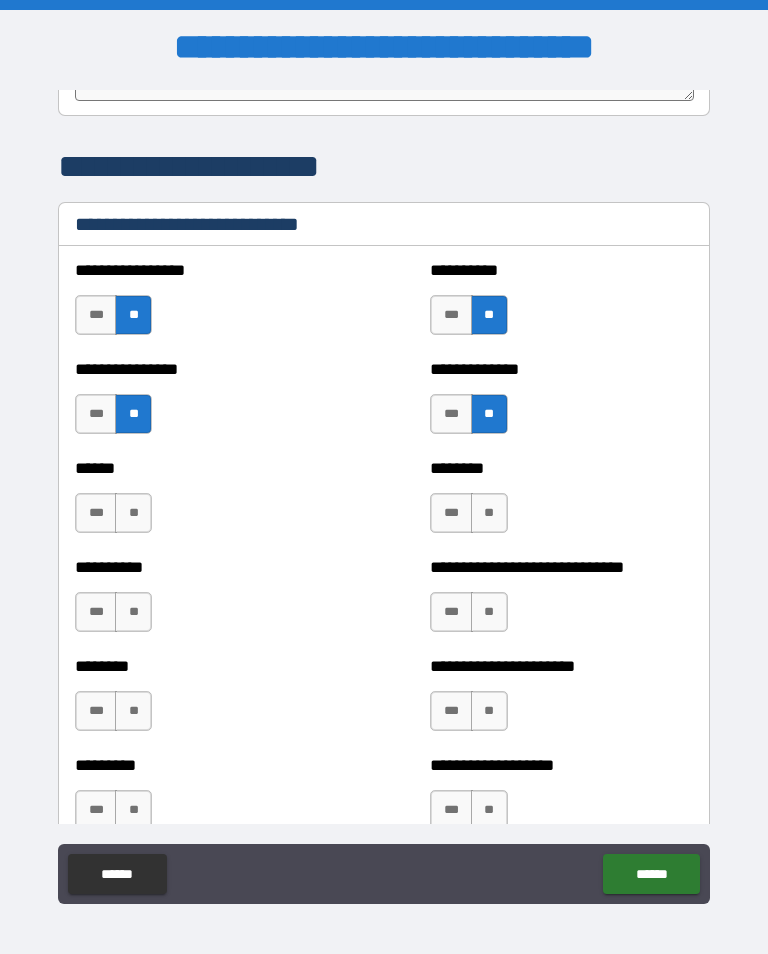 scroll, scrollTop: 6681, scrollLeft: 0, axis: vertical 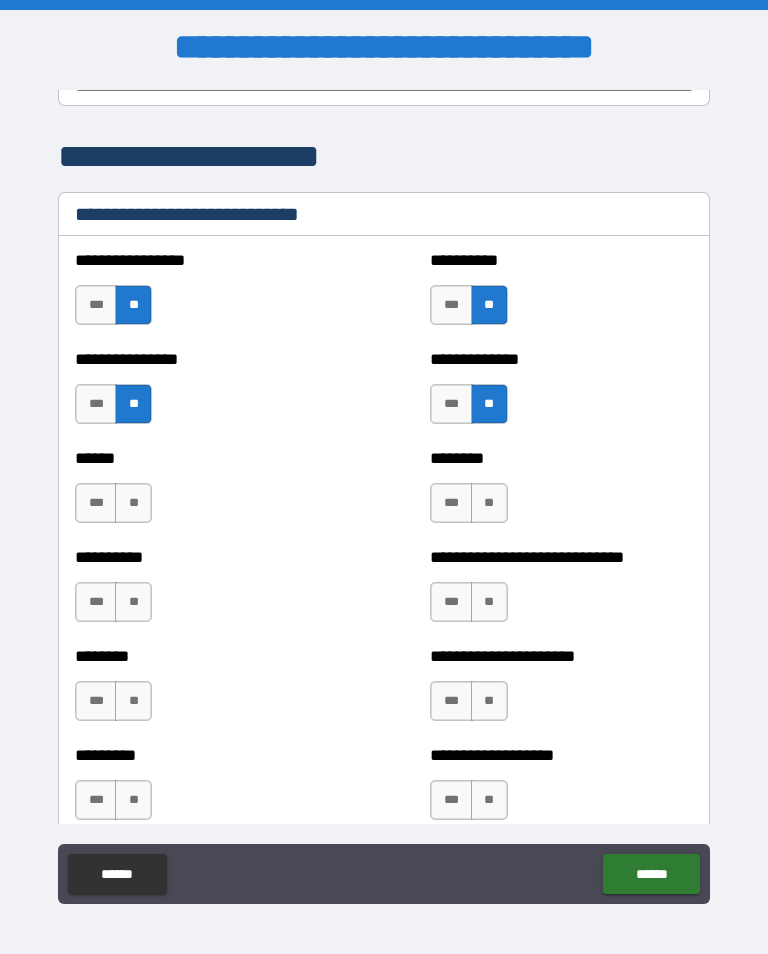 click on "**" at bounding box center [133, 503] 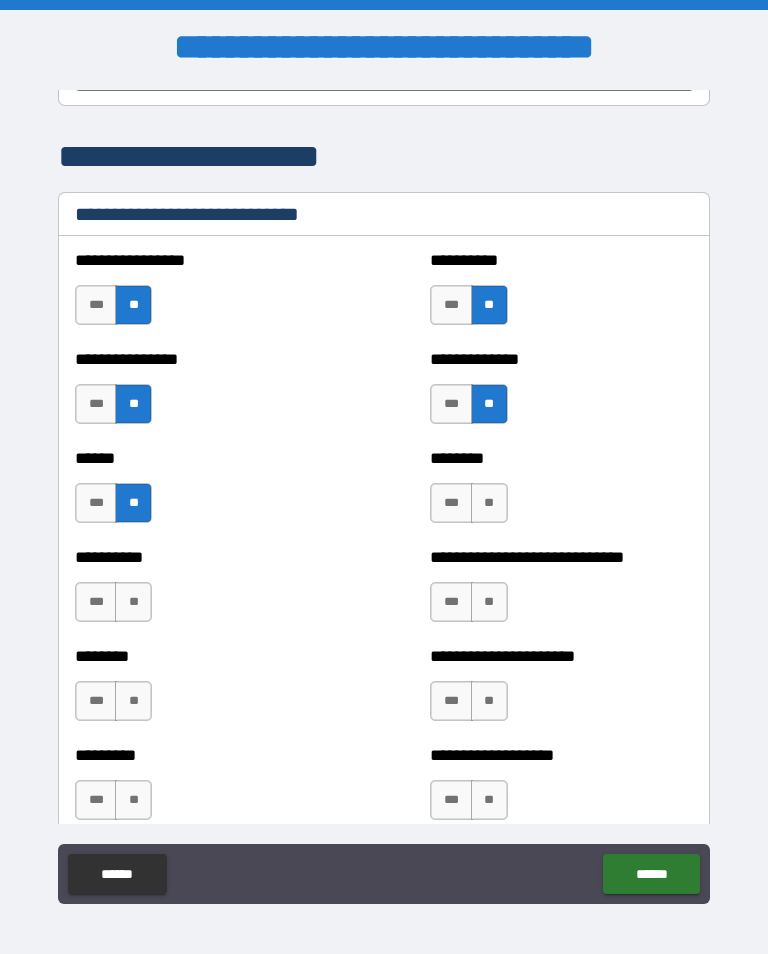 click on "**" at bounding box center [489, 503] 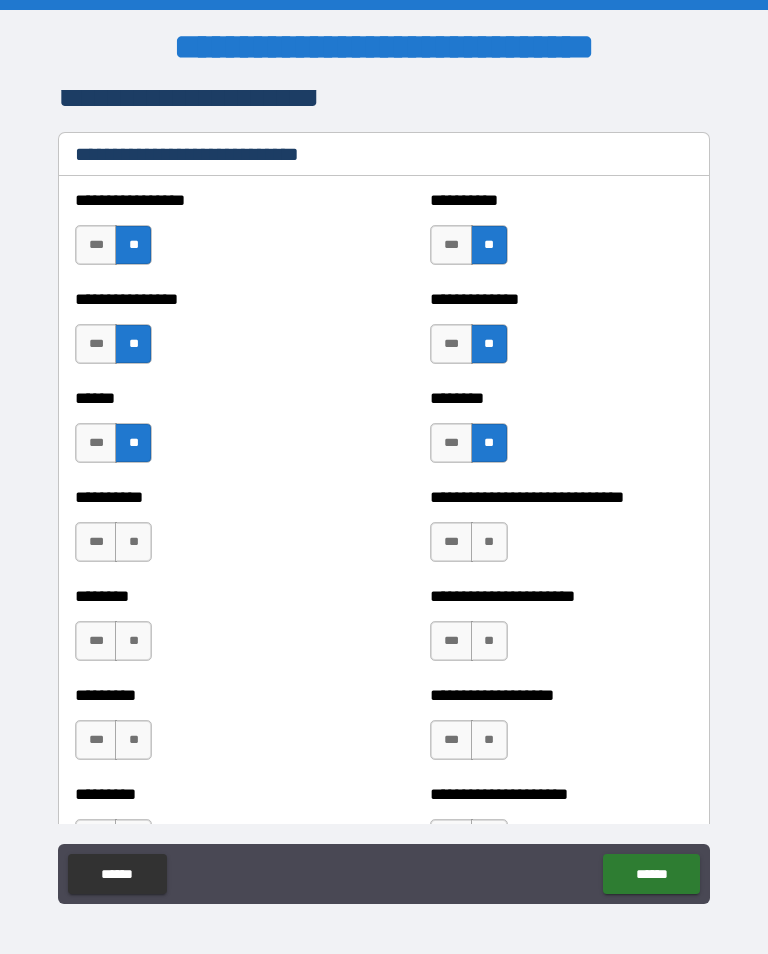 scroll, scrollTop: 6743, scrollLeft: 0, axis: vertical 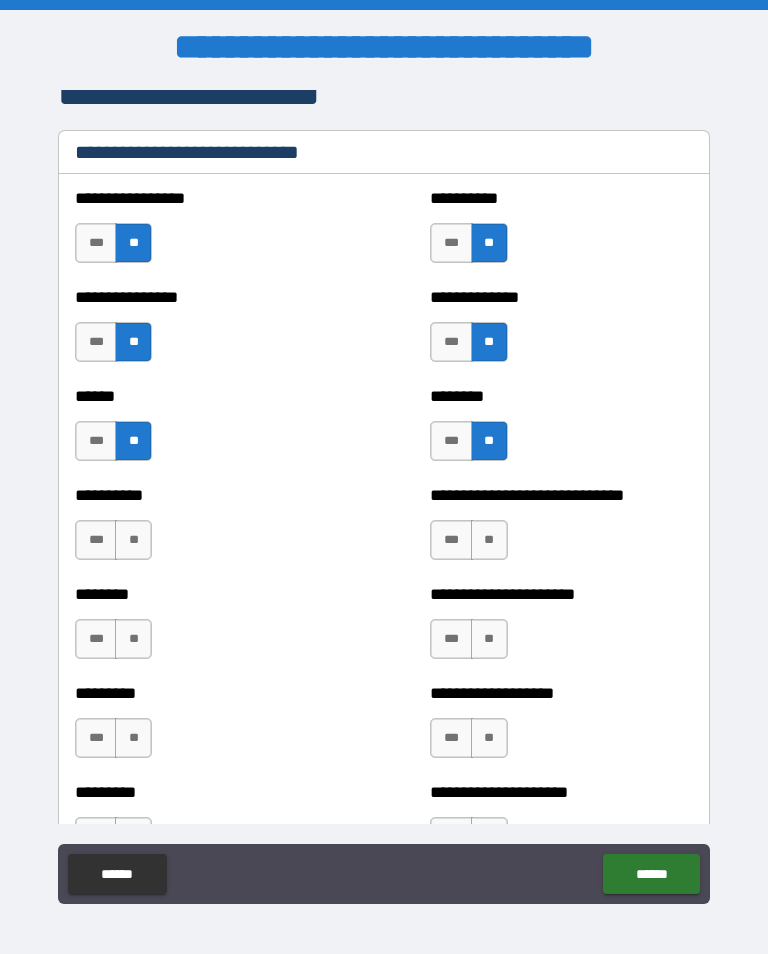 click on "**" at bounding box center (133, 540) 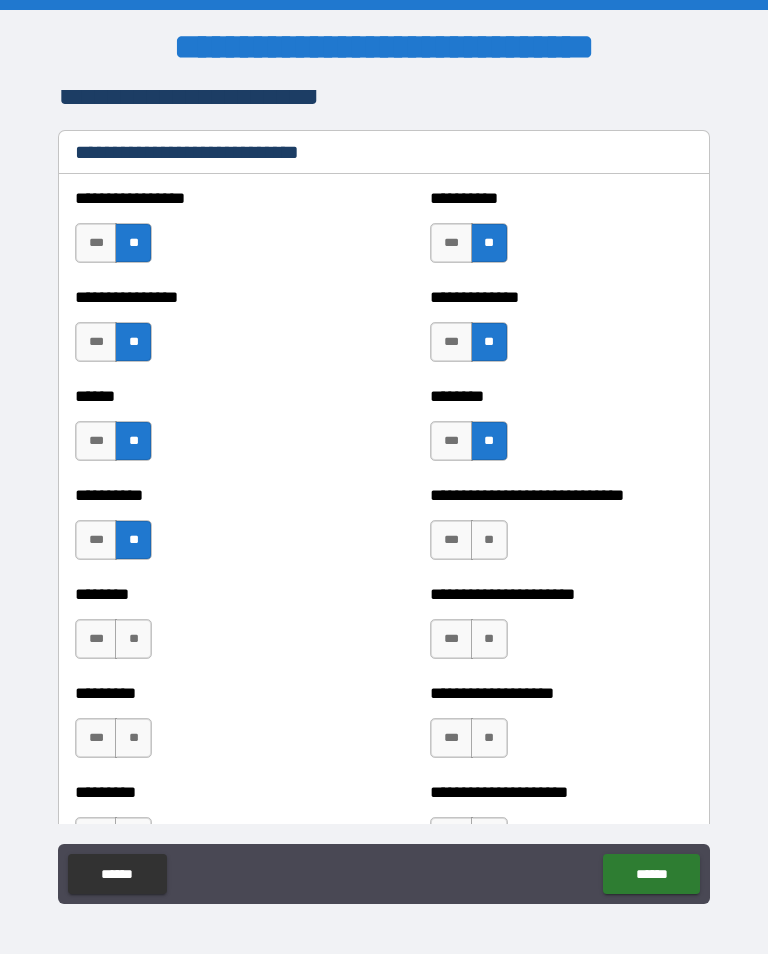 click on "***" at bounding box center [451, 540] 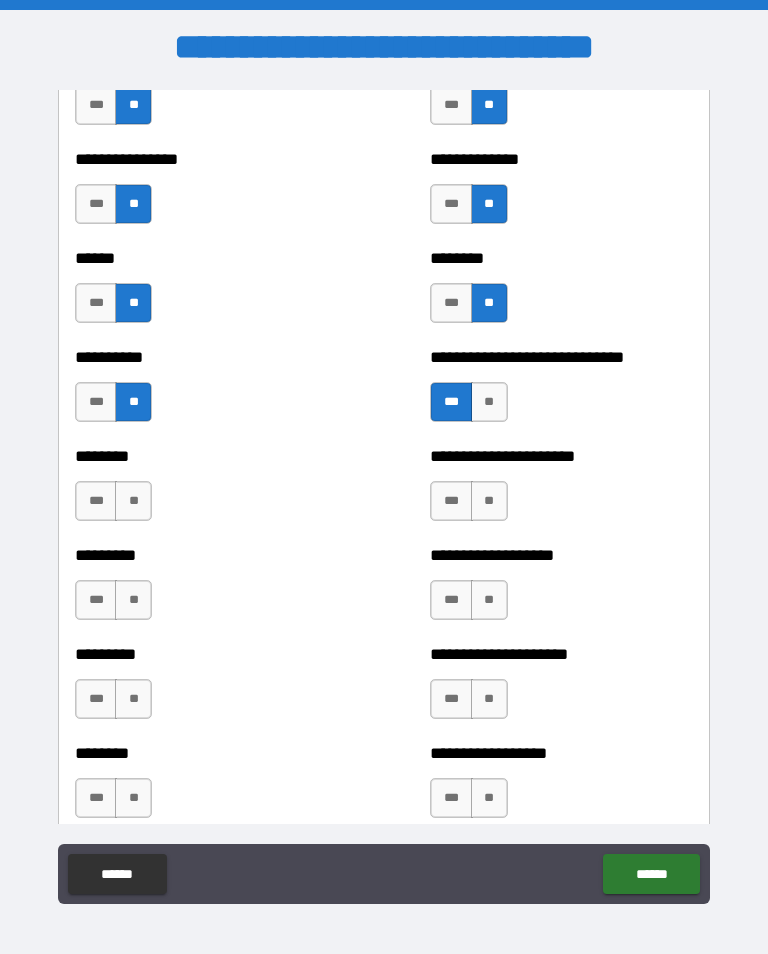 scroll, scrollTop: 6886, scrollLeft: 0, axis: vertical 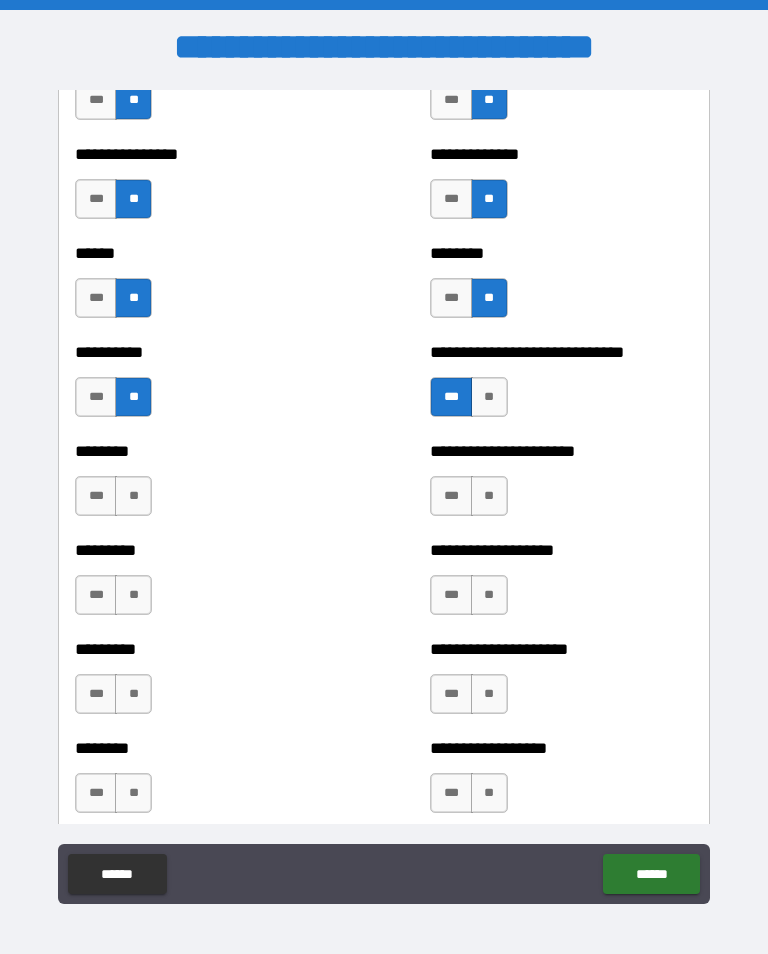 click on "**" at bounding box center [133, 496] 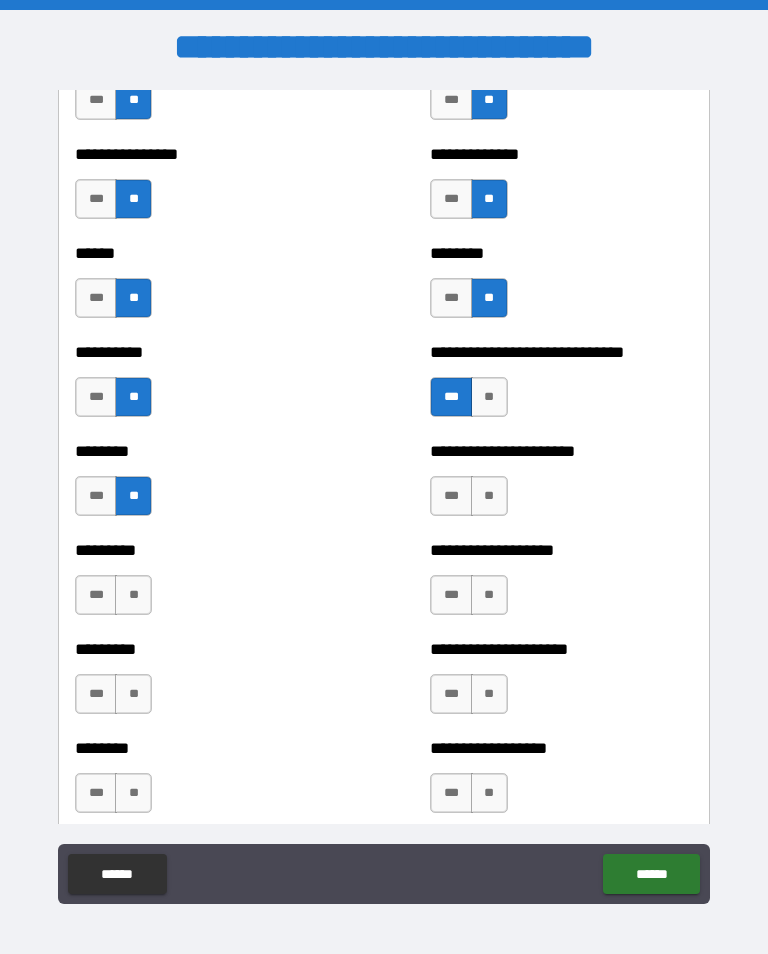 click on "***" at bounding box center [451, 496] 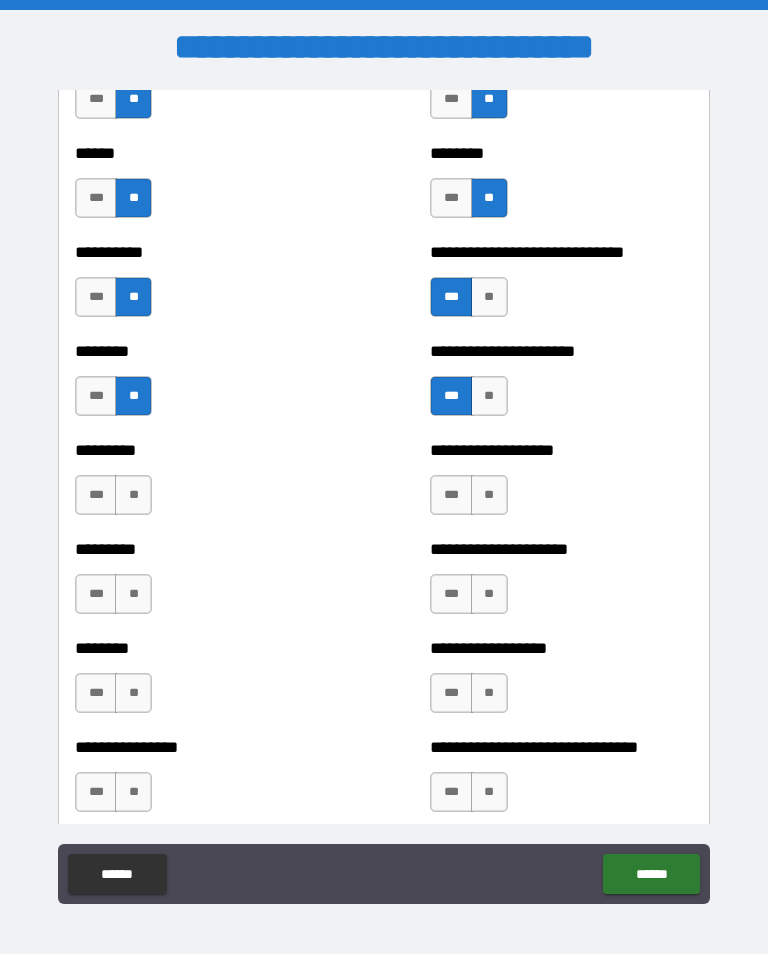 scroll, scrollTop: 6991, scrollLeft: 0, axis: vertical 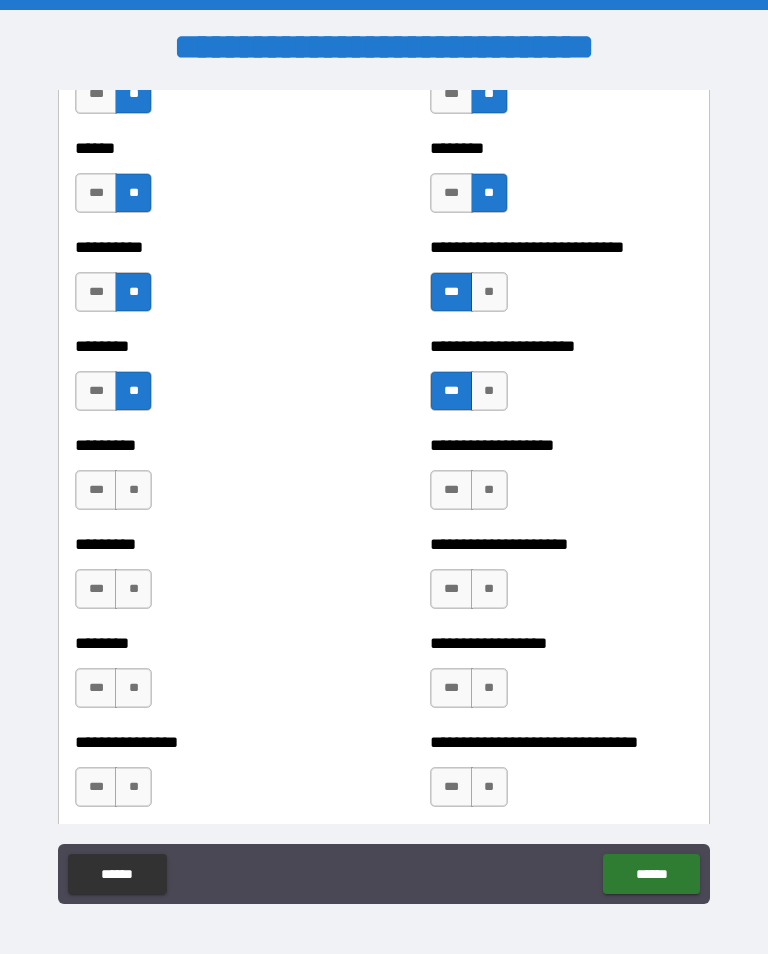 click on "**" at bounding box center (133, 490) 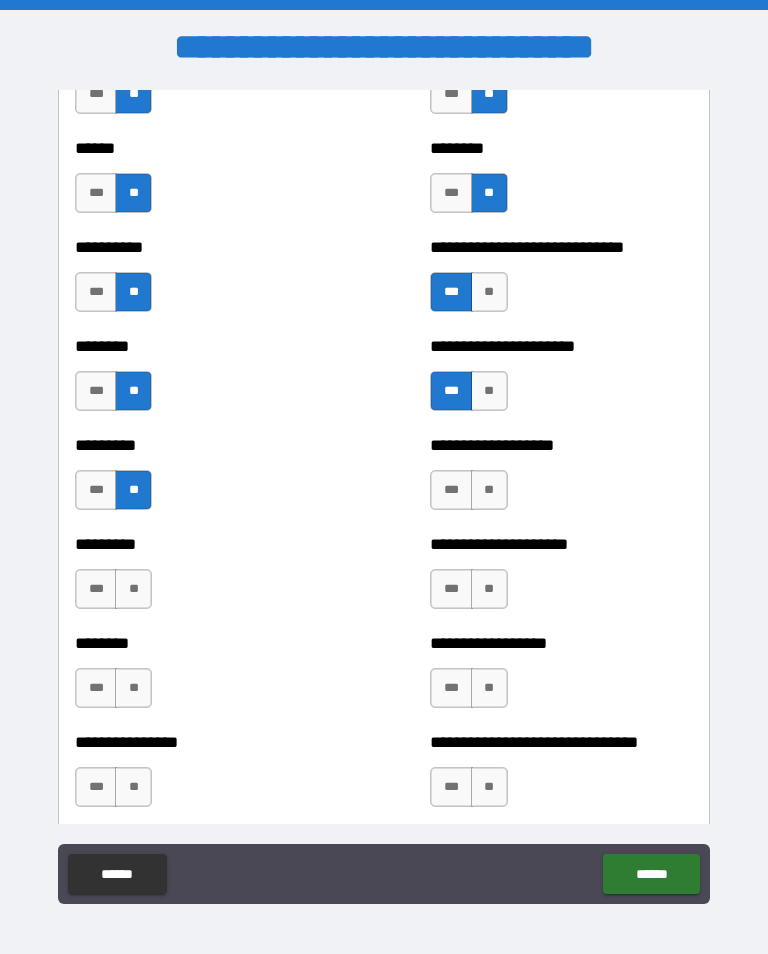 click on "**" at bounding box center (489, 490) 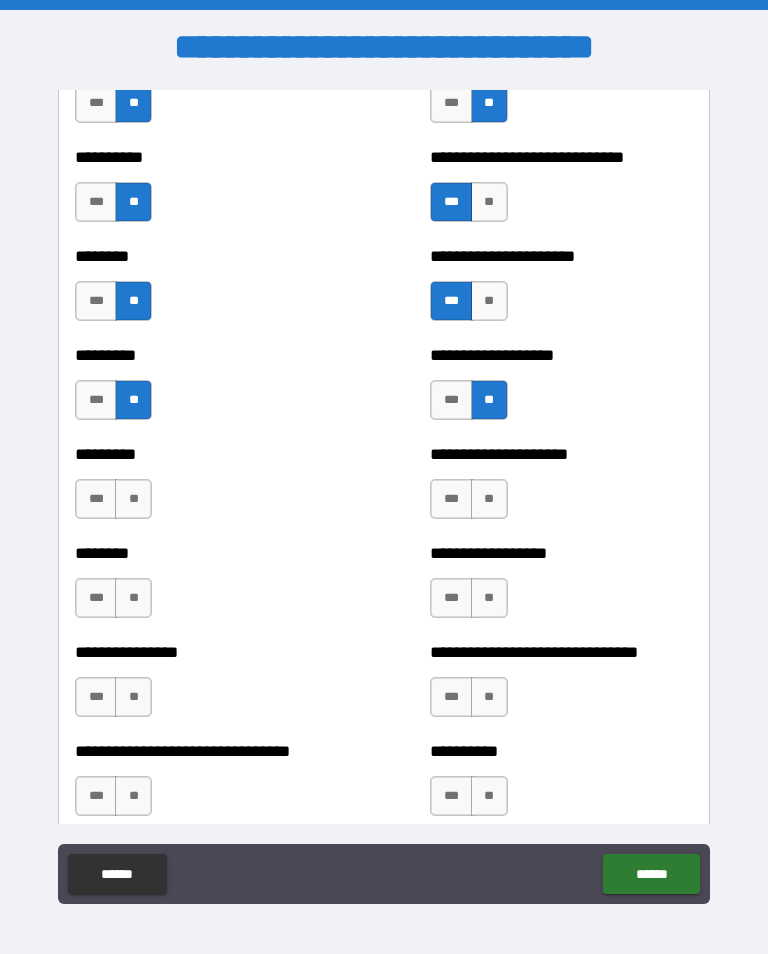 scroll, scrollTop: 7087, scrollLeft: 0, axis: vertical 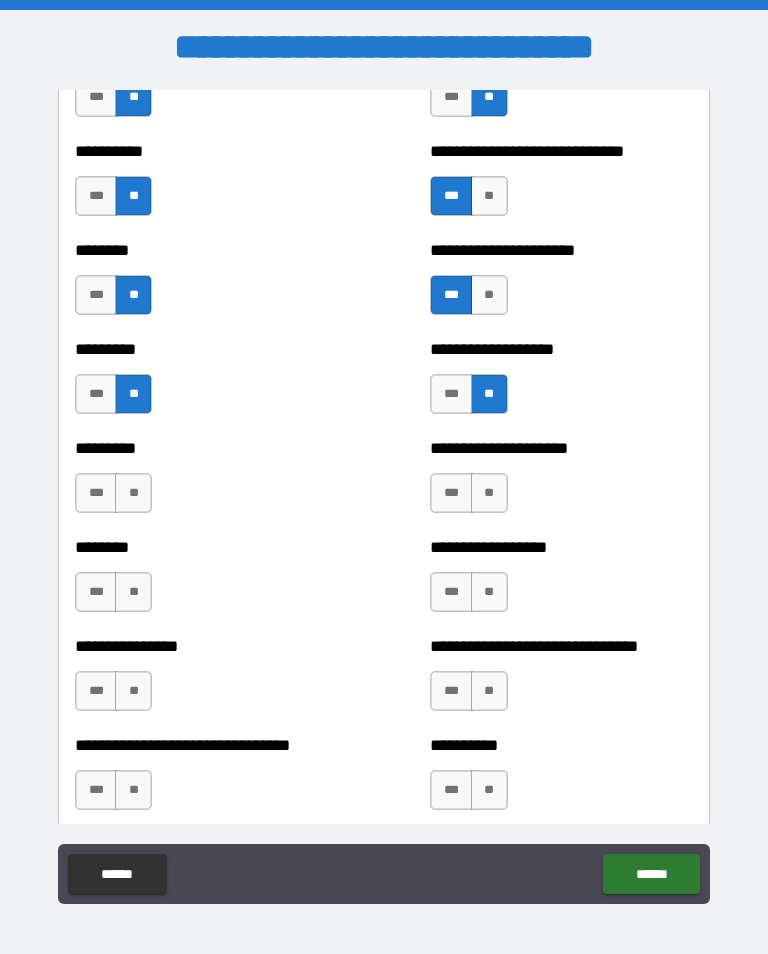 click on "**" at bounding box center (133, 493) 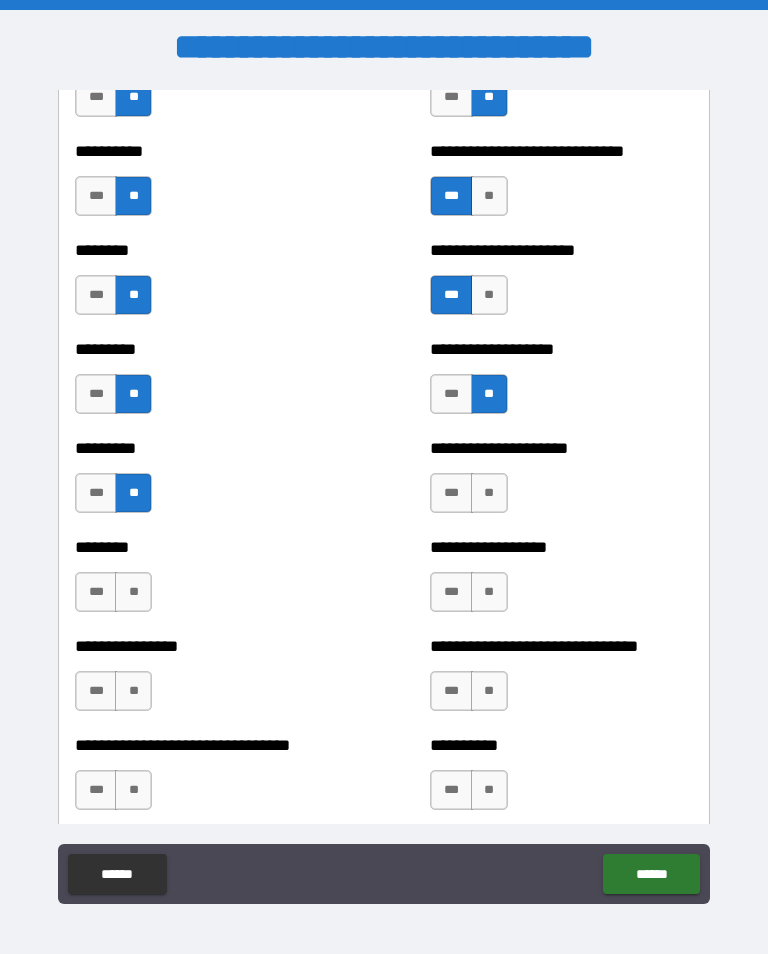 click on "**" at bounding box center [489, 493] 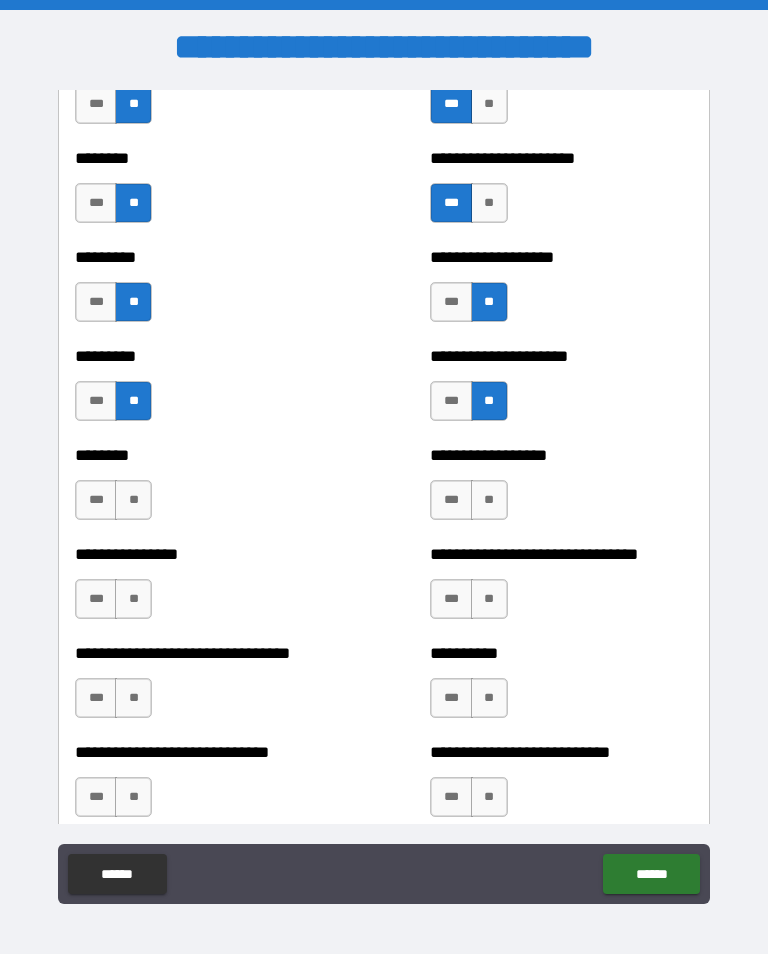 scroll, scrollTop: 7189, scrollLeft: 0, axis: vertical 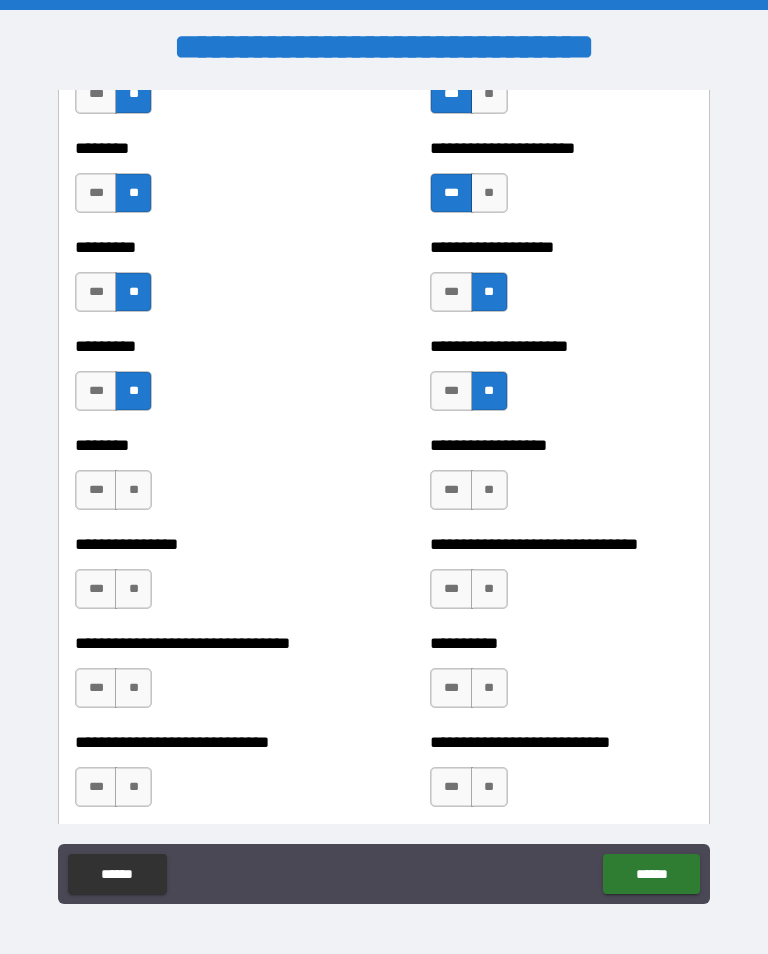 click on "**" at bounding box center (133, 490) 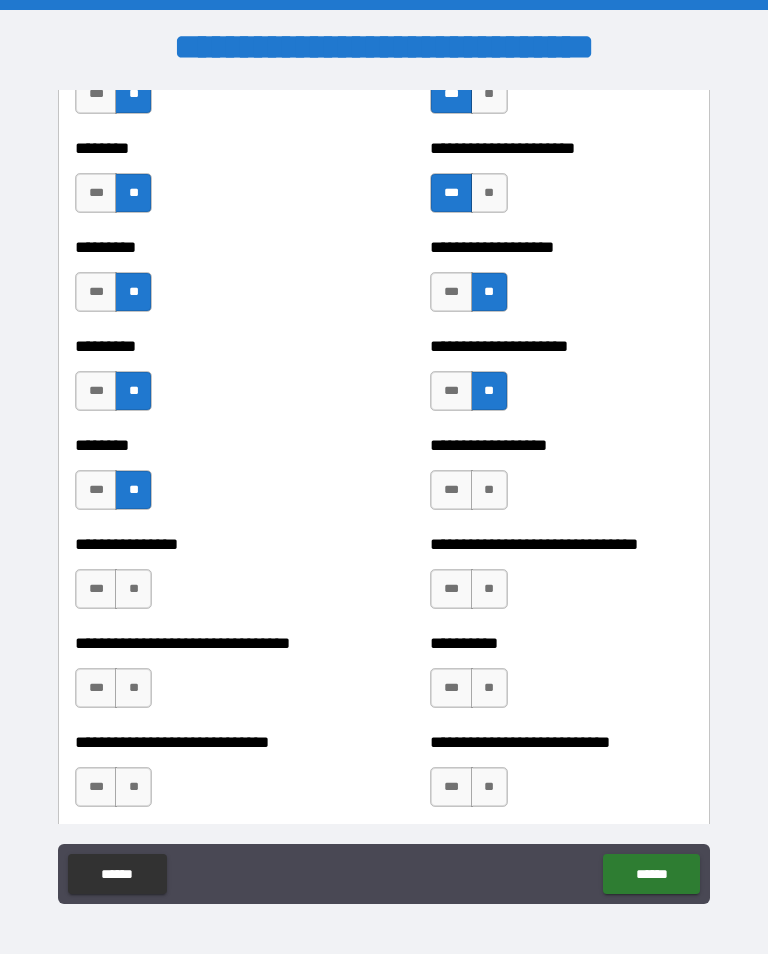 click on "**" at bounding box center [489, 490] 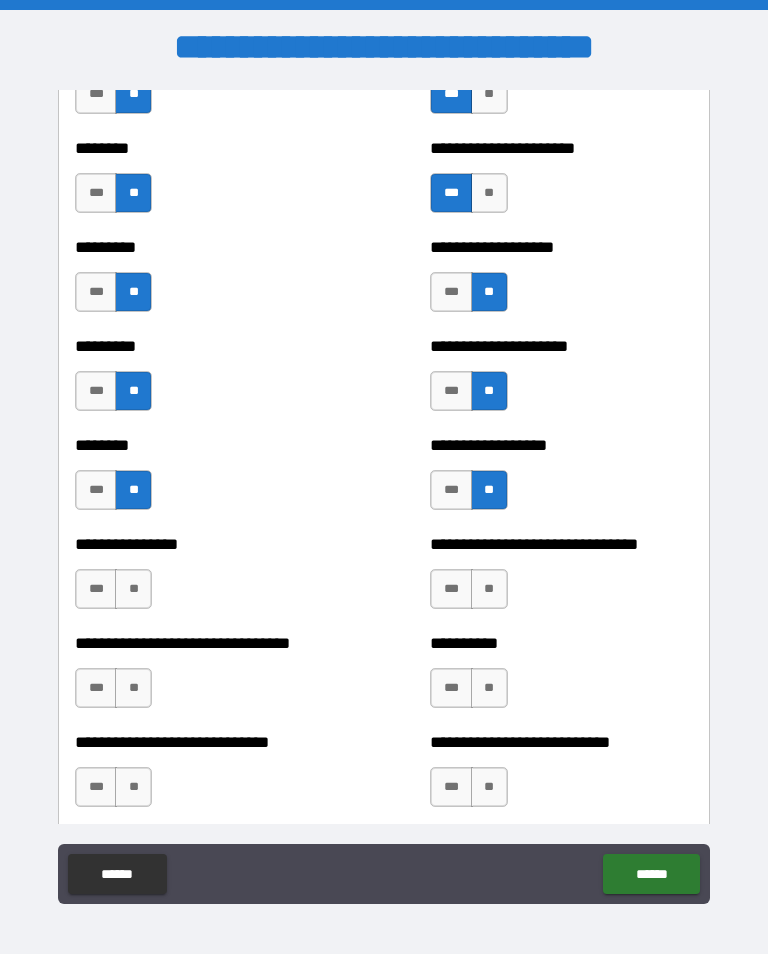 scroll, scrollTop: 7221, scrollLeft: 0, axis: vertical 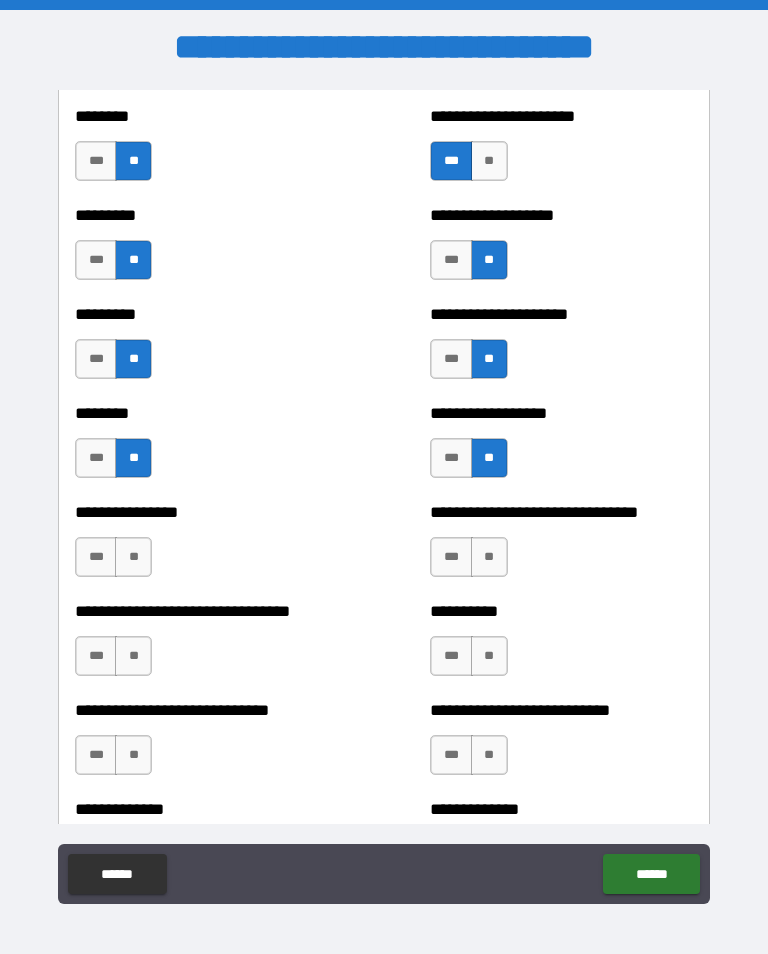click on "***" at bounding box center [451, 458] 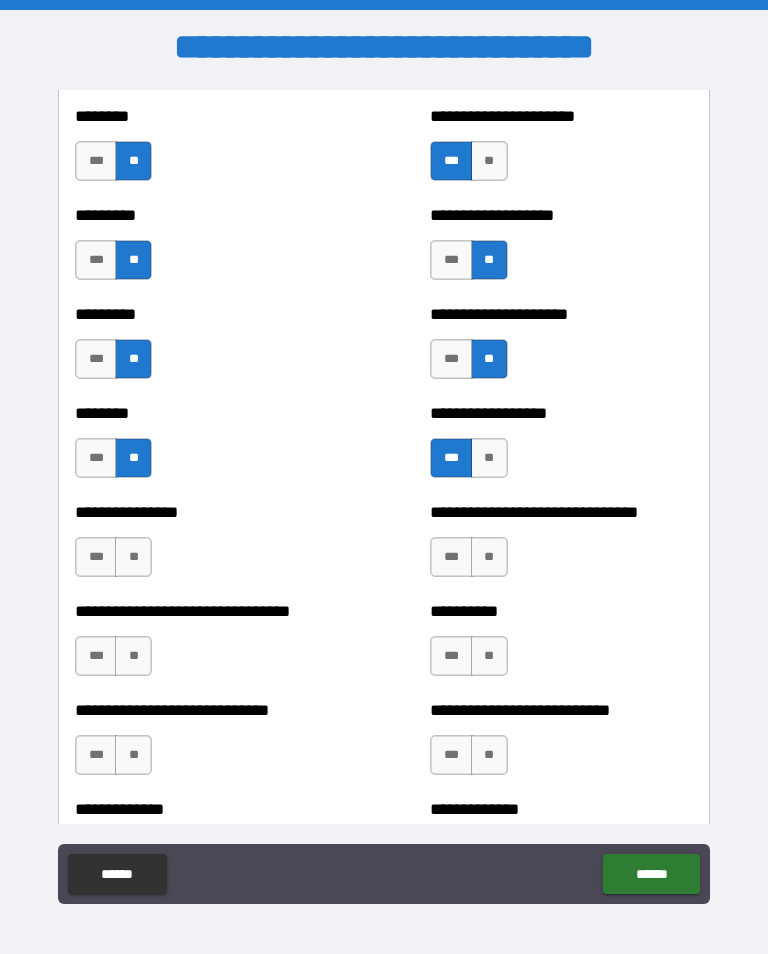 click on "**" at bounding box center (489, 458) 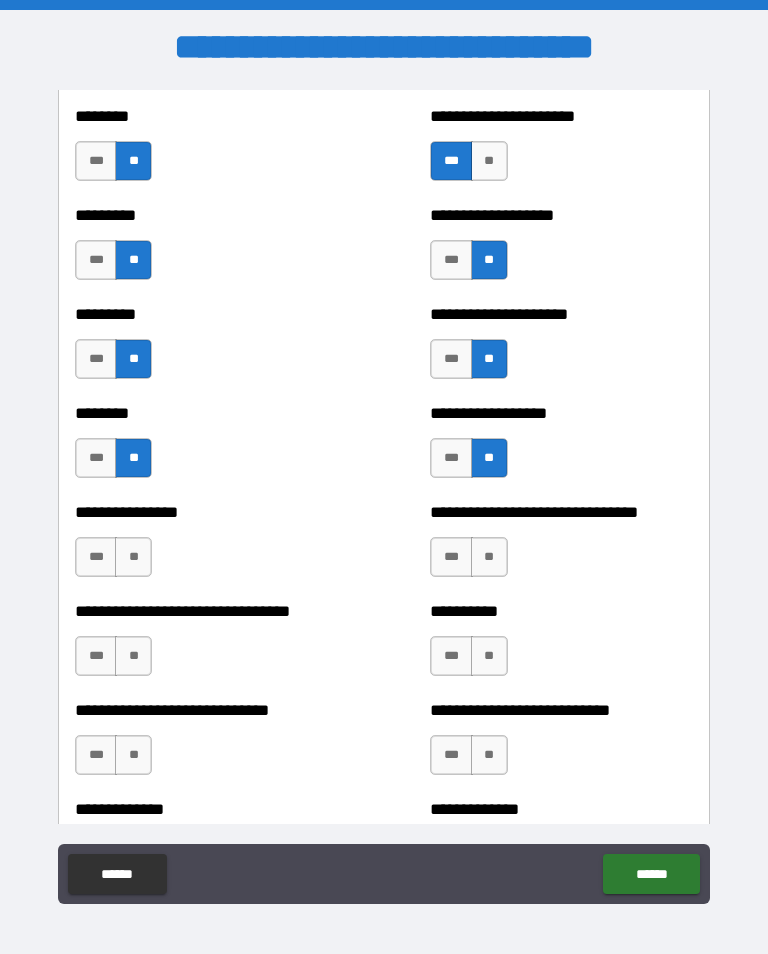 click on "**" at bounding box center (133, 557) 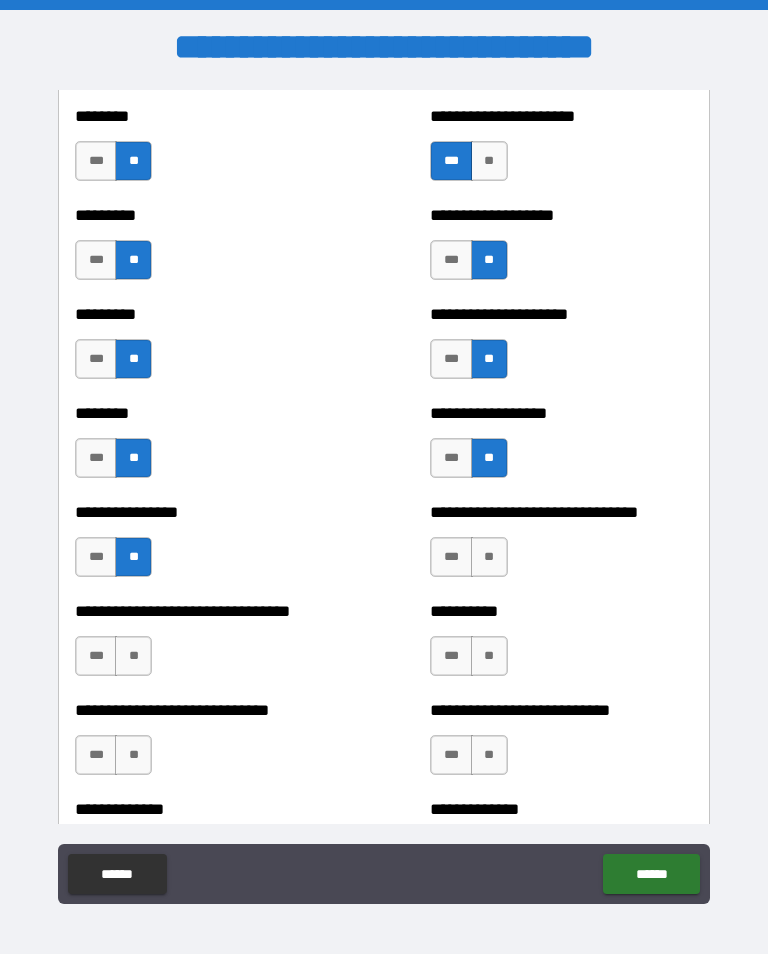 click on "**" at bounding box center (489, 557) 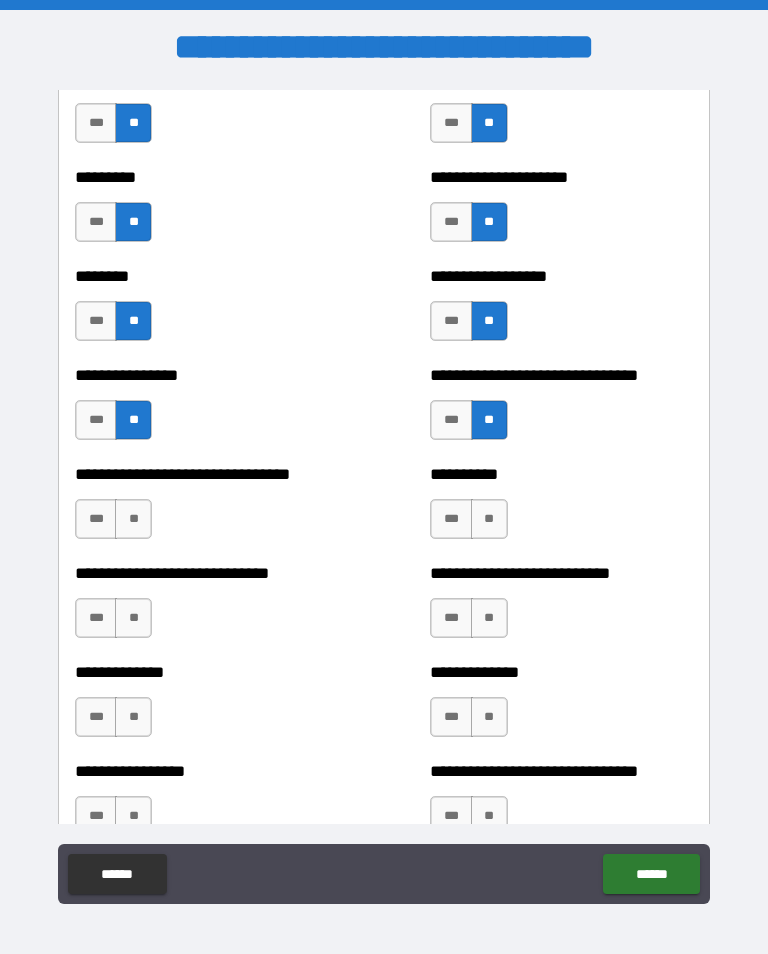 scroll, scrollTop: 7360, scrollLeft: 0, axis: vertical 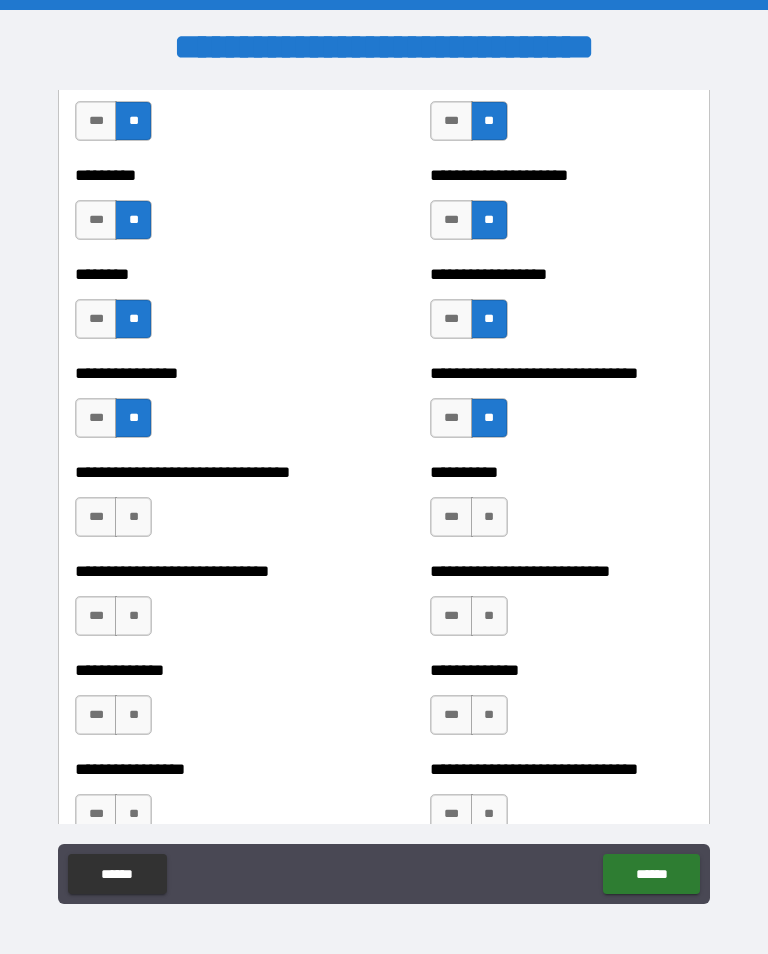 click on "**" at bounding box center [133, 517] 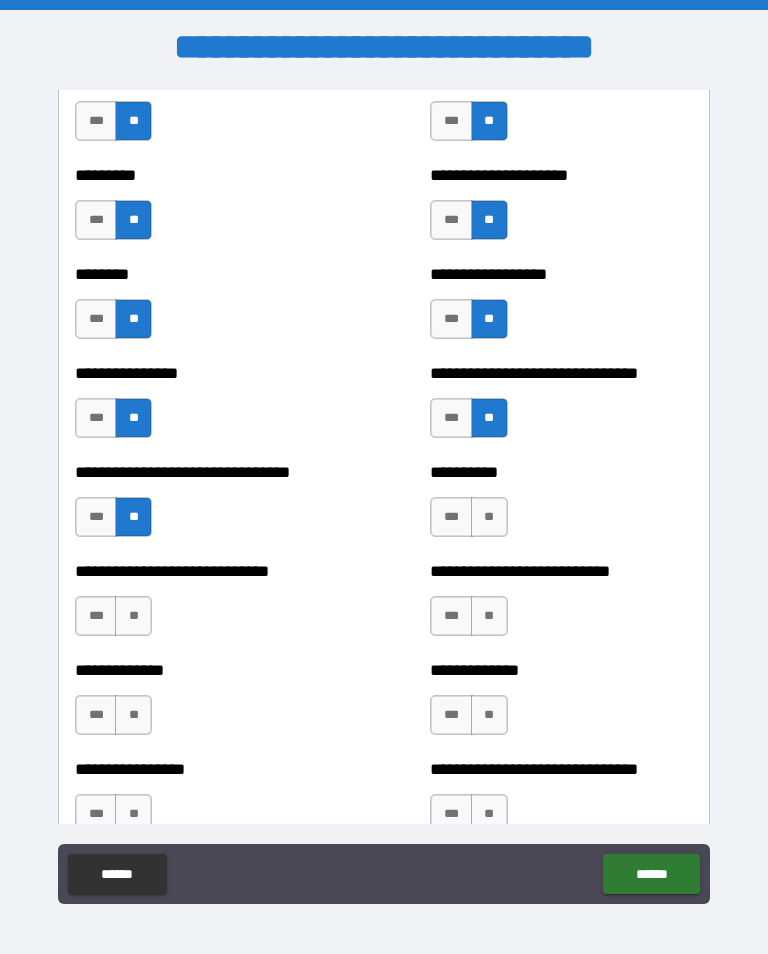click on "**" at bounding box center [489, 517] 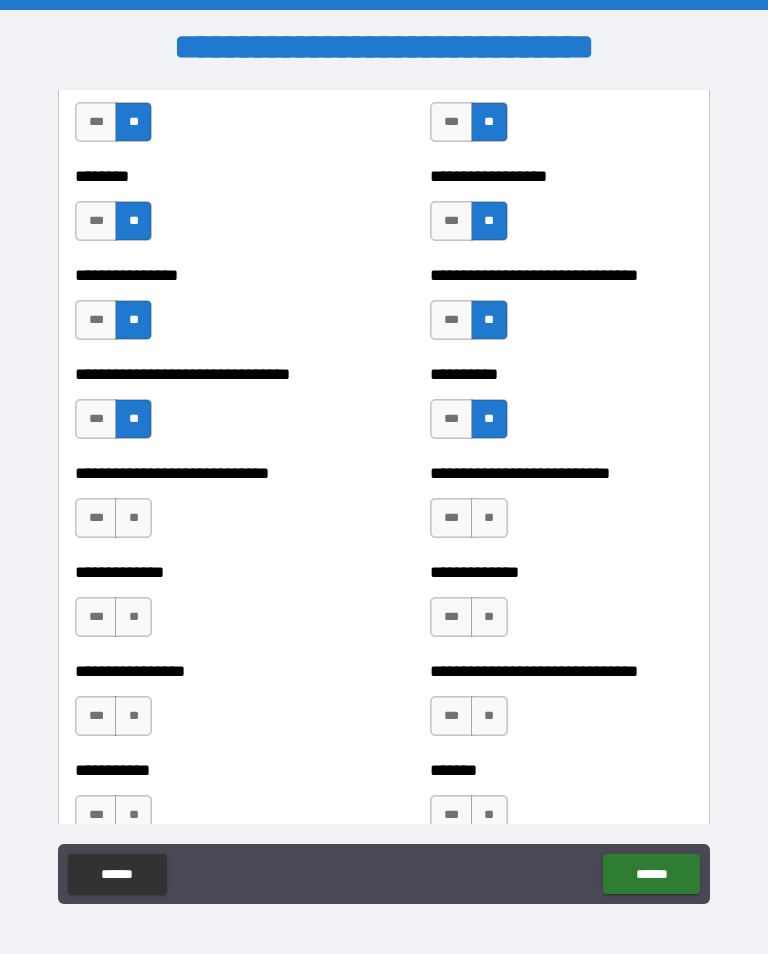 scroll, scrollTop: 7464, scrollLeft: 0, axis: vertical 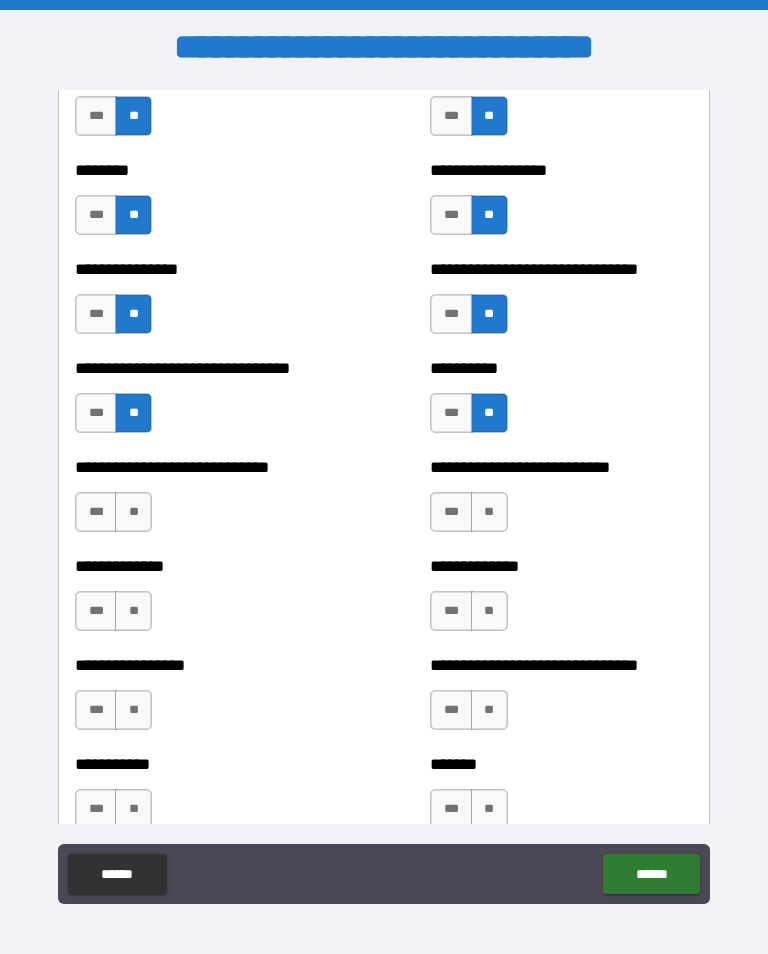 click on "**" at bounding box center [133, 512] 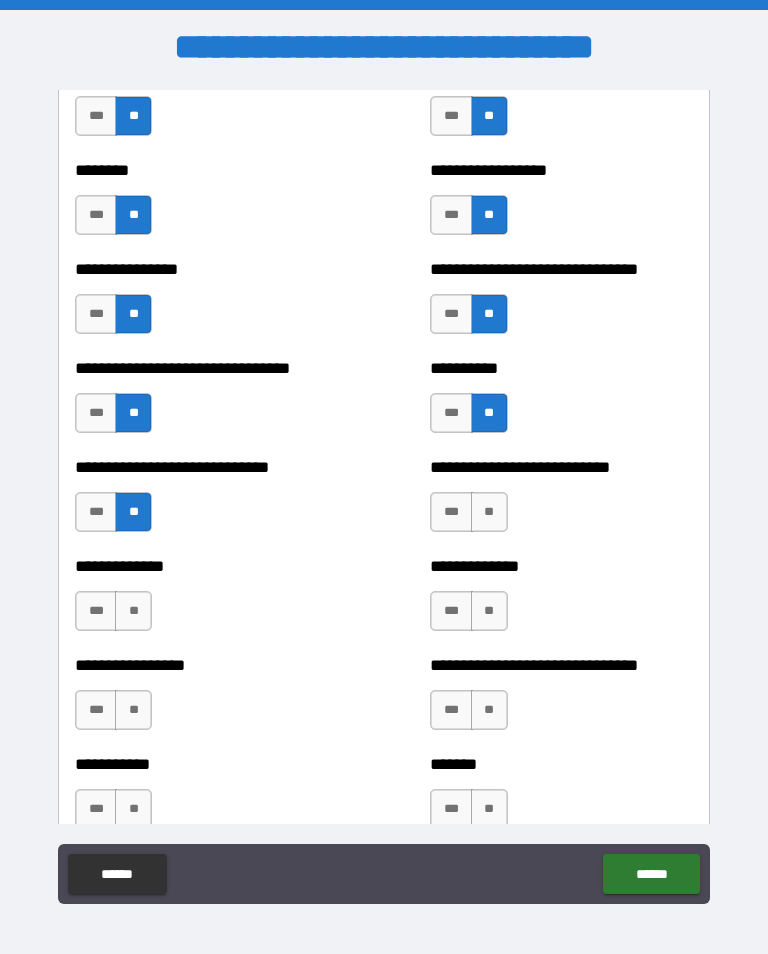 click on "**" at bounding box center (489, 512) 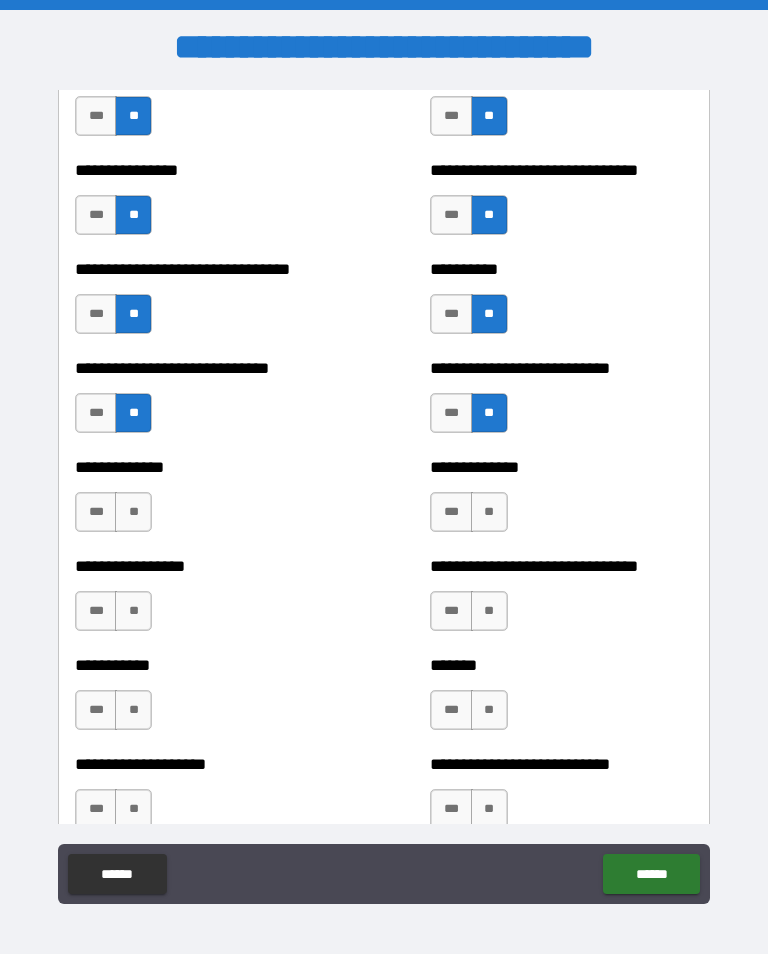 scroll, scrollTop: 7564, scrollLeft: 0, axis: vertical 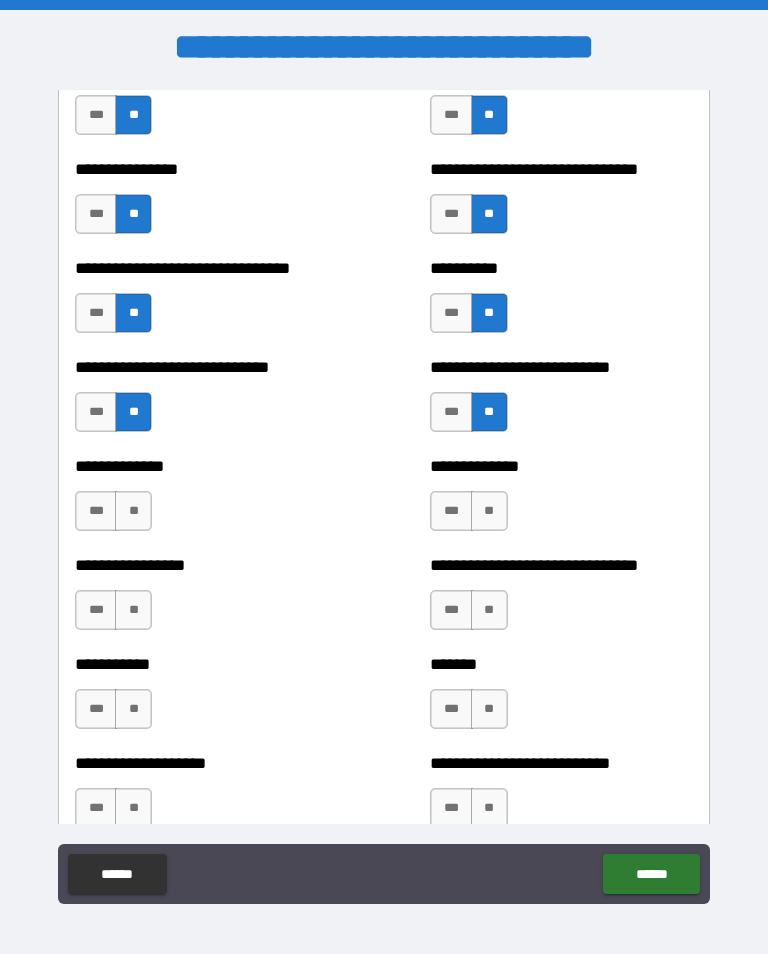 click on "***" at bounding box center [96, 511] 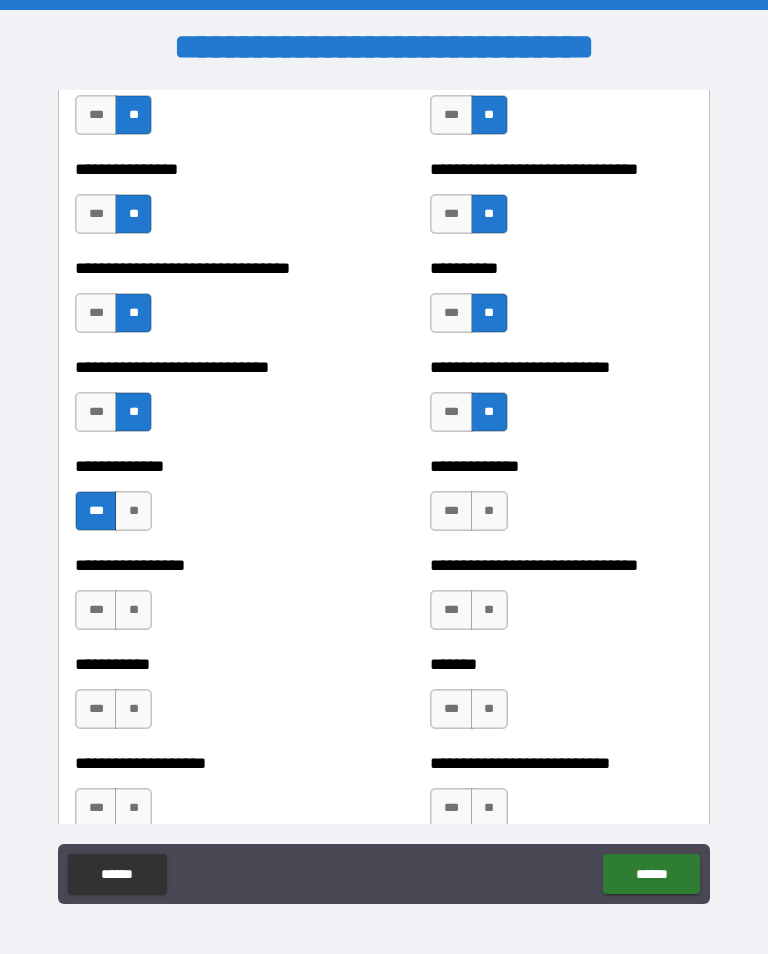 click on "**" at bounding box center [133, 511] 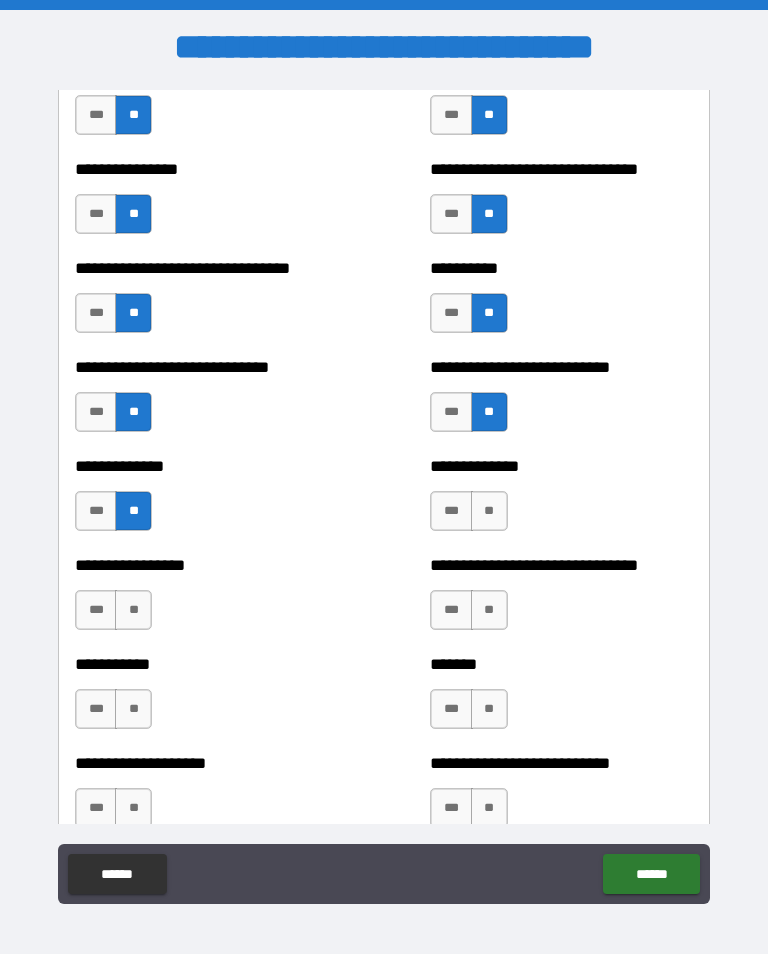 click on "***" at bounding box center (451, 511) 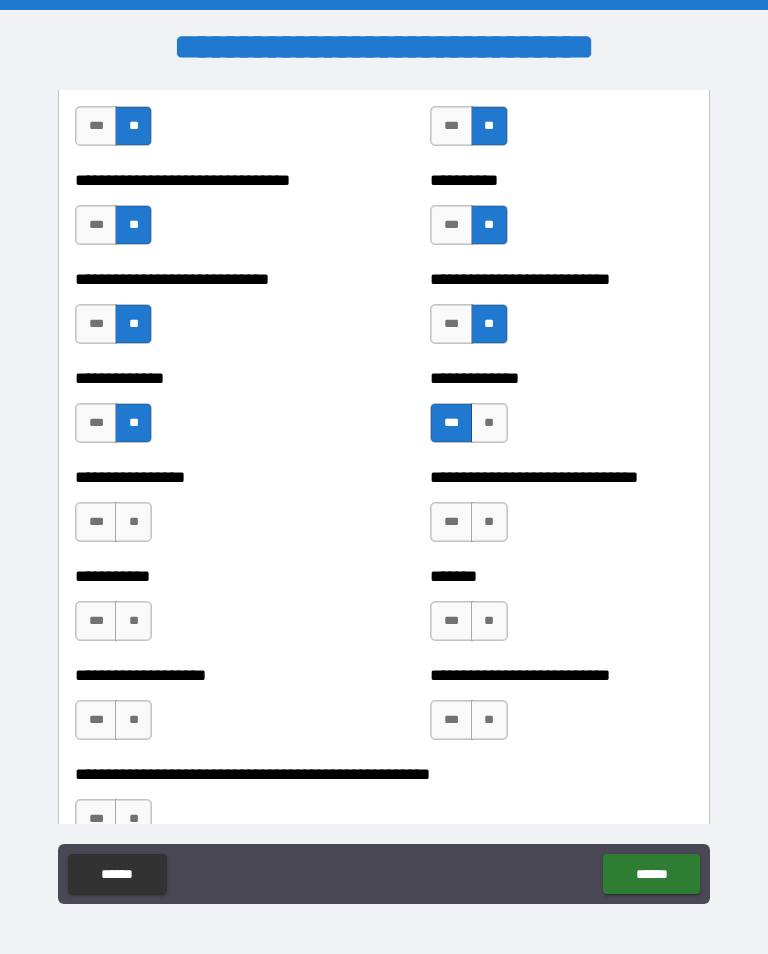 click on "**" at bounding box center [489, 423] 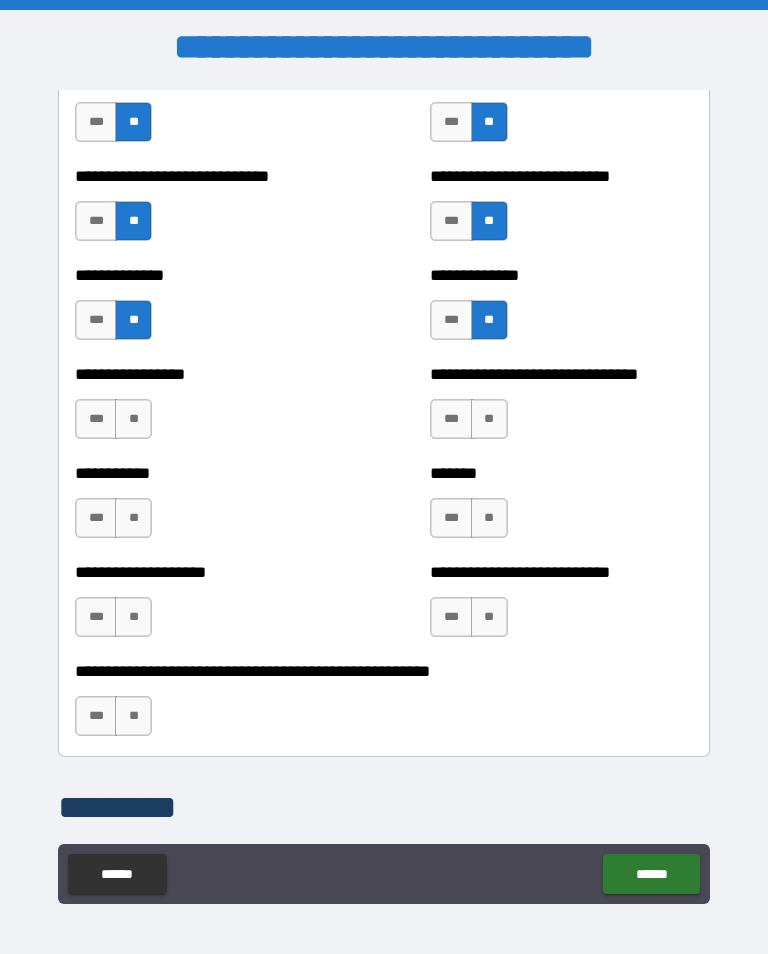scroll, scrollTop: 7756, scrollLeft: 0, axis: vertical 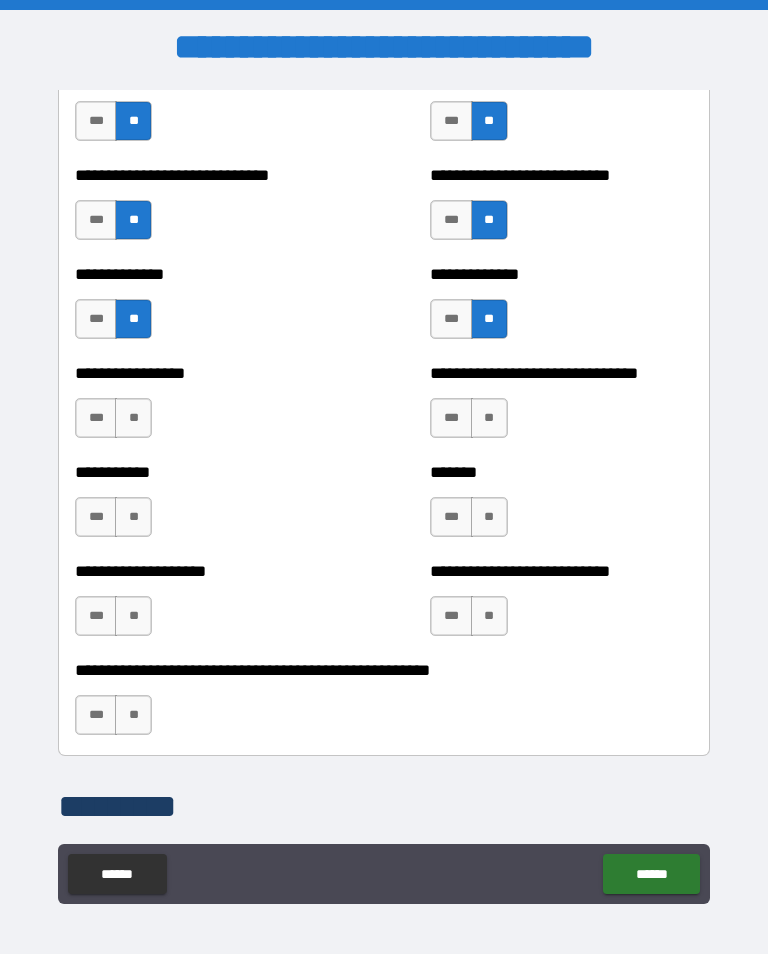 click on "***" at bounding box center [451, 418] 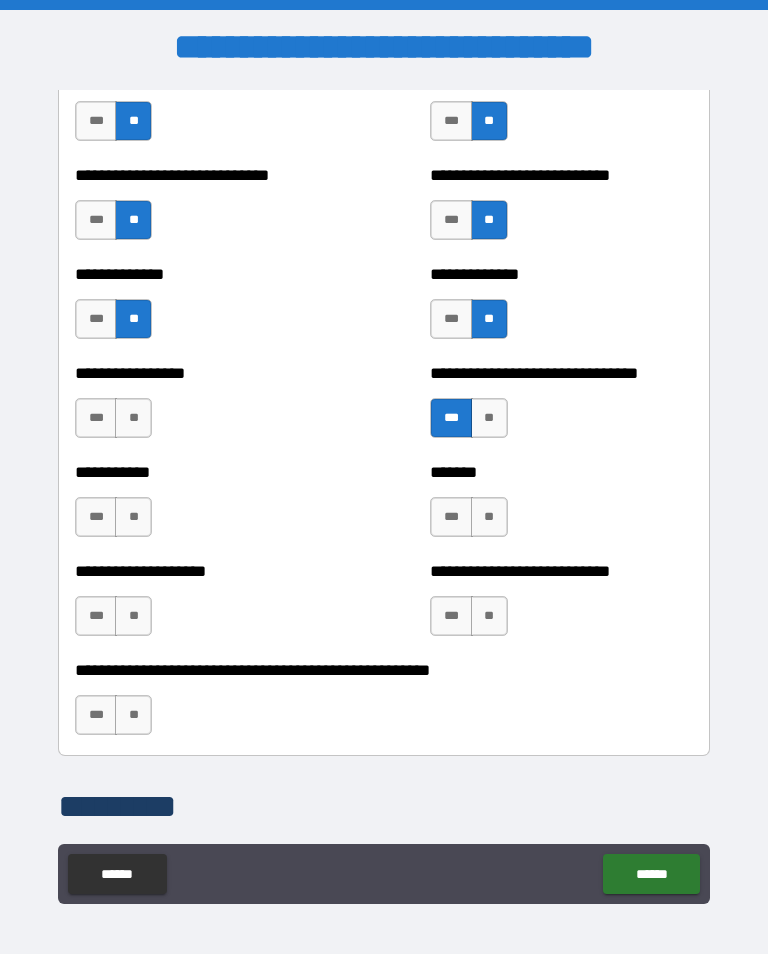 click on "**" at bounding box center (489, 418) 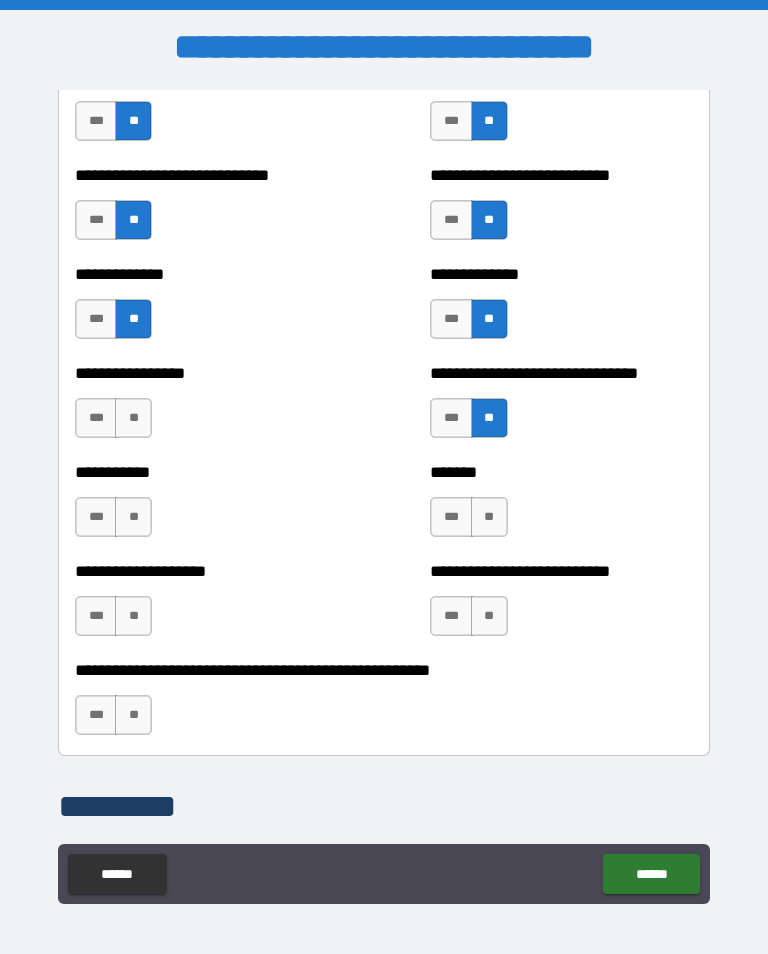 click on "**" at bounding box center (133, 418) 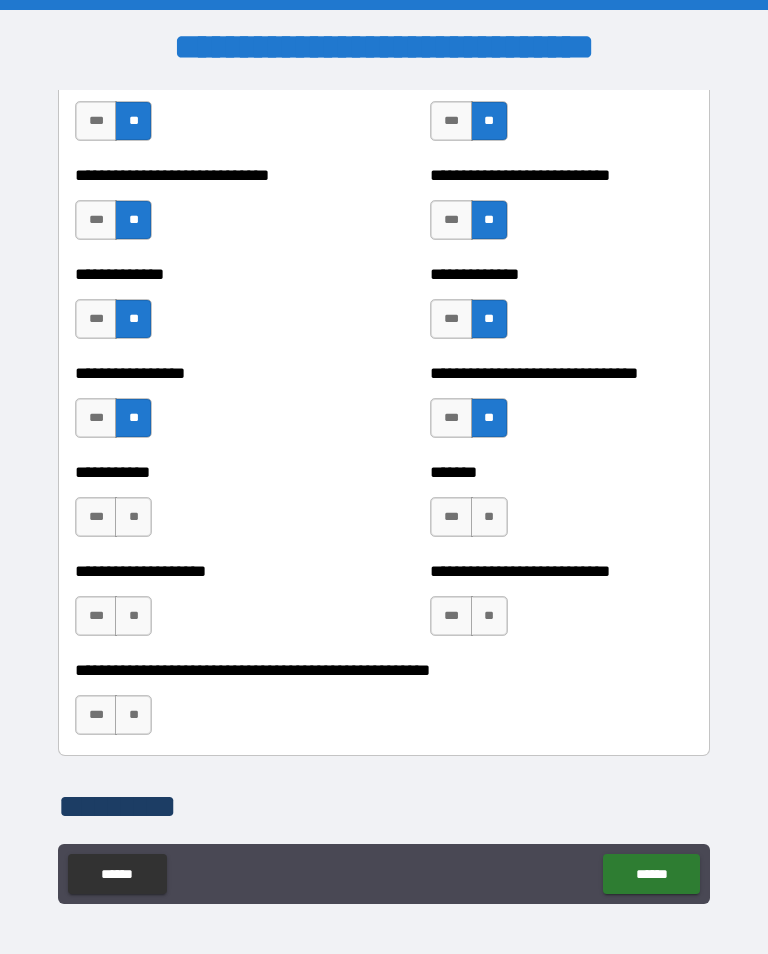 click on "**" at bounding box center [489, 517] 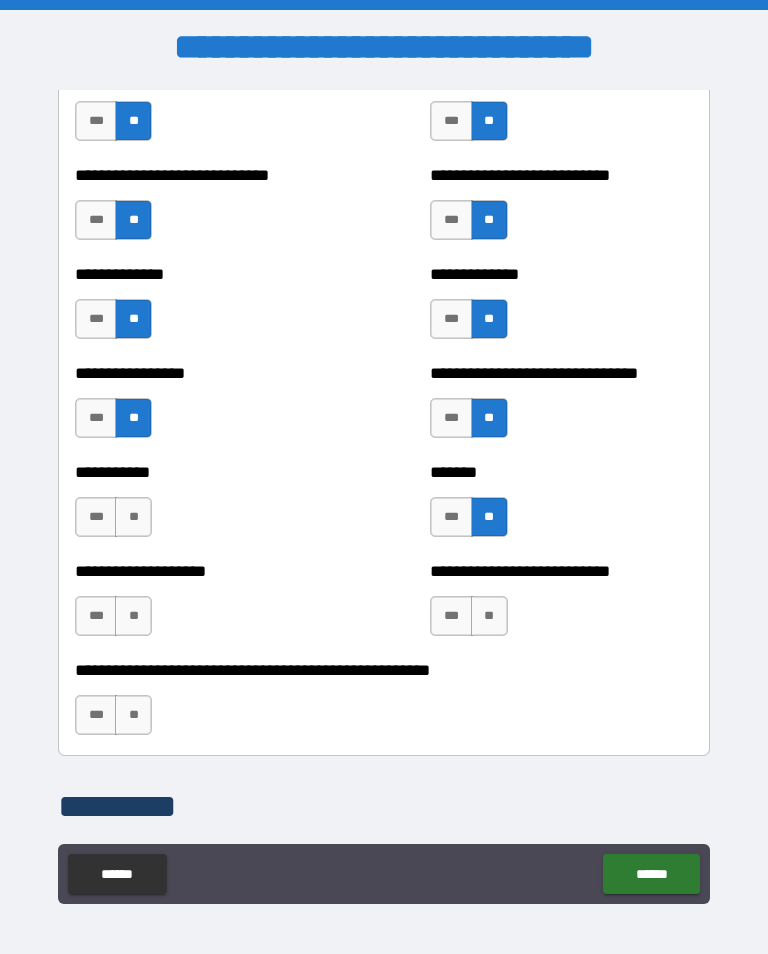 click on "**" at bounding box center (133, 517) 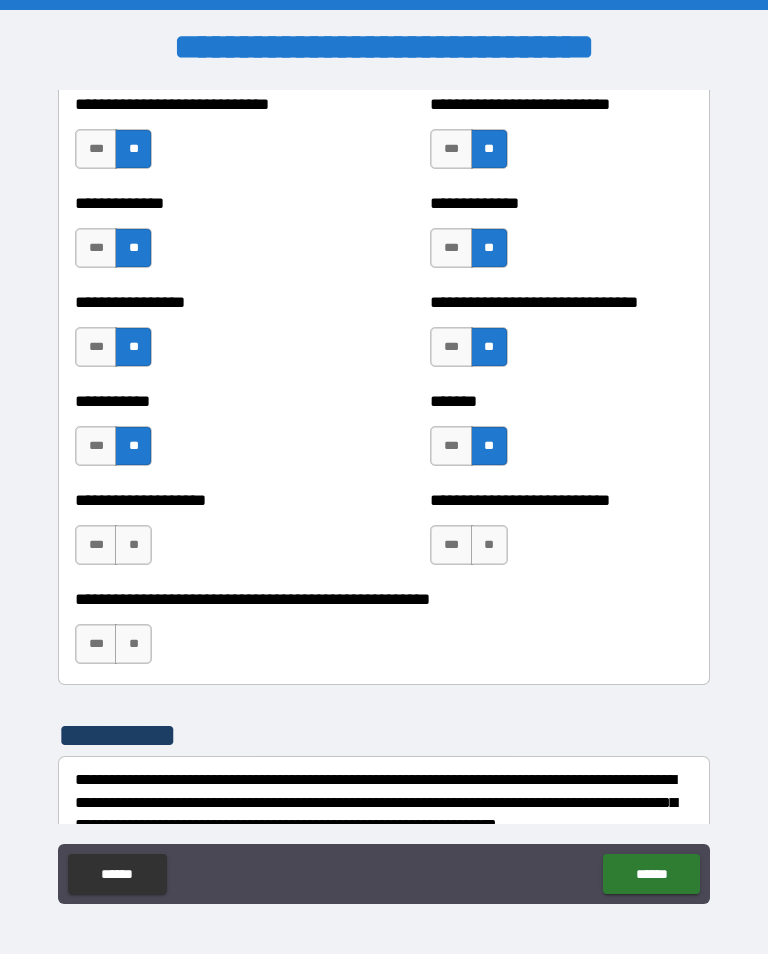 scroll, scrollTop: 7833, scrollLeft: 0, axis: vertical 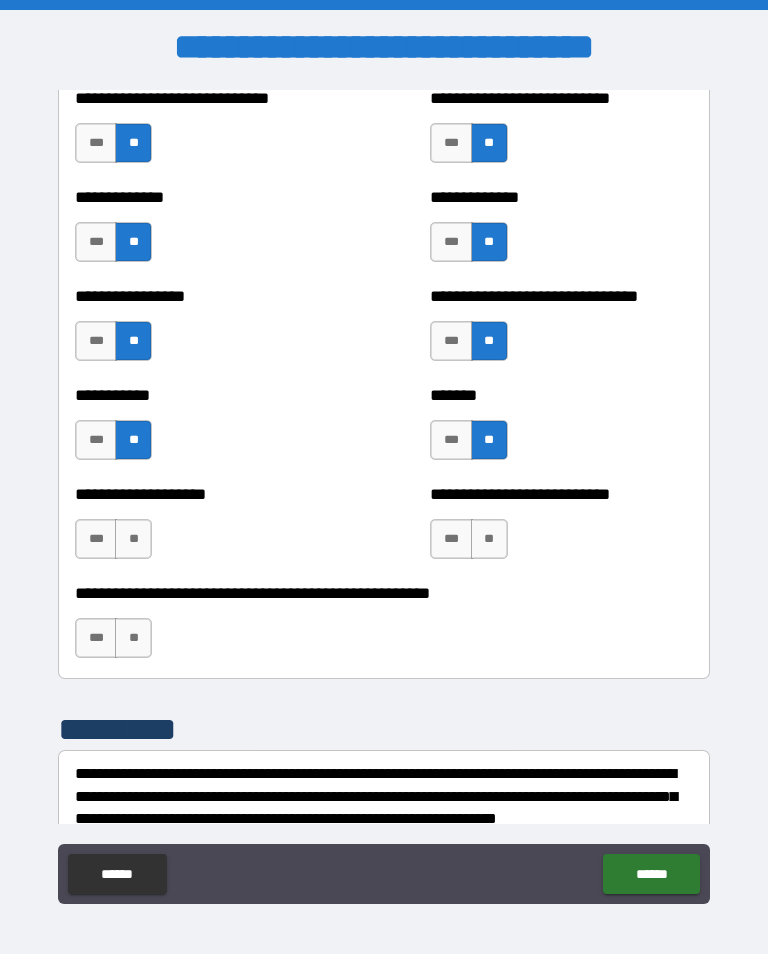 click on "**" at bounding box center (133, 539) 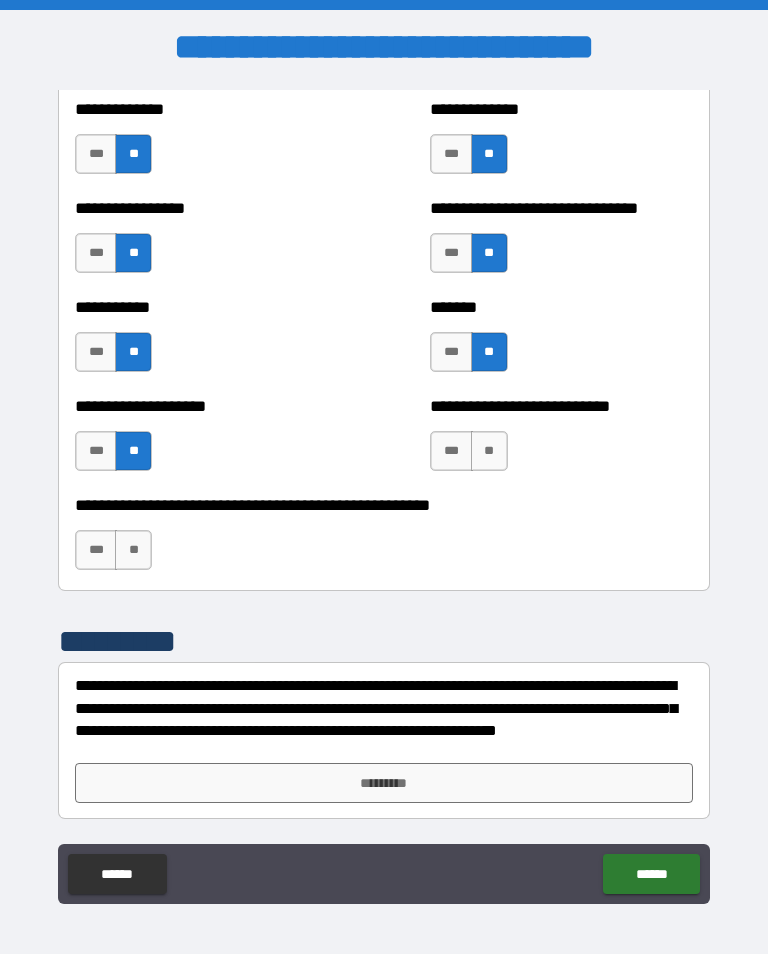 scroll, scrollTop: 7921, scrollLeft: 0, axis: vertical 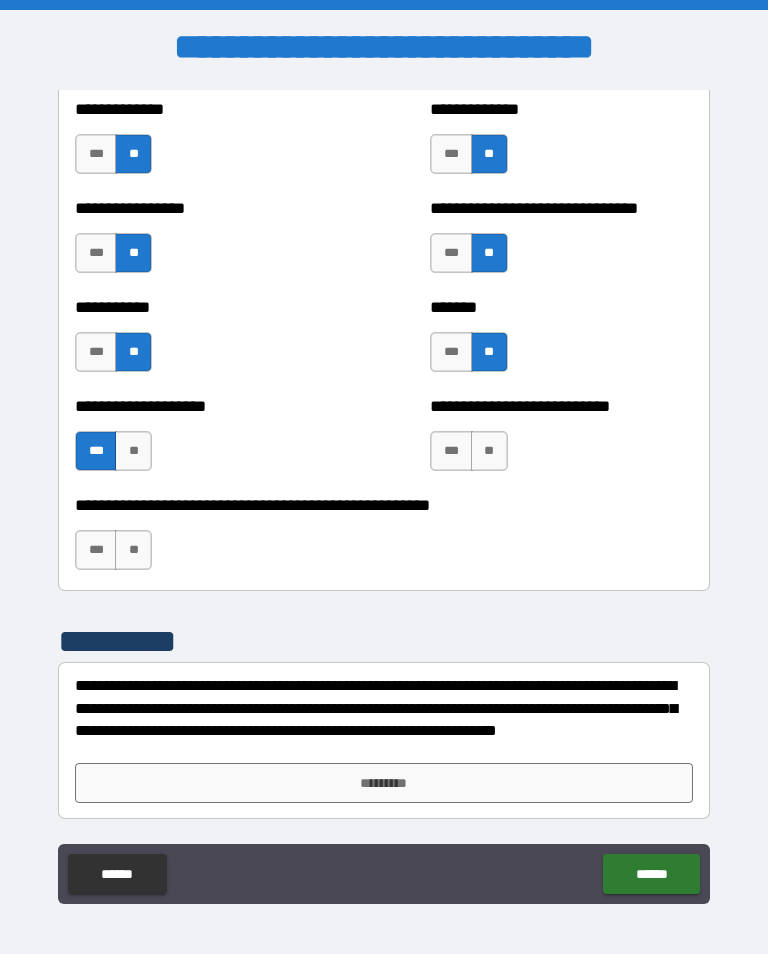 click on "*********" at bounding box center [384, 783] 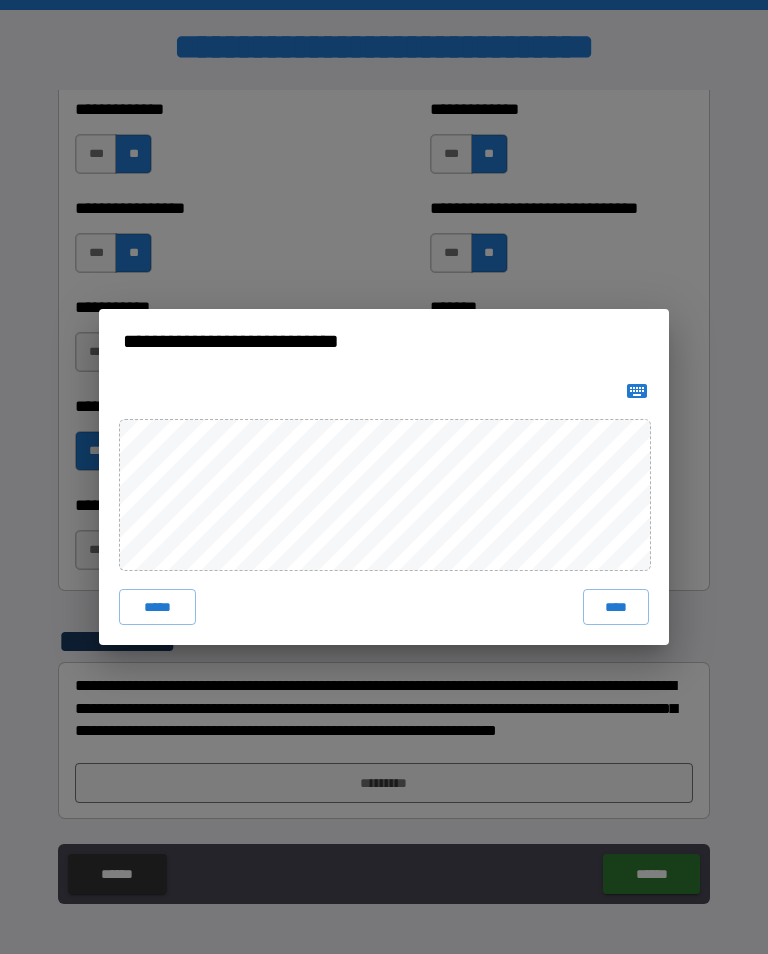 click on "****" at bounding box center (616, 607) 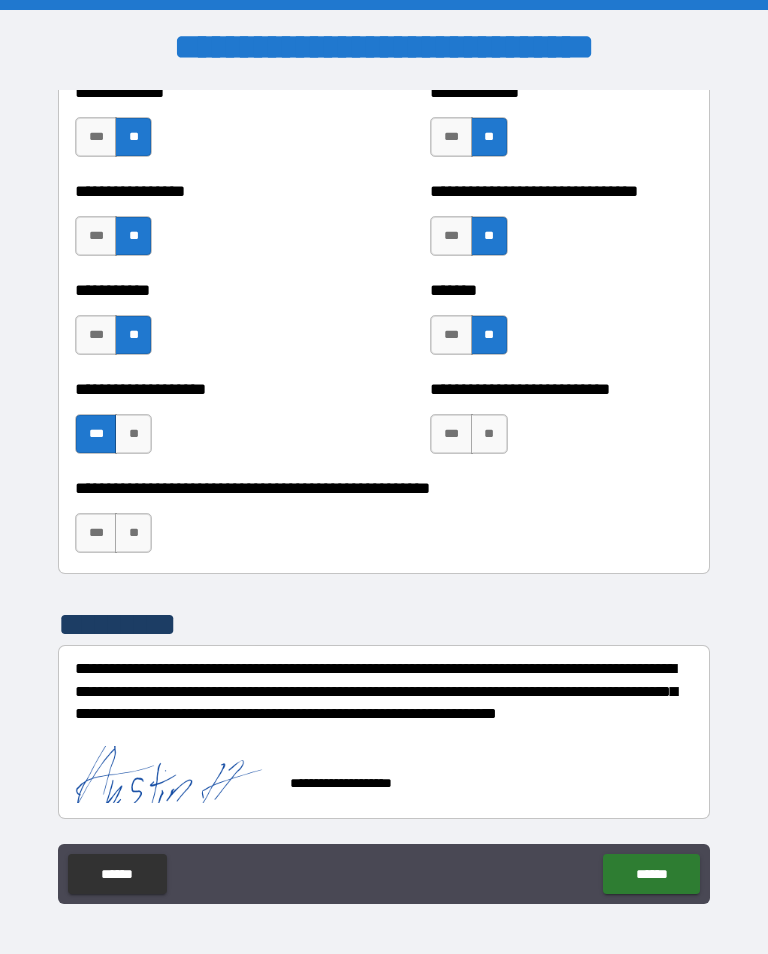 scroll, scrollTop: 7938, scrollLeft: 0, axis: vertical 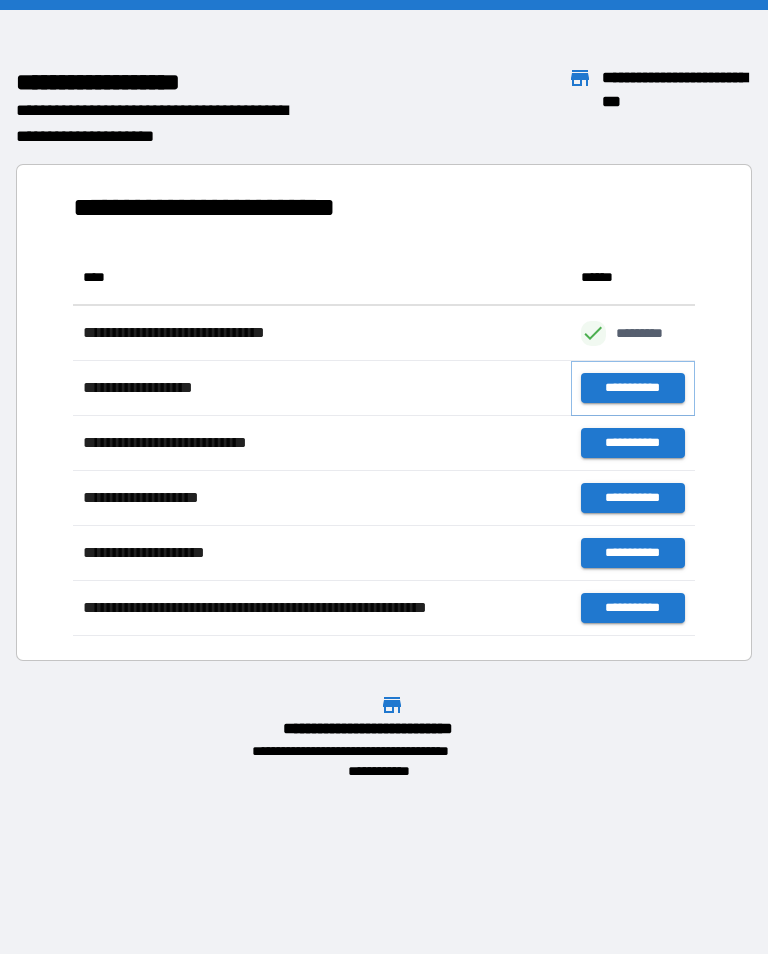 click on "**********" at bounding box center [633, 388] 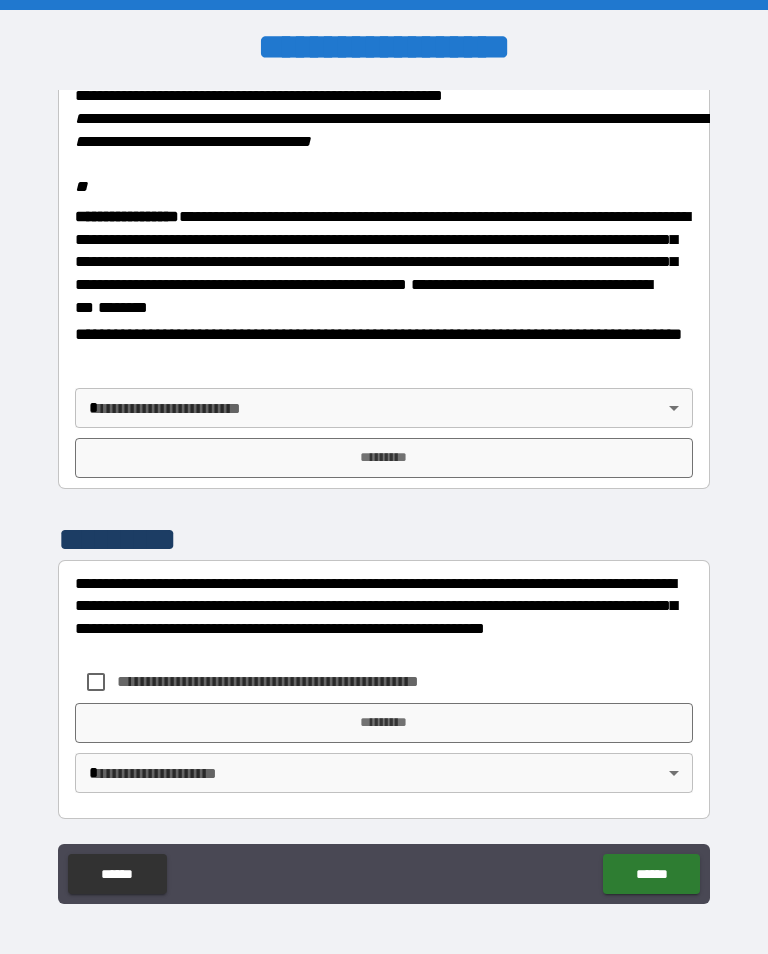 scroll, scrollTop: 2448, scrollLeft: 0, axis: vertical 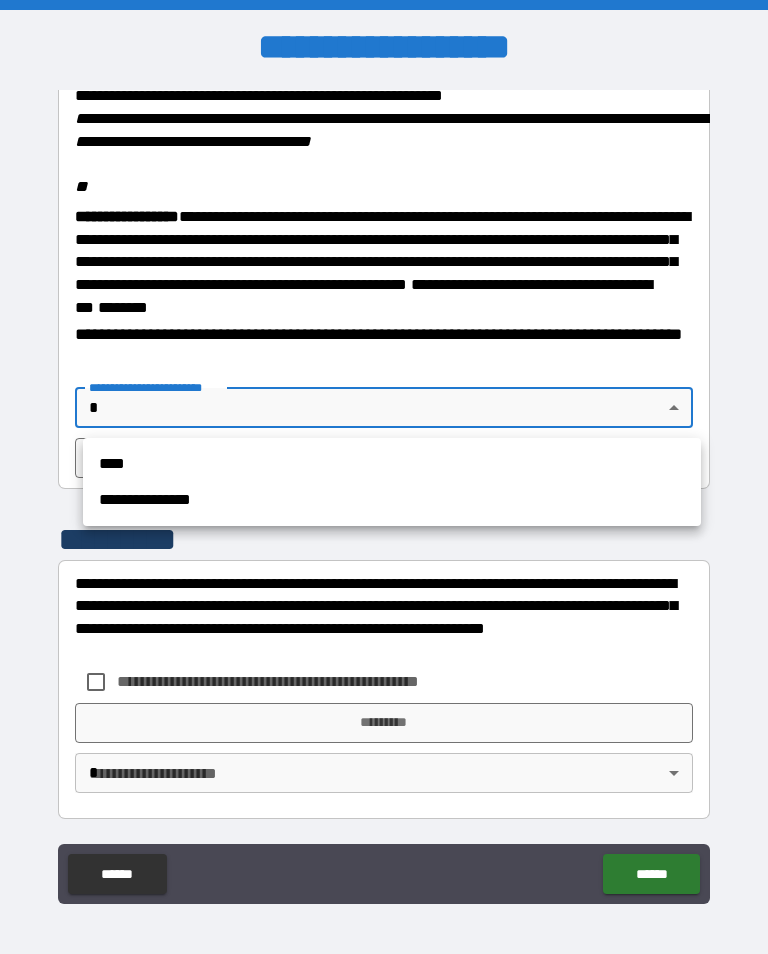 click on "****" at bounding box center [392, 464] 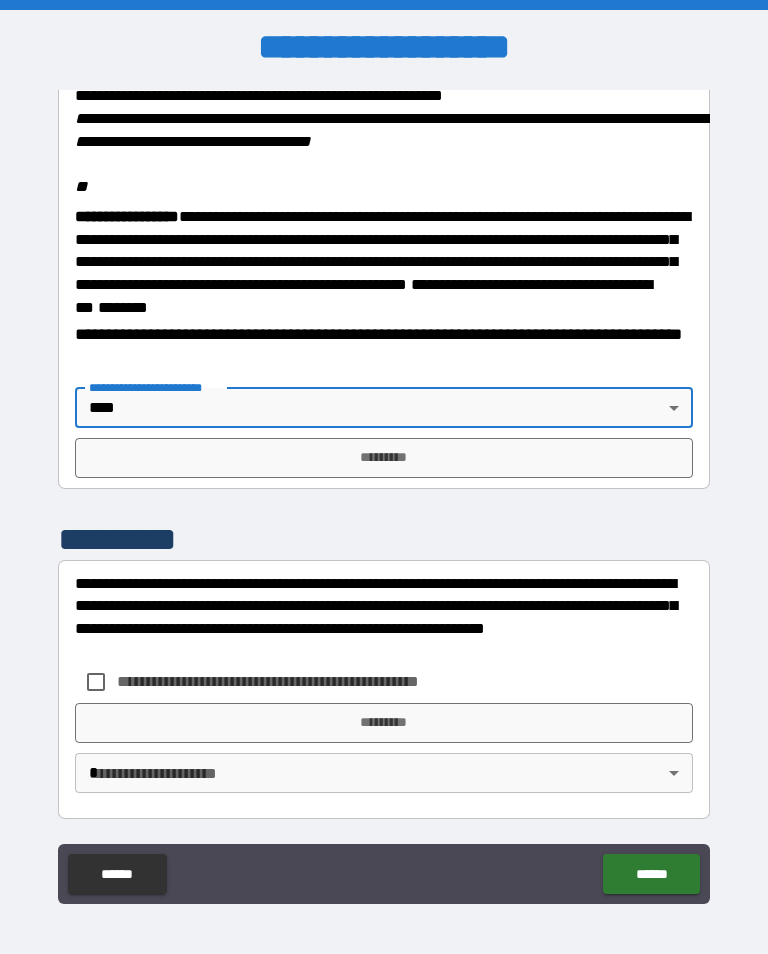 type on "****" 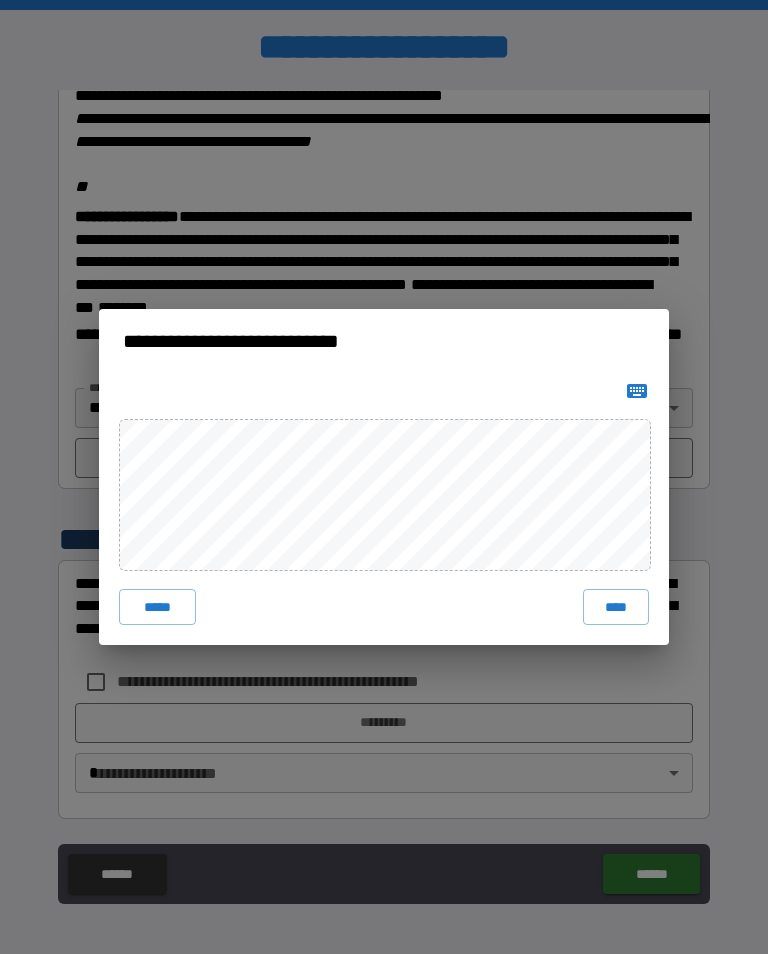 click on "****" at bounding box center [616, 607] 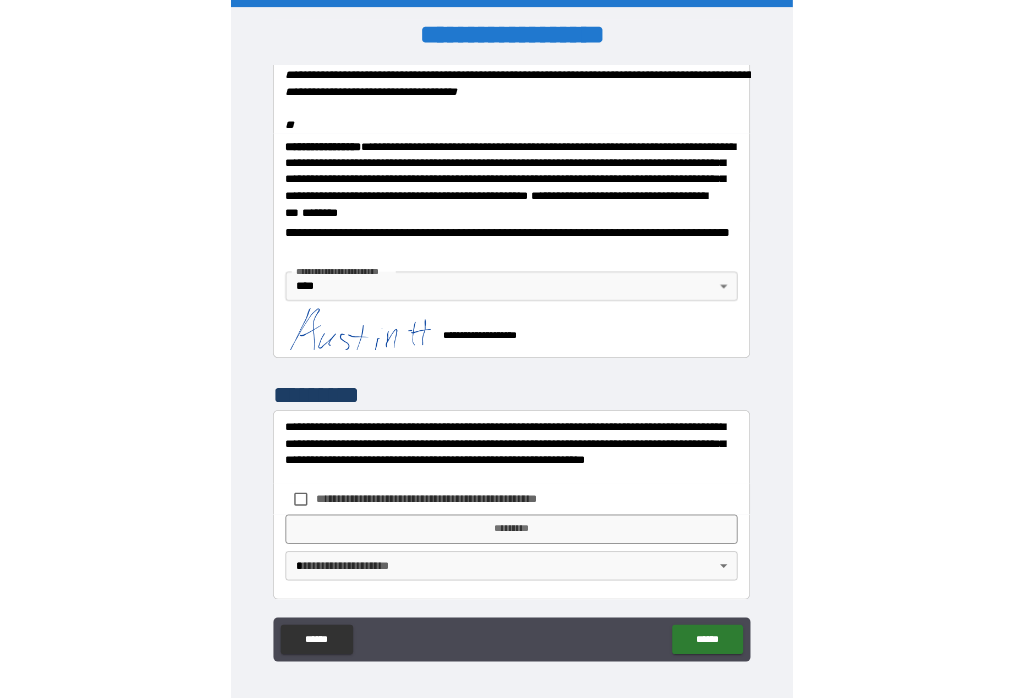 scroll, scrollTop: 2438, scrollLeft: 0, axis: vertical 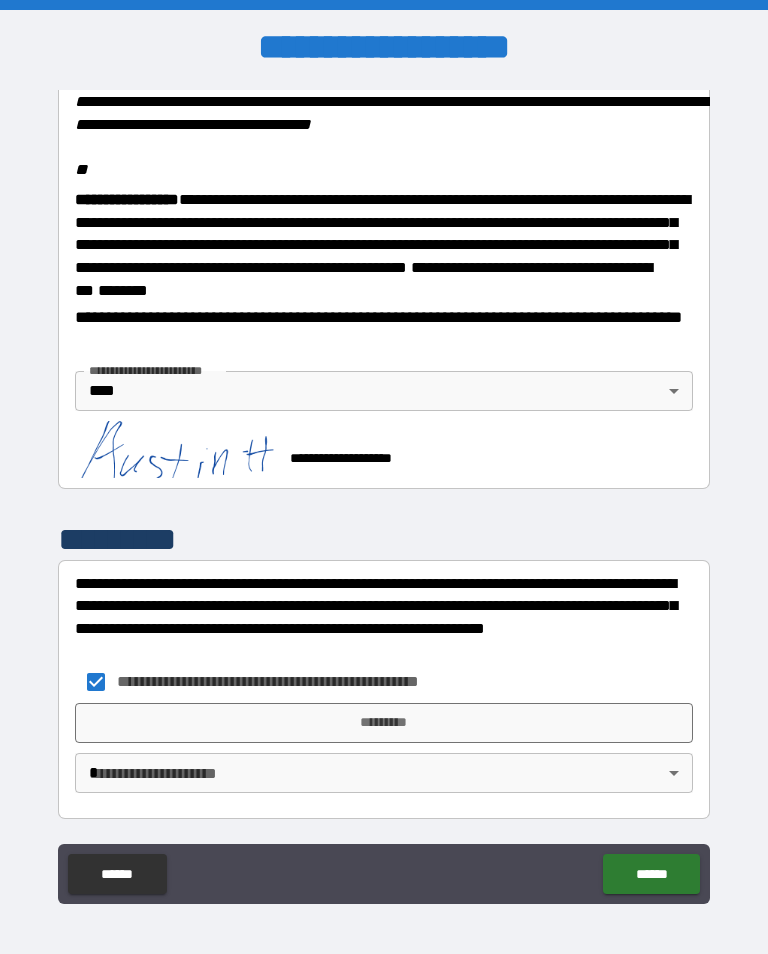 click on "*********" at bounding box center [384, 723] 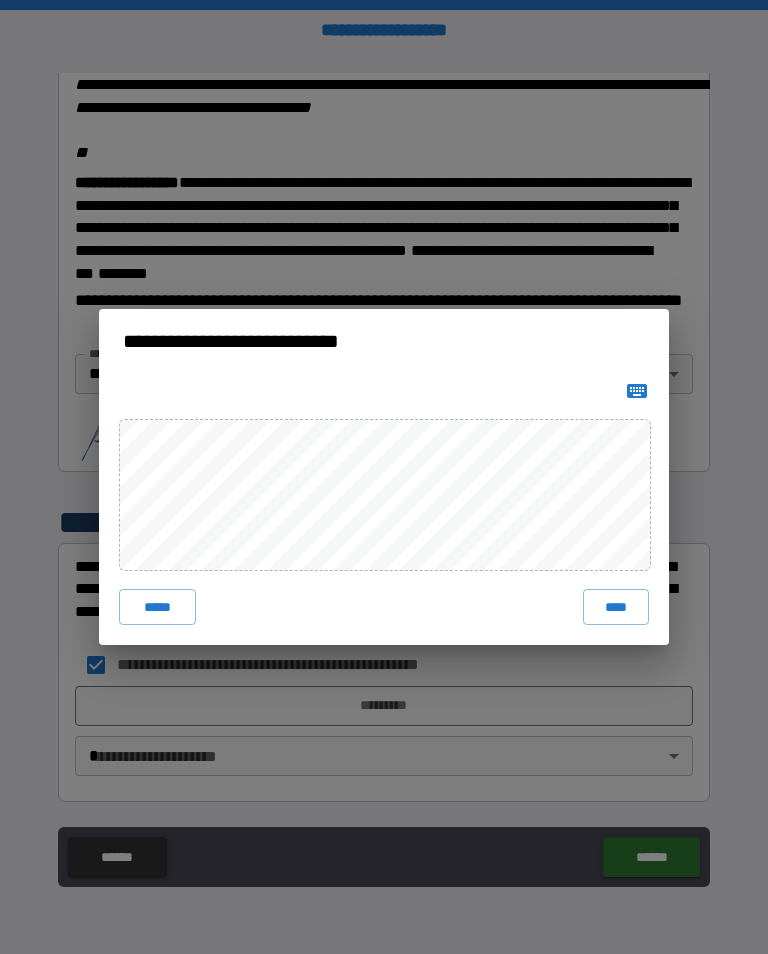 scroll, scrollTop: 2316, scrollLeft: 0, axis: vertical 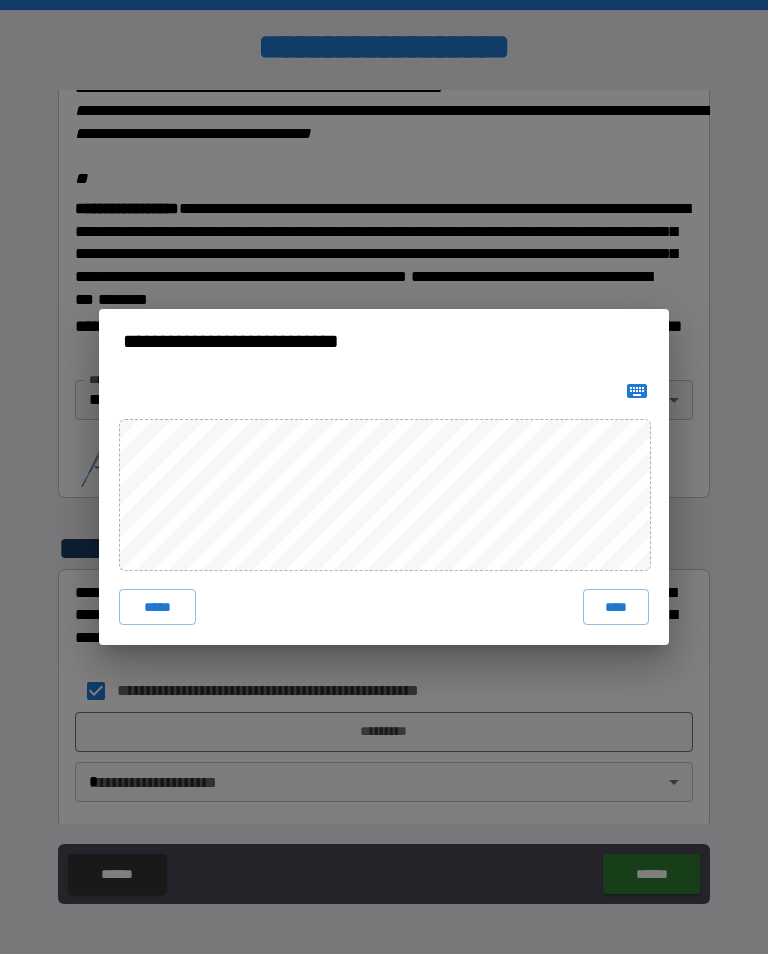 click on "****" at bounding box center [616, 607] 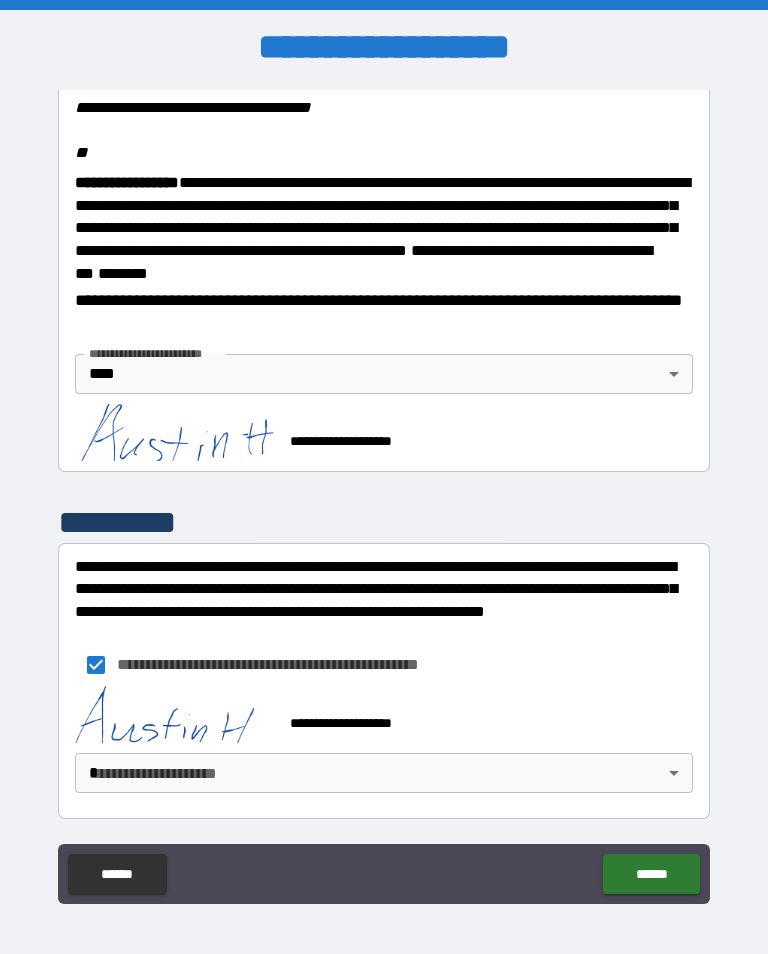 scroll, scrollTop: 2482, scrollLeft: 0, axis: vertical 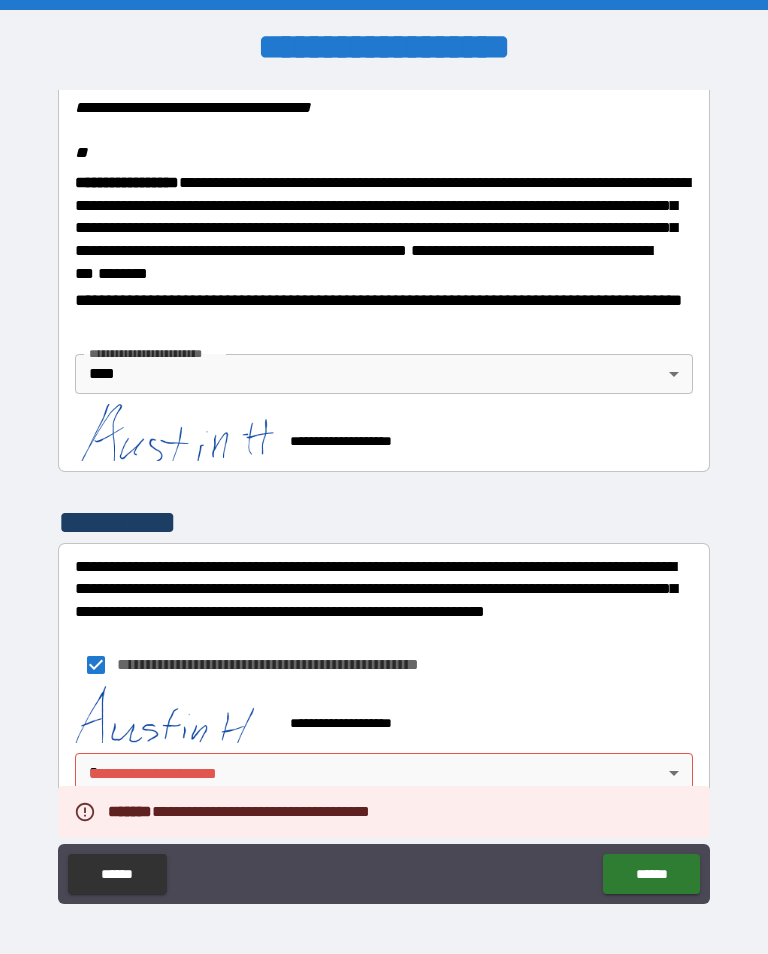 click on "**********" at bounding box center (384, 492) 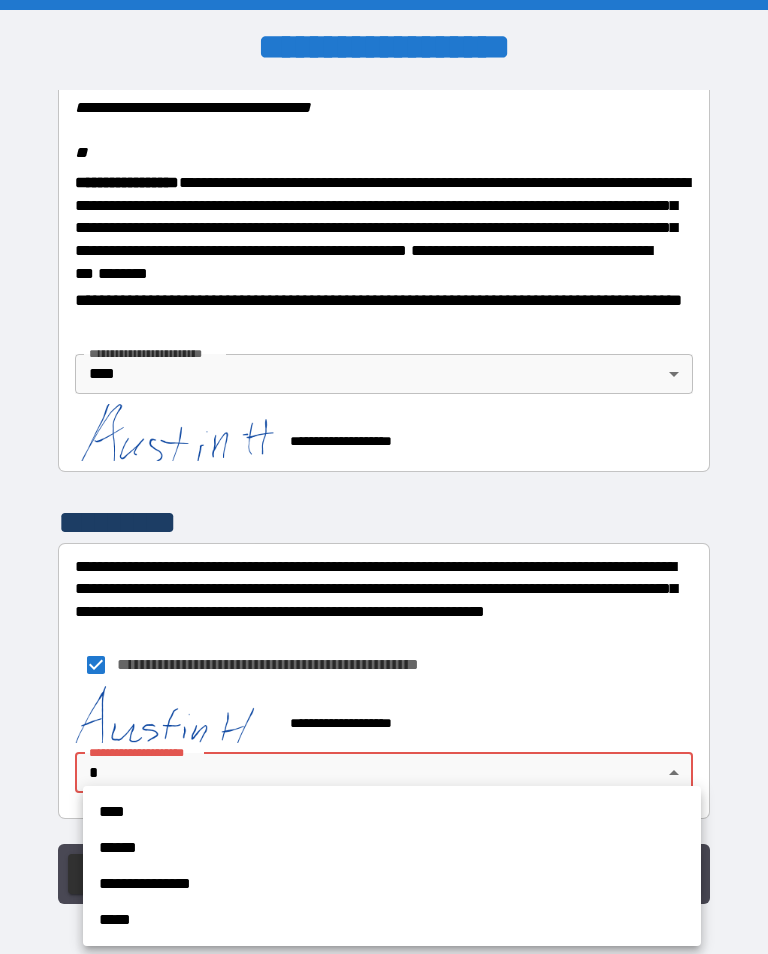 click on "****" at bounding box center (392, 812) 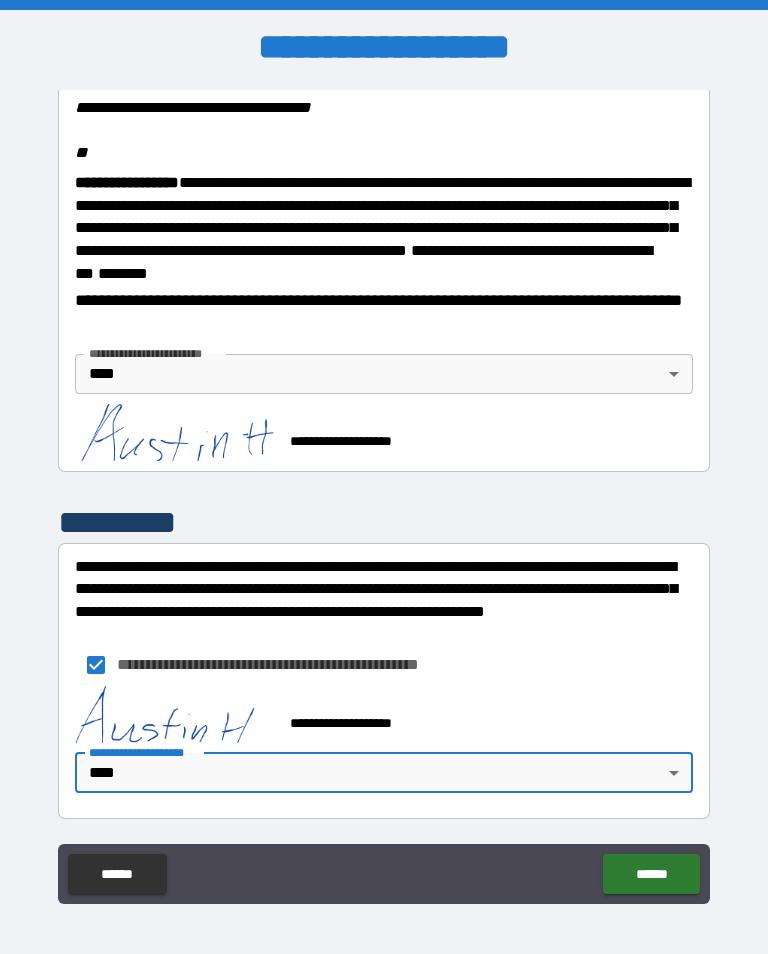 click on "******" at bounding box center (651, 874) 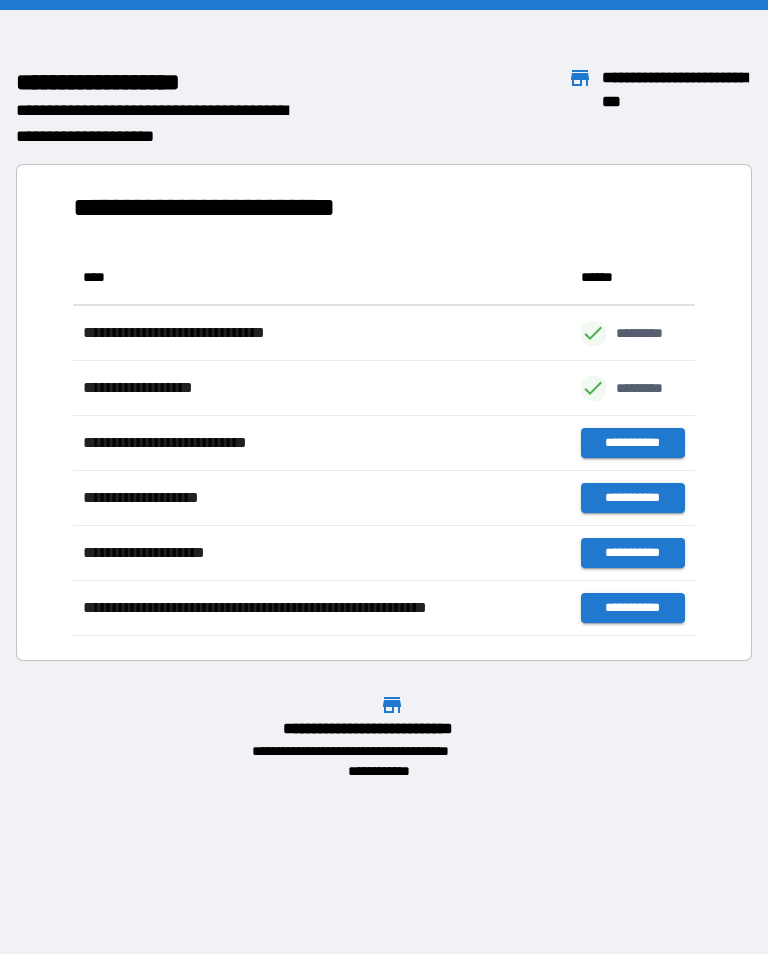 scroll, scrollTop: 386, scrollLeft: 622, axis: both 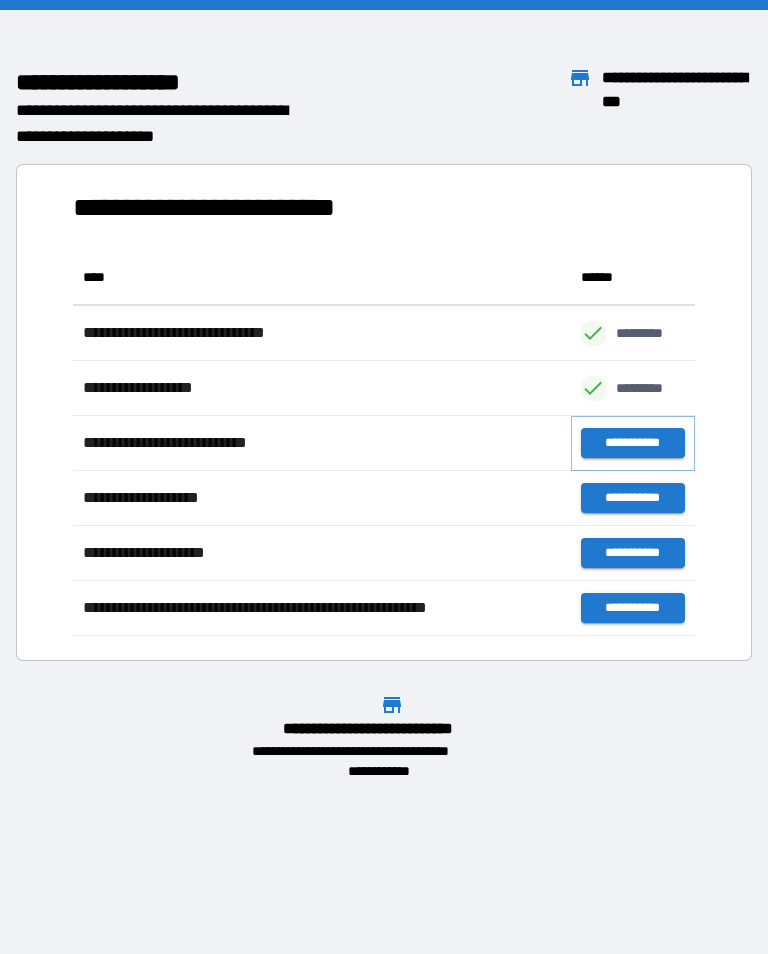 click on "**********" at bounding box center [633, 443] 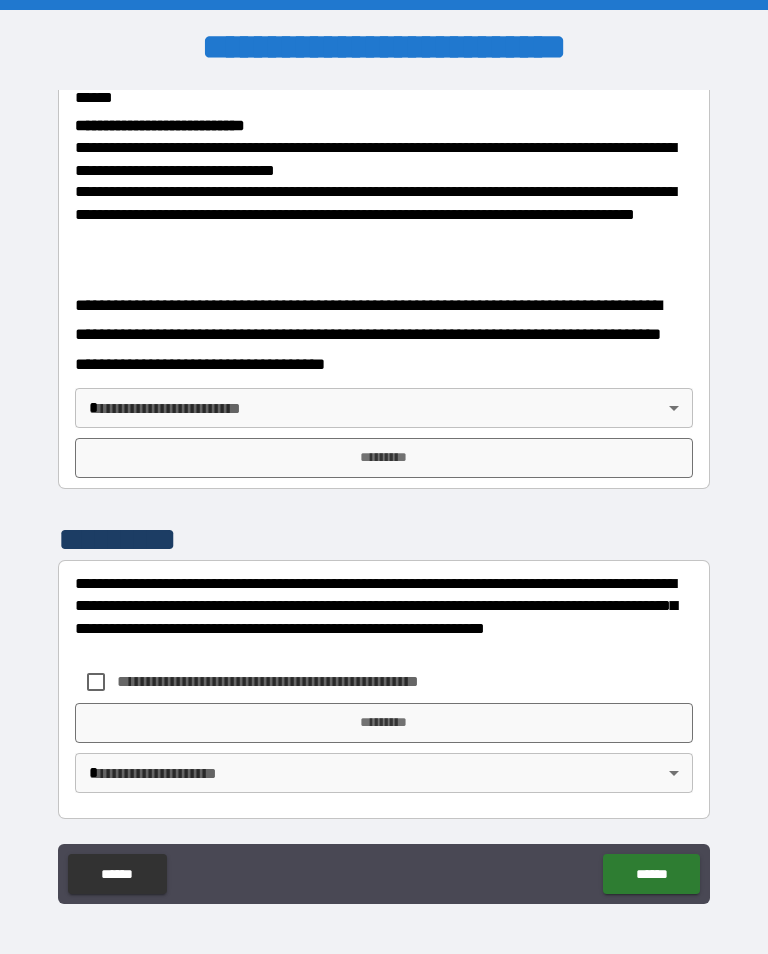 scroll, scrollTop: 778, scrollLeft: 0, axis: vertical 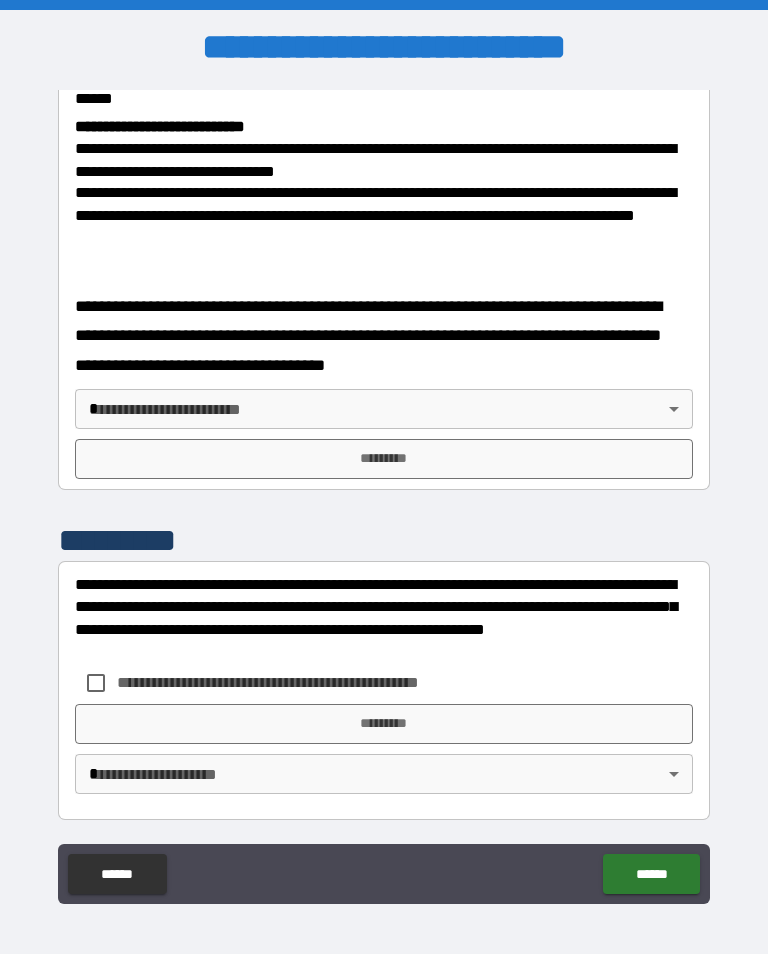 click on "**********" at bounding box center [384, 492] 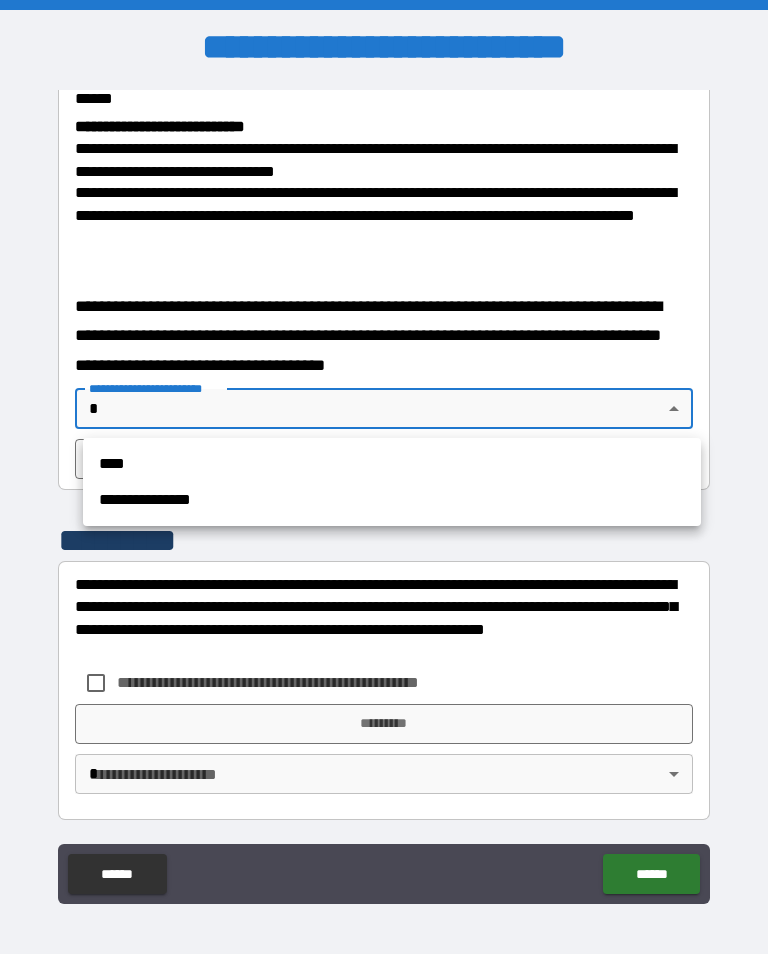 click on "****" at bounding box center [392, 464] 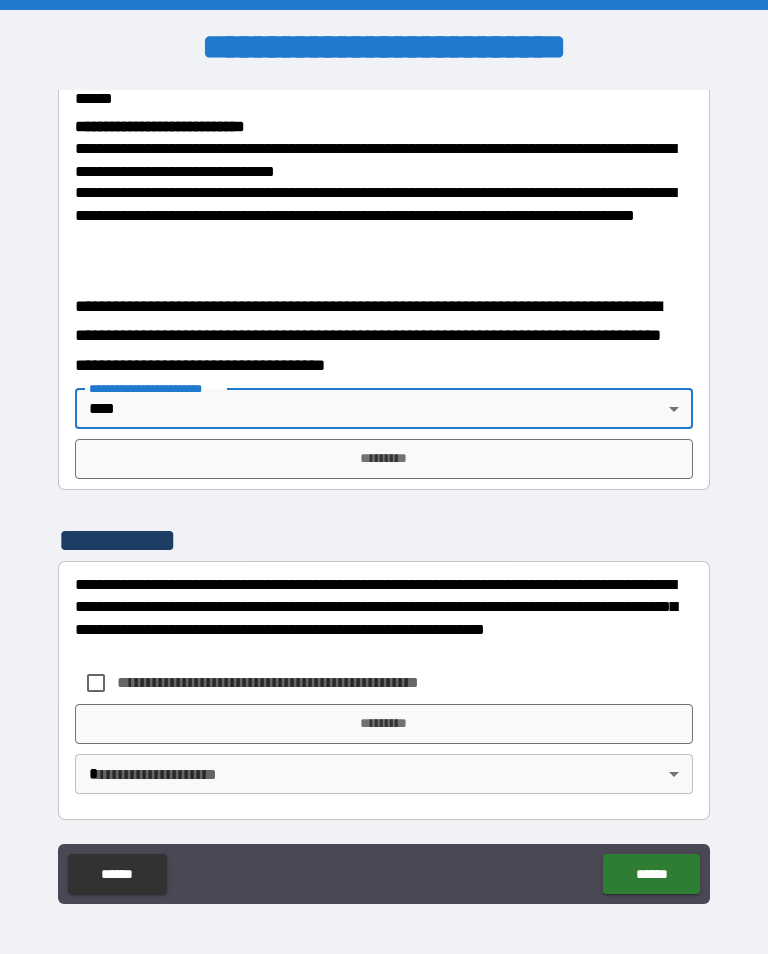 click on "*********" at bounding box center [384, 459] 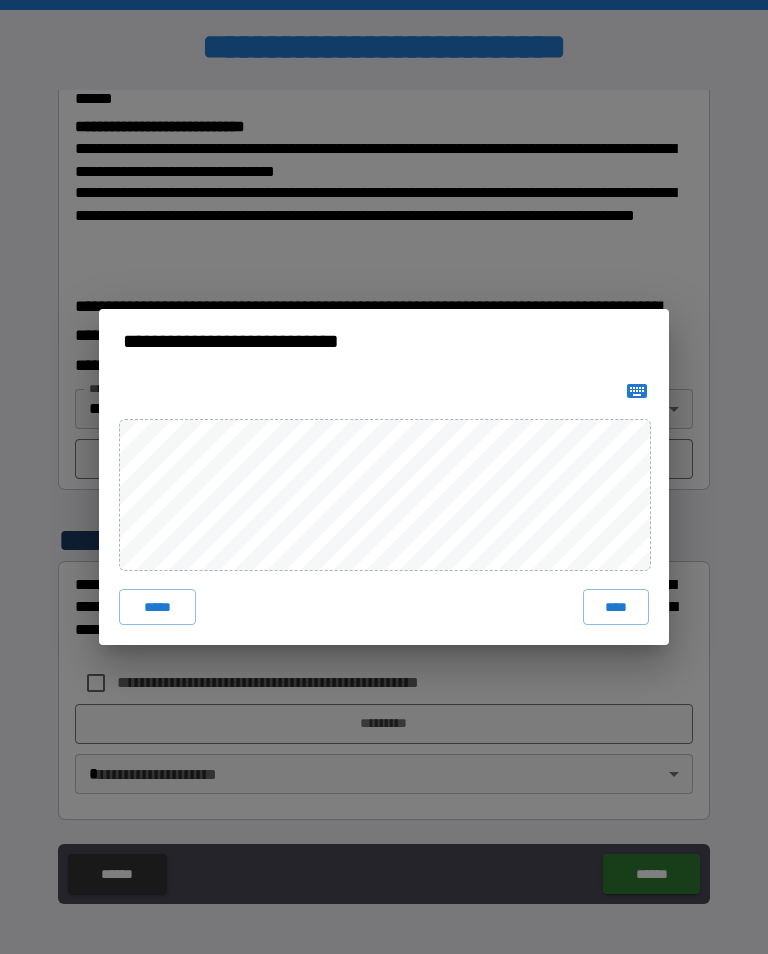 click on "****" at bounding box center [616, 607] 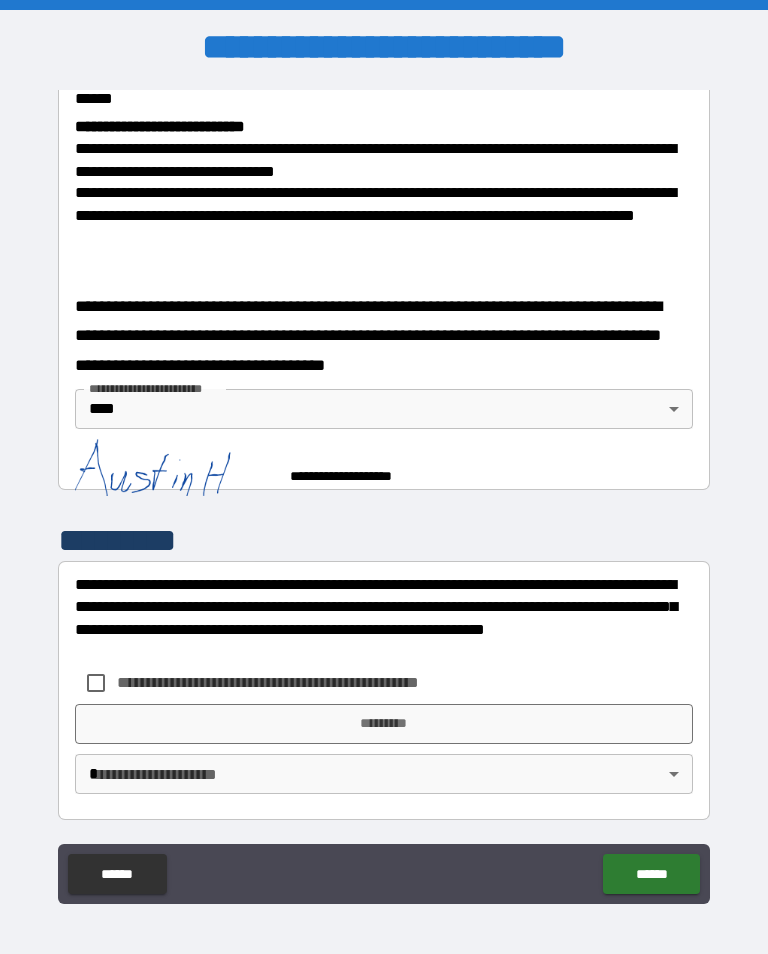 scroll, scrollTop: 768, scrollLeft: 0, axis: vertical 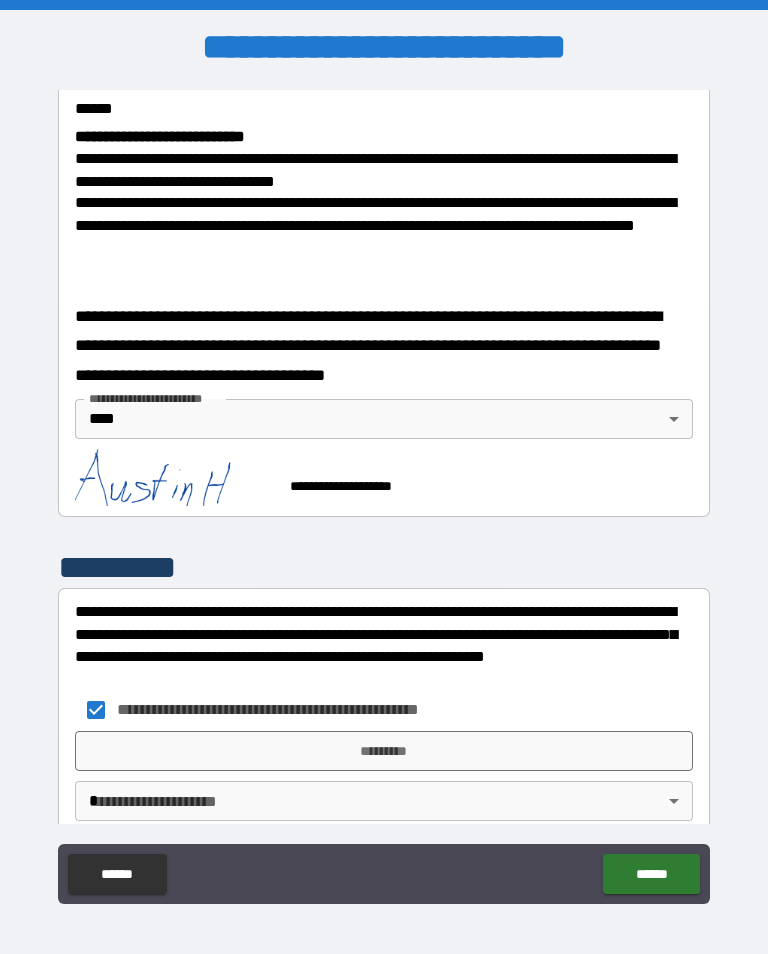 click on "*********" at bounding box center [384, 751] 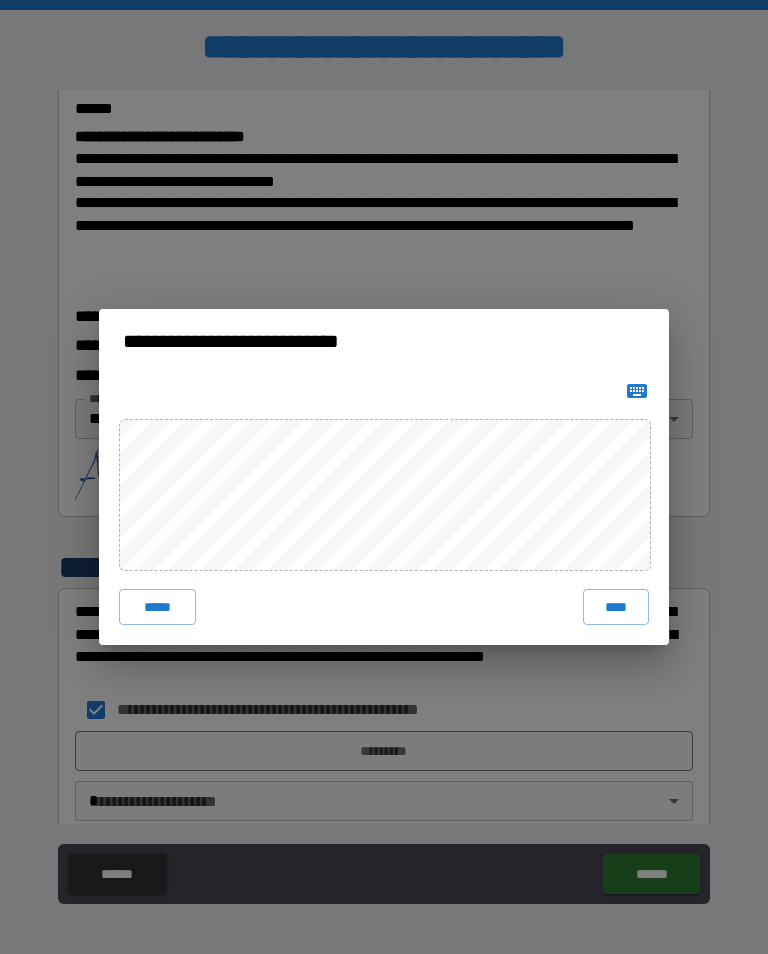 click on "****" at bounding box center [616, 607] 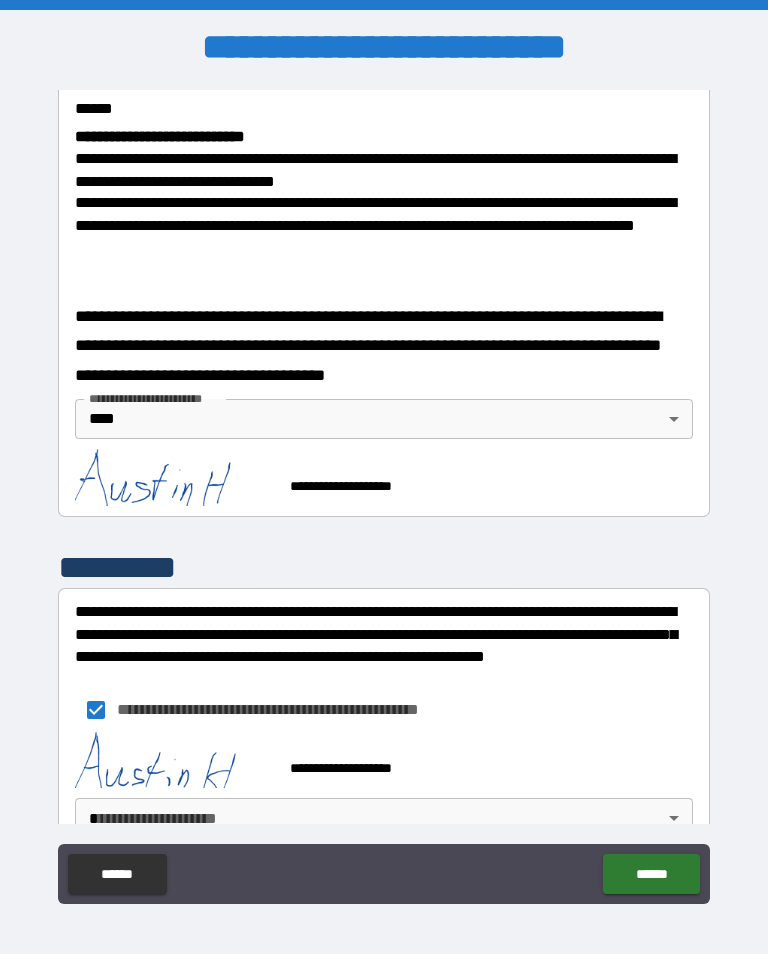 click on "******" at bounding box center (651, 874) 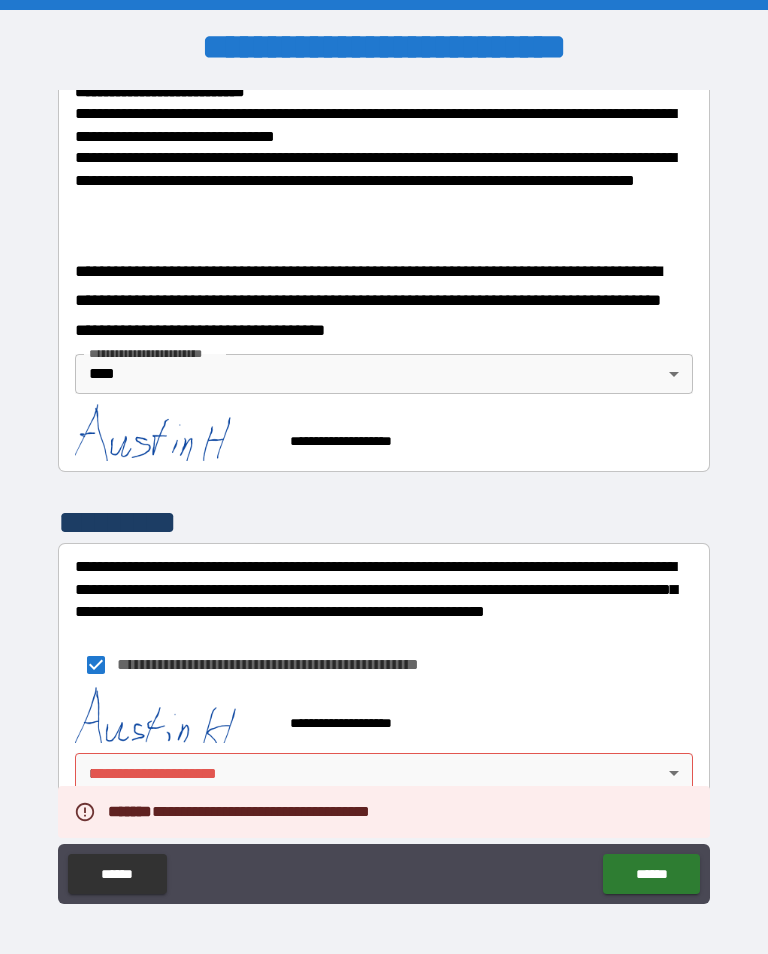 scroll, scrollTop: 812, scrollLeft: 0, axis: vertical 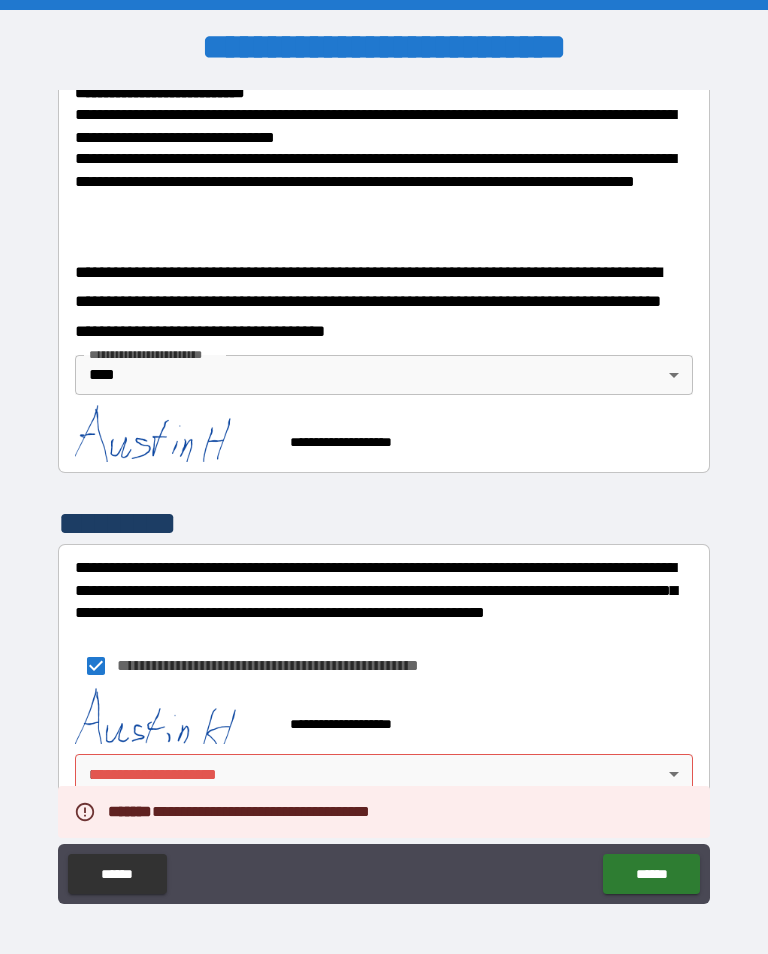 click on "**********" at bounding box center [384, 492] 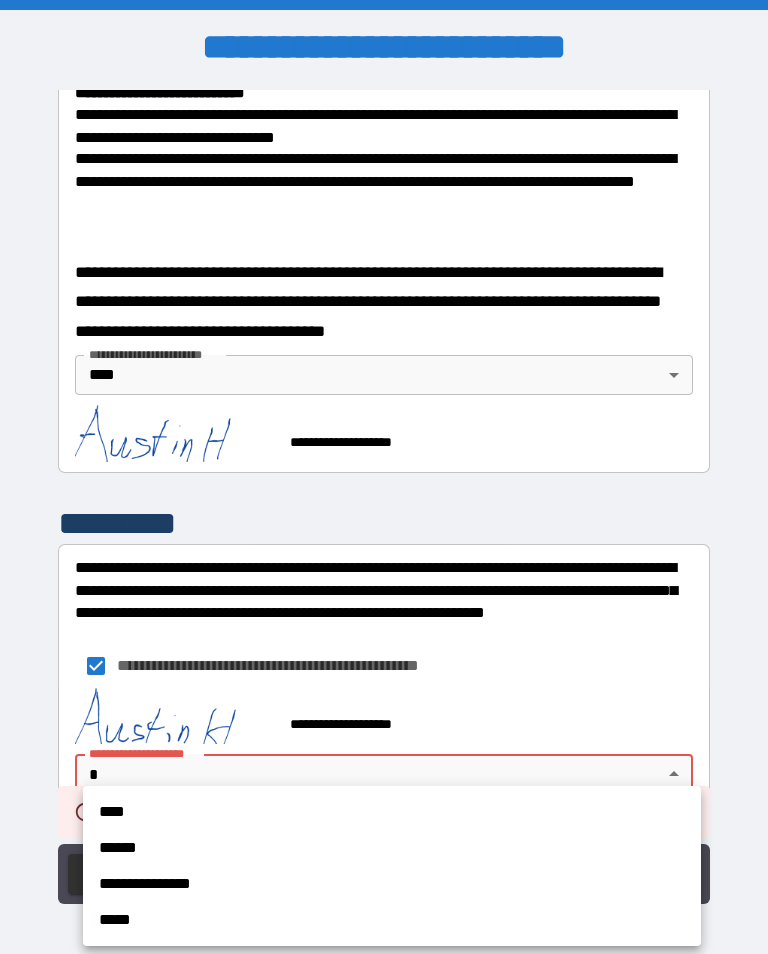 click on "****" at bounding box center (392, 812) 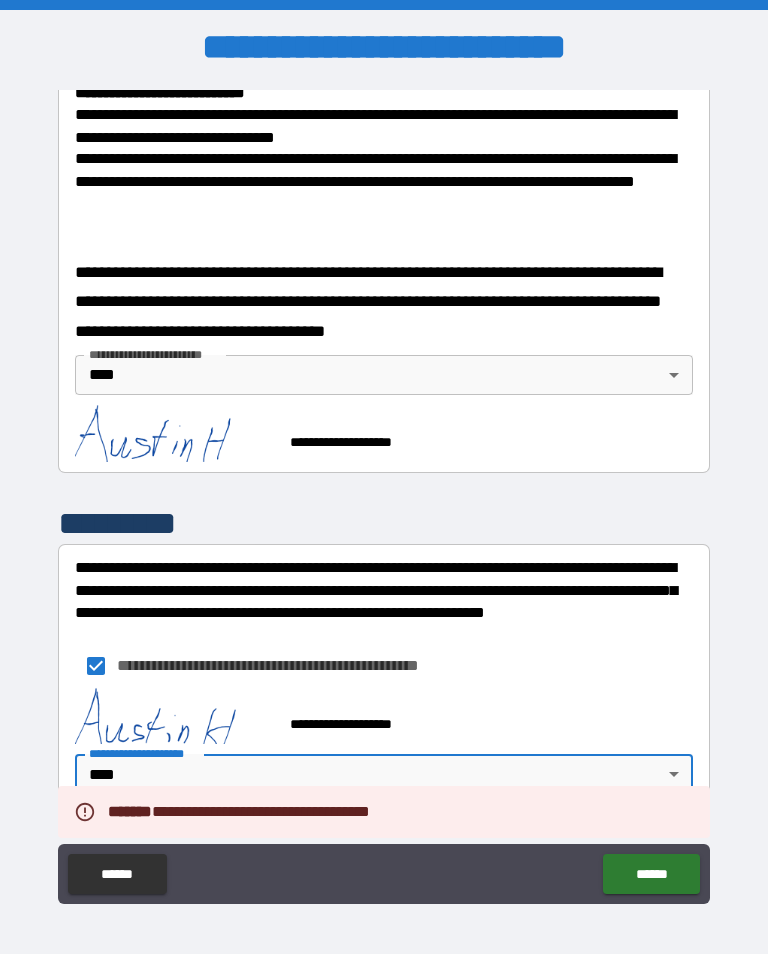 click on "******" at bounding box center (651, 874) 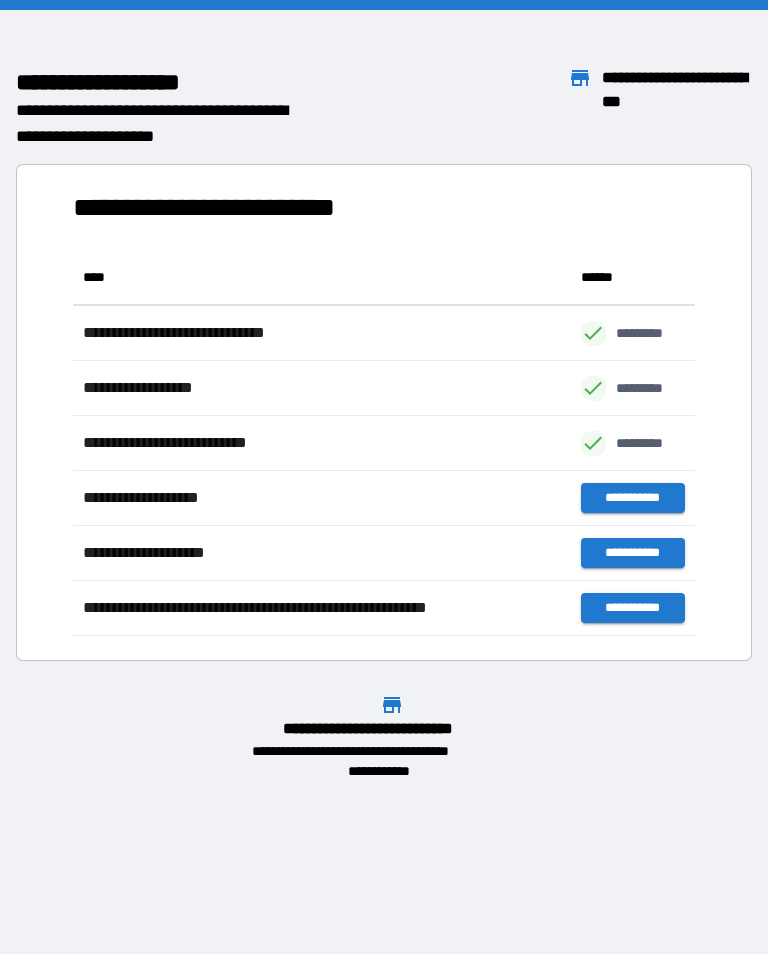 scroll, scrollTop: 1, scrollLeft: 1, axis: both 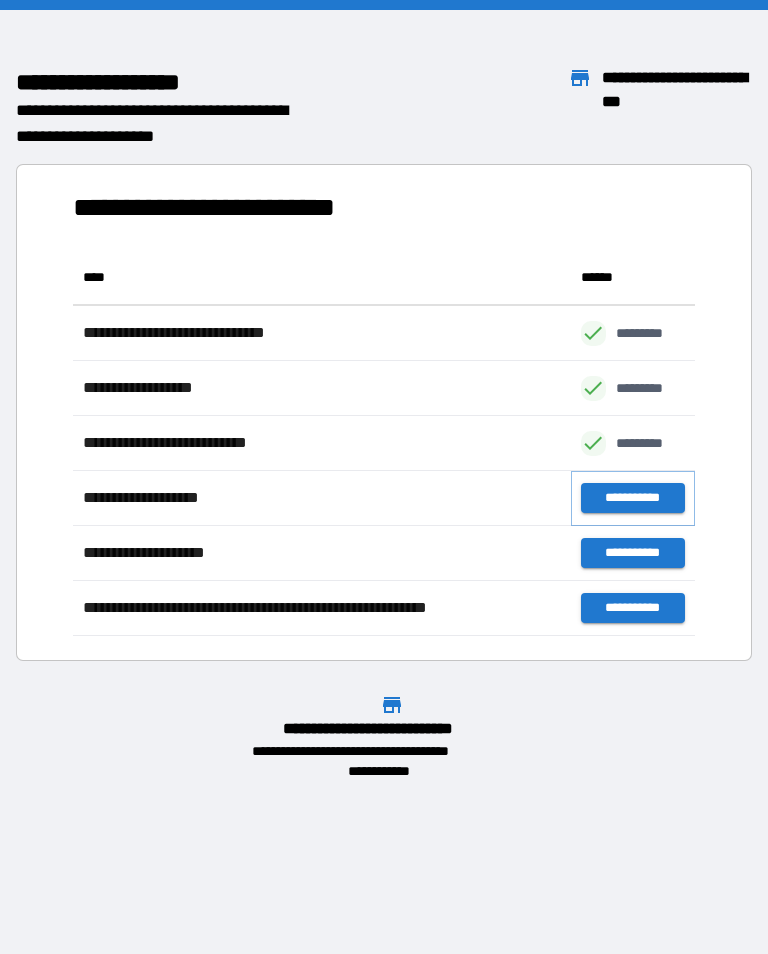 click on "**********" at bounding box center [633, 498] 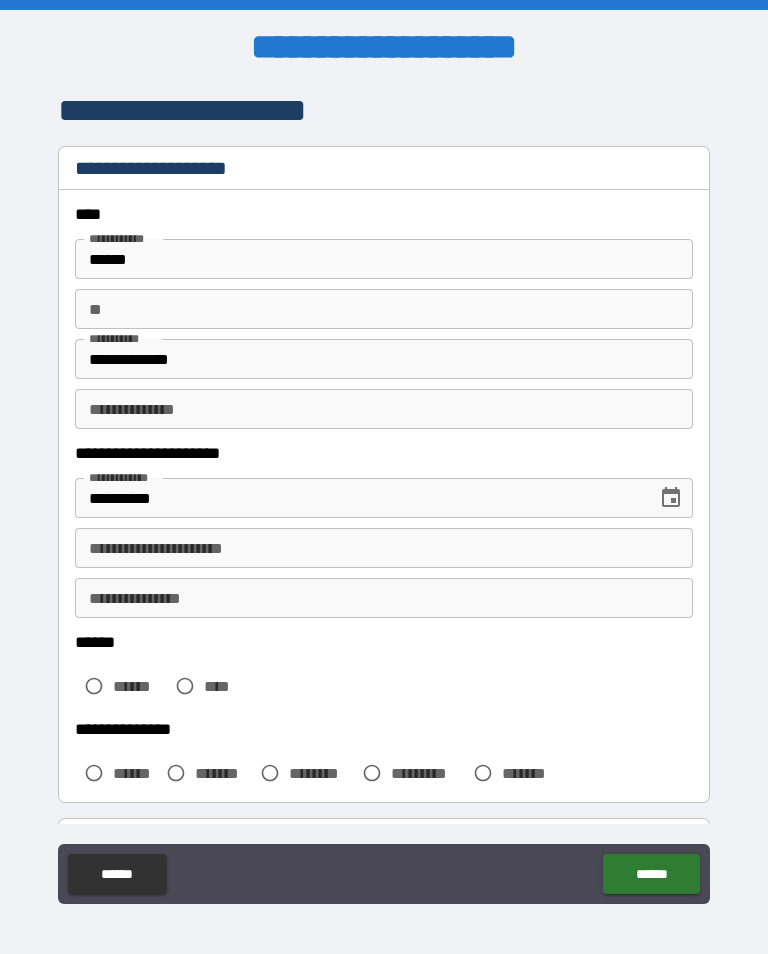 scroll, scrollTop: 0, scrollLeft: 0, axis: both 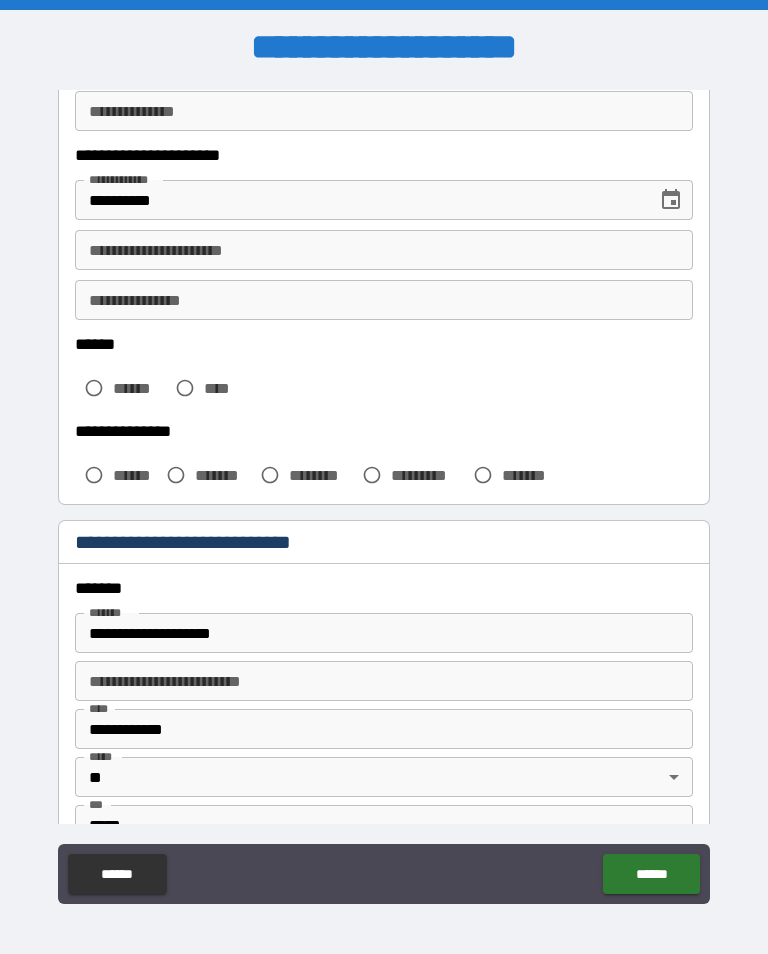 type on "*" 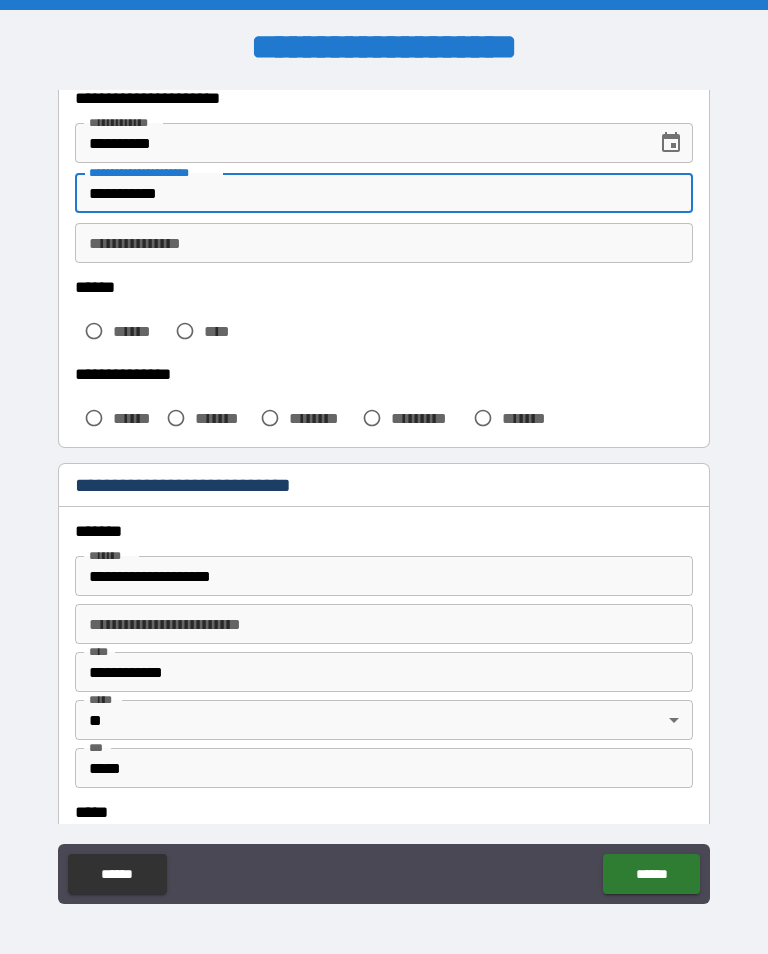 scroll, scrollTop: 362, scrollLeft: 0, axis: vertical 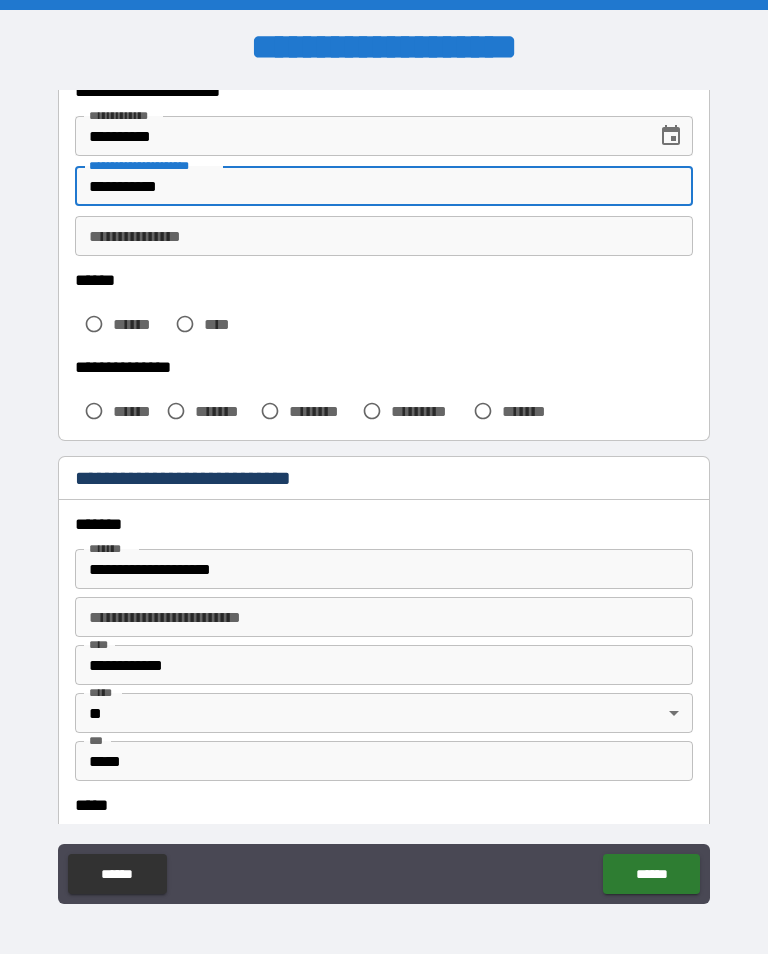type on "**********" 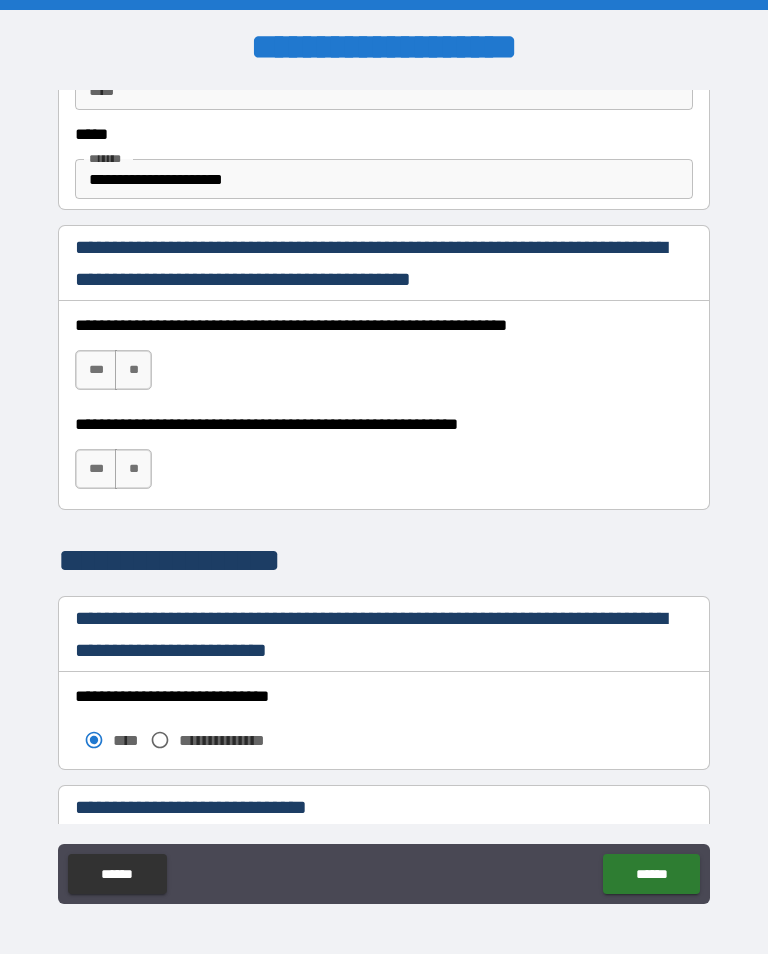 scroll, scrollTop: 1220, scrollLeft: 0, axis: vertical 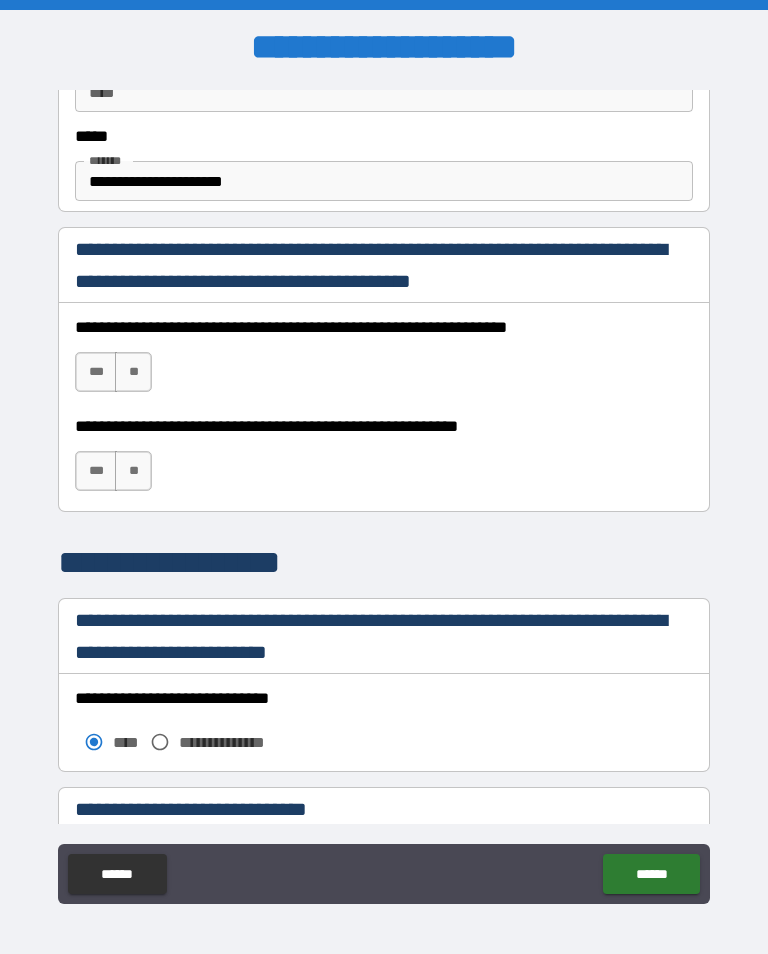 click on "***" at bounding box center (96, 372) 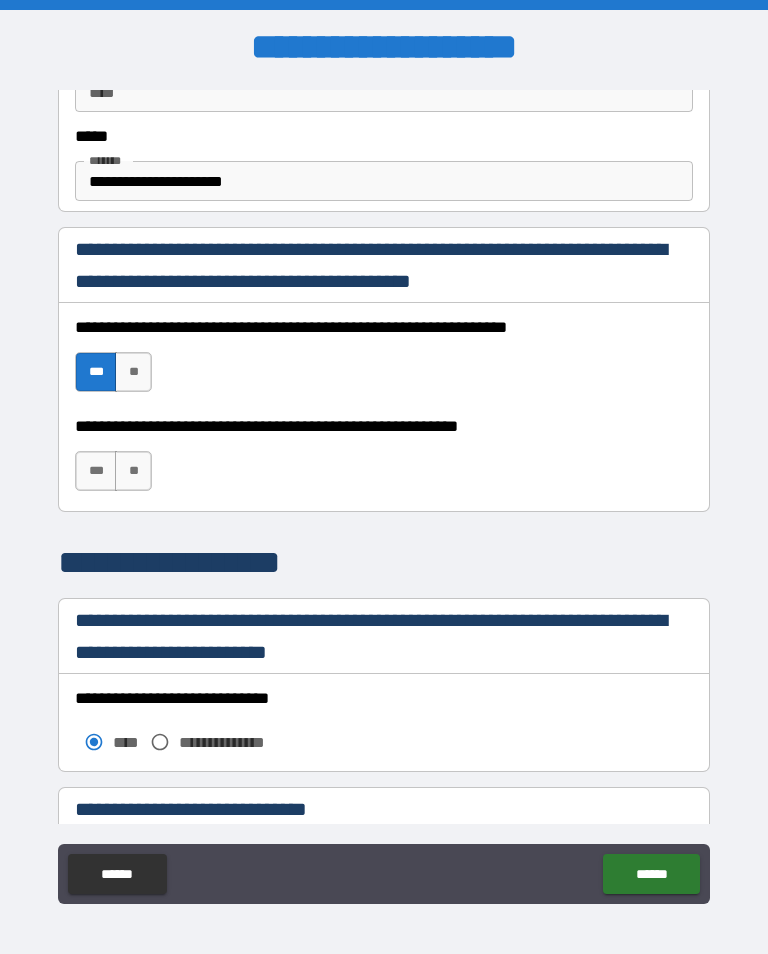click on "***" at bounding box center (96, 471) 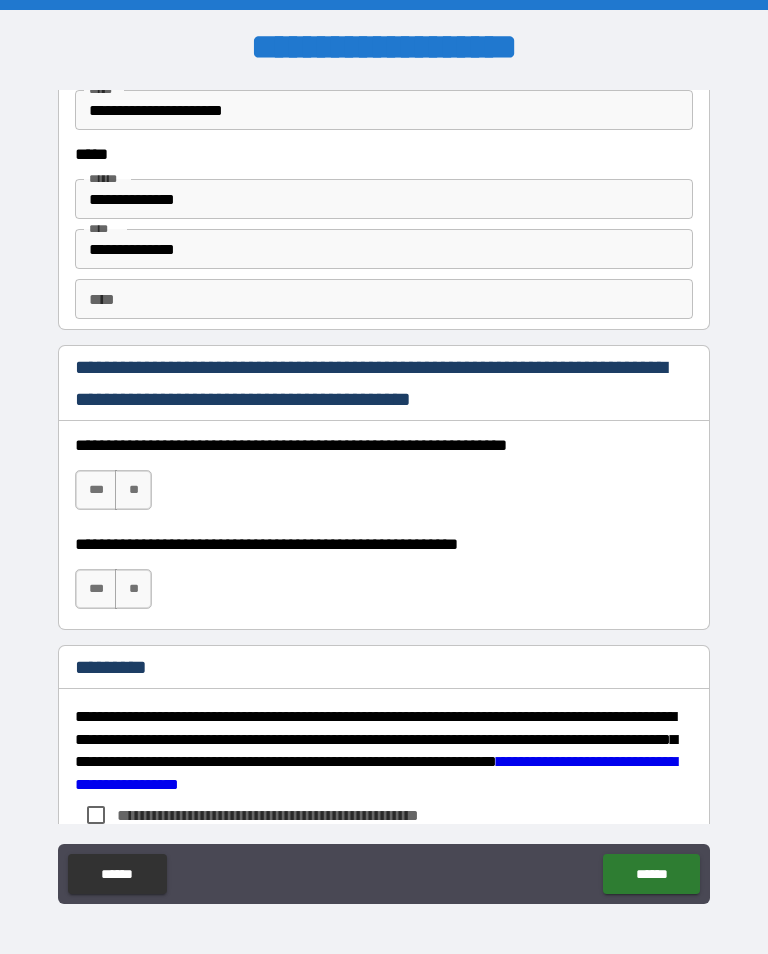 scroll, scrollTop: 2743, scrollLeft: 0, axis: vertical 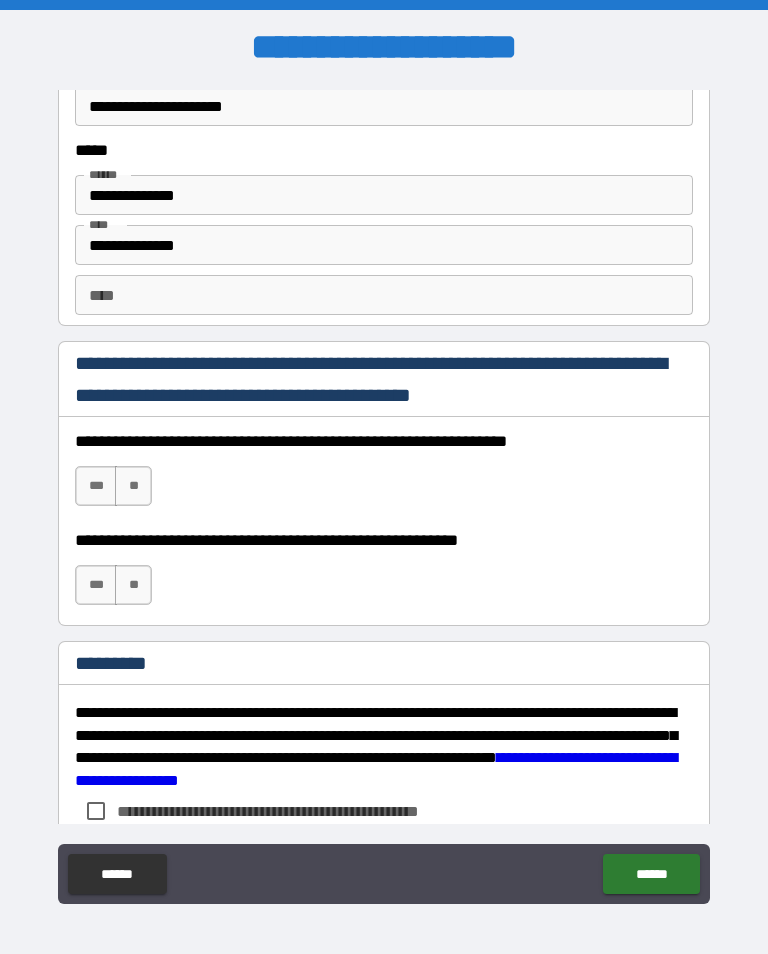 click on "***" at bounding box center (96, 486) 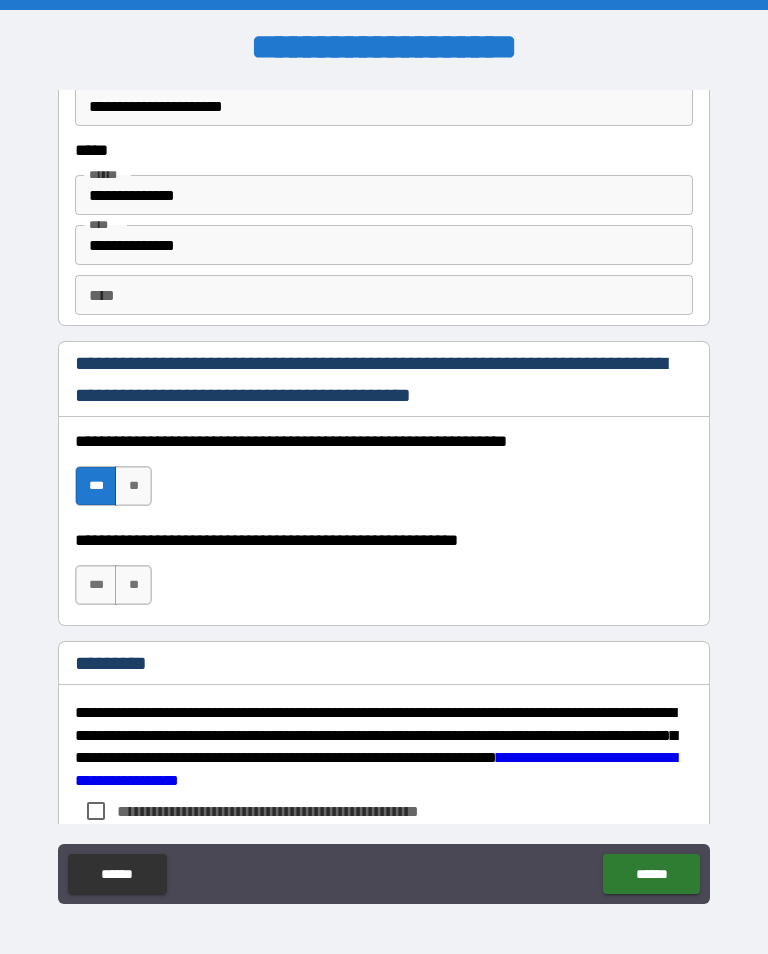 click on "***" at bounding box center (96, 585) 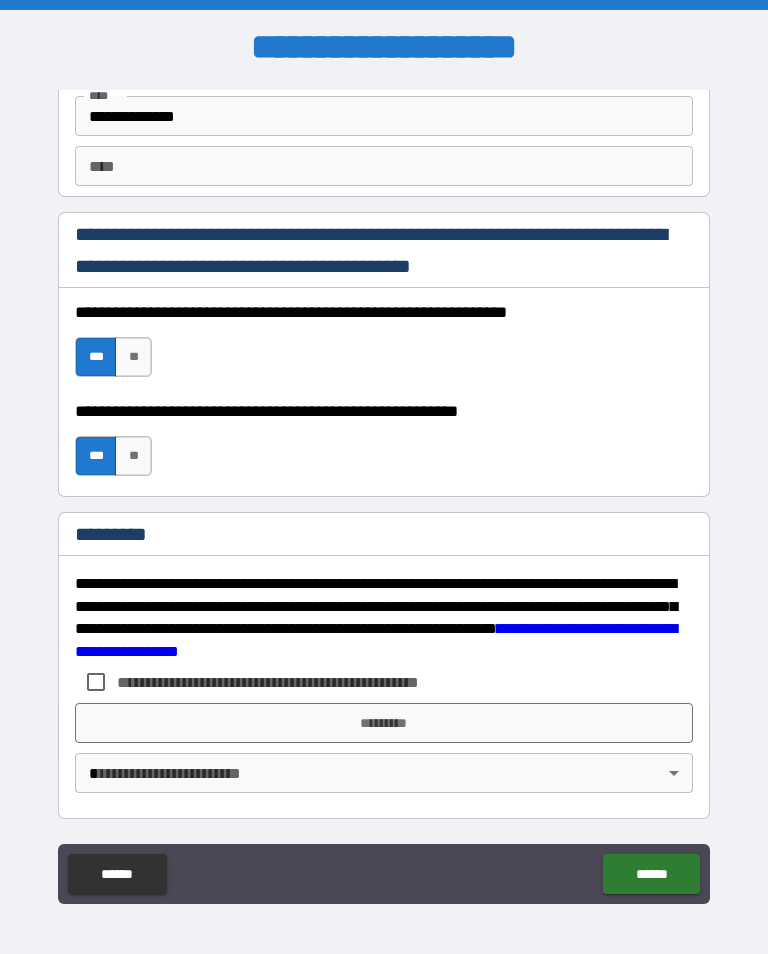scroll, scrollTop: 2872, scrollLeft: 0, axis: vertical 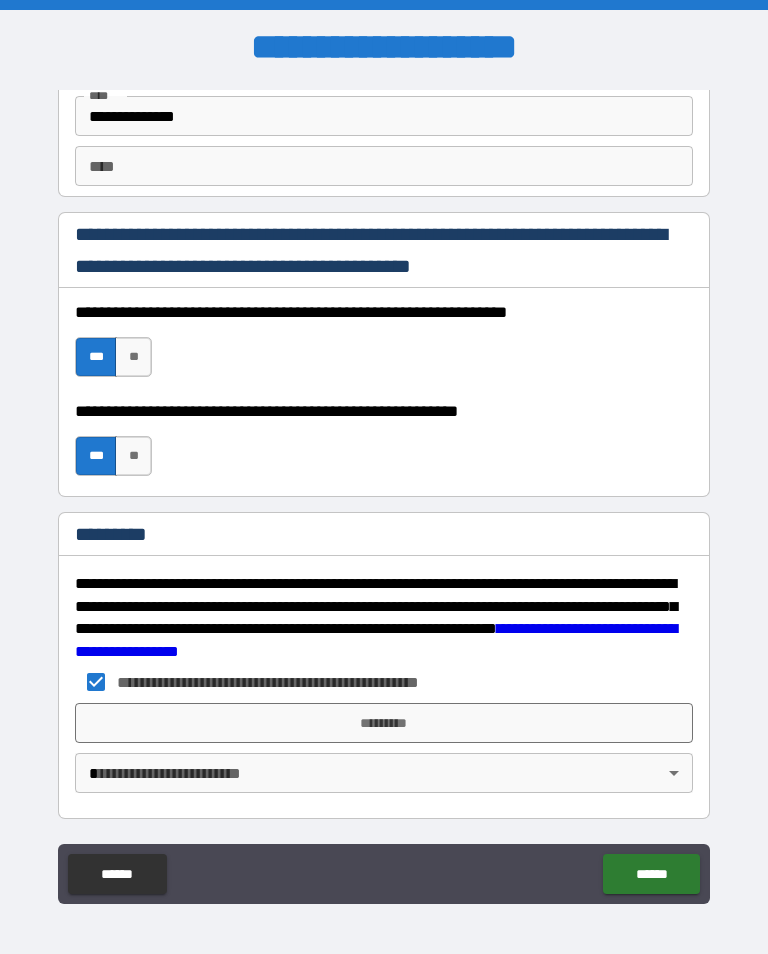 click on "**********" at bounding box center [384, 492] 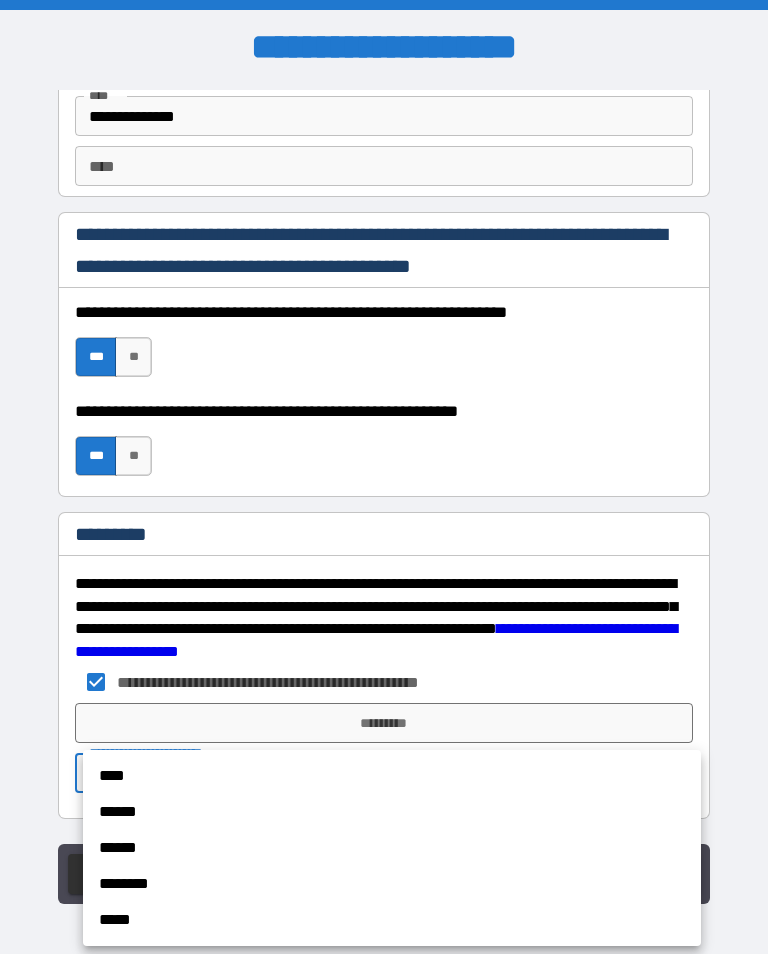 click on "****" at bounding box center (392, 776) 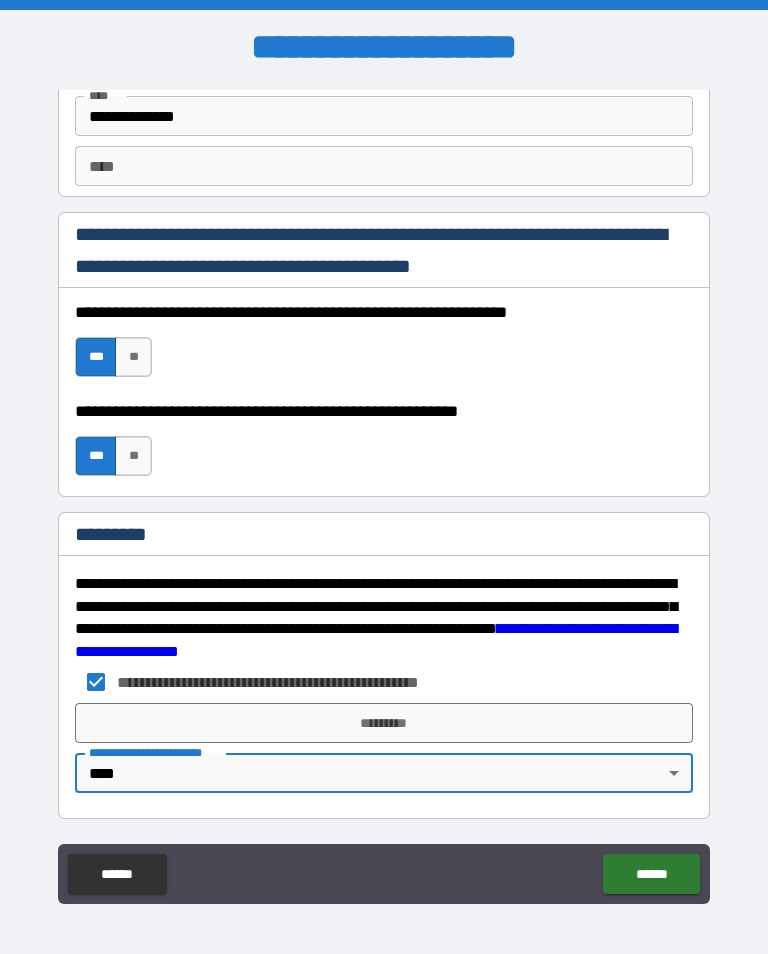 type on "*" 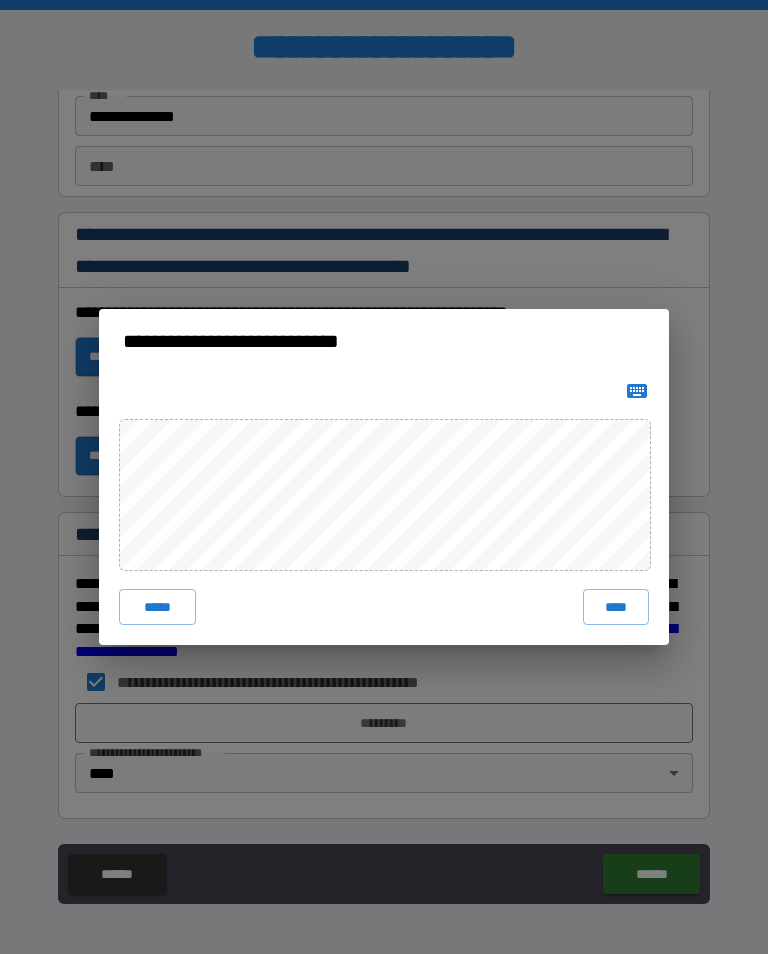 click on "****" at bounding box center (616, 607) 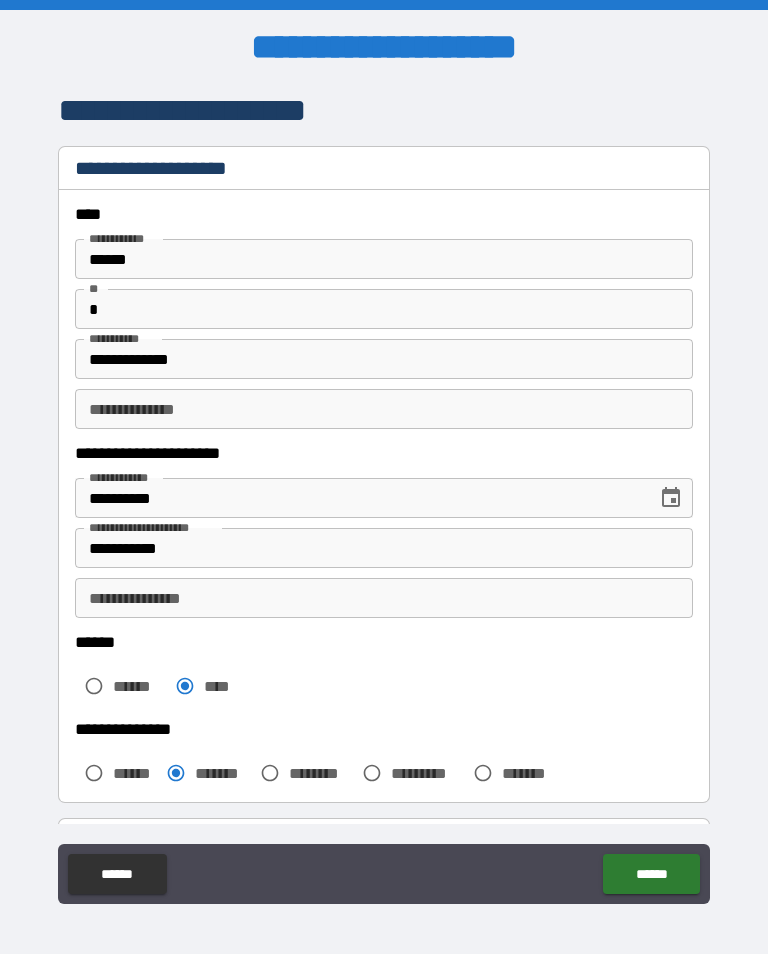 scroll, scrollTop: 0, scrollLeft: 0, axis: both 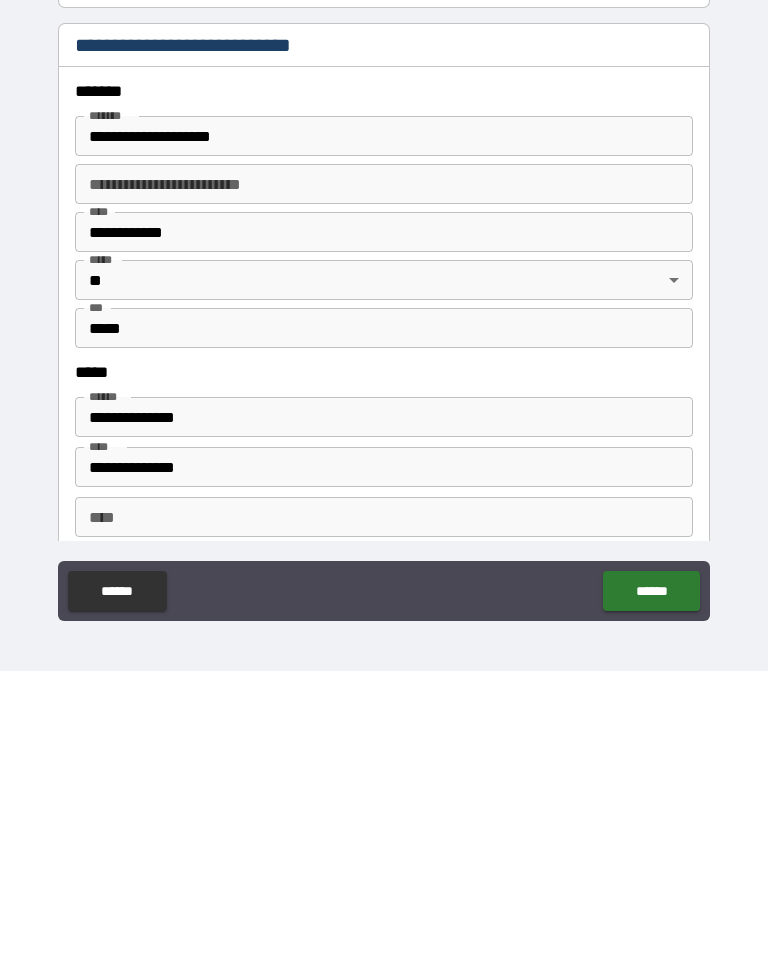 type on "**********" 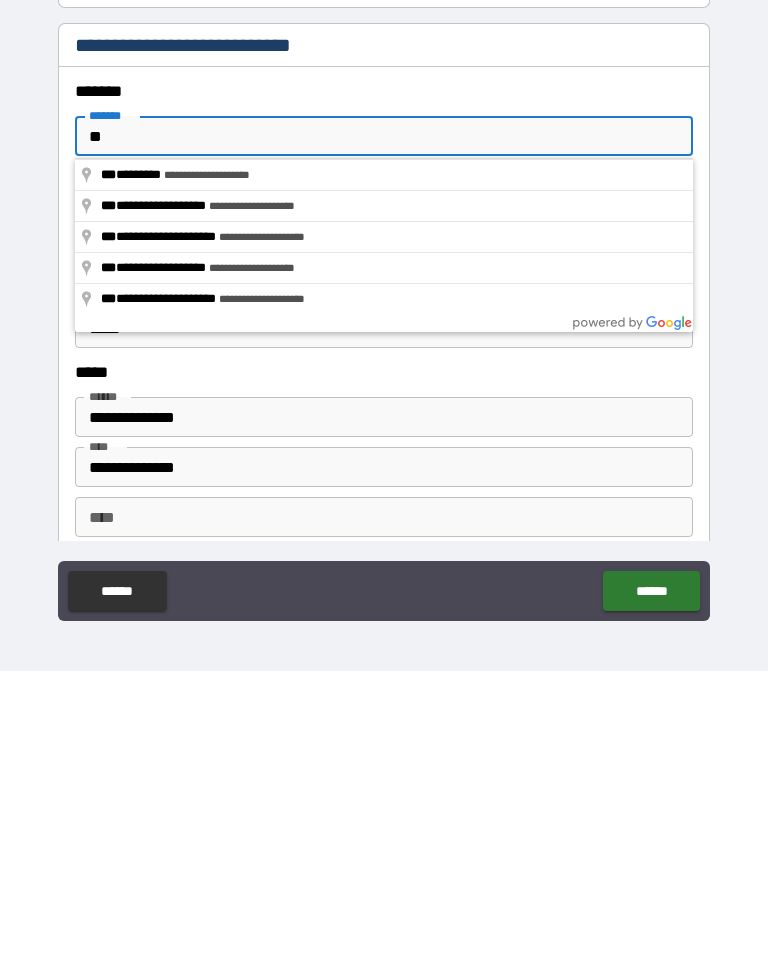 type on "*" 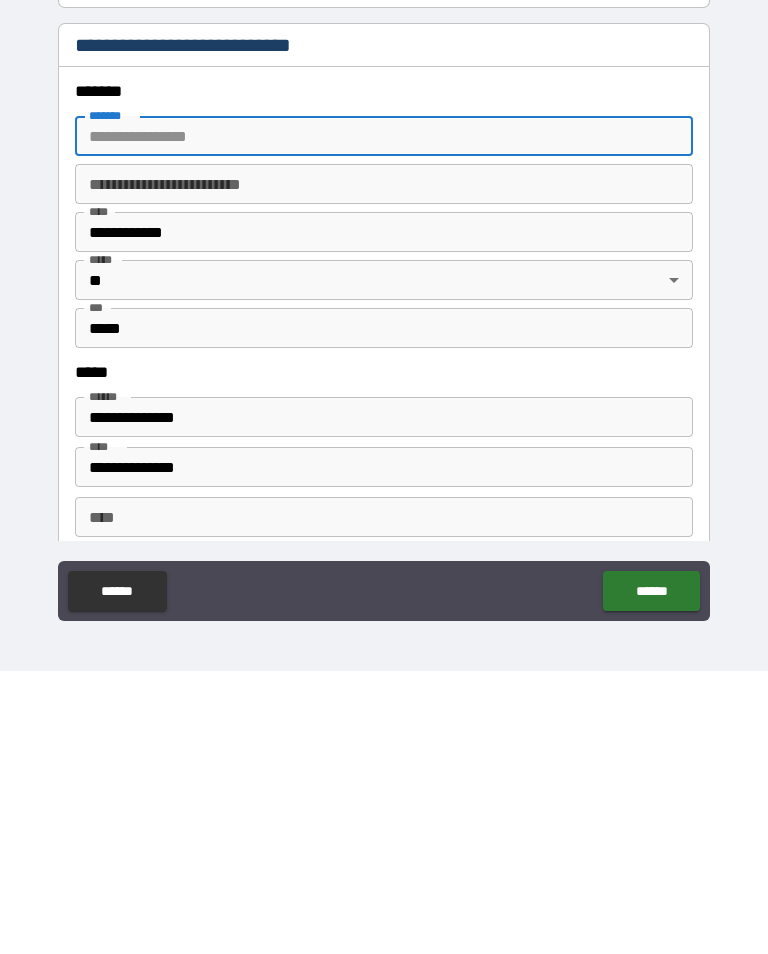 type 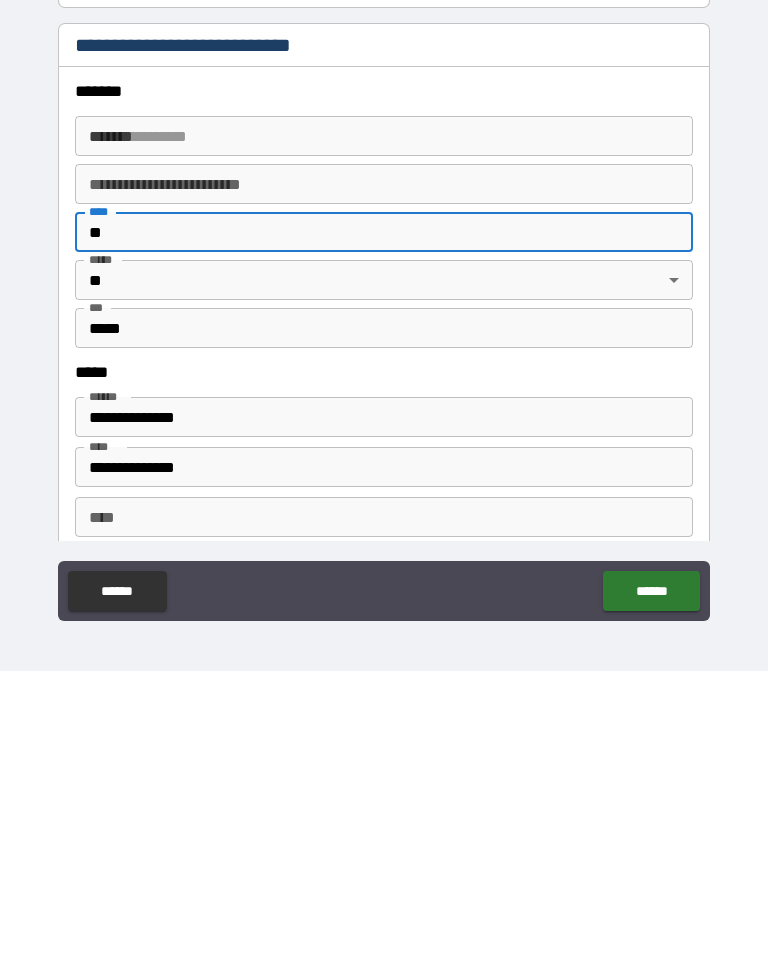 type on "*" 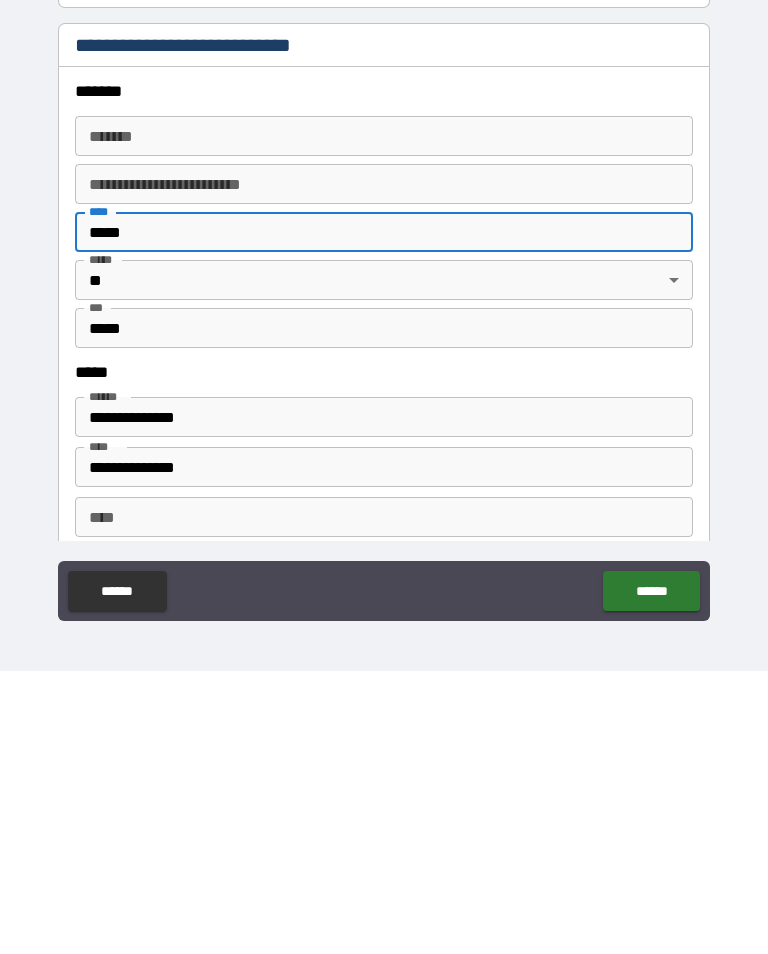 type on "*****" 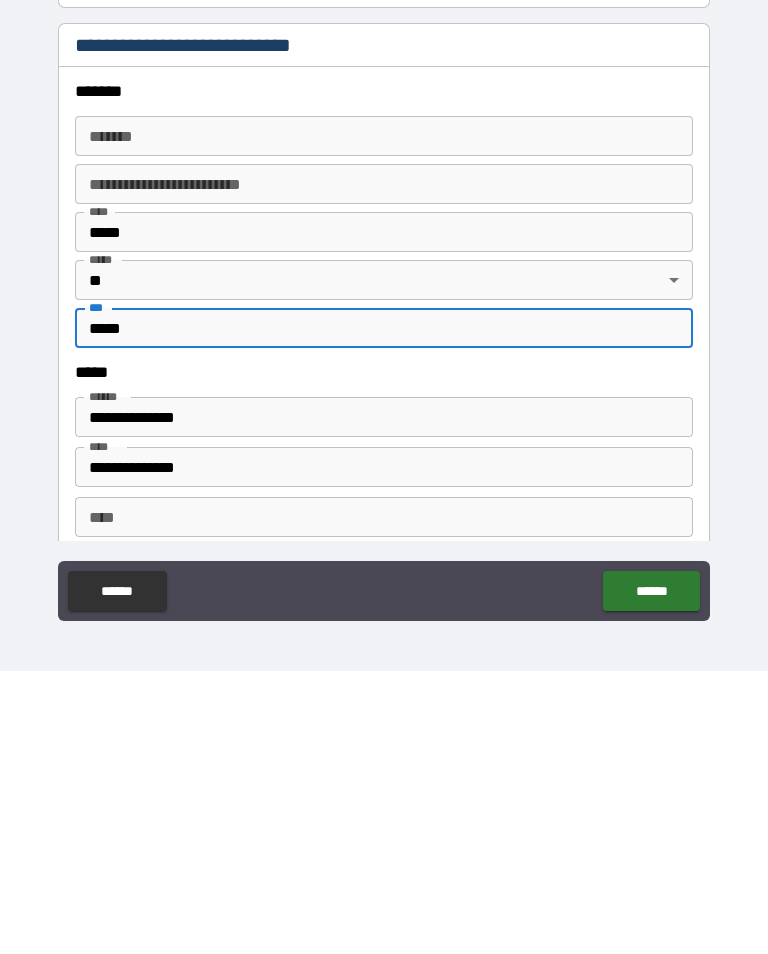 click on "*******" at bounding box center [384, 419] 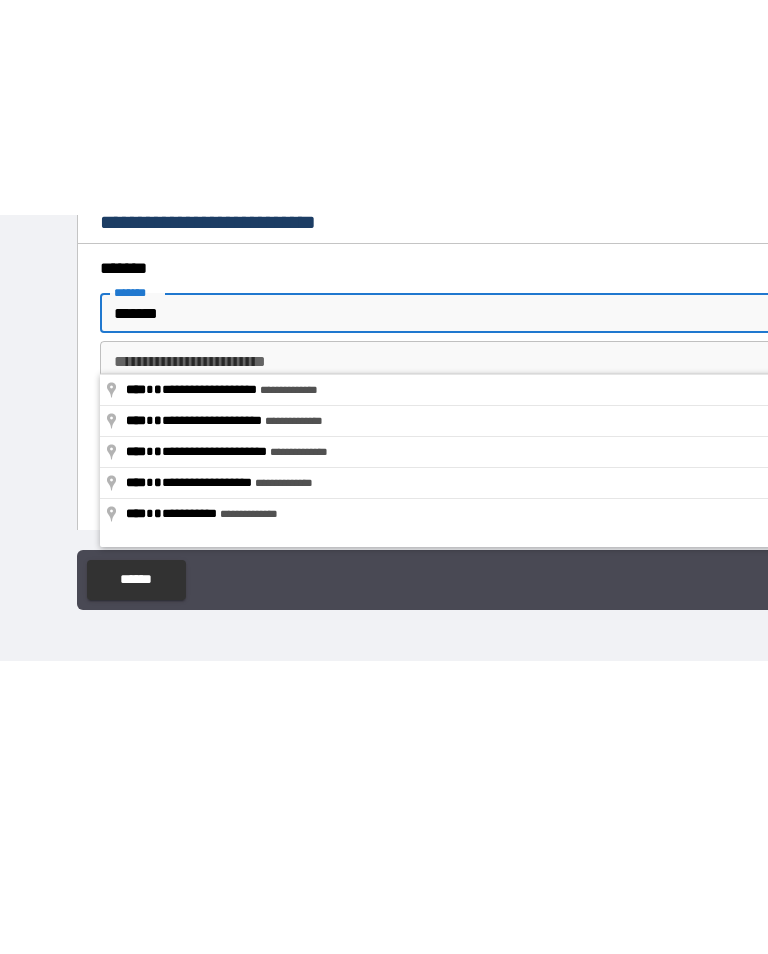 scroll, scrollTop: 0, scrollLeft: 0, axis: both 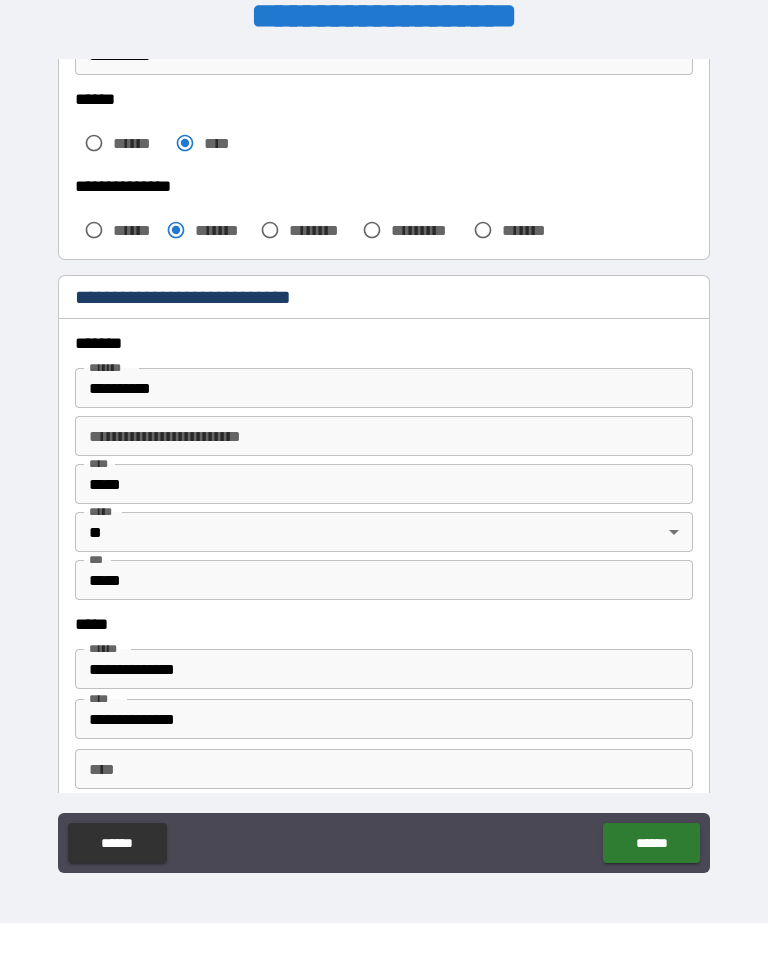 type on "**********" 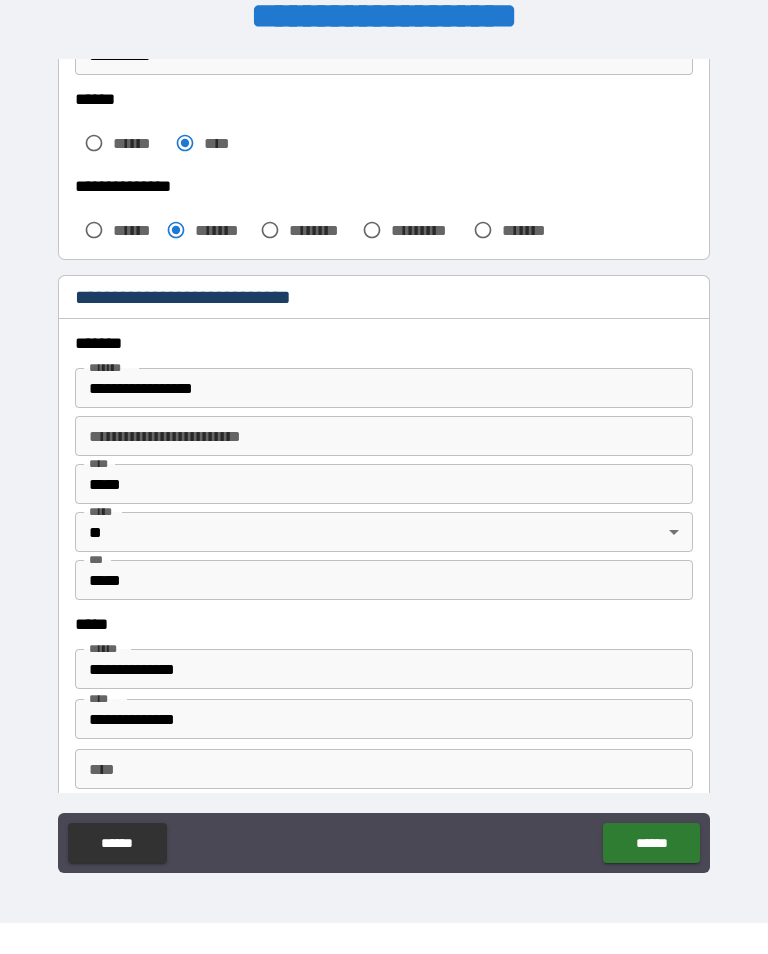 scroll, scrollTop: 31, scrollLeft: 0, axis: vertical 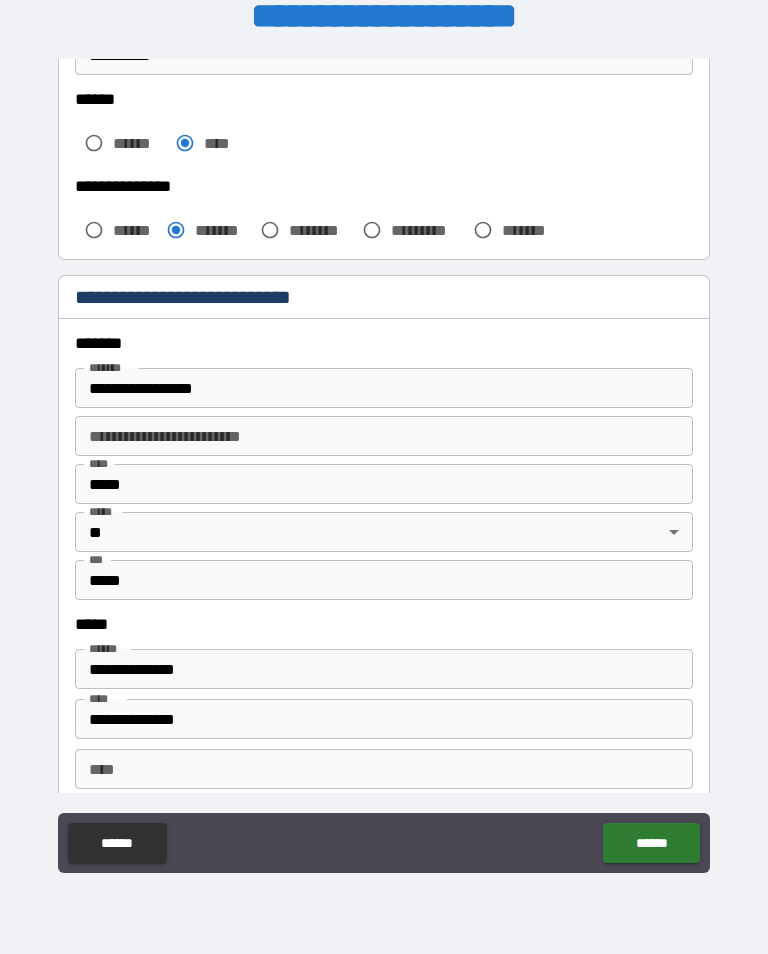 click on "**********" at bounding box center (384, 388) 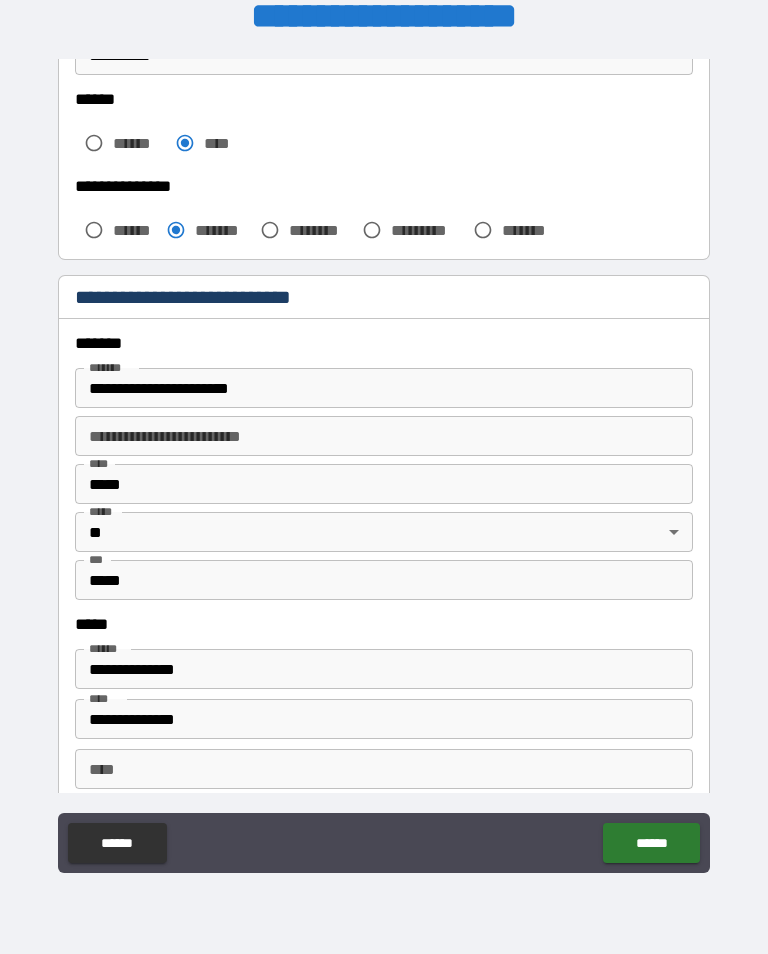 type on "**********" 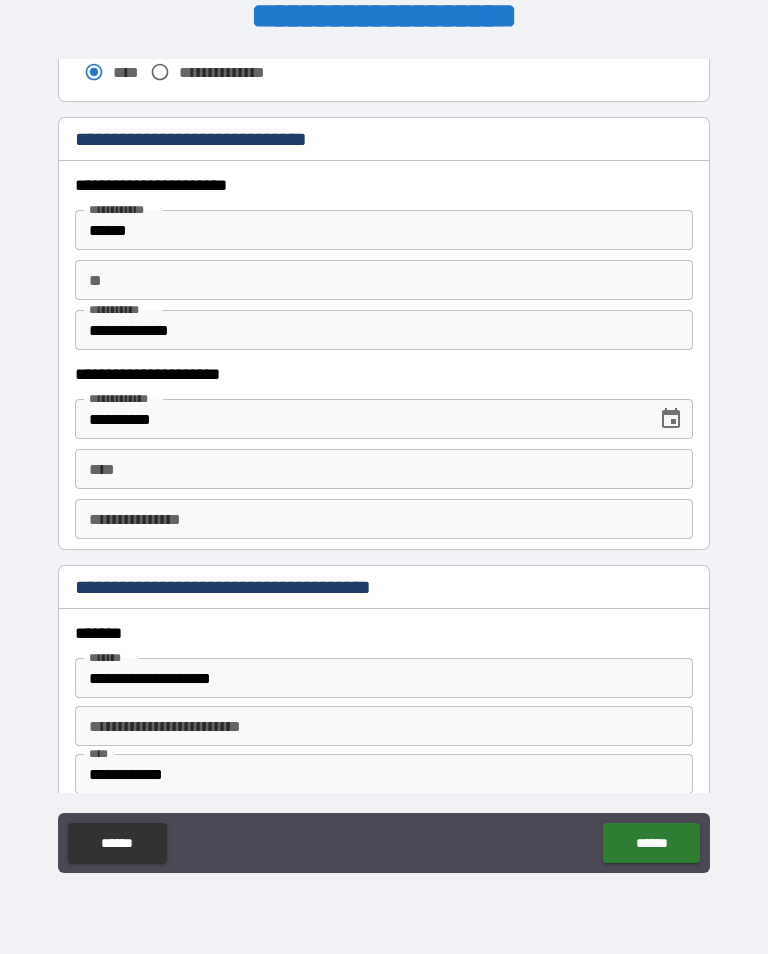 scroll, scrollTop: 1860, scrollLeft: 0, axis: vertical 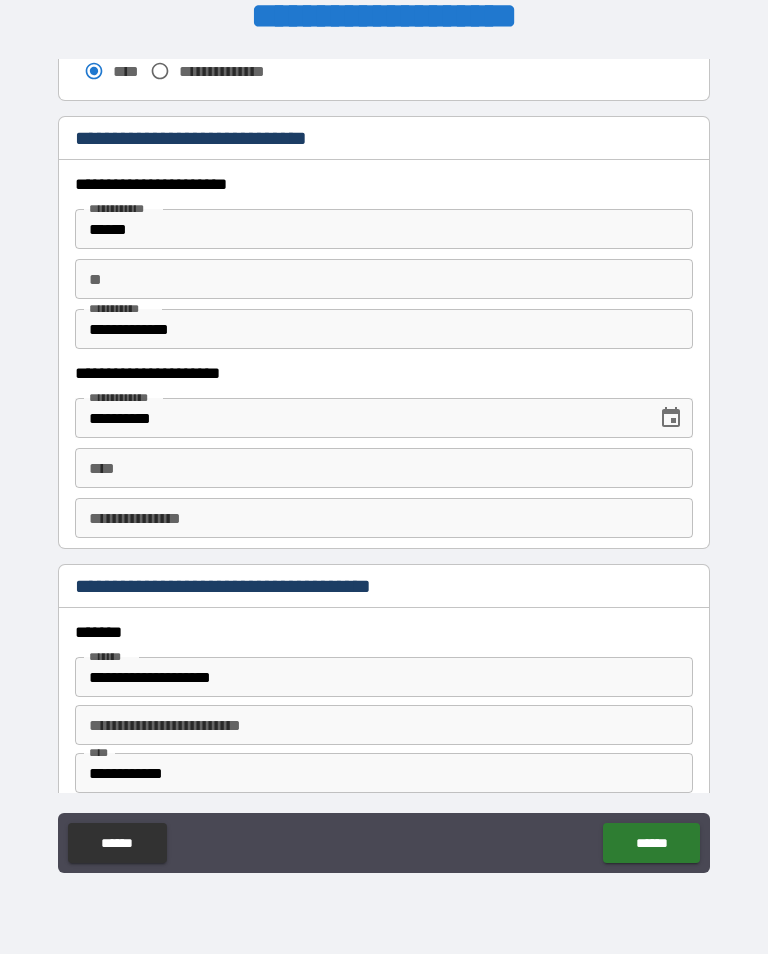 click on "****" at bounding box center (384, 468) 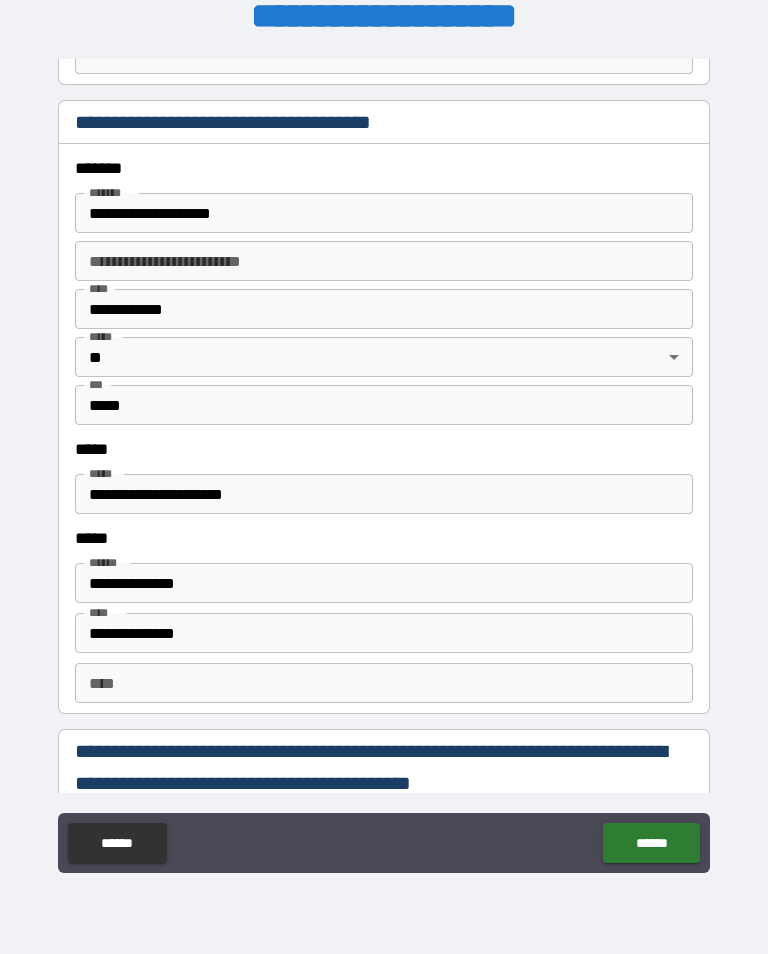 scroll, scrollTop: 2324, scrollLeft: 0, axis: vertical 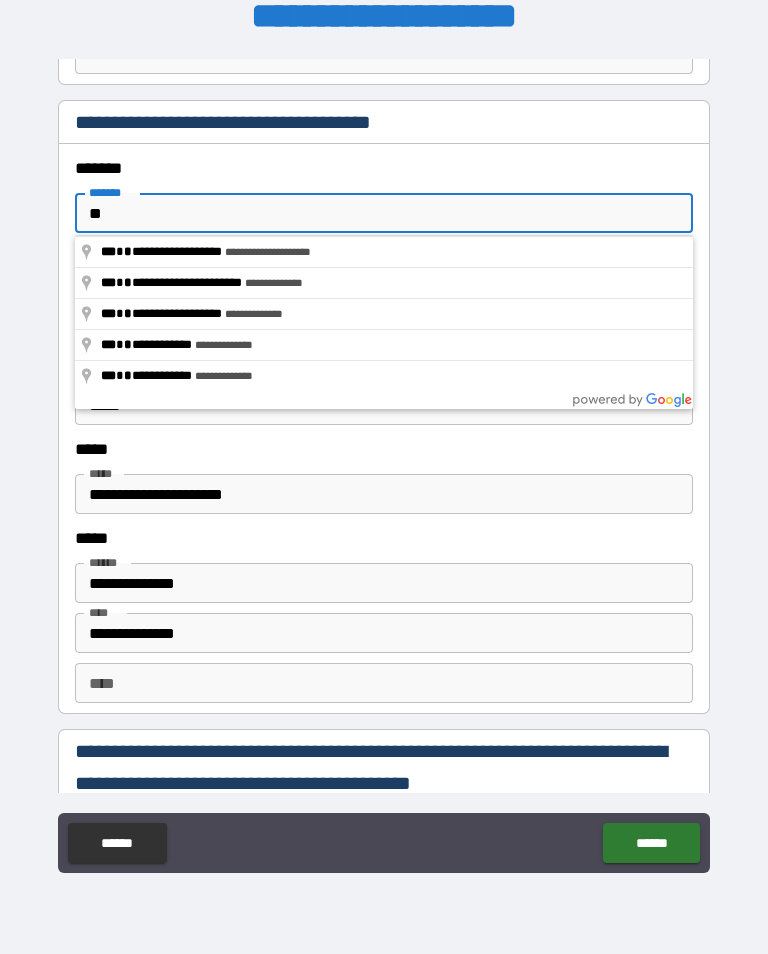 type on "*" 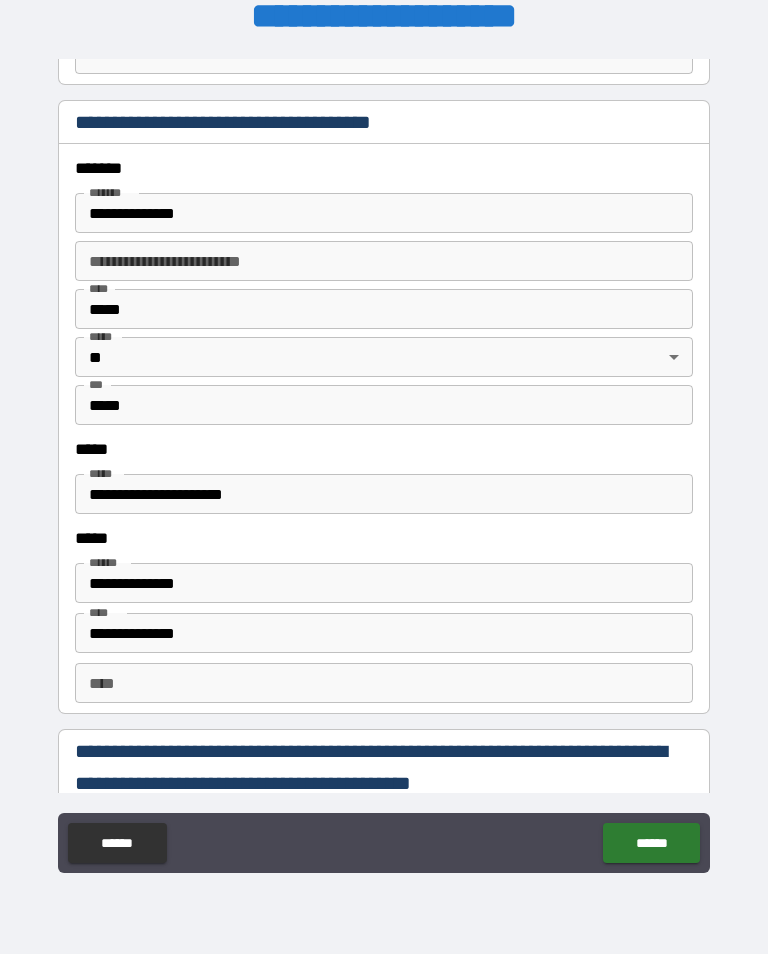 type on "**********" 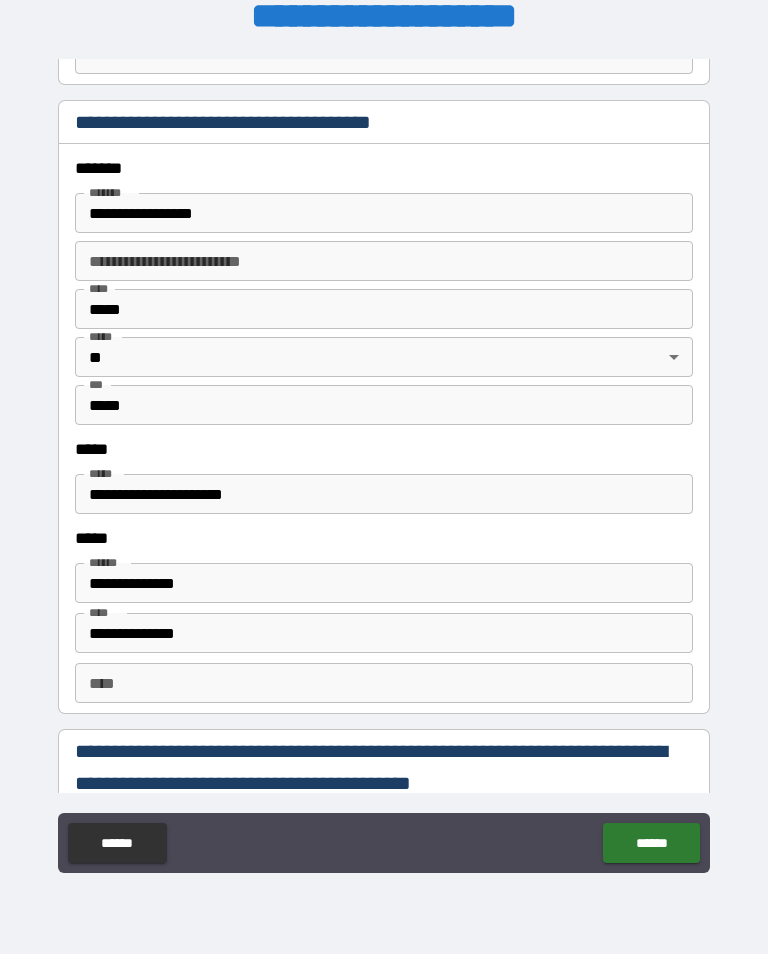 click on "**********" at bounding box center (384, 261) 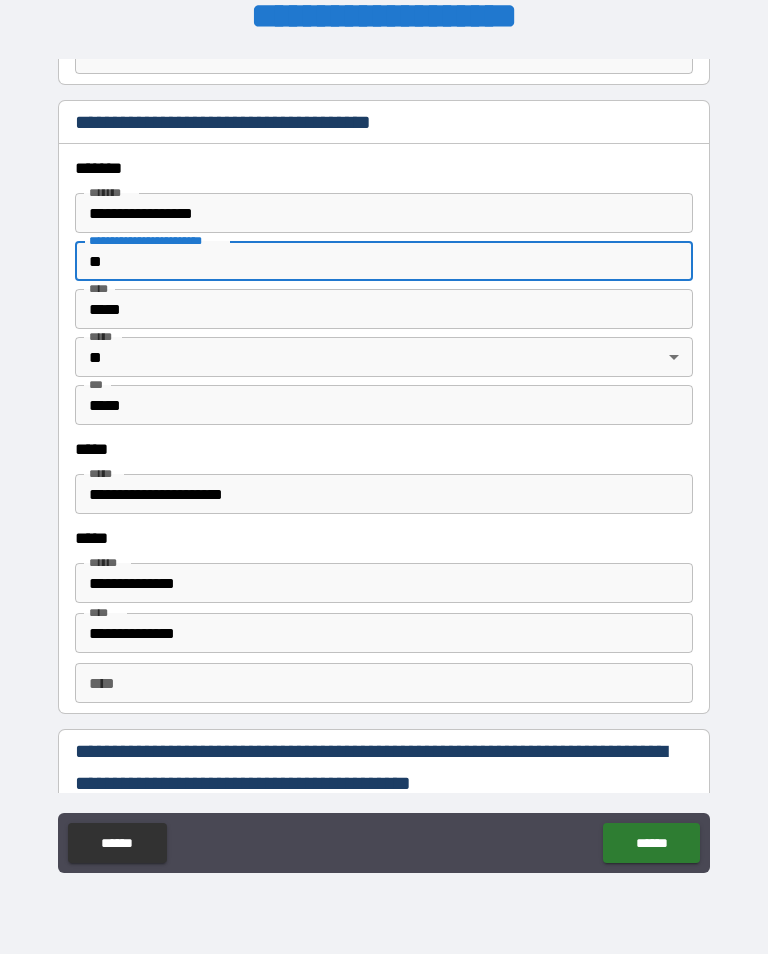 type on "*" 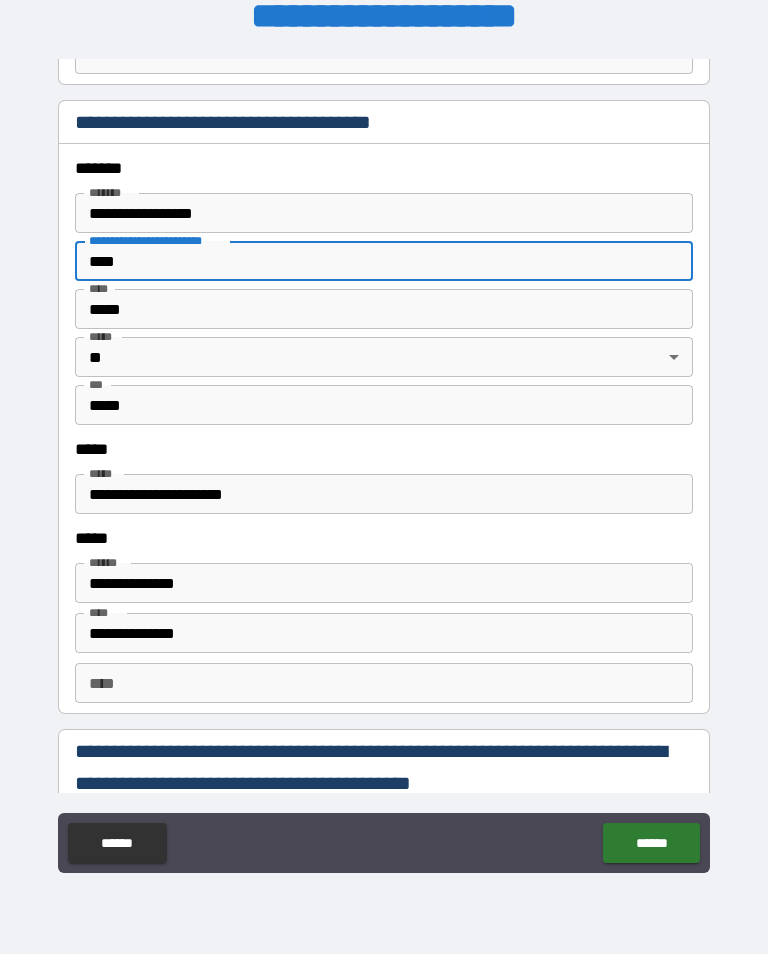type on "****" 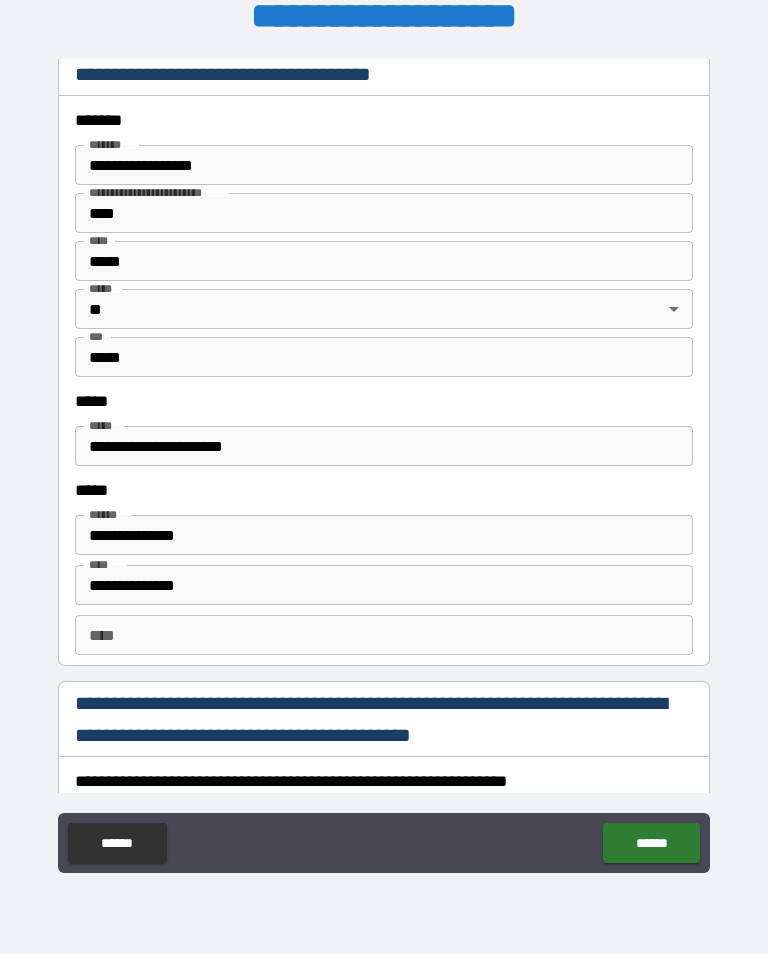 scroll, scrollTop: 2375, scrollLeft: 0, axis: vertical 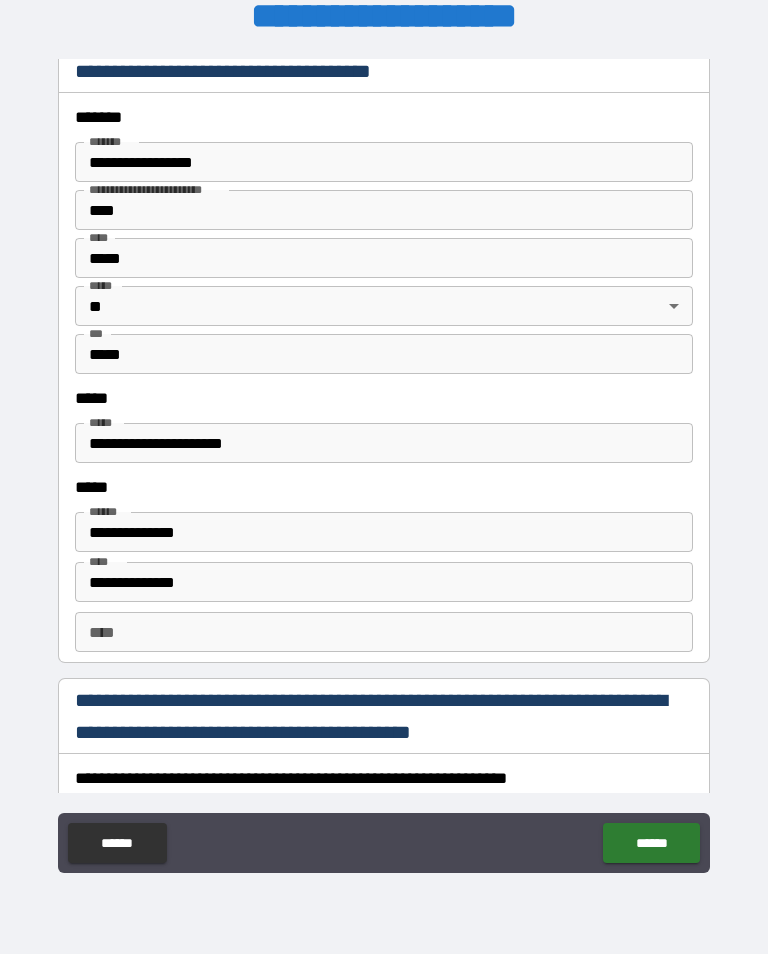 click on "**********" at bounding box center (384, 532) 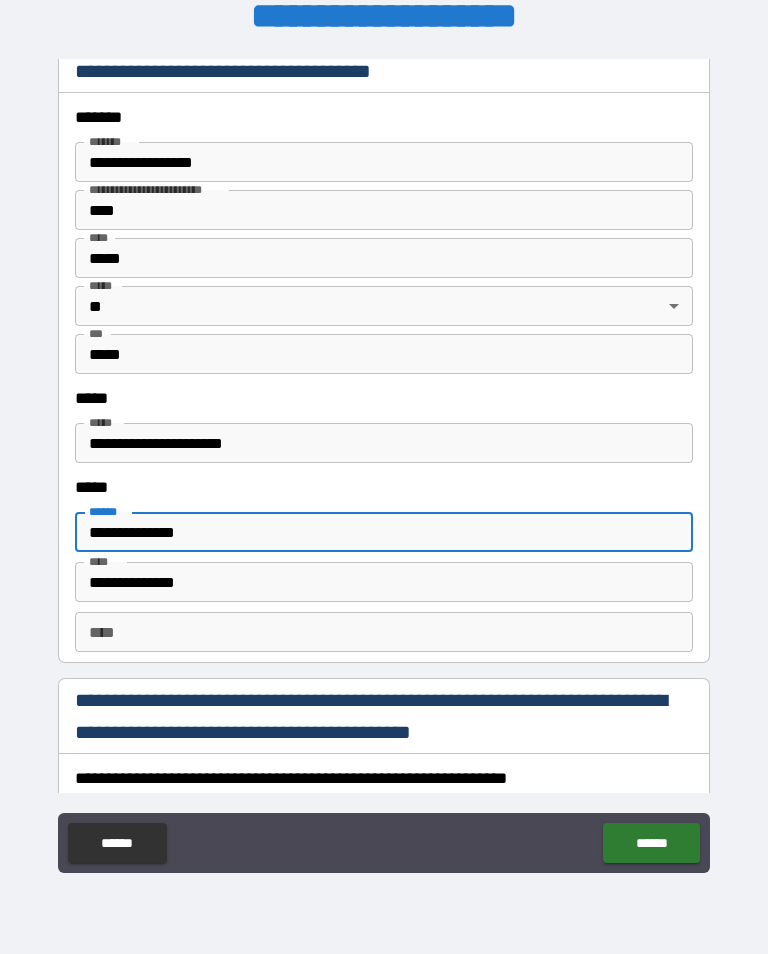 type on "**********" 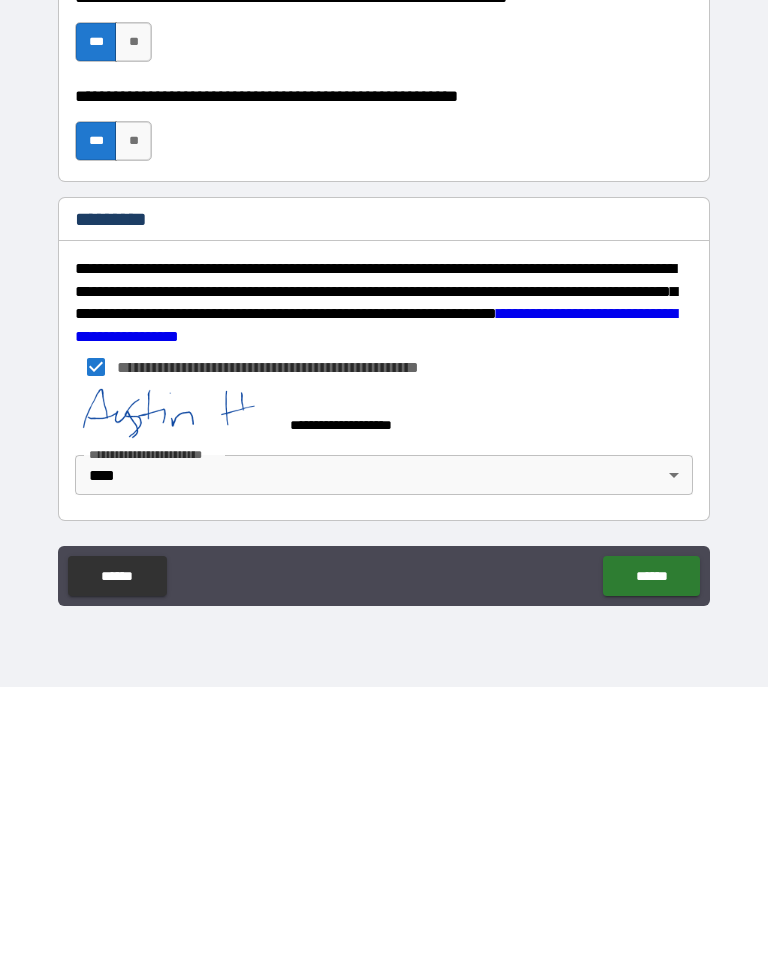 scroll, scrollTop: 2889, scrollLeft: 0, axis: vertical 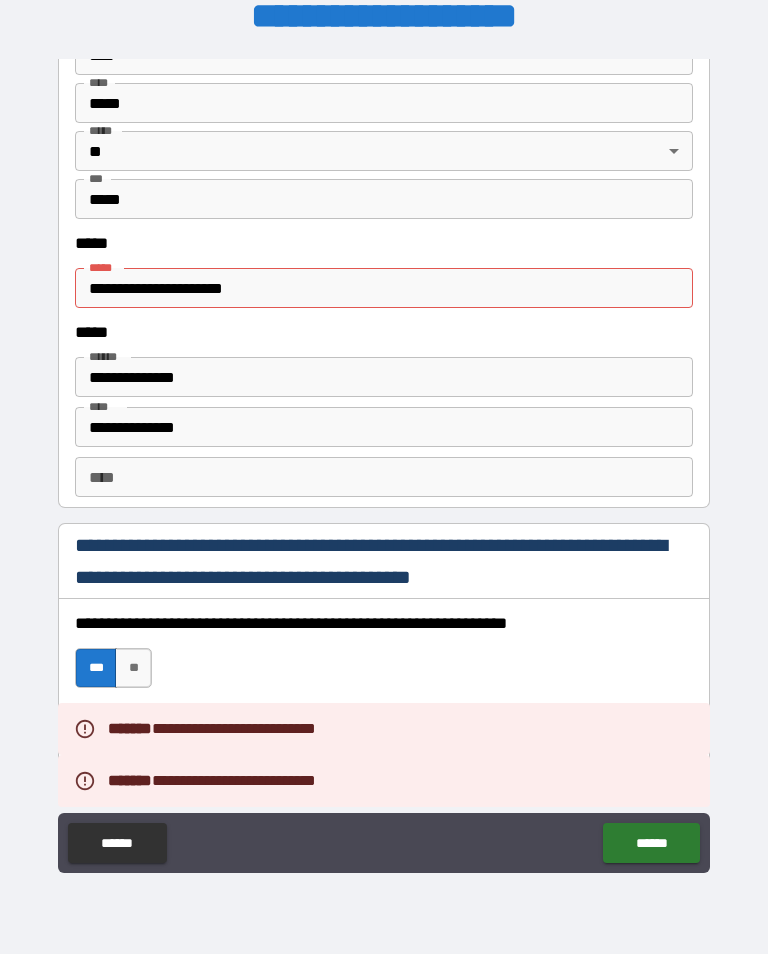 click on "**********" at bounding box center [384, 288] 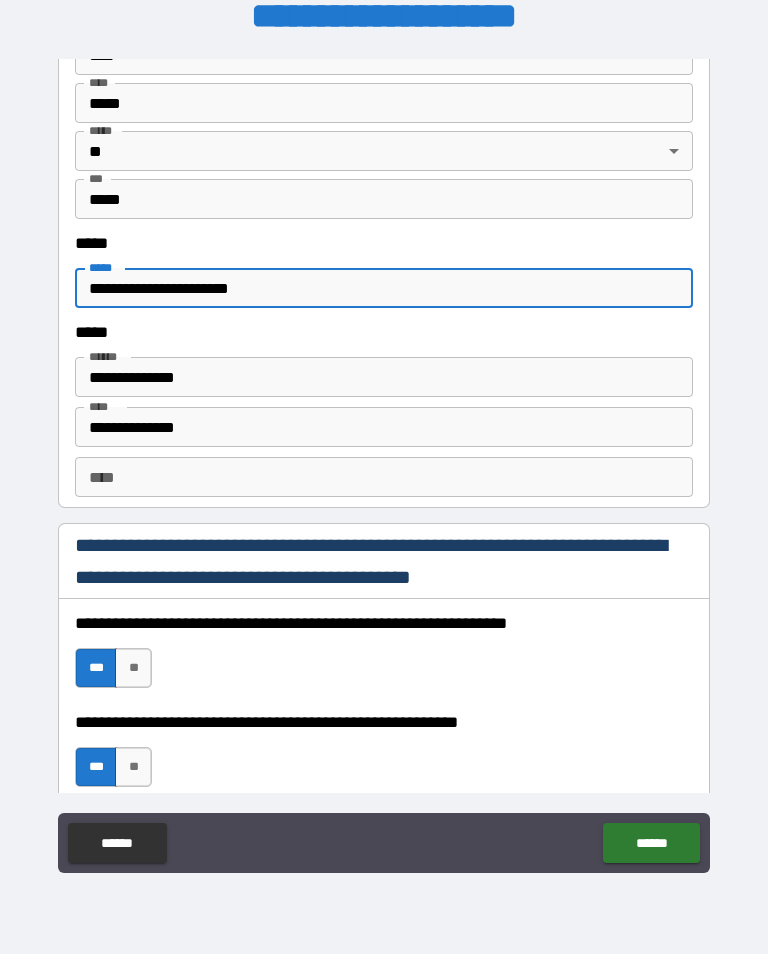 type on "**********" 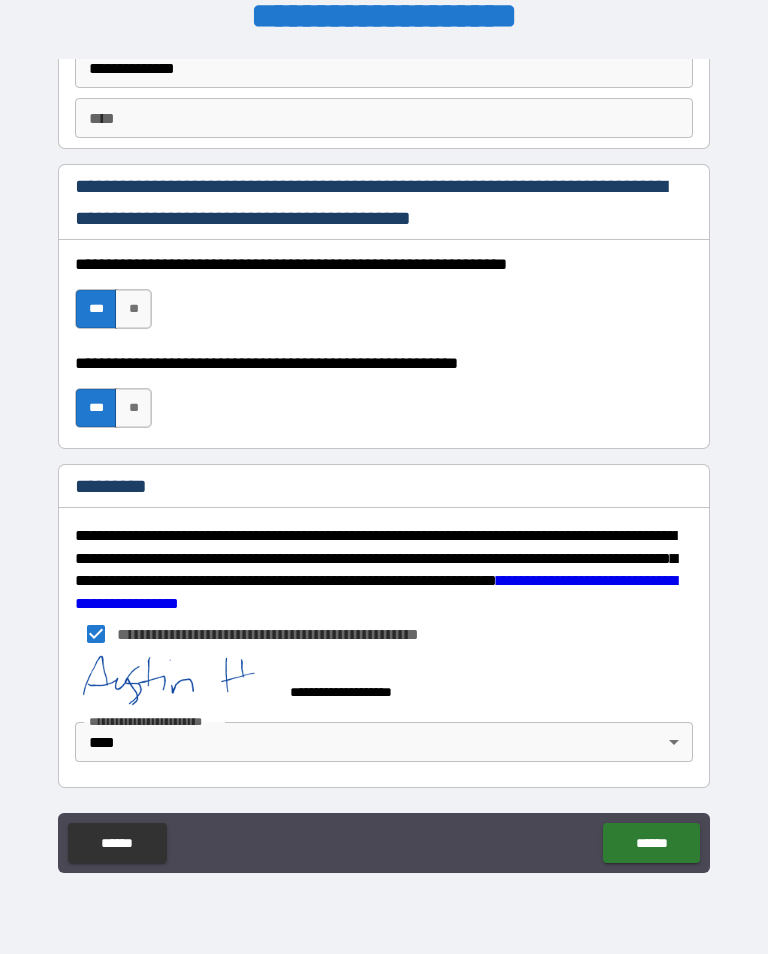 scroll, scrollTop: 2889, scrollLeft: 0, axis: vertical 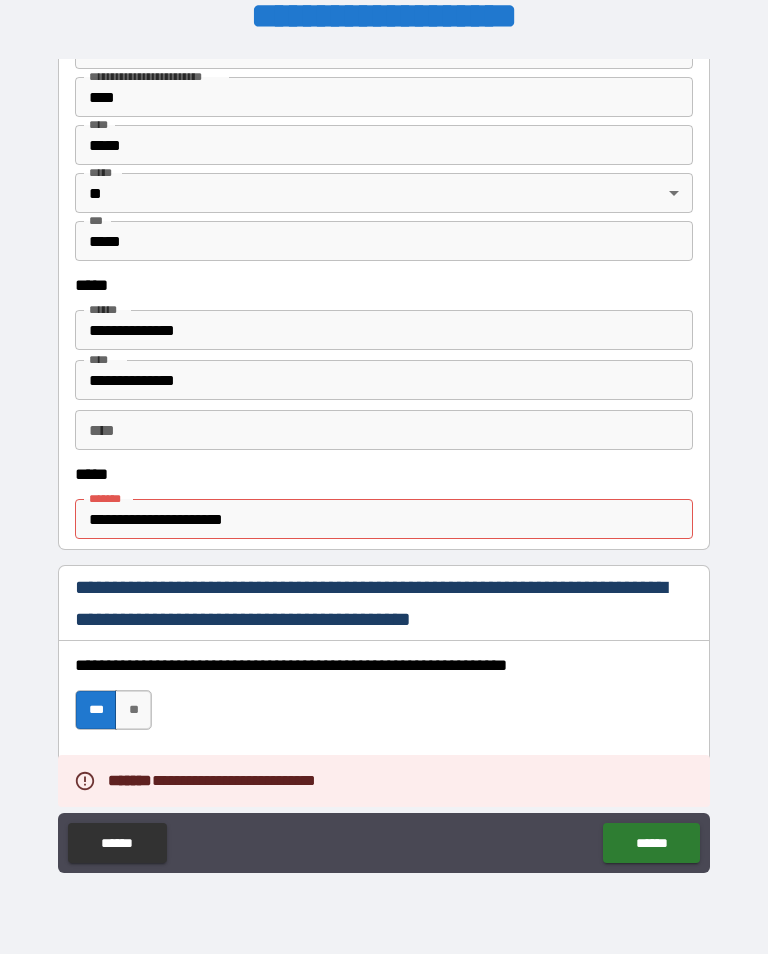 click on "**********" at bounding box center (384, 519) 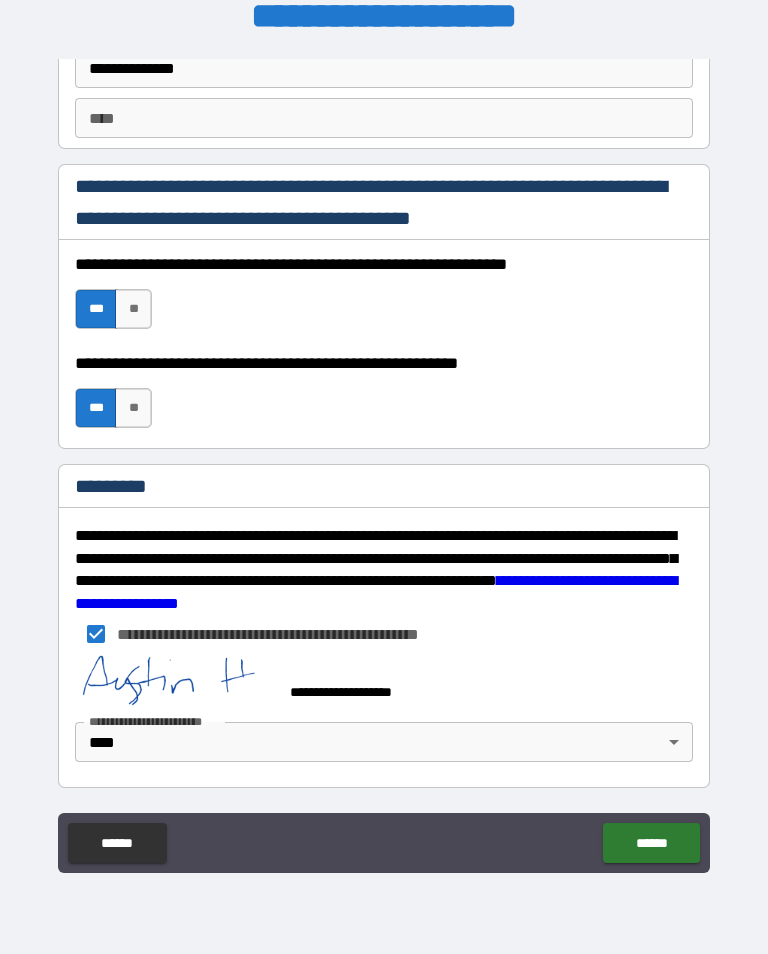 scroll, scrollTop: 2889, scrollLeft: 0, axis: vertical 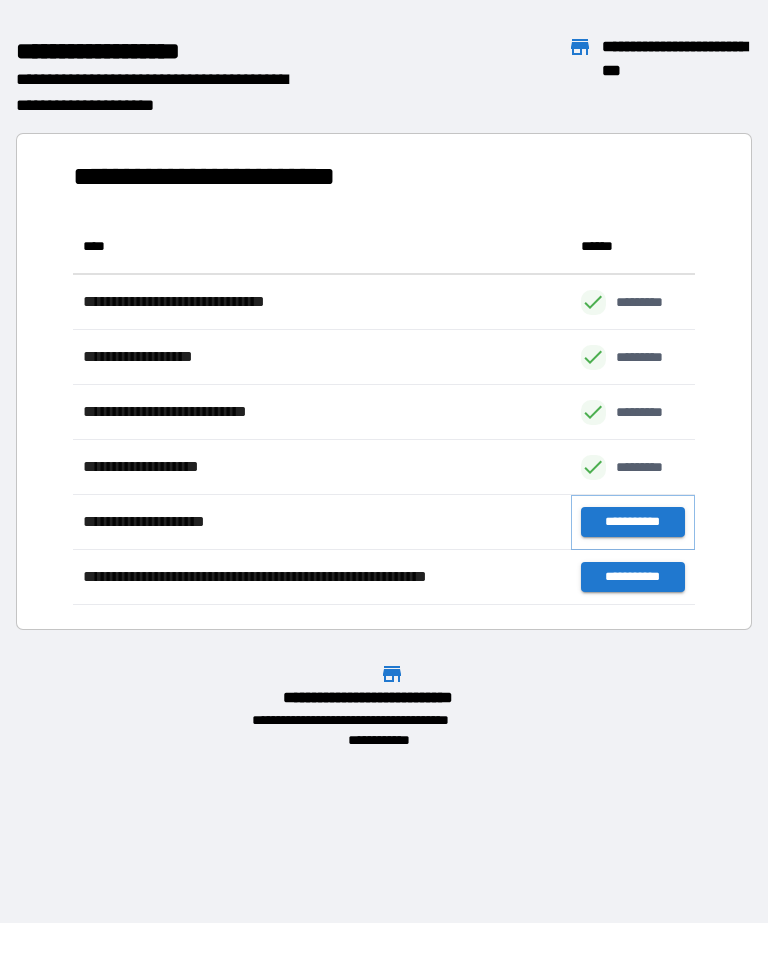 click on "**********" at bounding box center [633, 522] 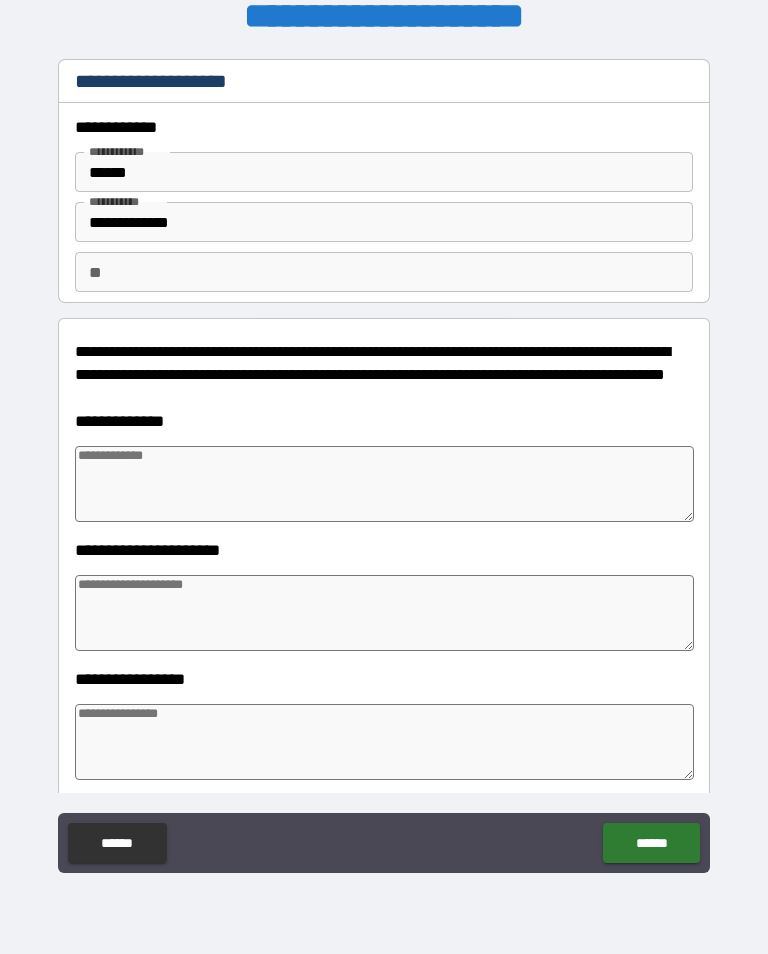 type on "*" 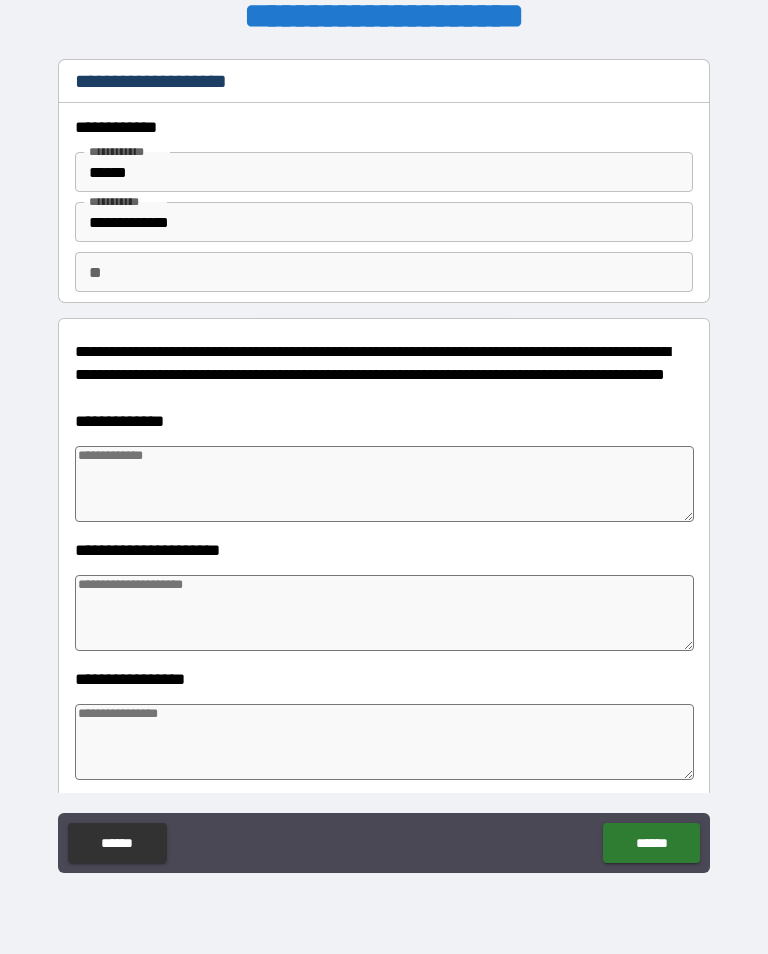 type on "*" 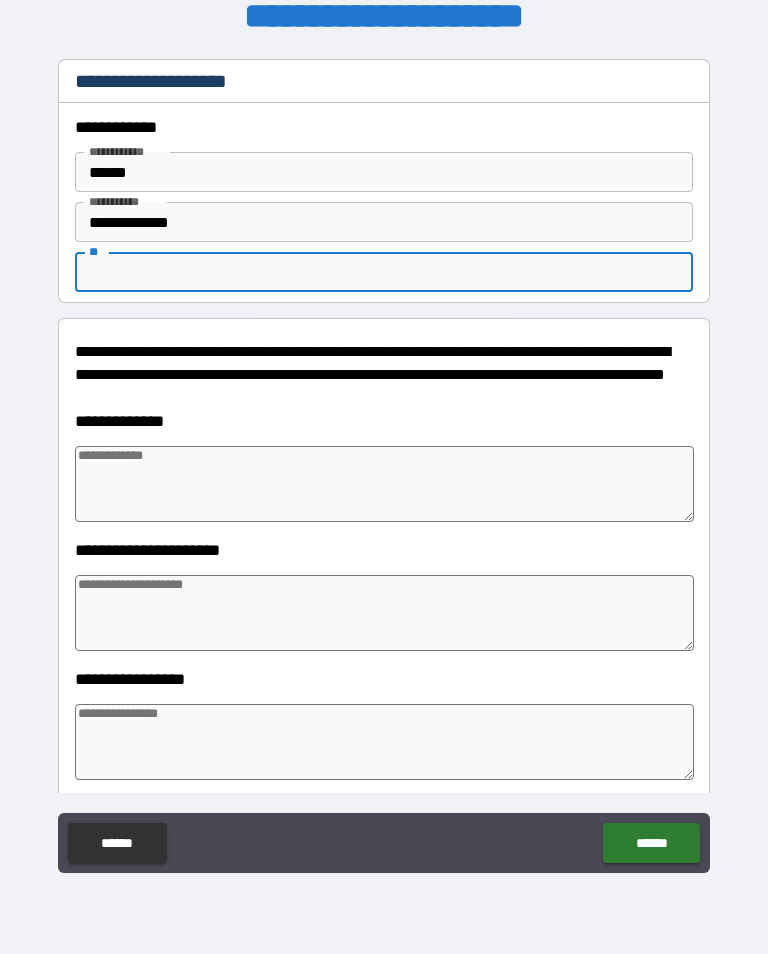 type on "*" 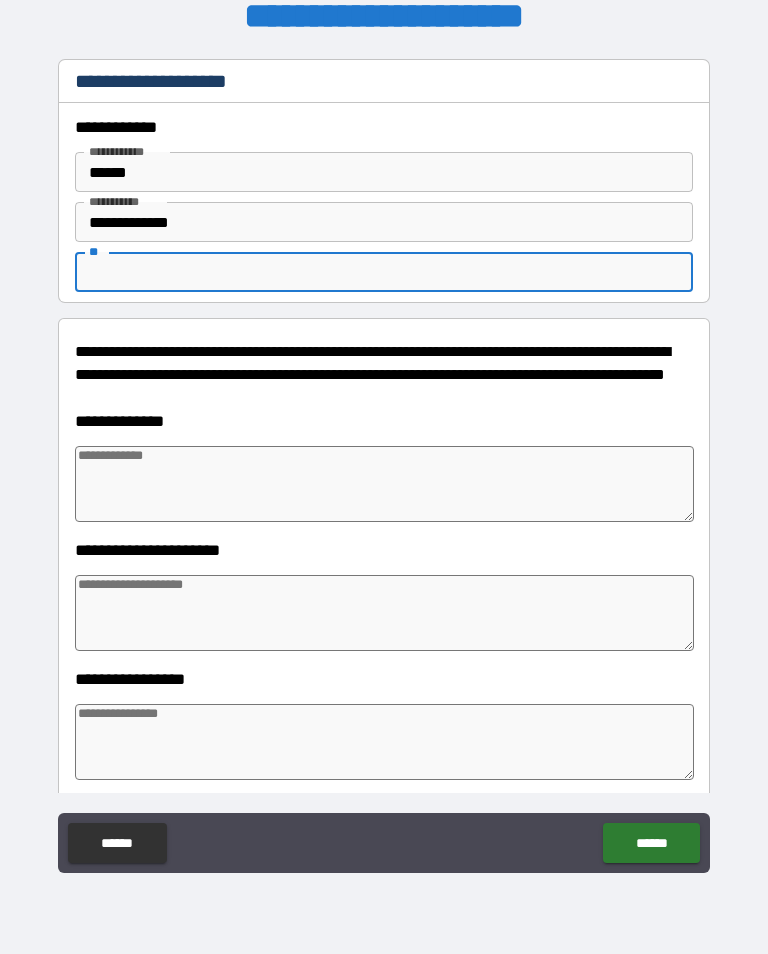 type on "*" 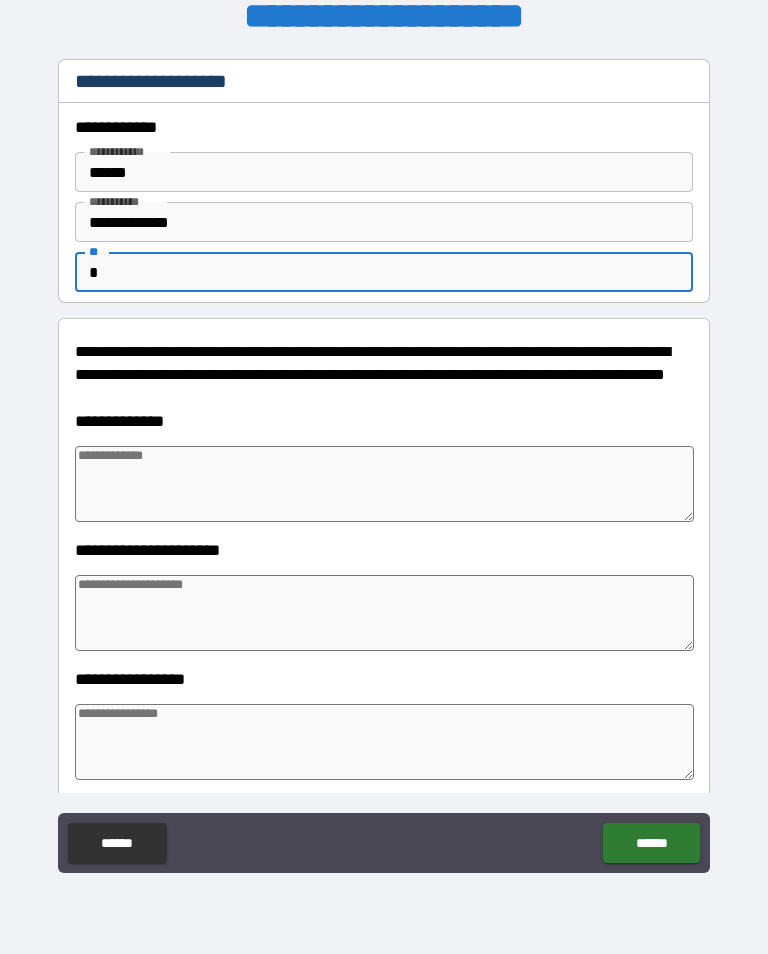 type on "*" 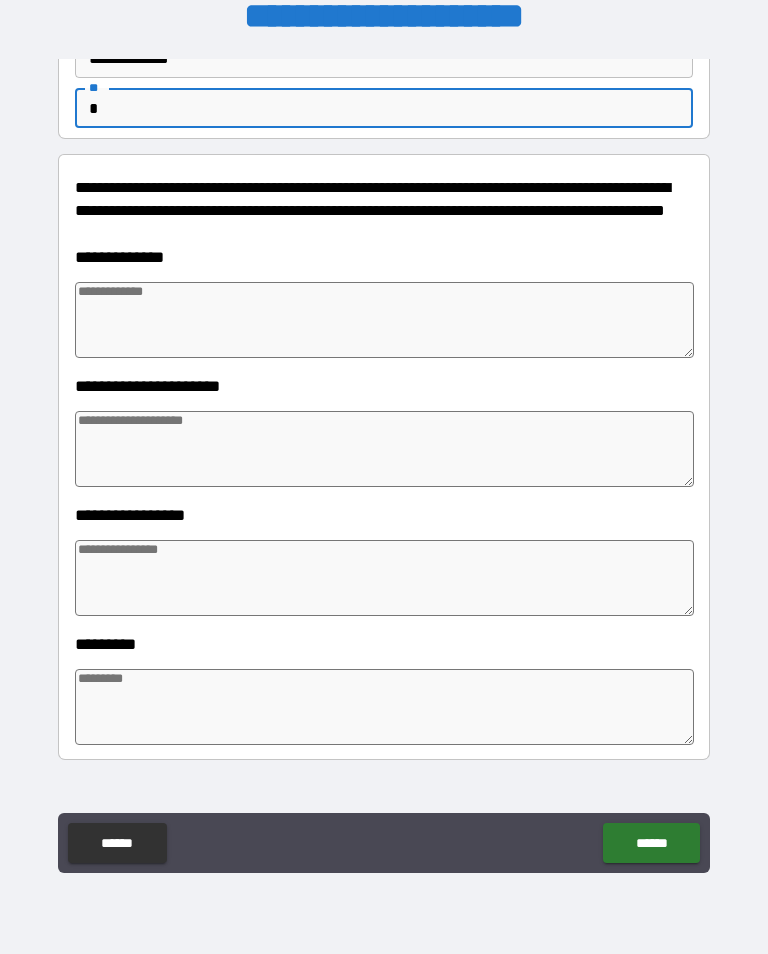 scroll, scrollTop: 163, scrollLeft: 0, axis: vertical 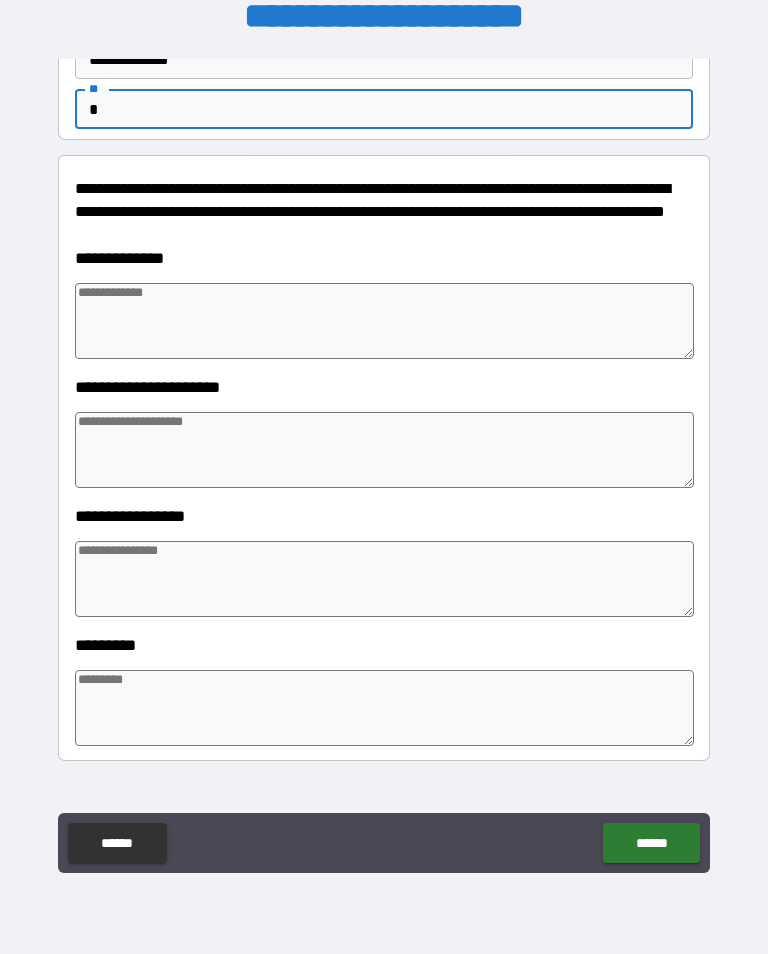type on "*" 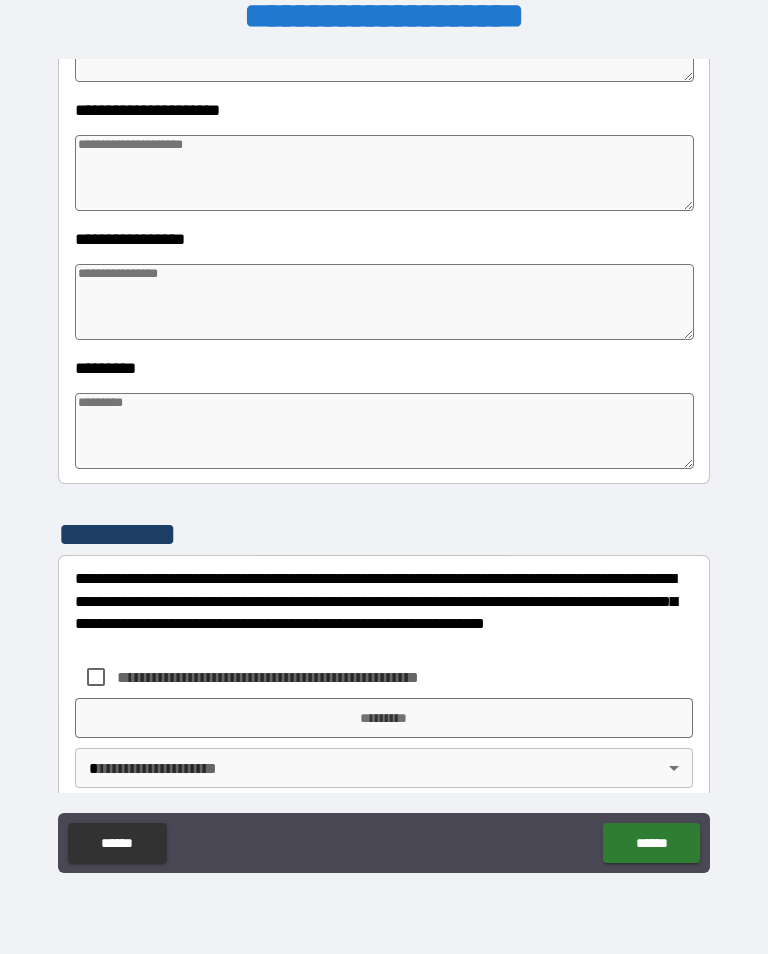 scroll, scrollTop: 466, scrollLeft: 0, axis: vertical 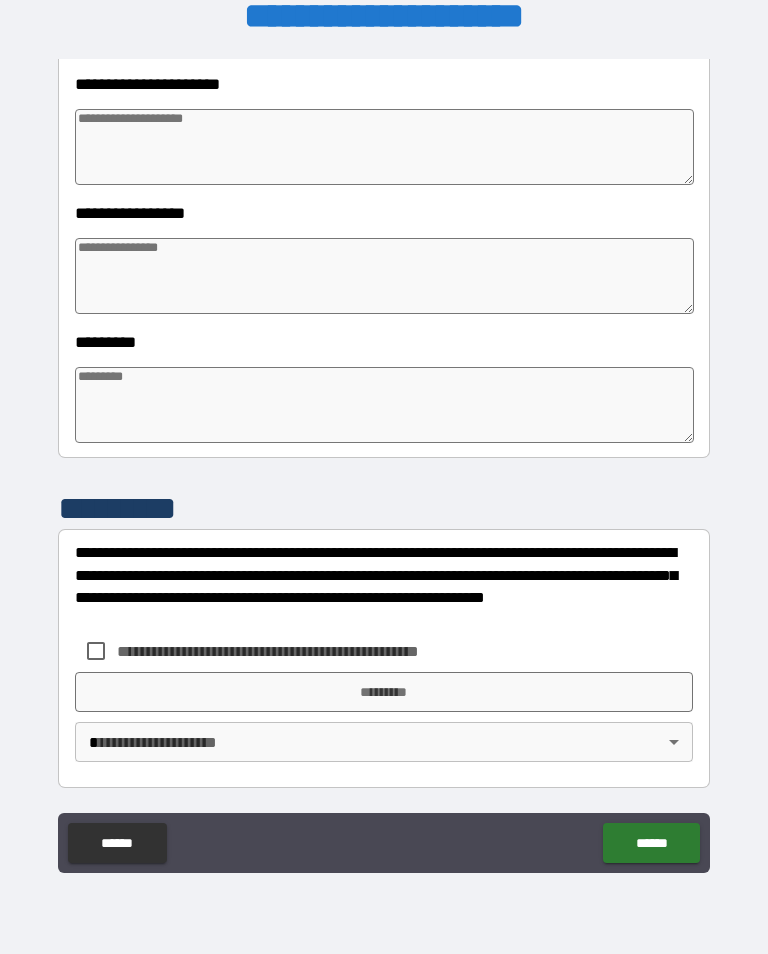 click at bounding box center [384, 405] 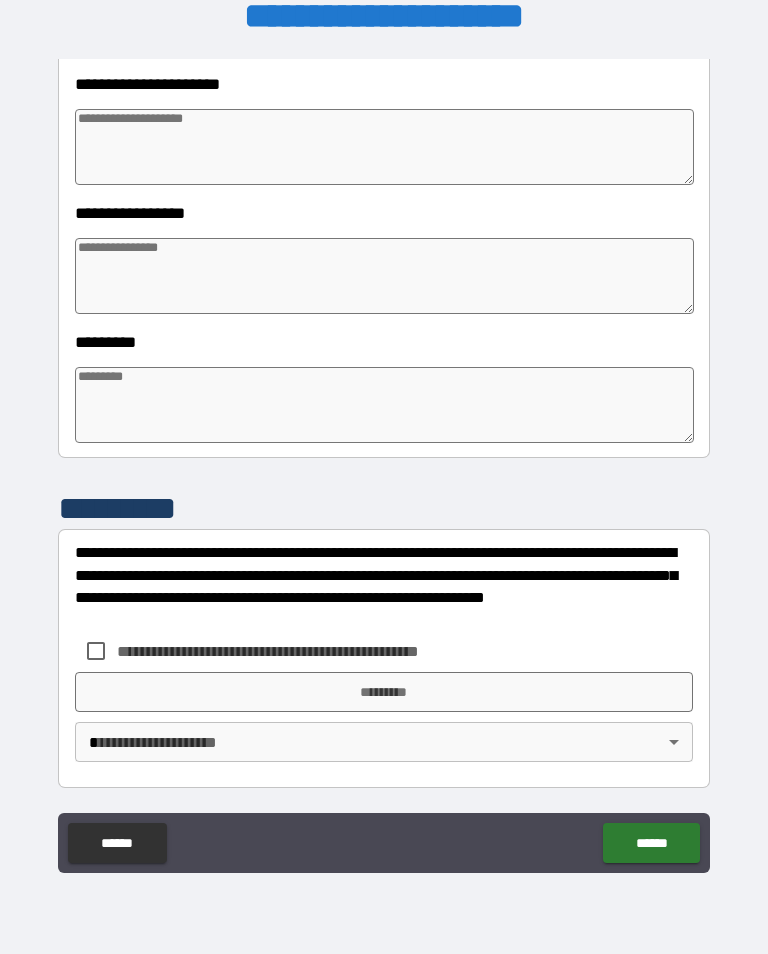 type on "*" 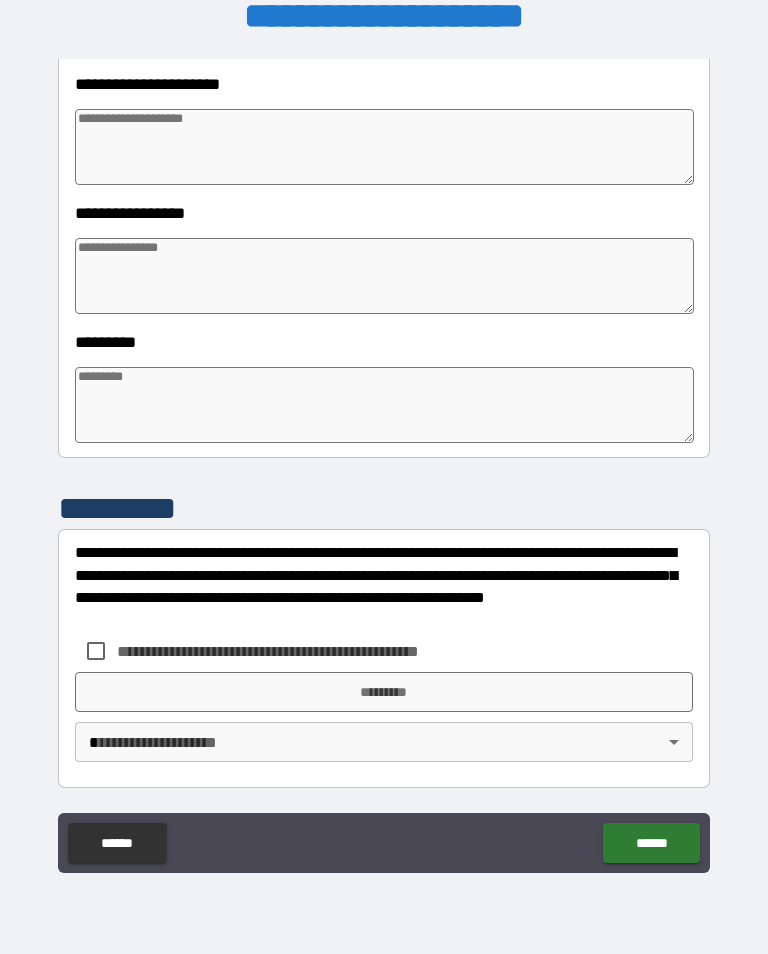 type on "*" 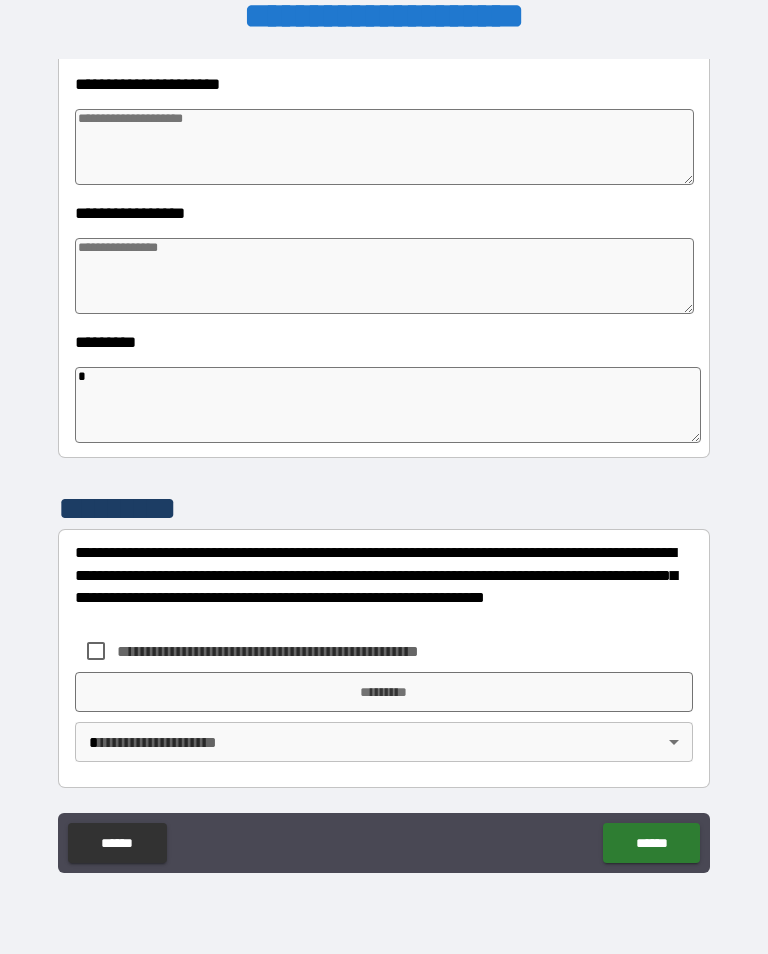 type on "*" 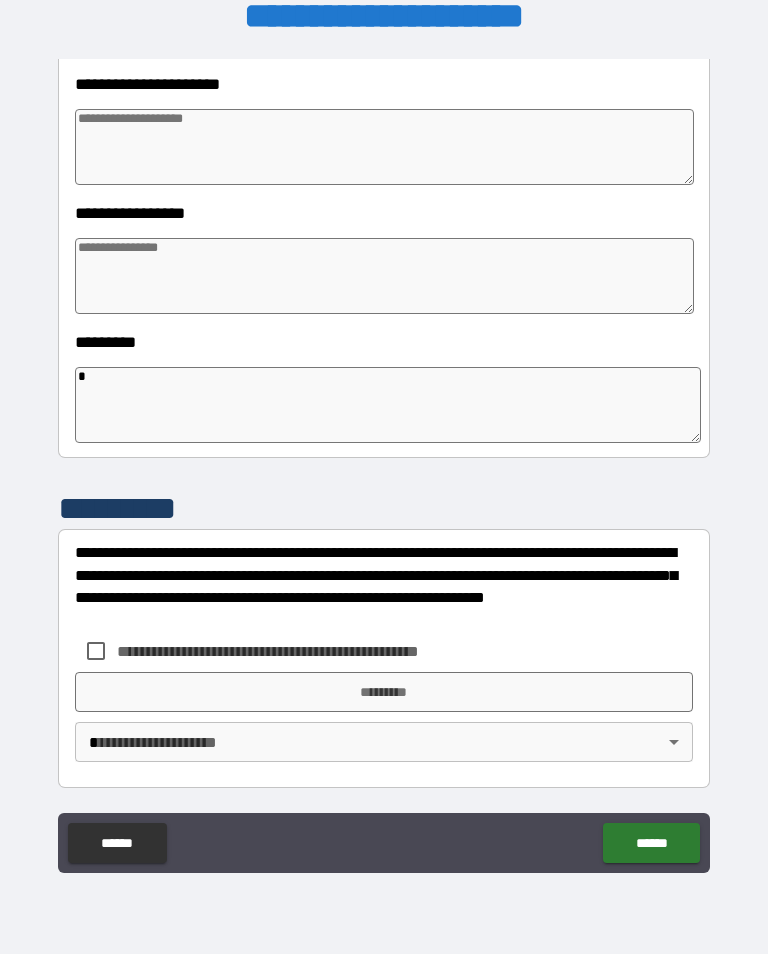 type on "*" 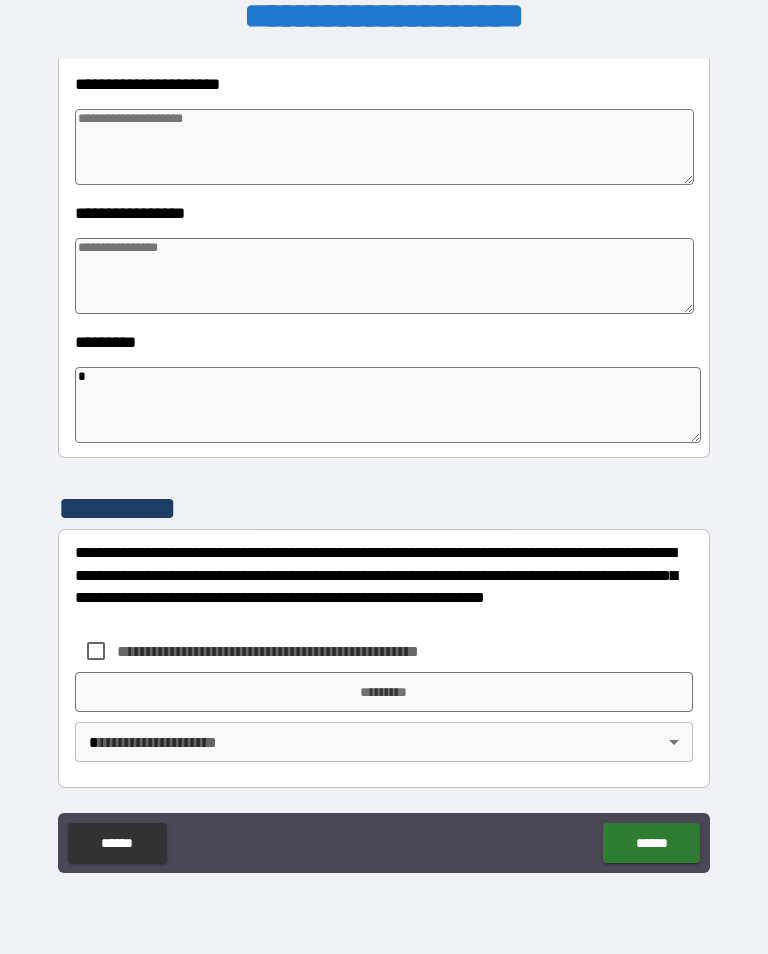 type on "*" 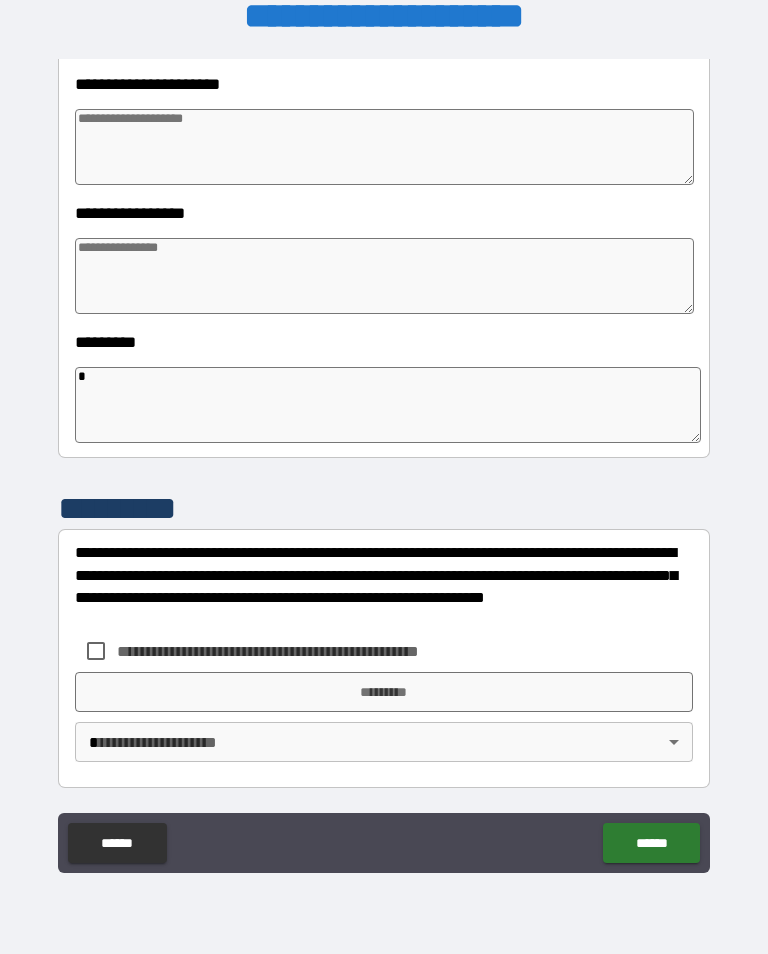 type on "*" 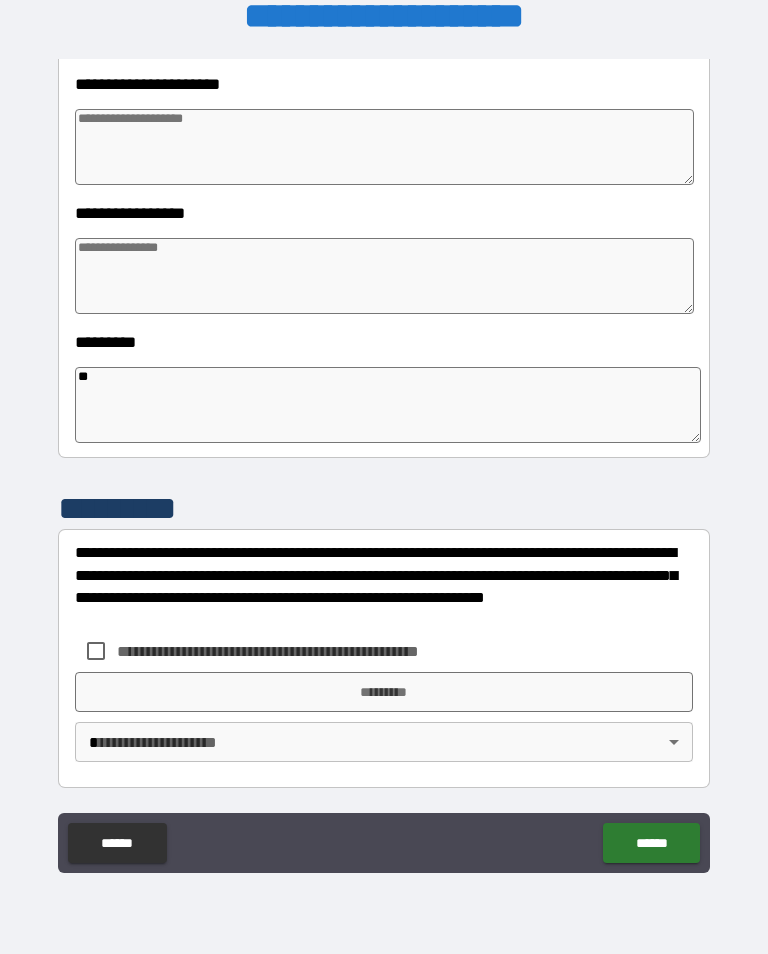 type on "*" 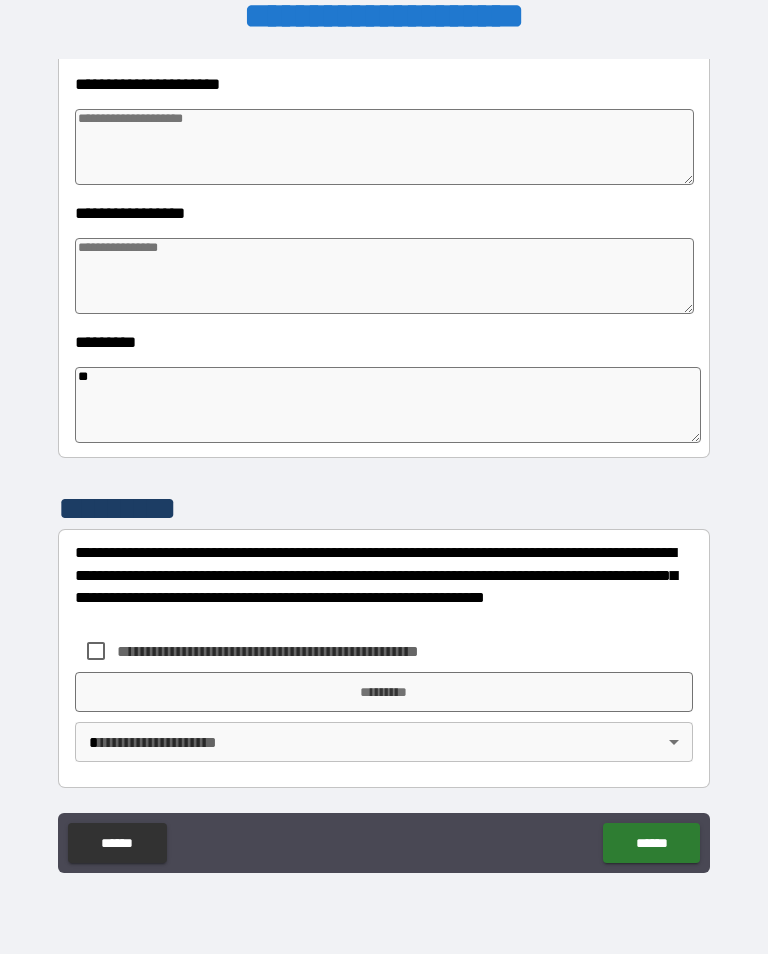 type on "***" 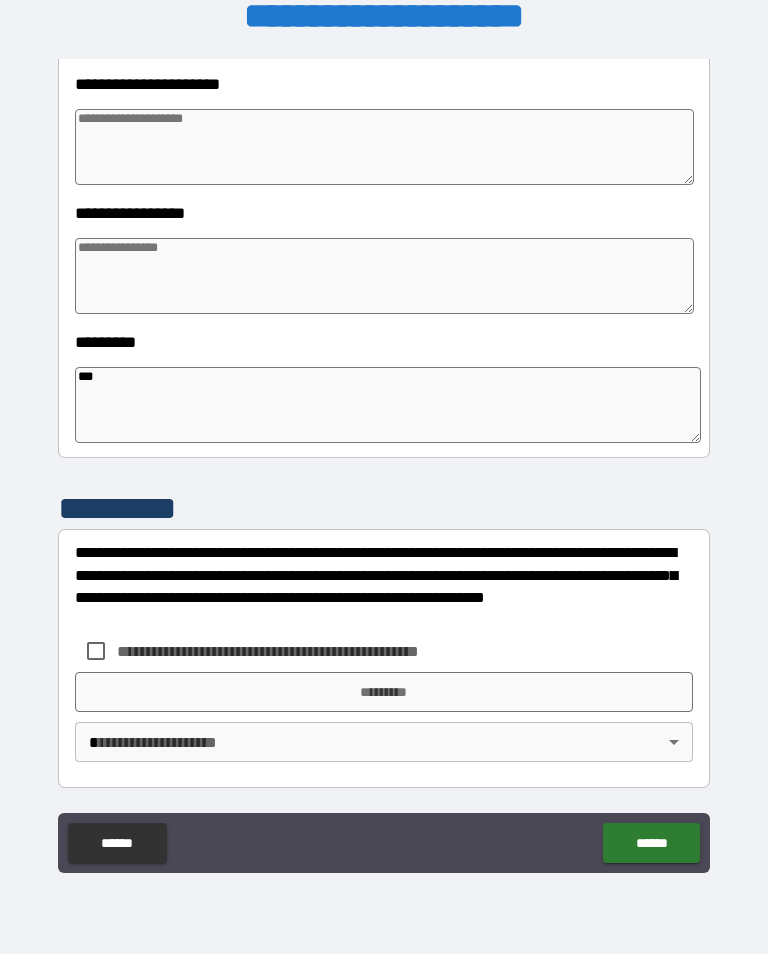 type on "*" 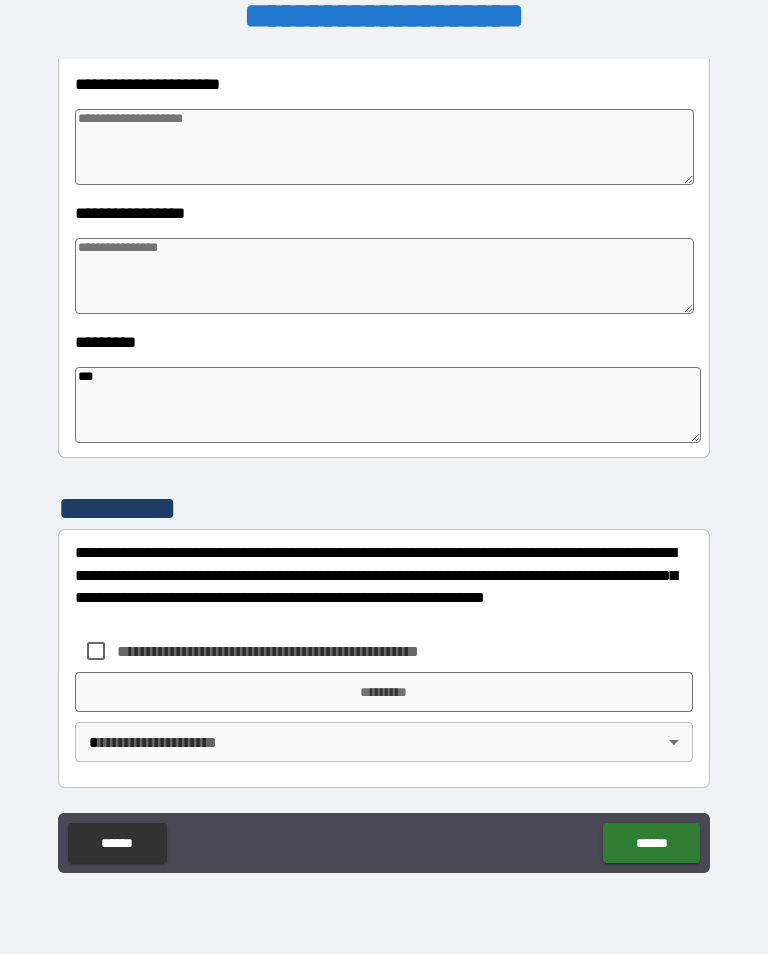 type on "*" 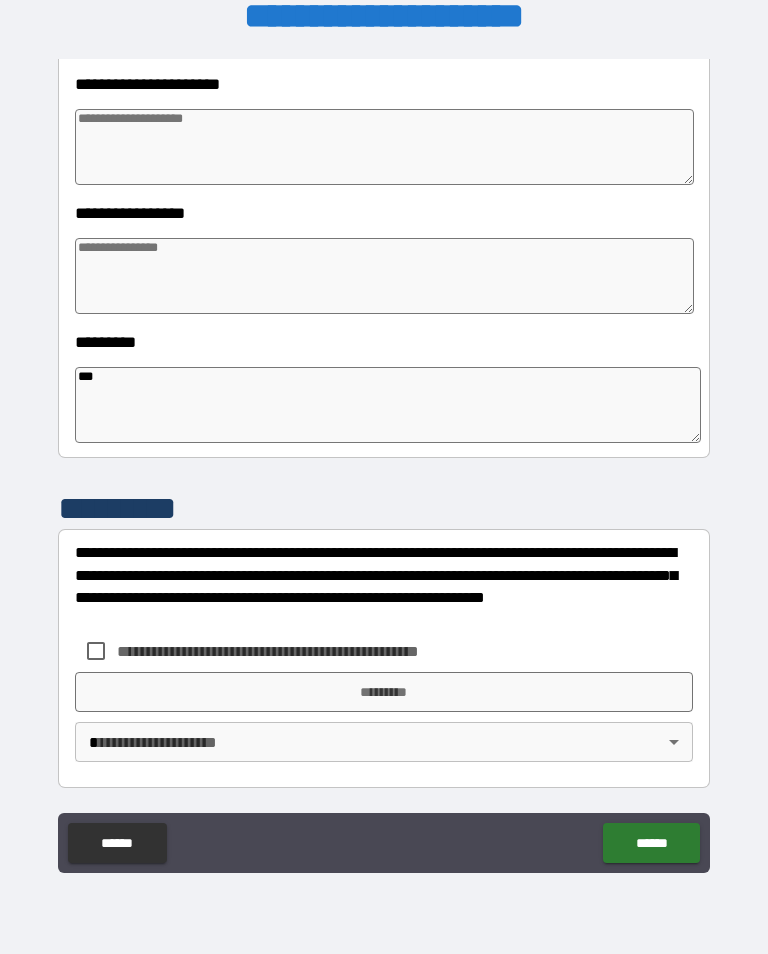 type on "*" 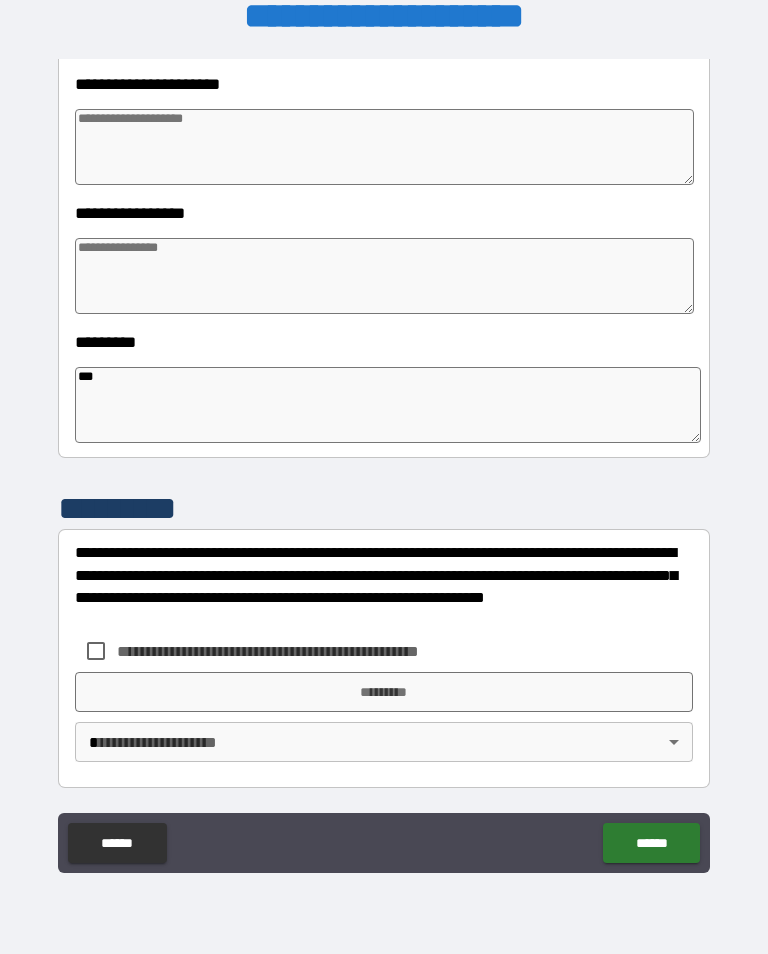 type on "***" 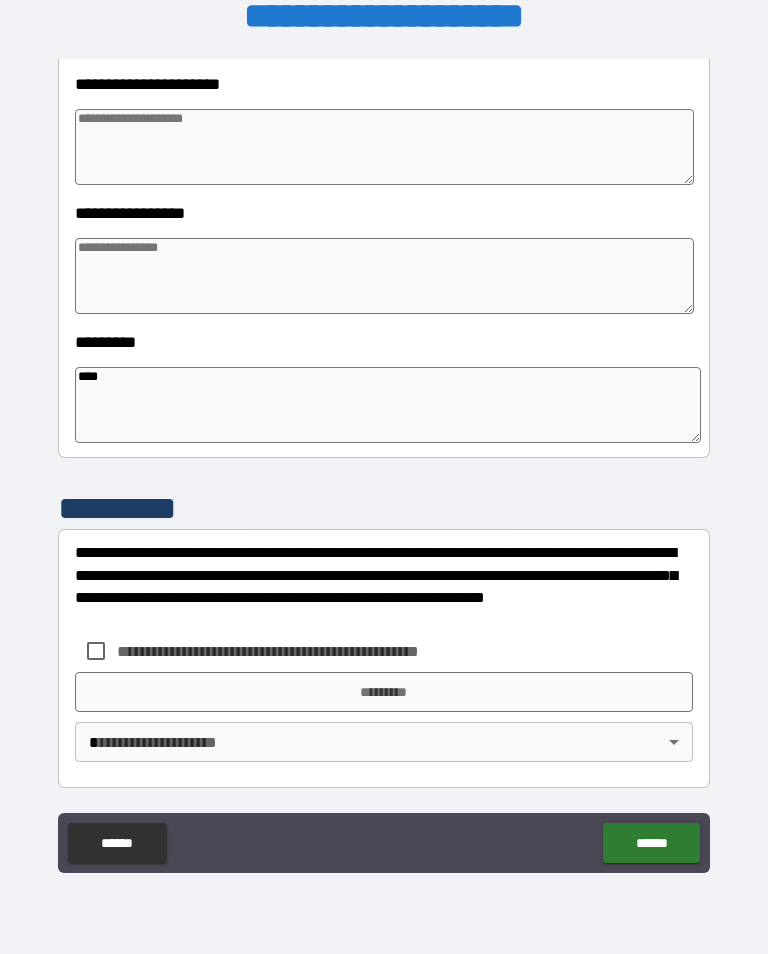 type on "*" 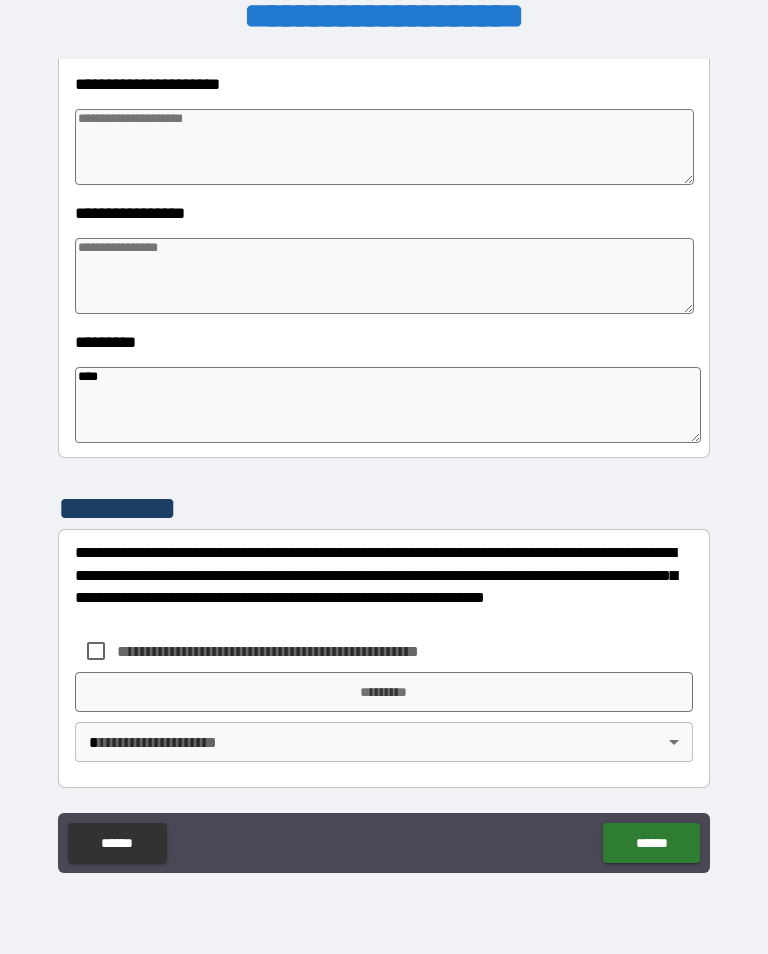 type on "*" 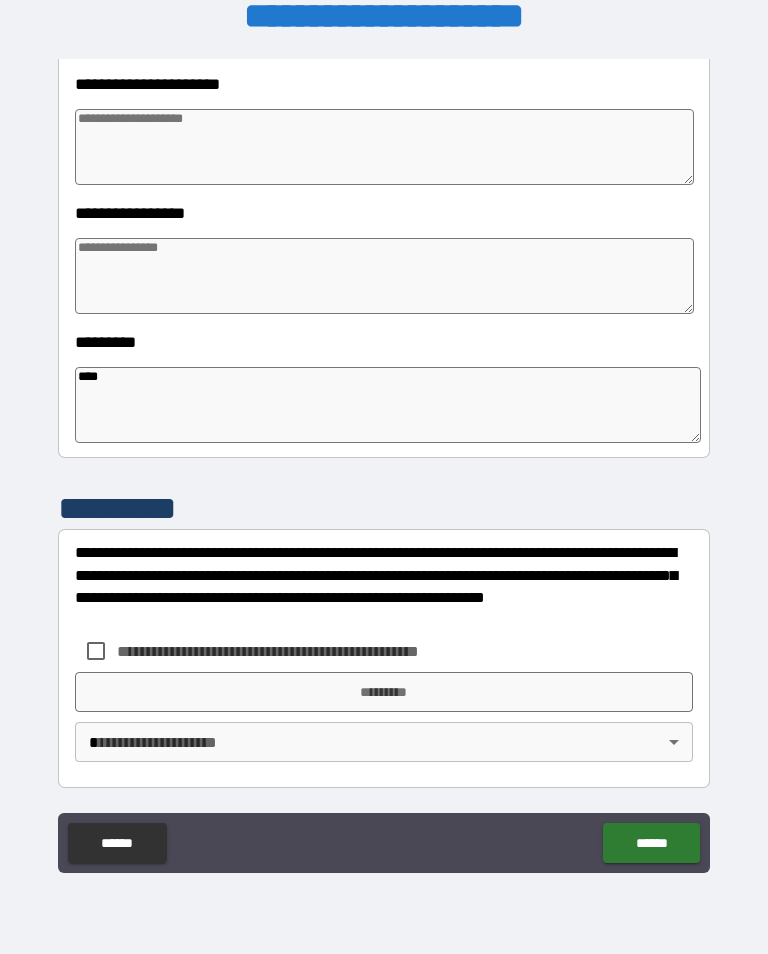 type on "*" 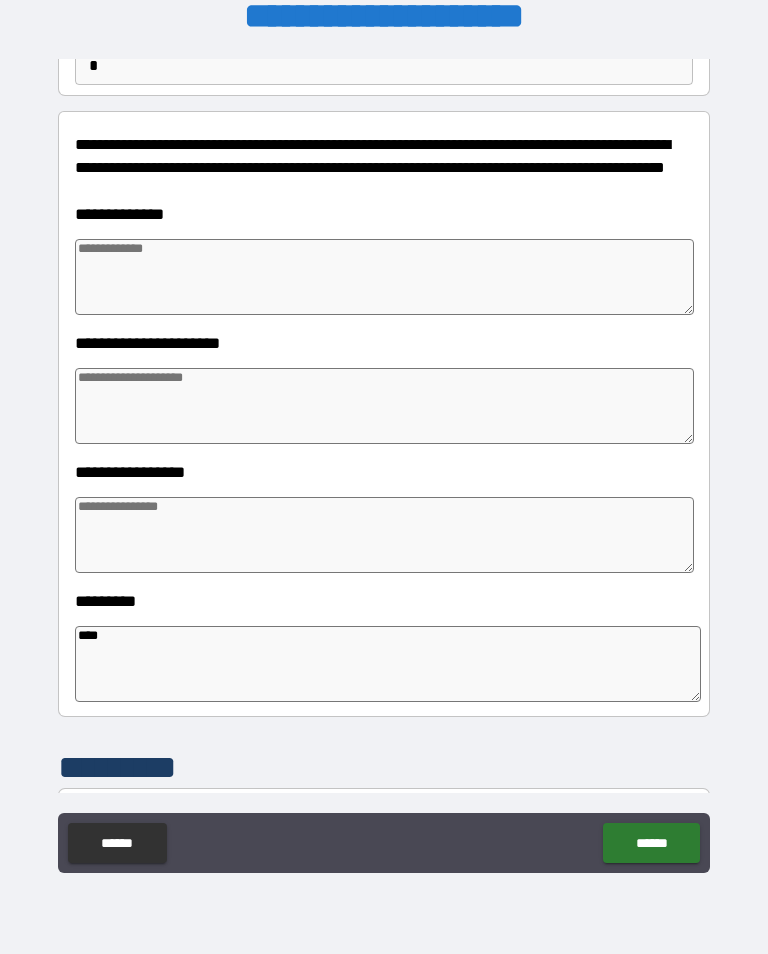 scroll, scrollTop: 205, scrollLeft: 0, axis: vertical 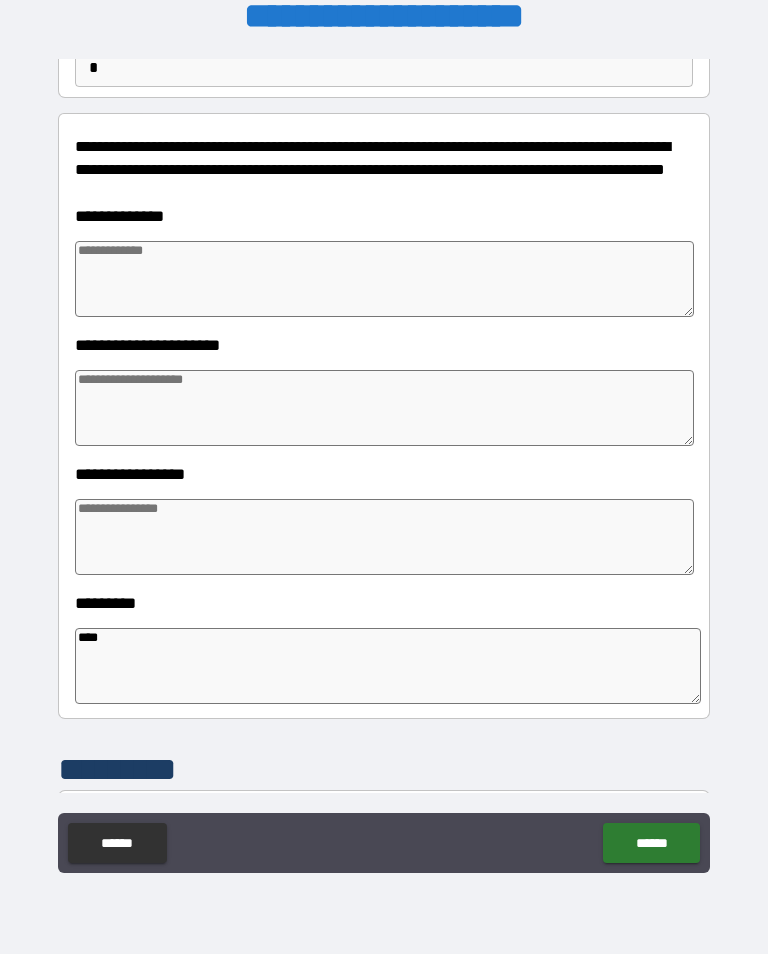 type on "***" 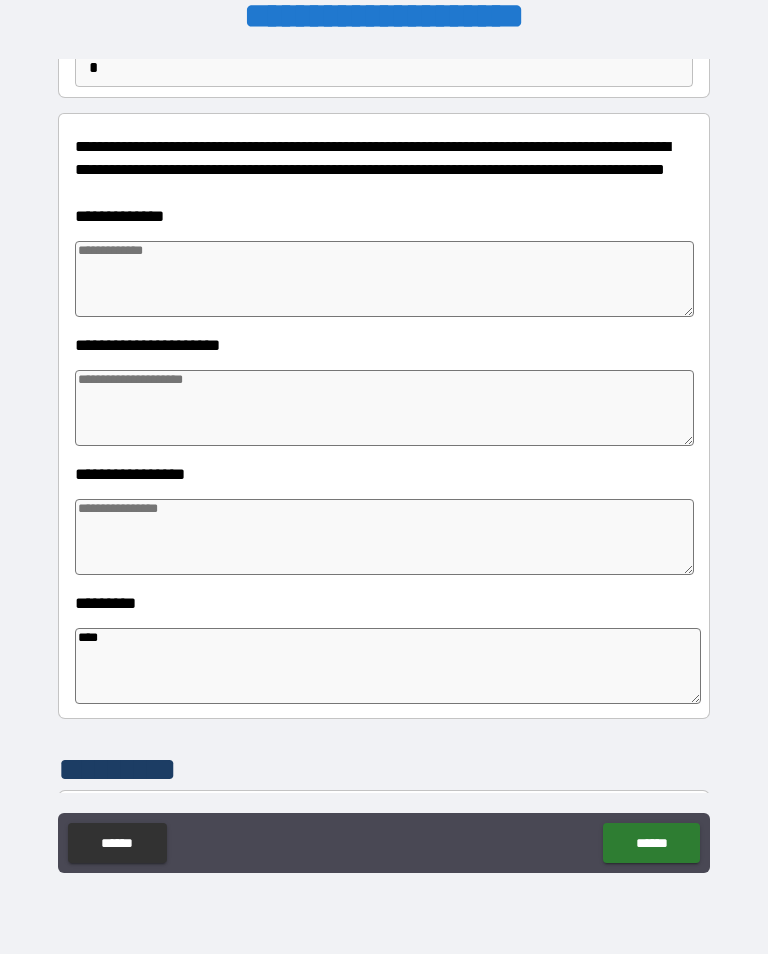 type on "*" 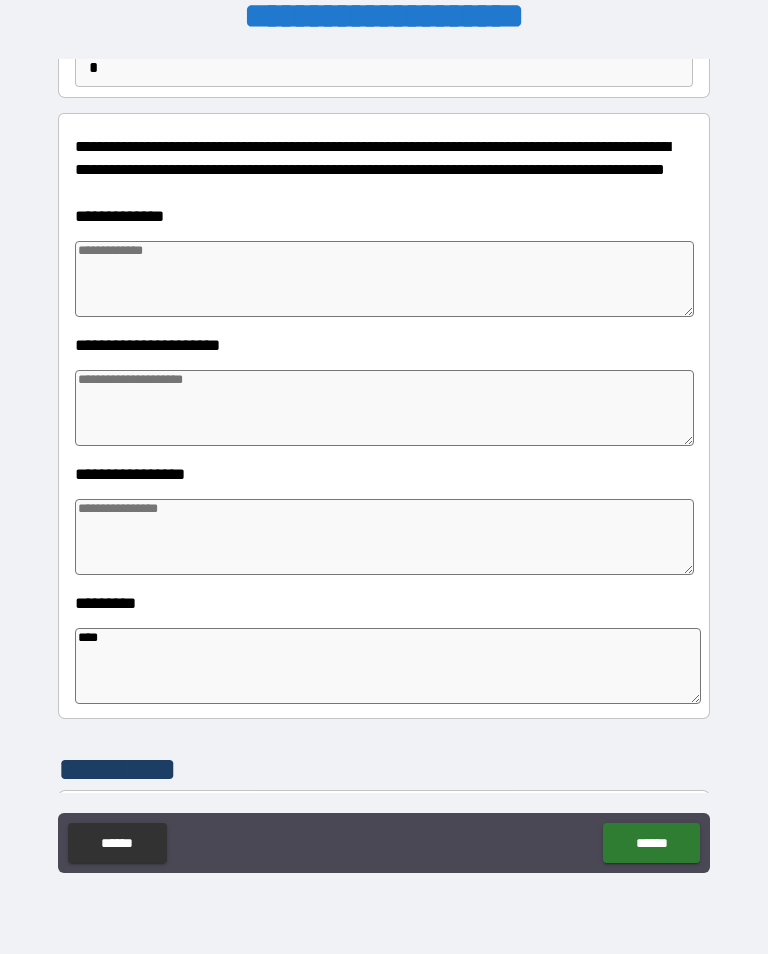 type on "*" 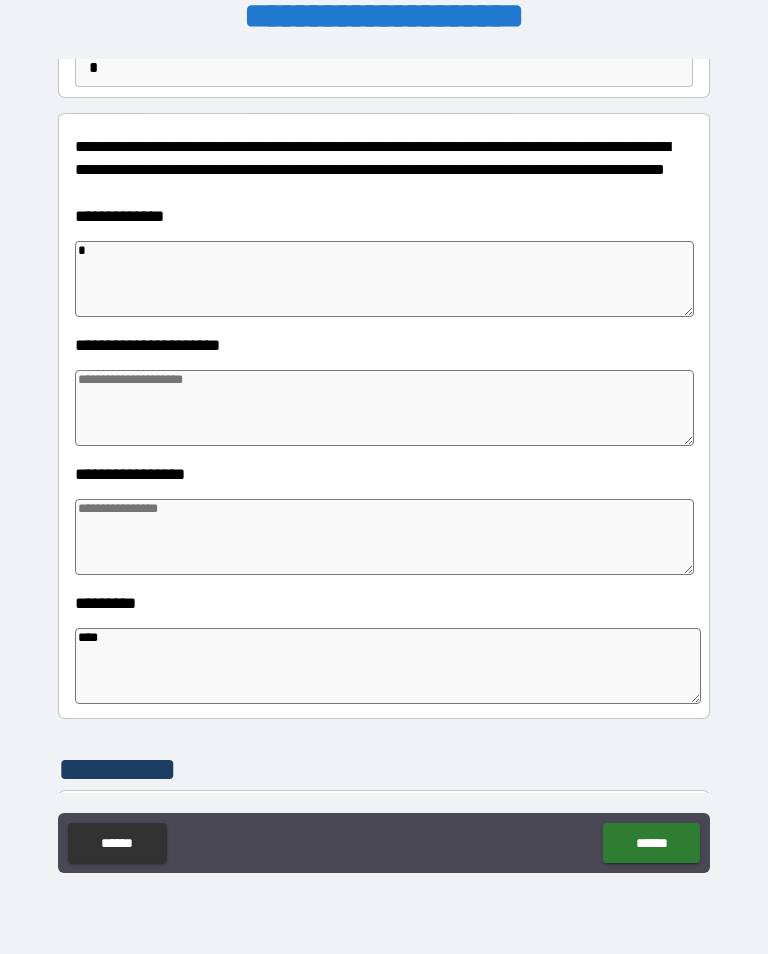 type on "*" 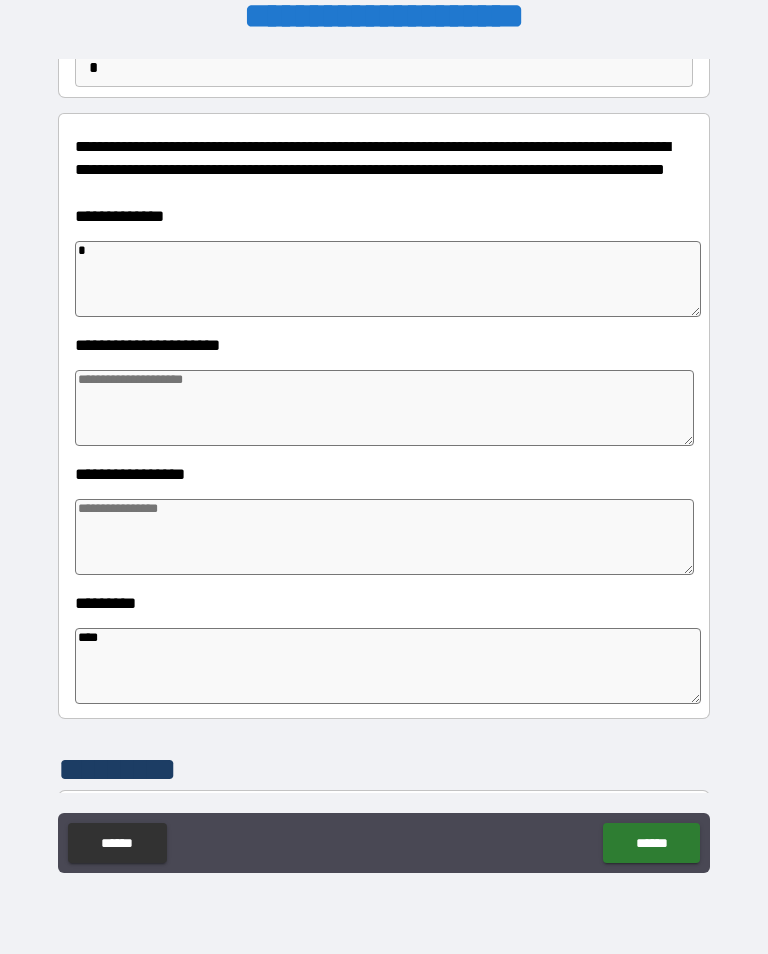 type on "**" 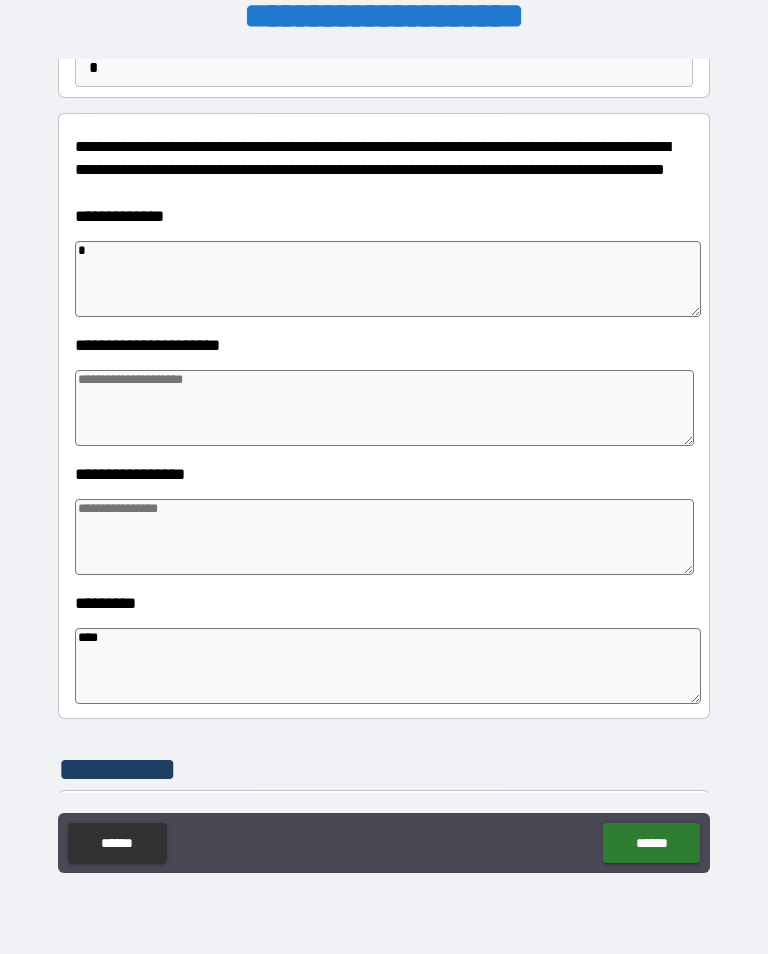 type on "*" 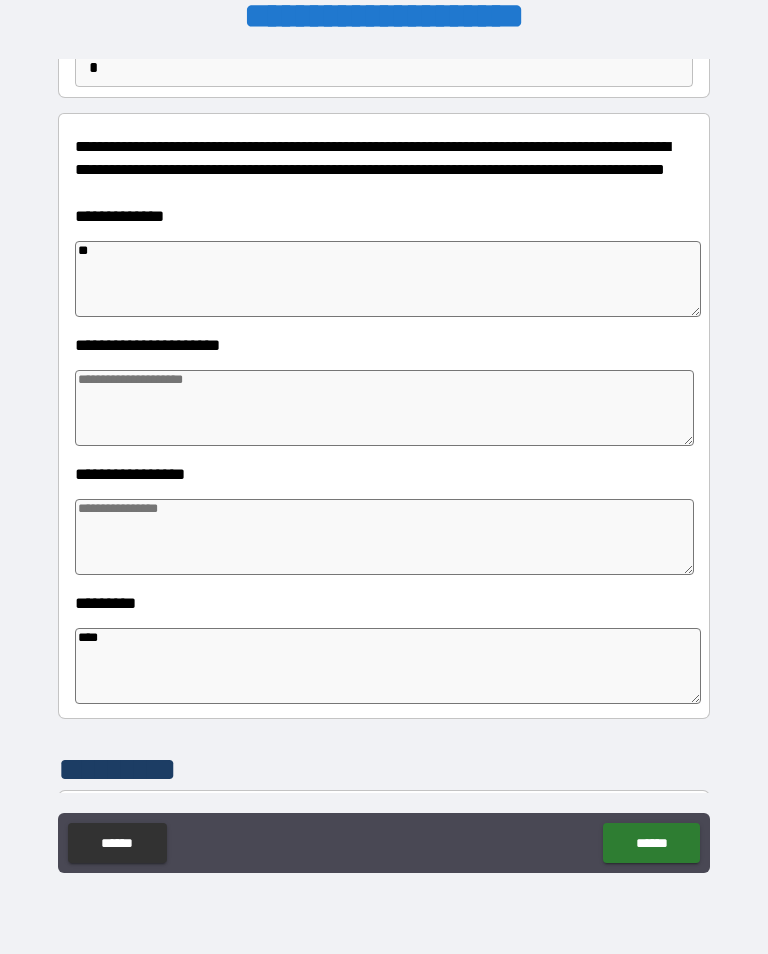type on "*" 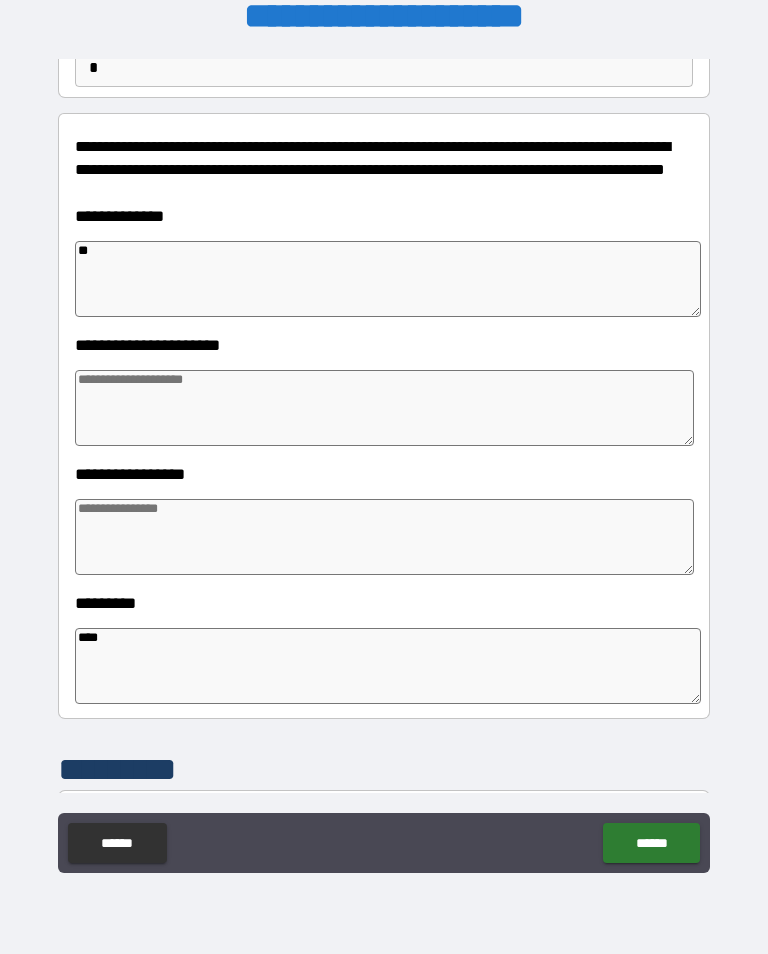 type on "*" 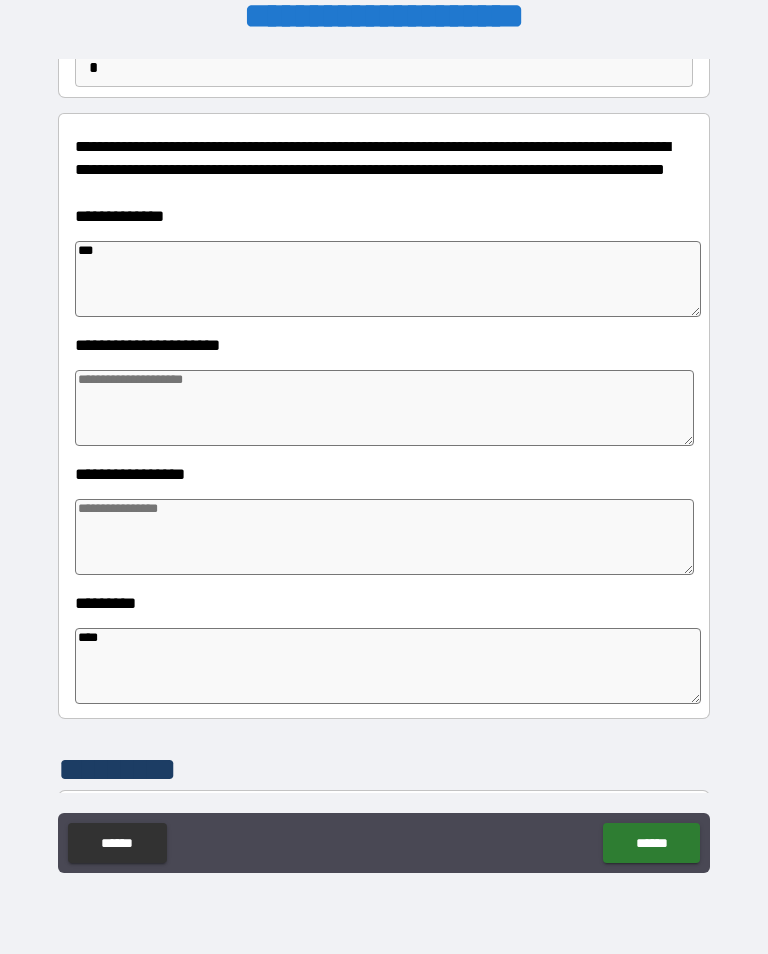 type on "*" 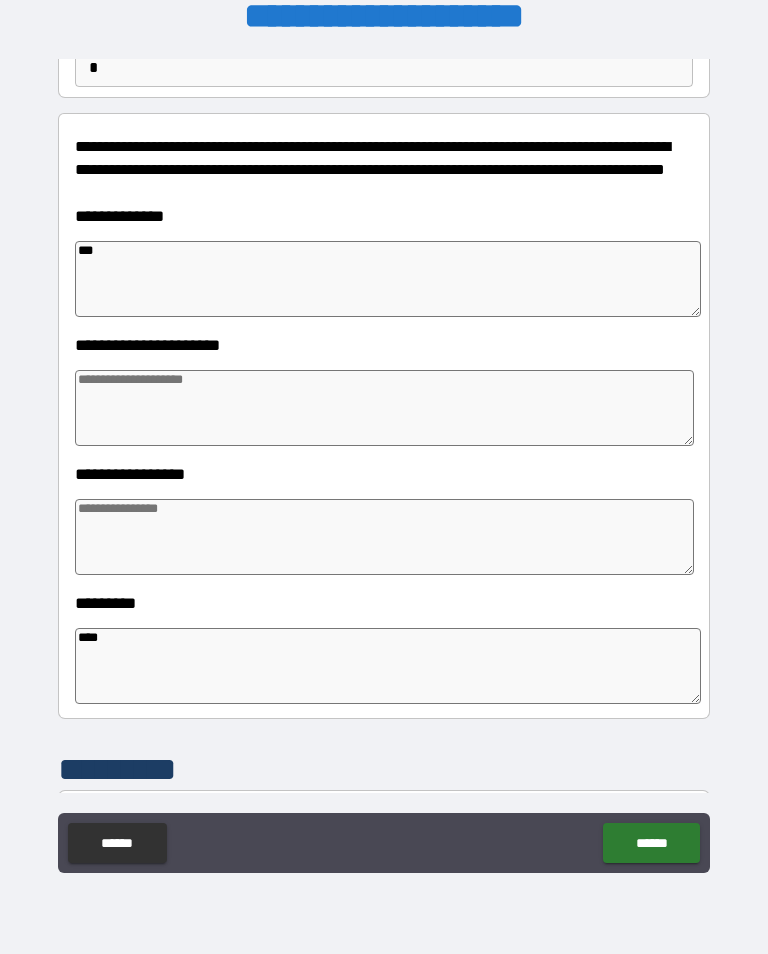 type on "*" 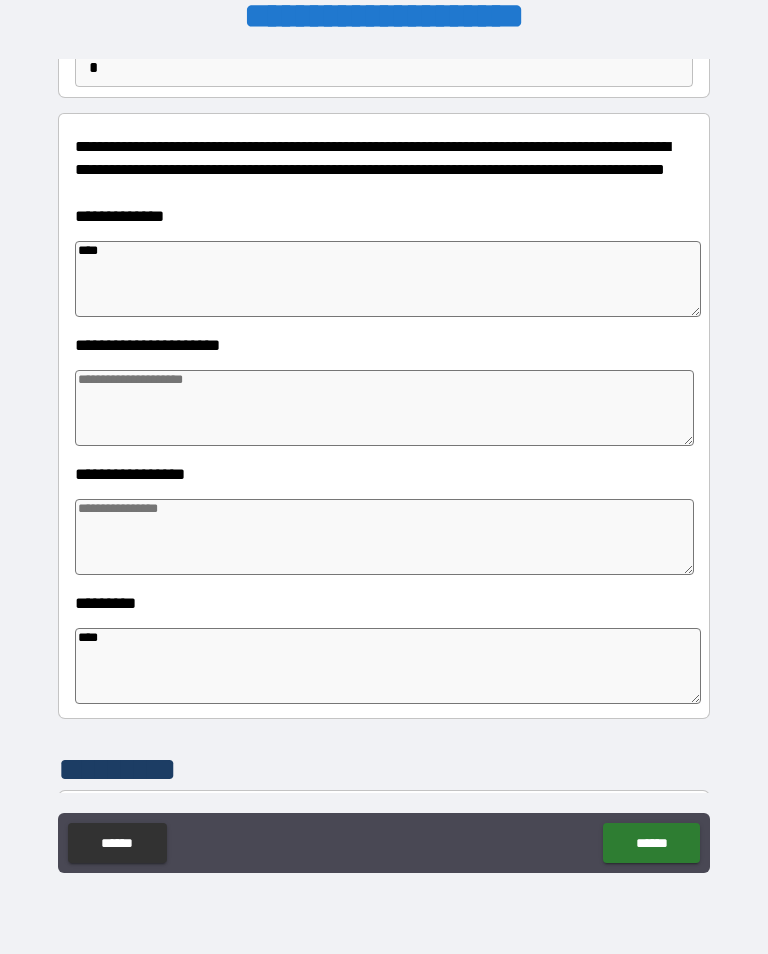 type on "*" 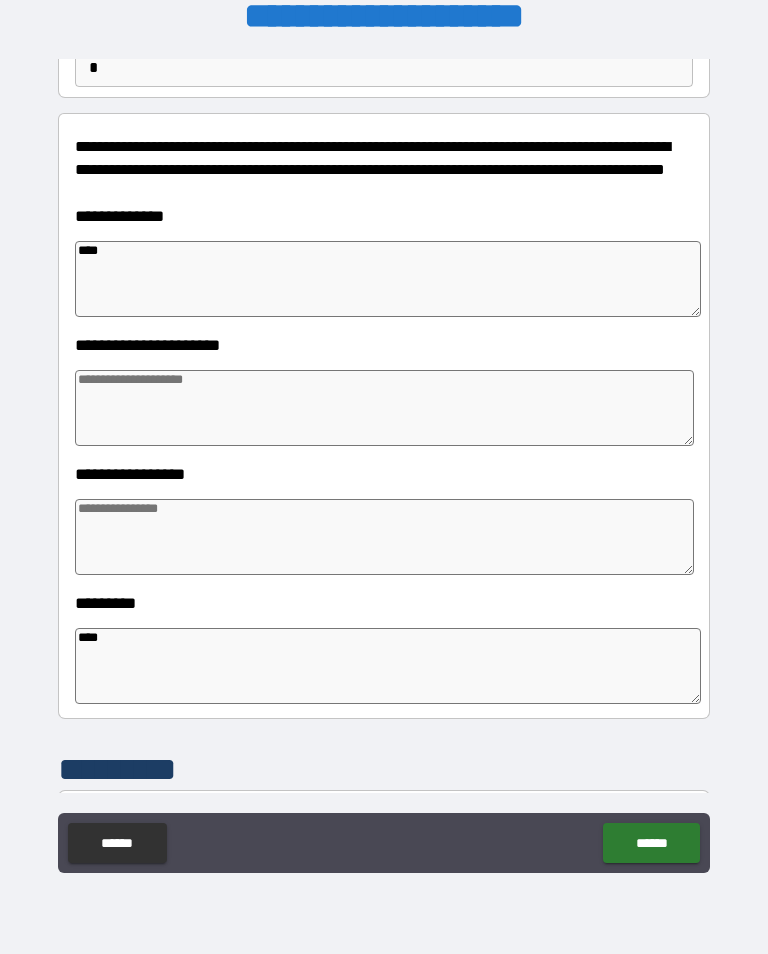 type on "*" 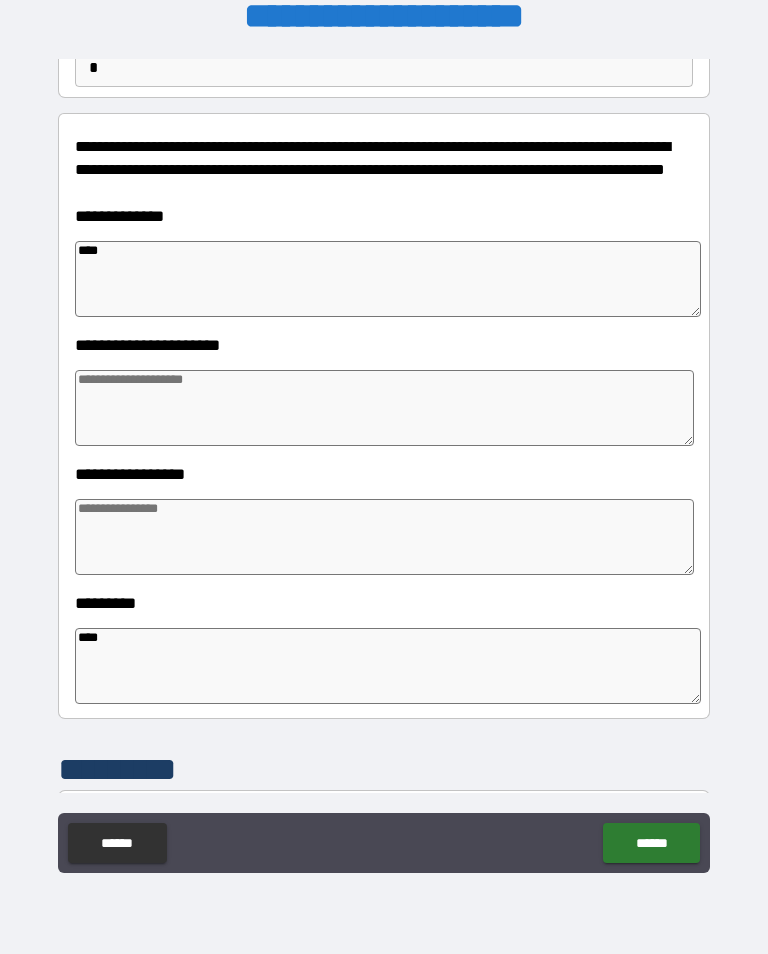 type on "*" 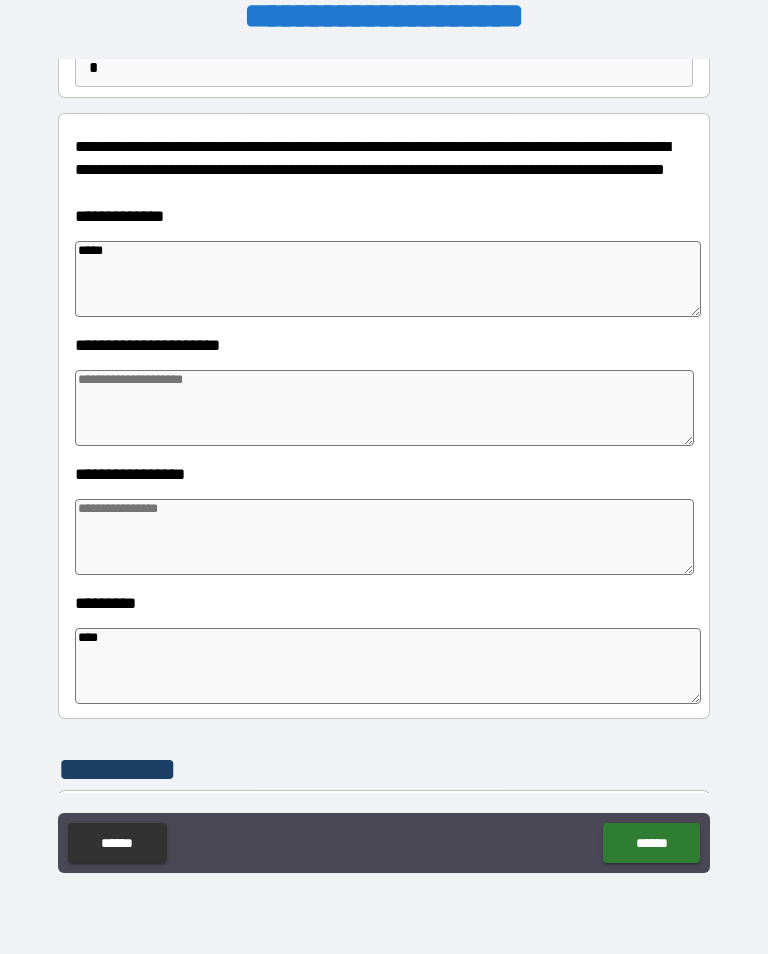 type on "*" 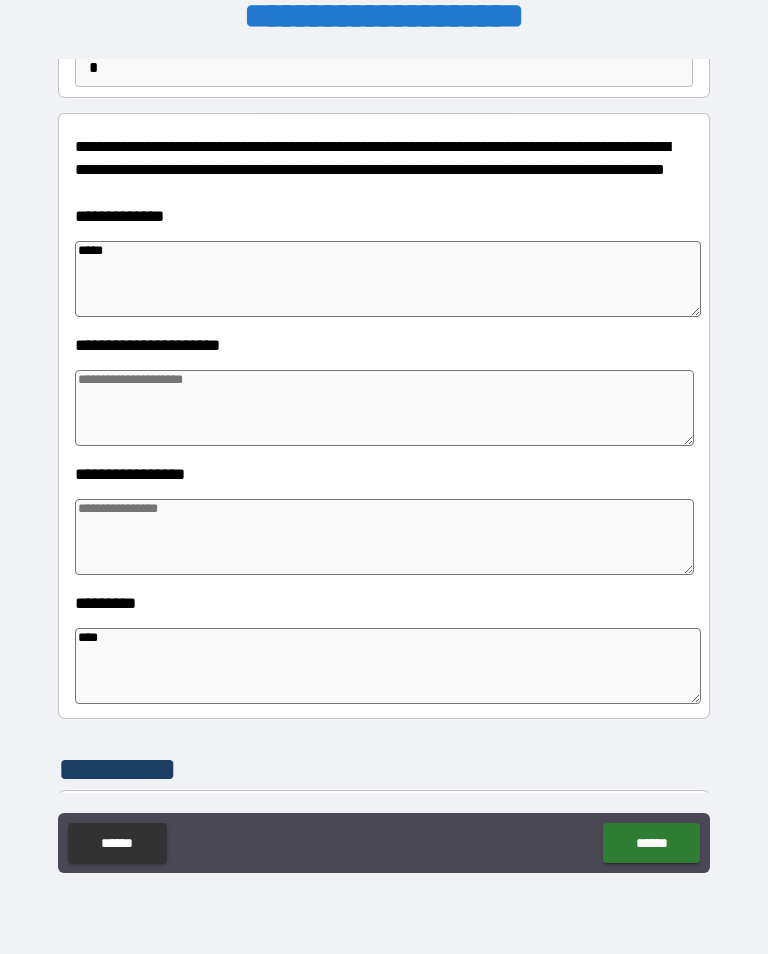 type on "*" 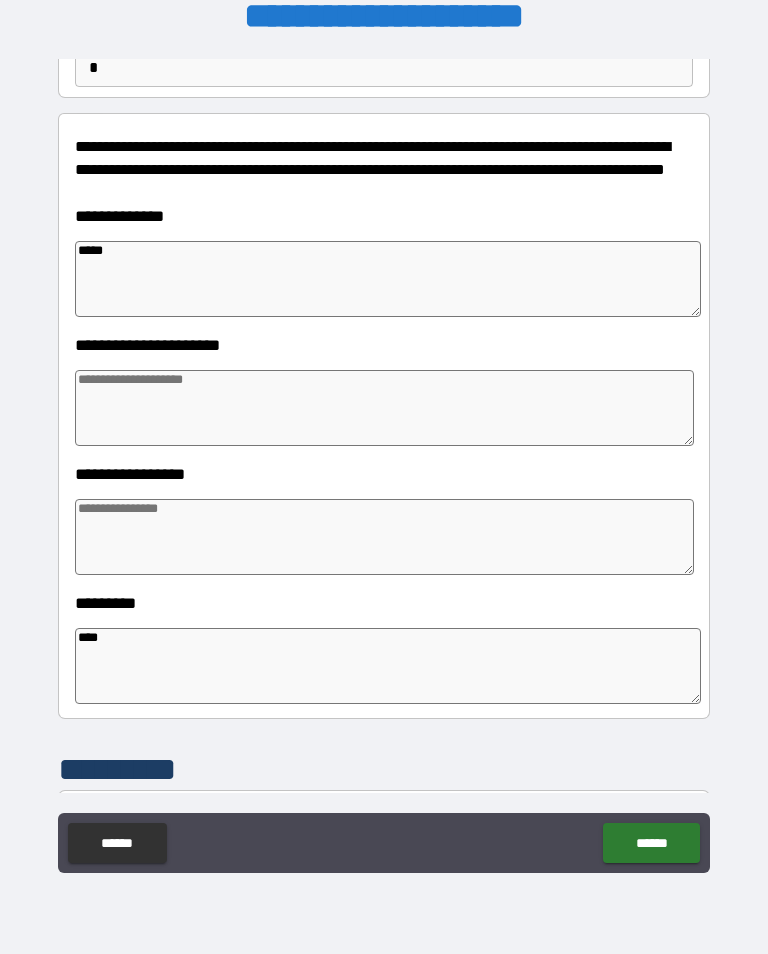 type on "*" 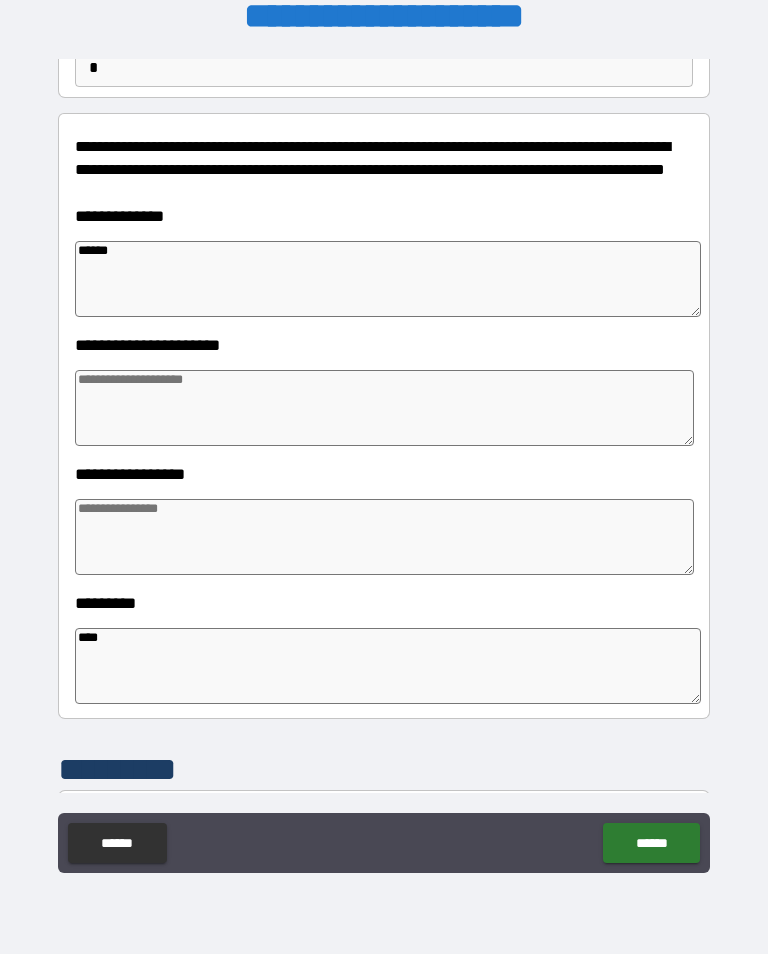 type on "*" 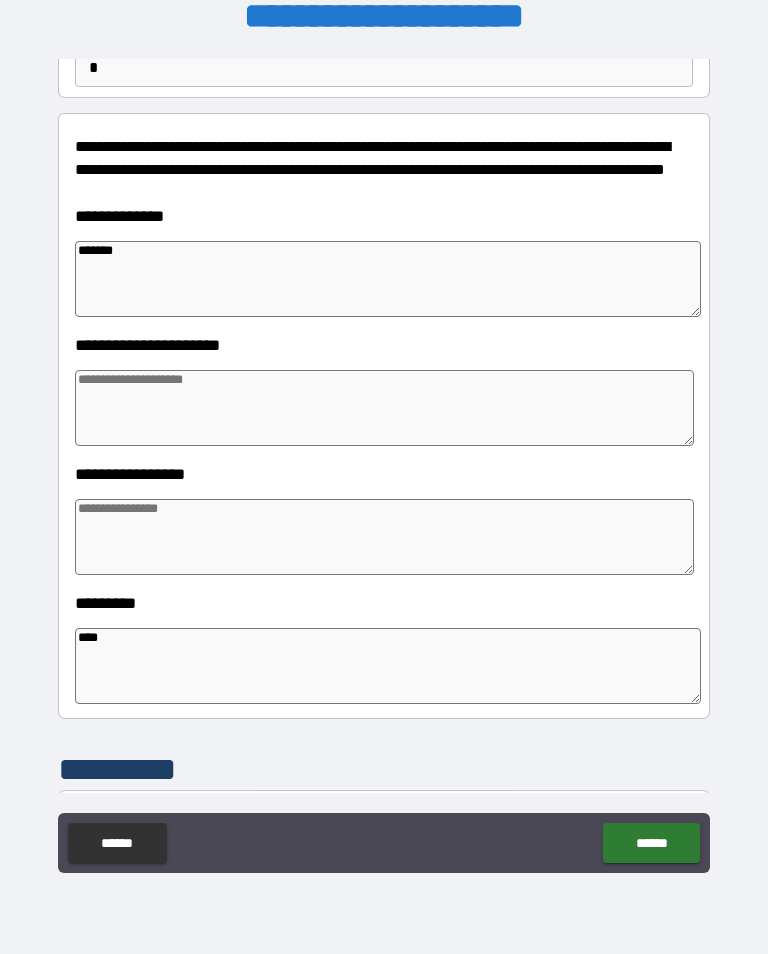 type on "*" 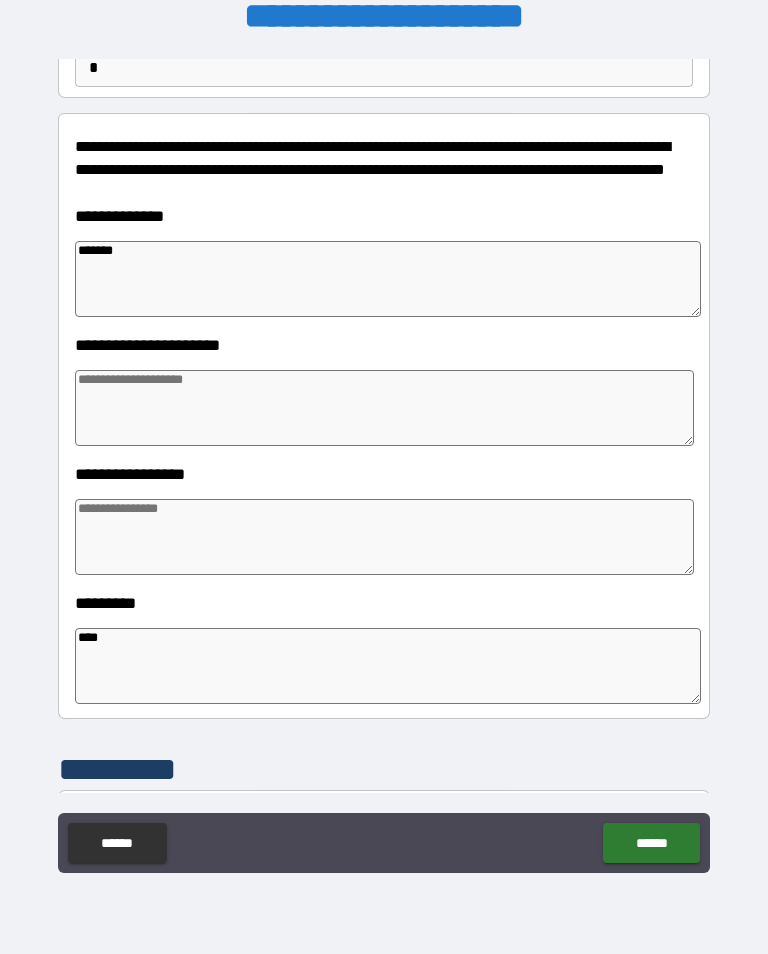 type on "*" 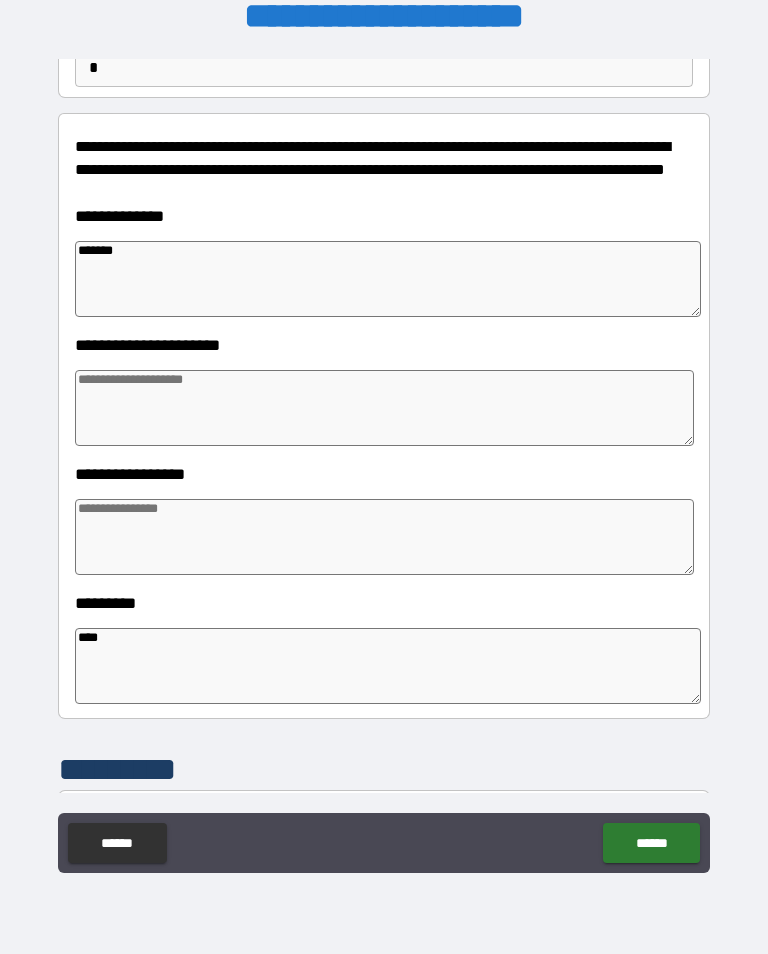 type on "*" 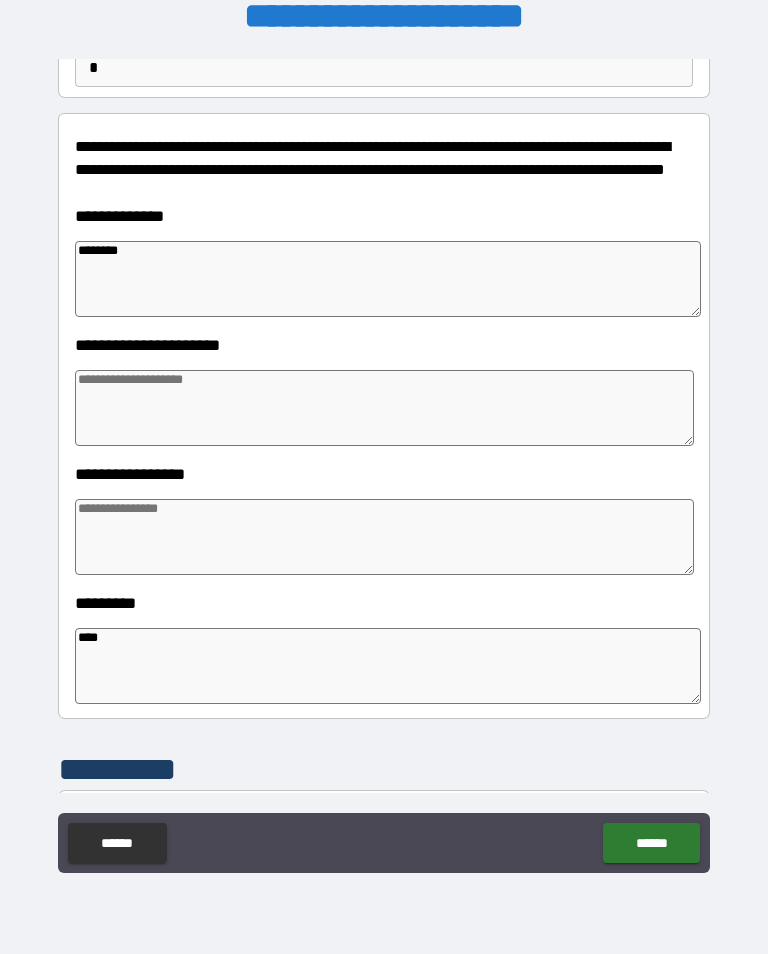 type on "*" 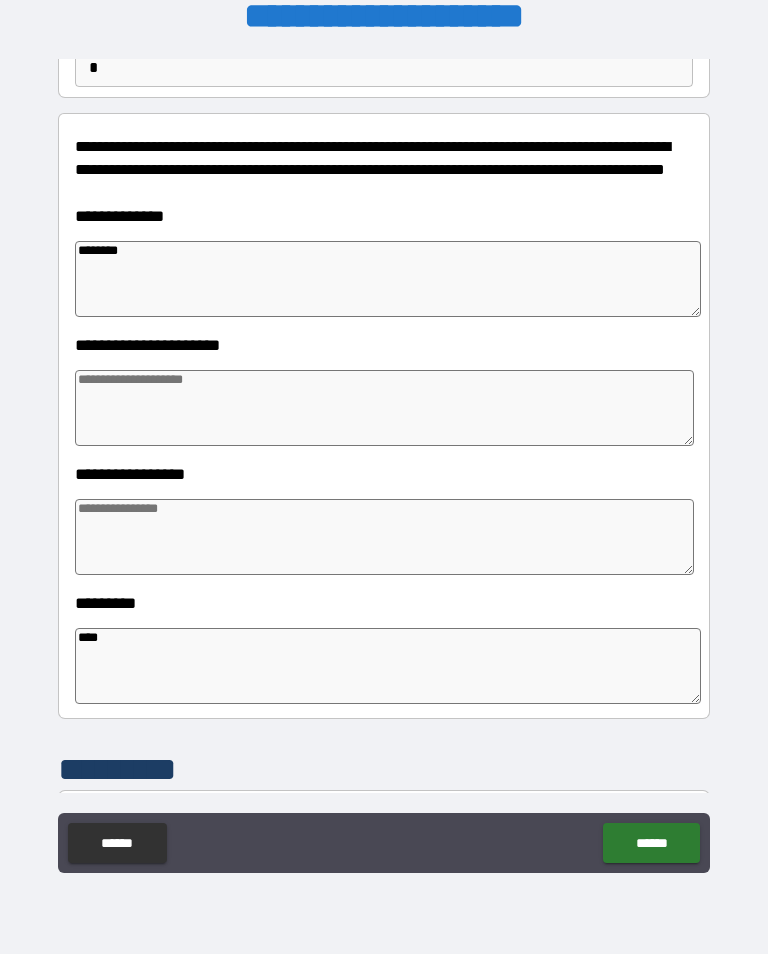 type on "*" 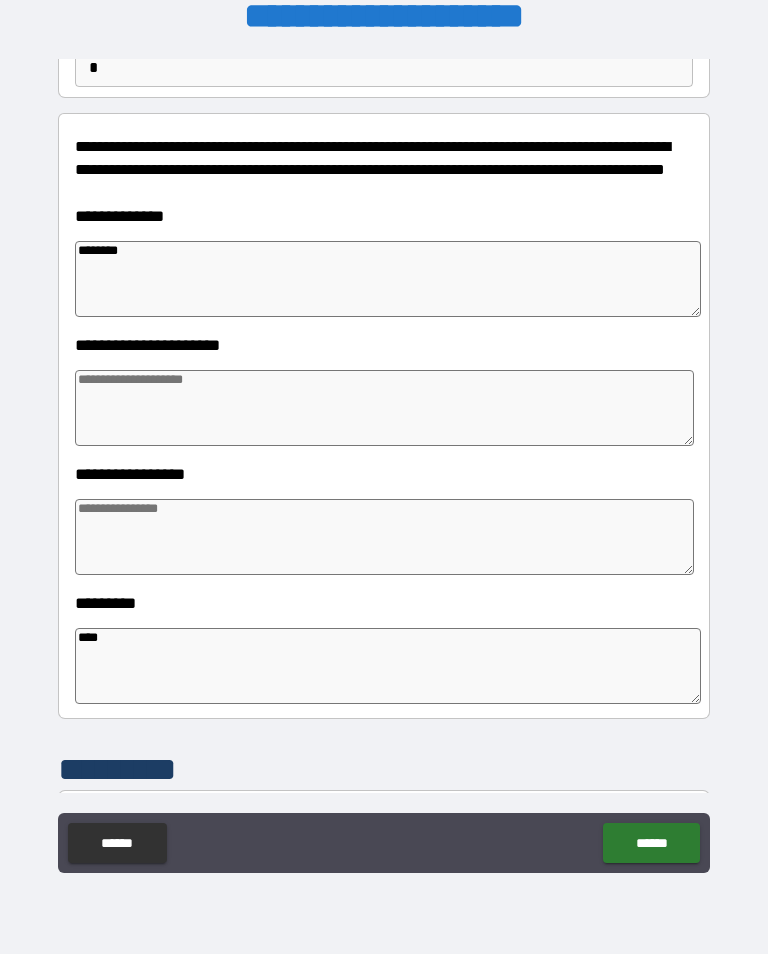 type on "*" 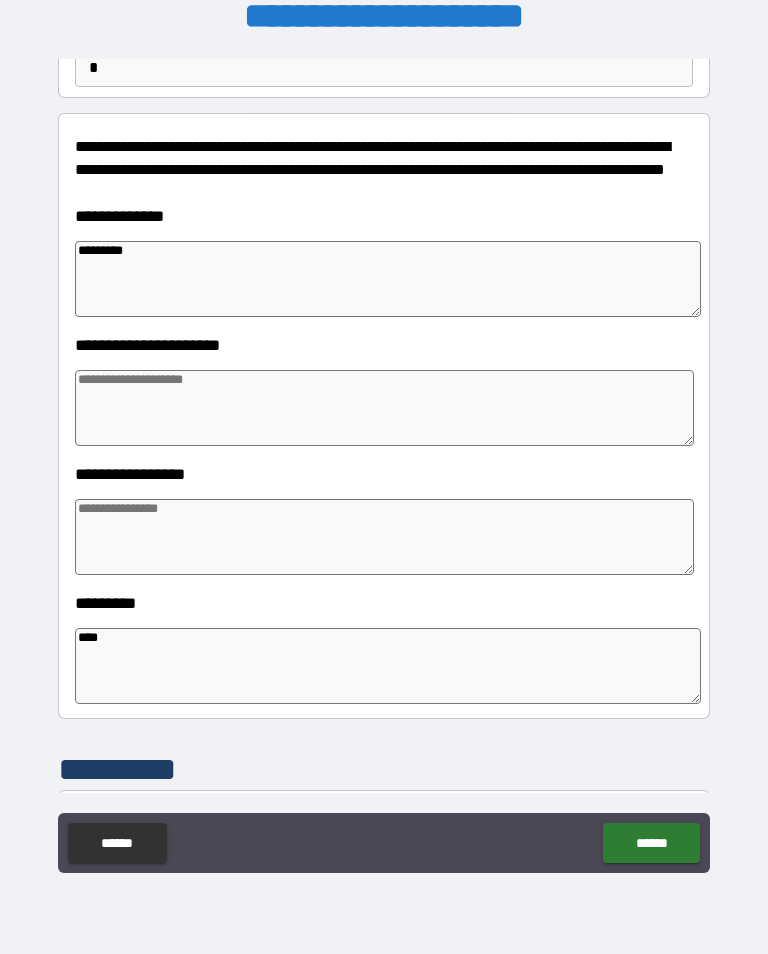 type on "*" 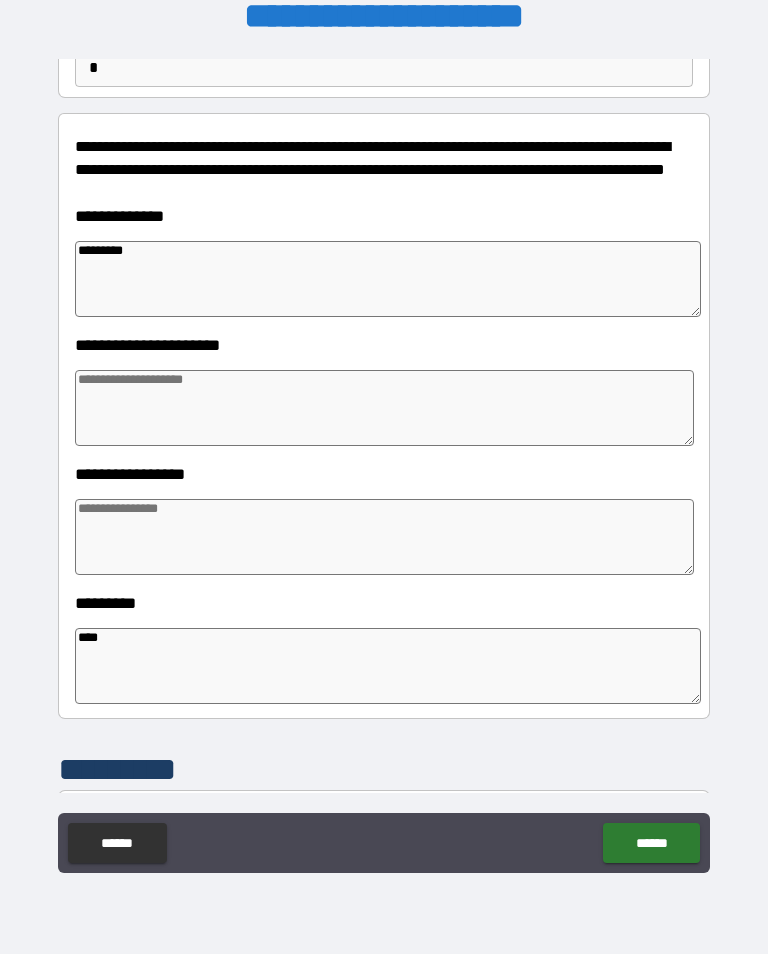 type on "*" 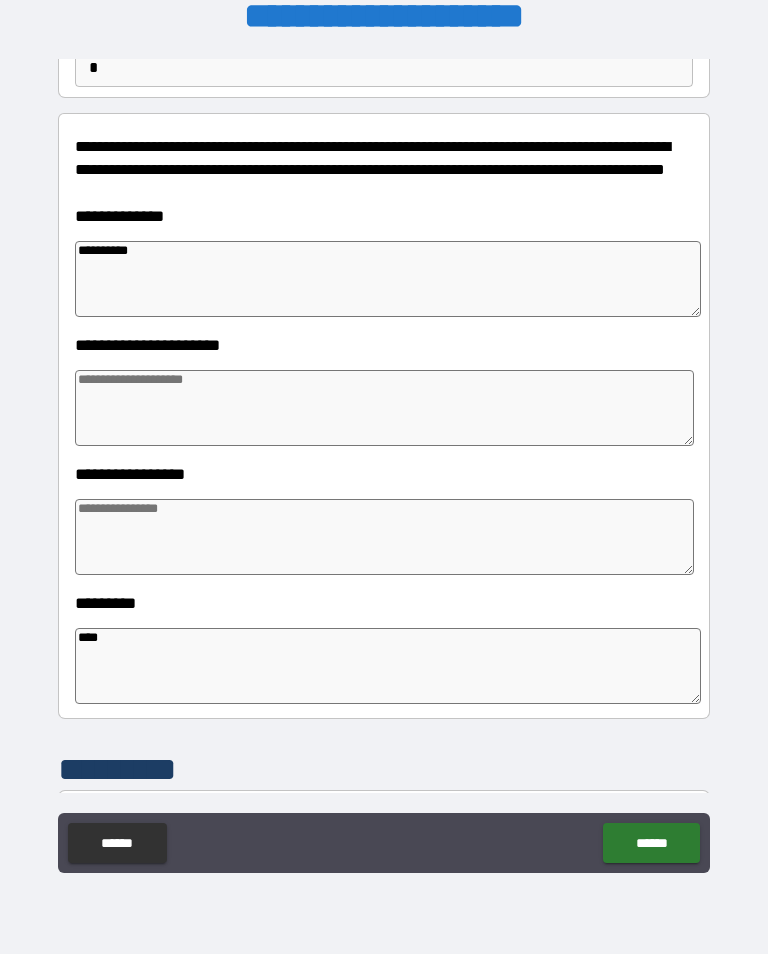 type on "*" 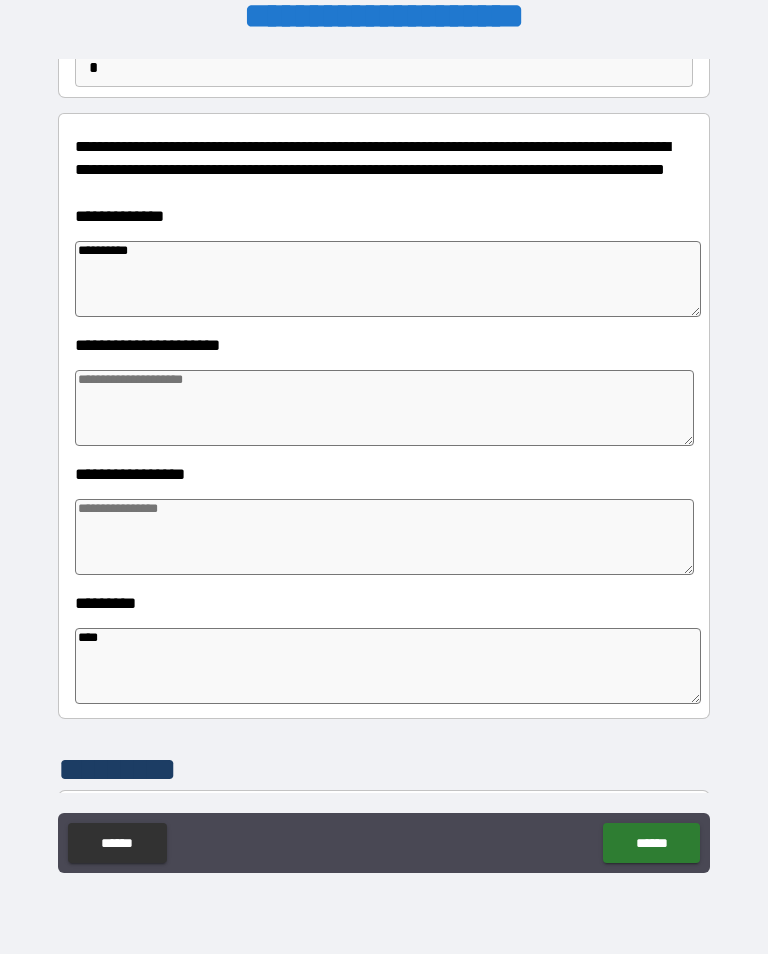 type on "*" 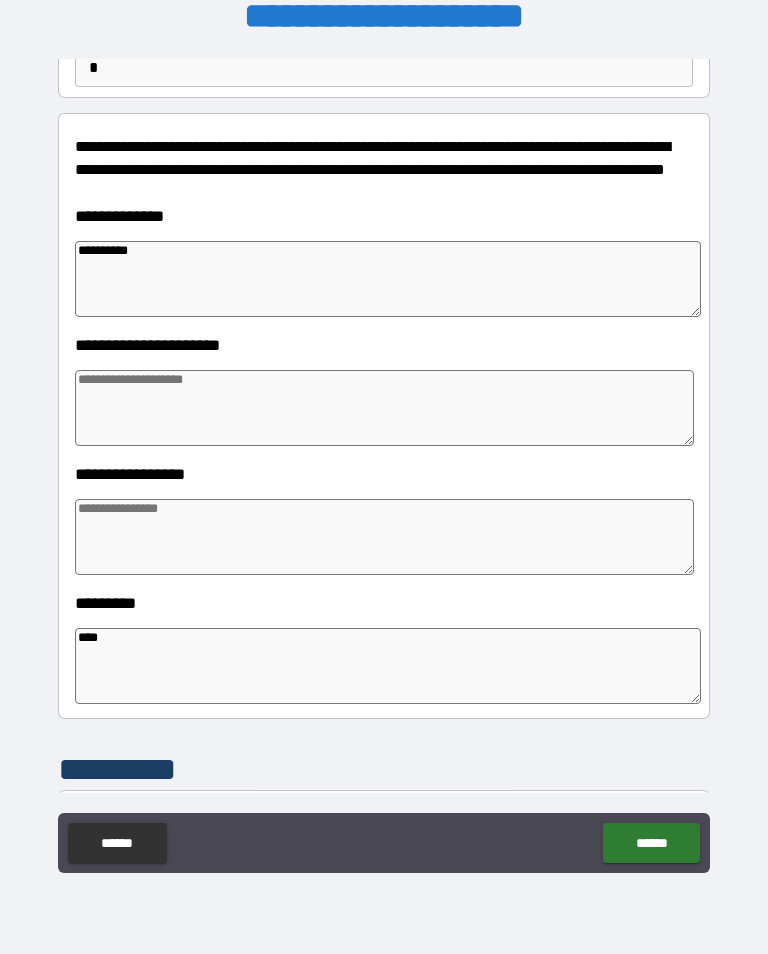 type on "*" 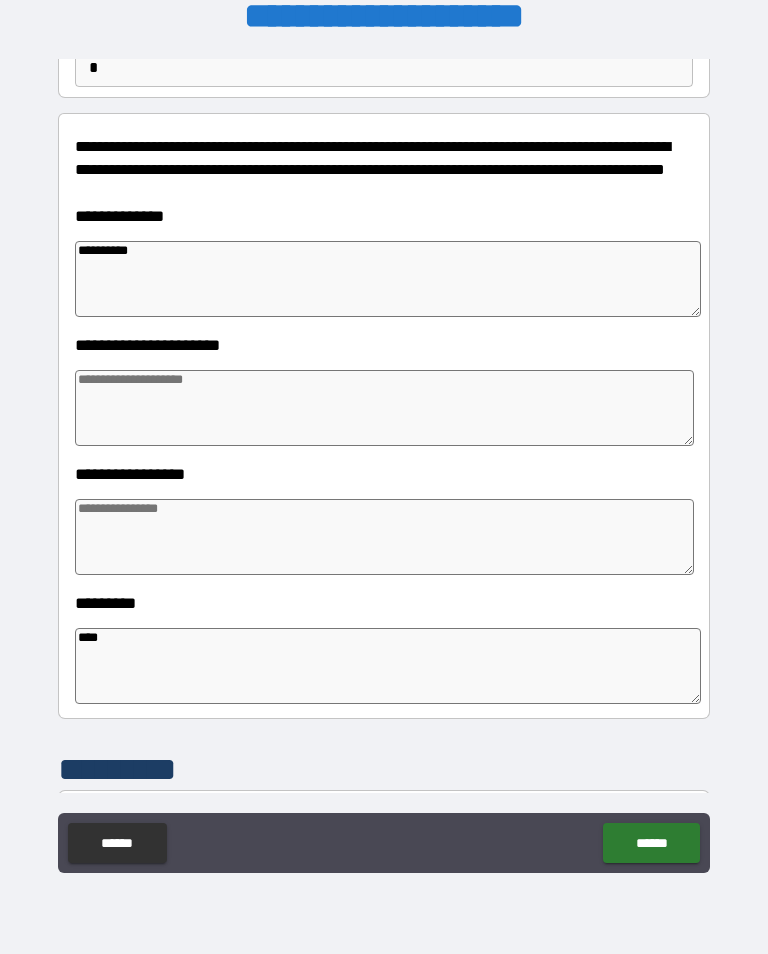 type on "**********" 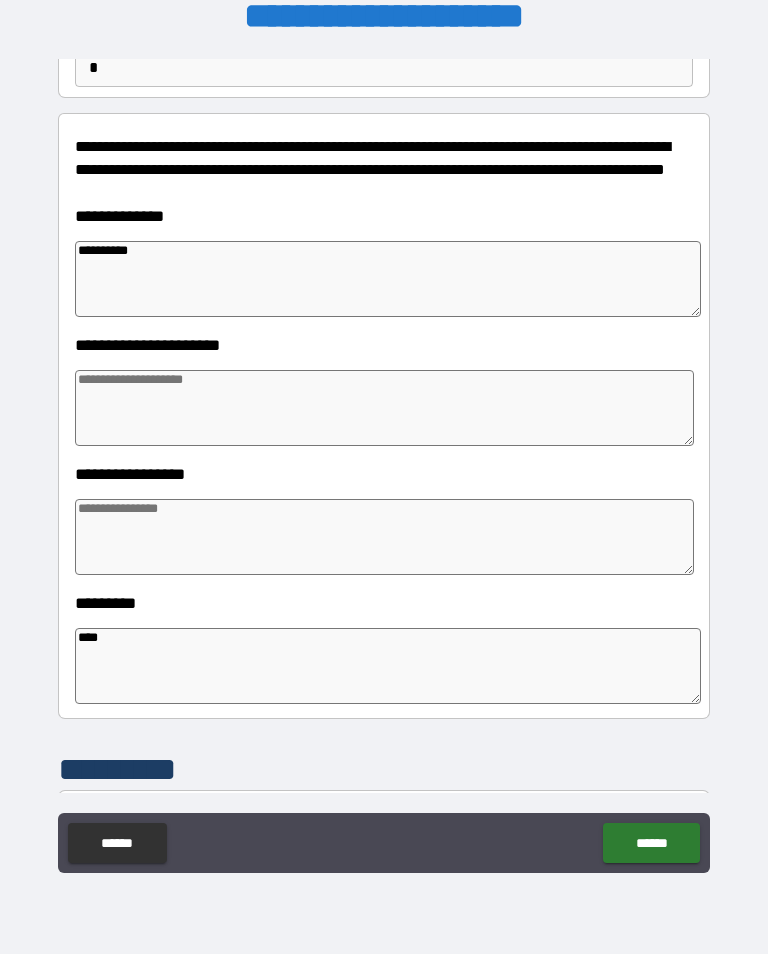 type on "*" 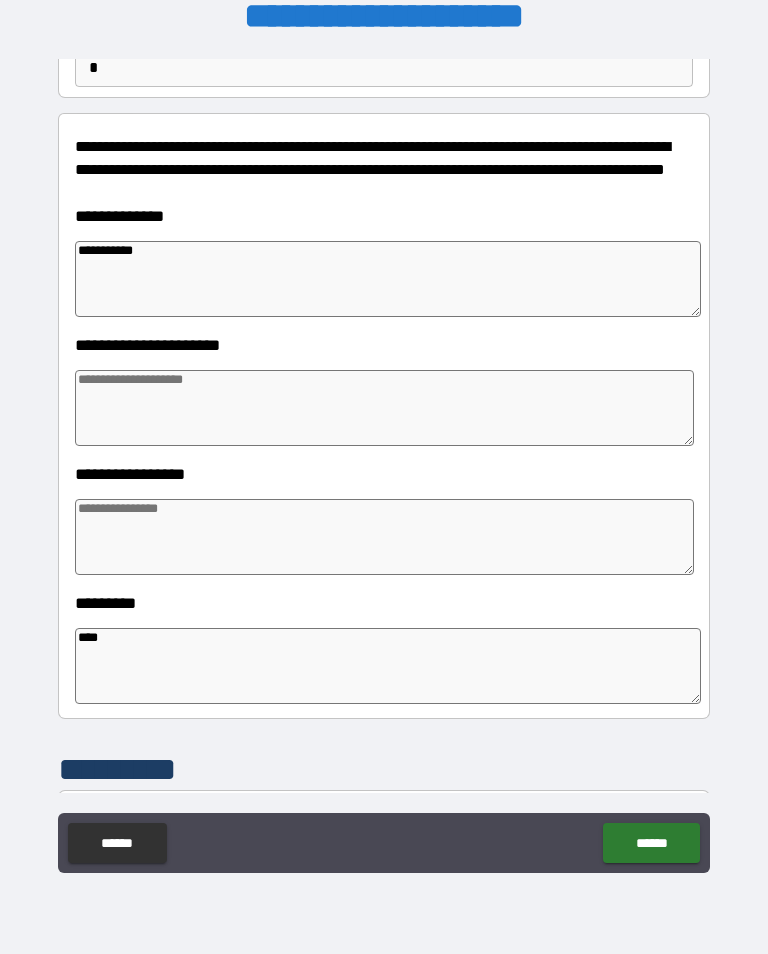 type on "*" 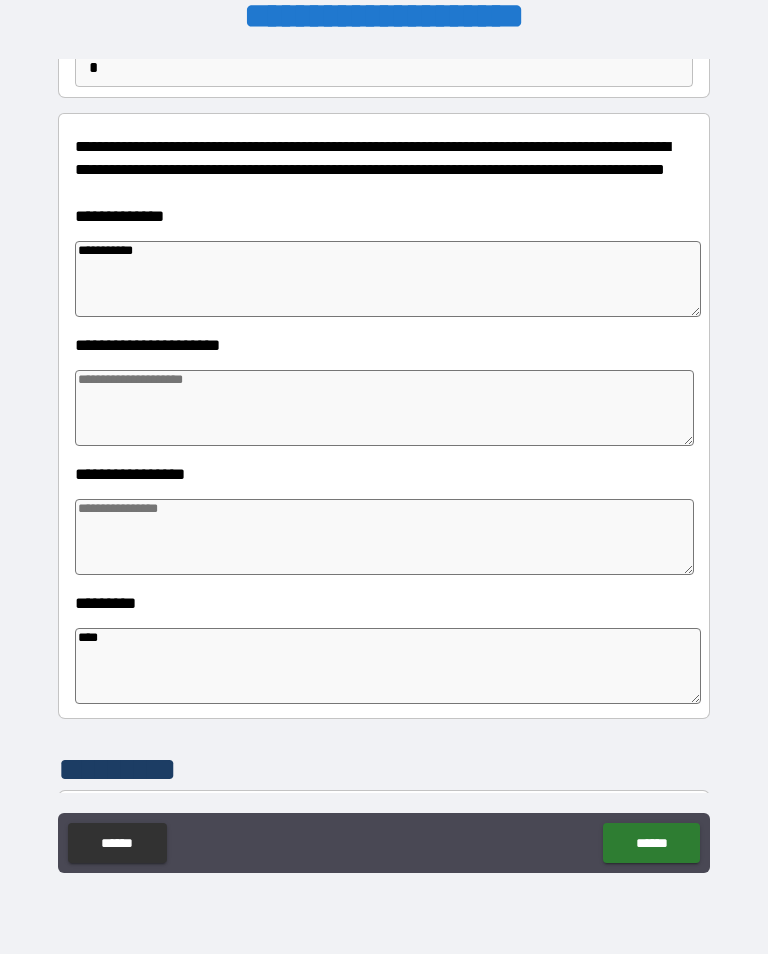 type on "**********" 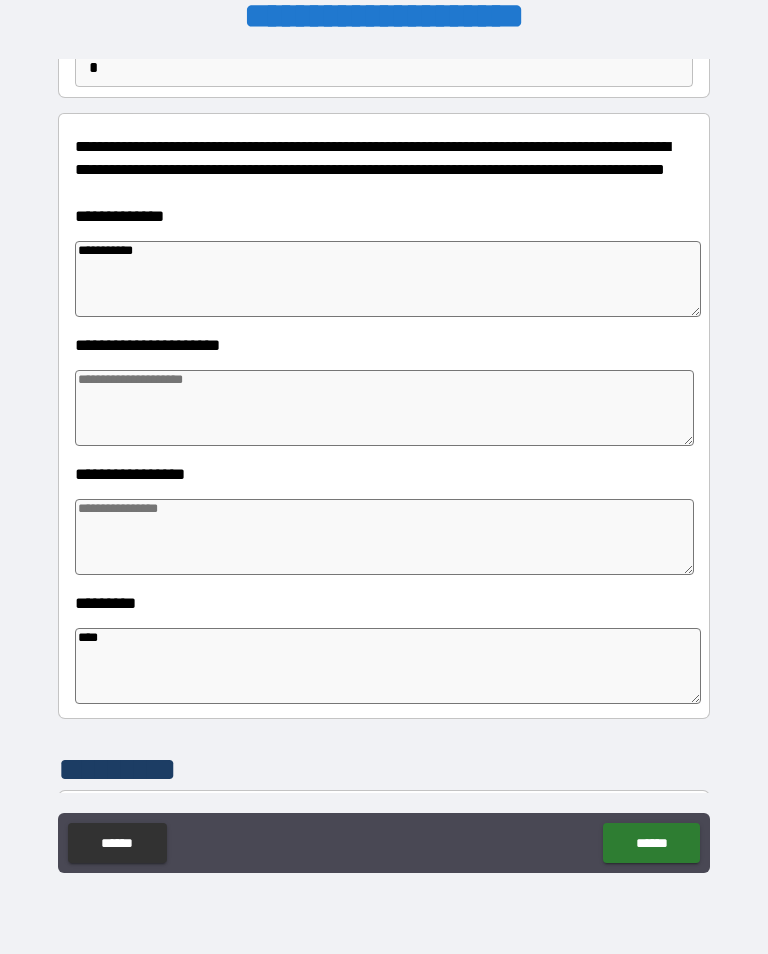 type on "*" 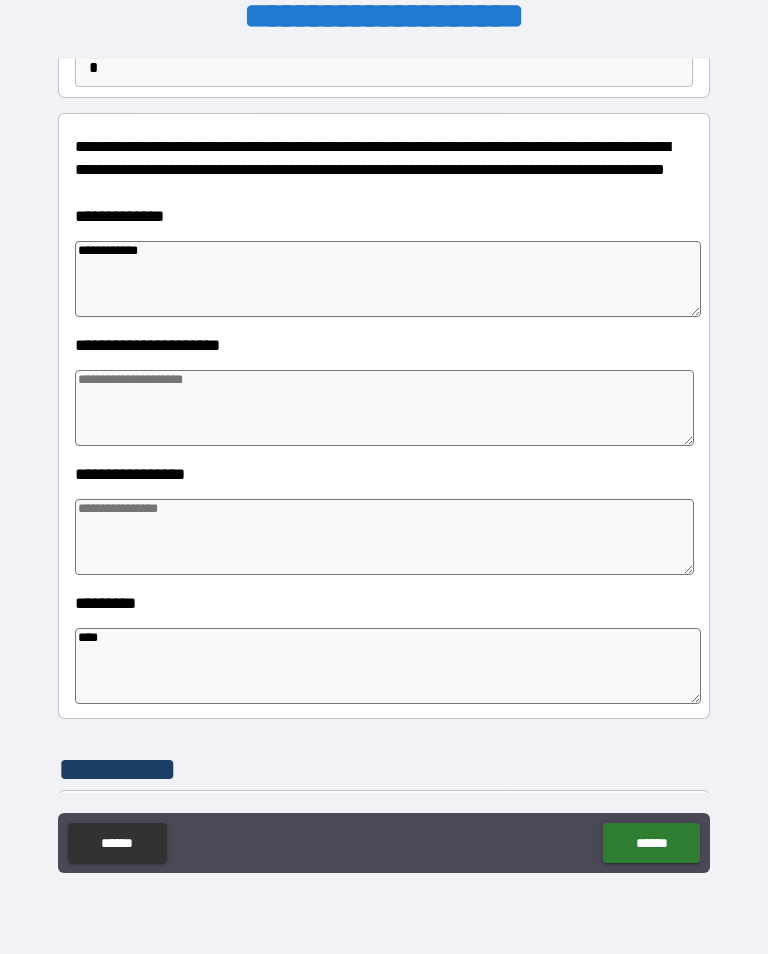 type on "**********" 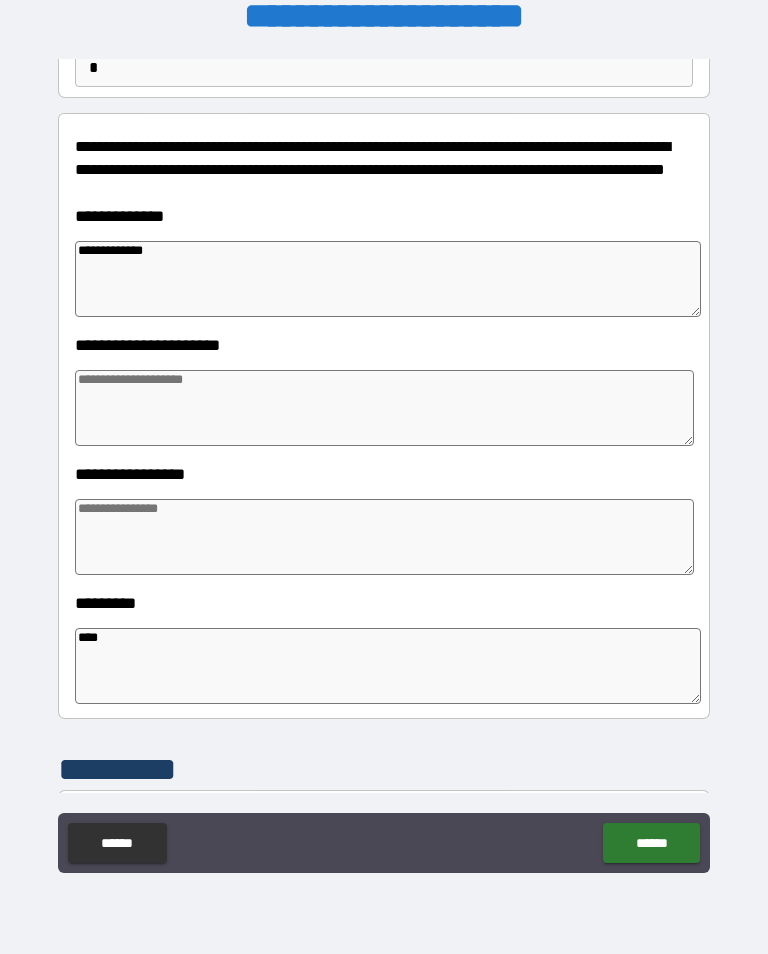 type on "*" 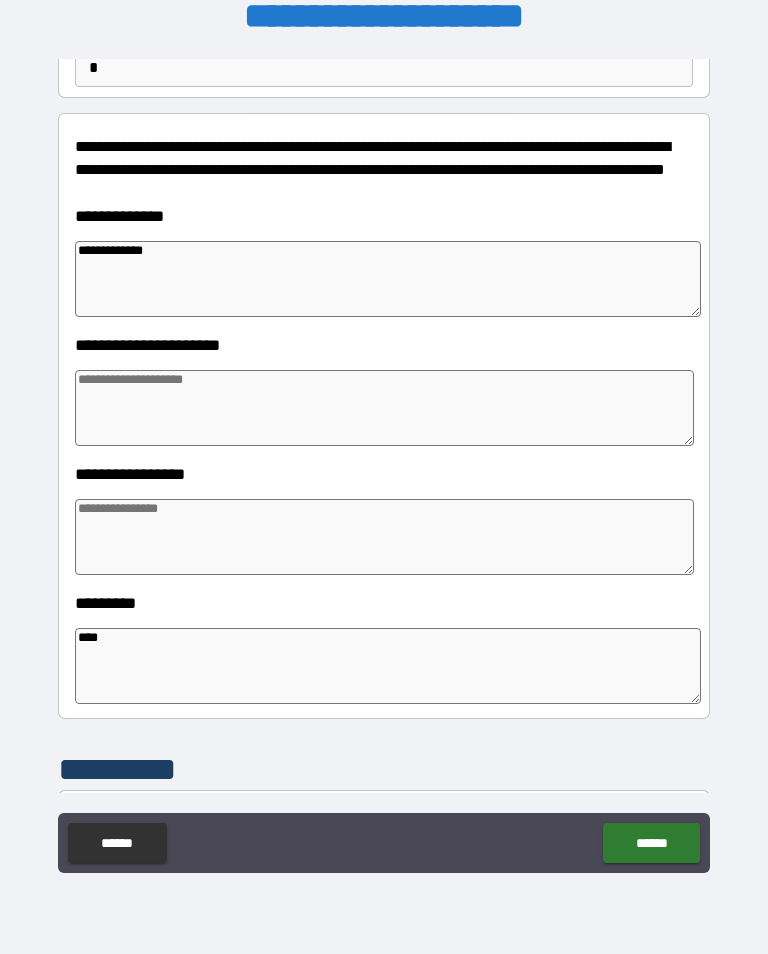 type on "*" 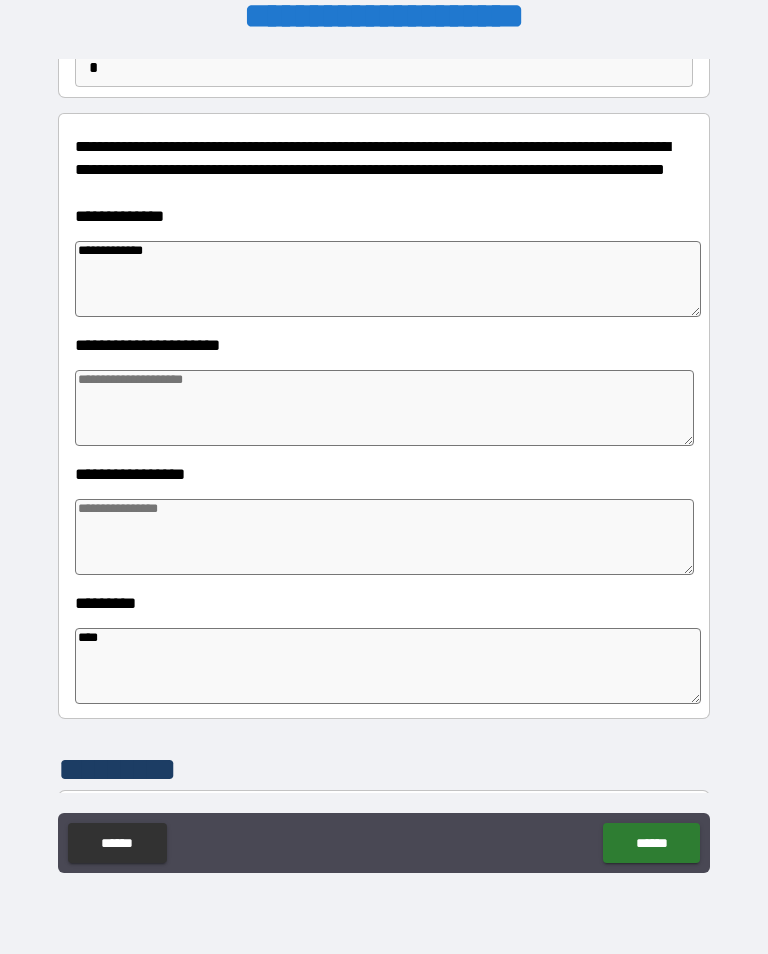 type on "*" 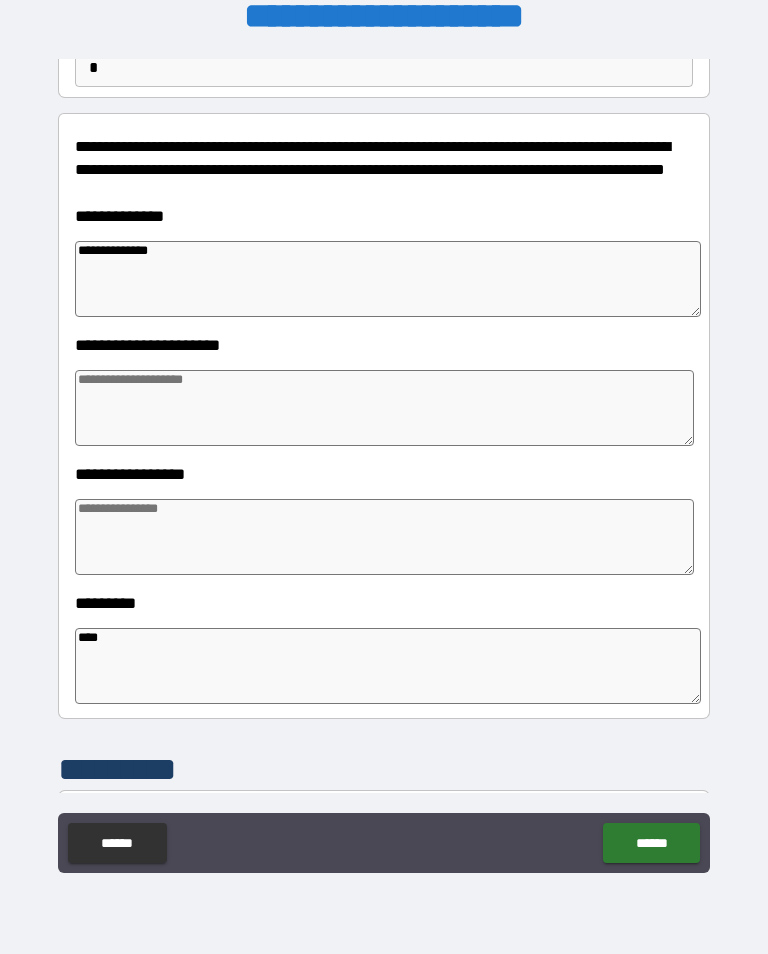 type on "*" 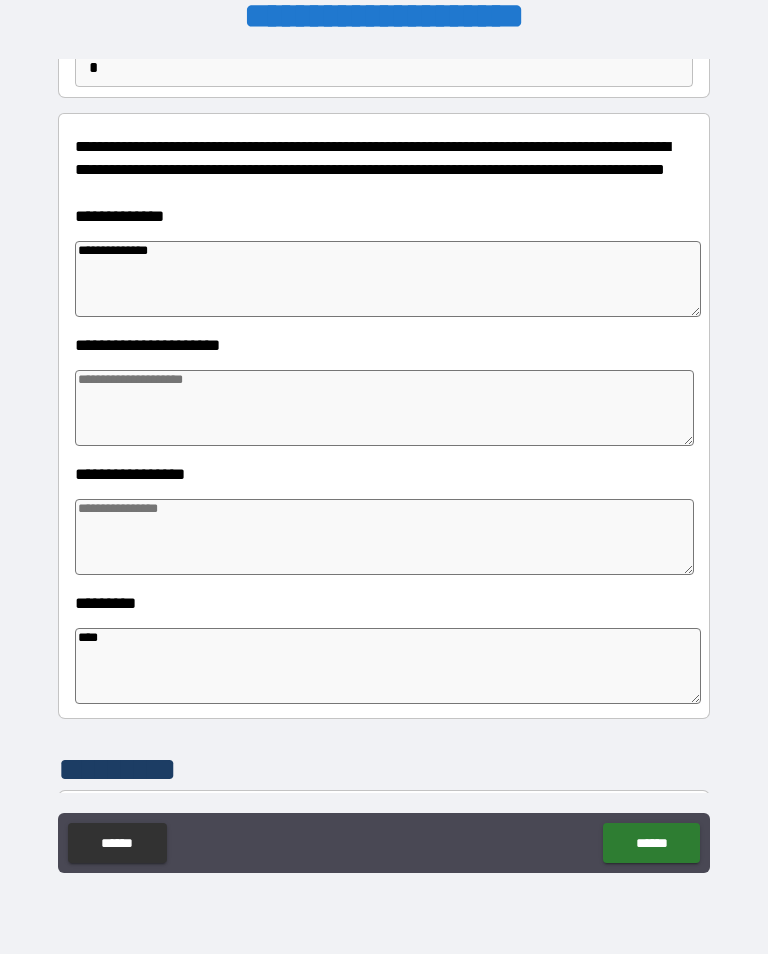 type on "**********" 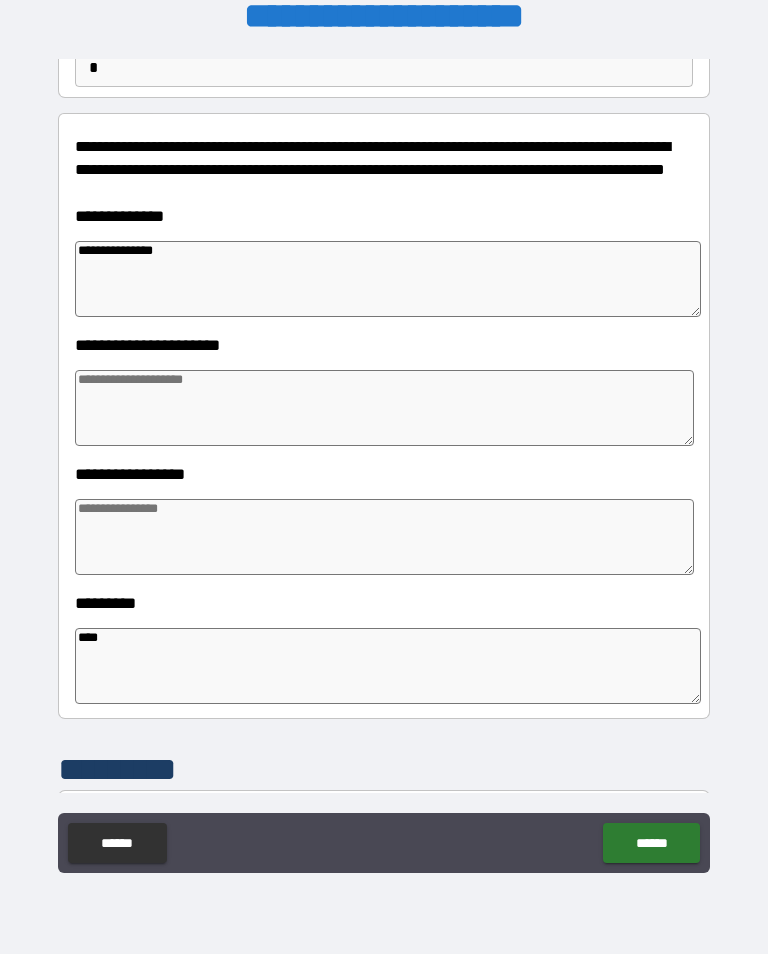 type on "*" 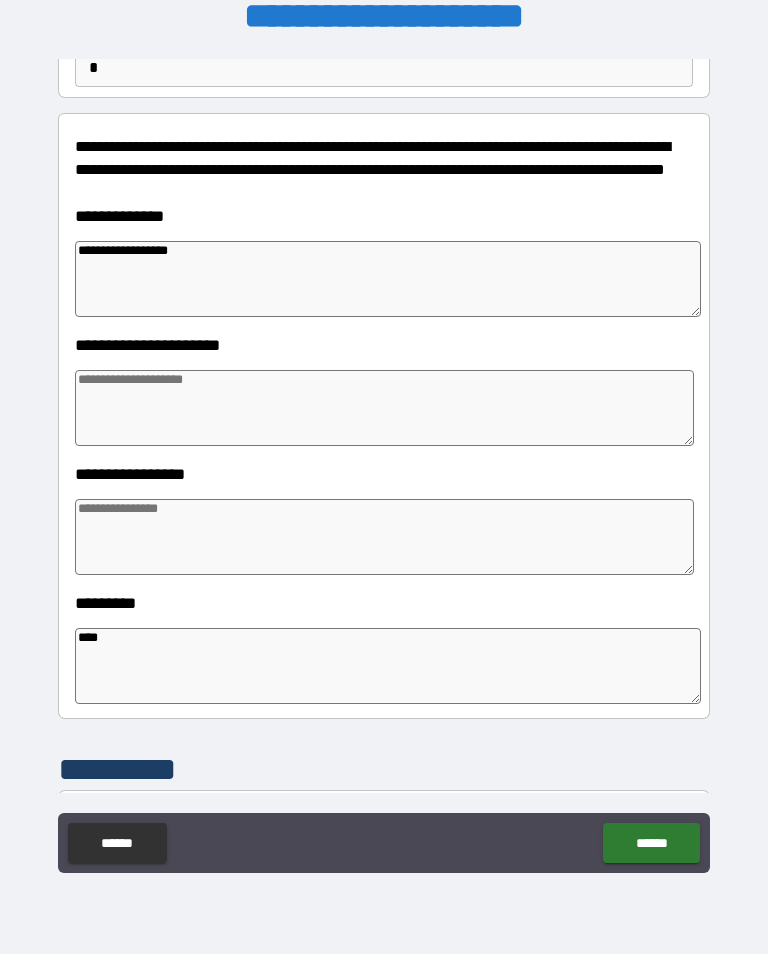 click at bounding box center (384, 408) 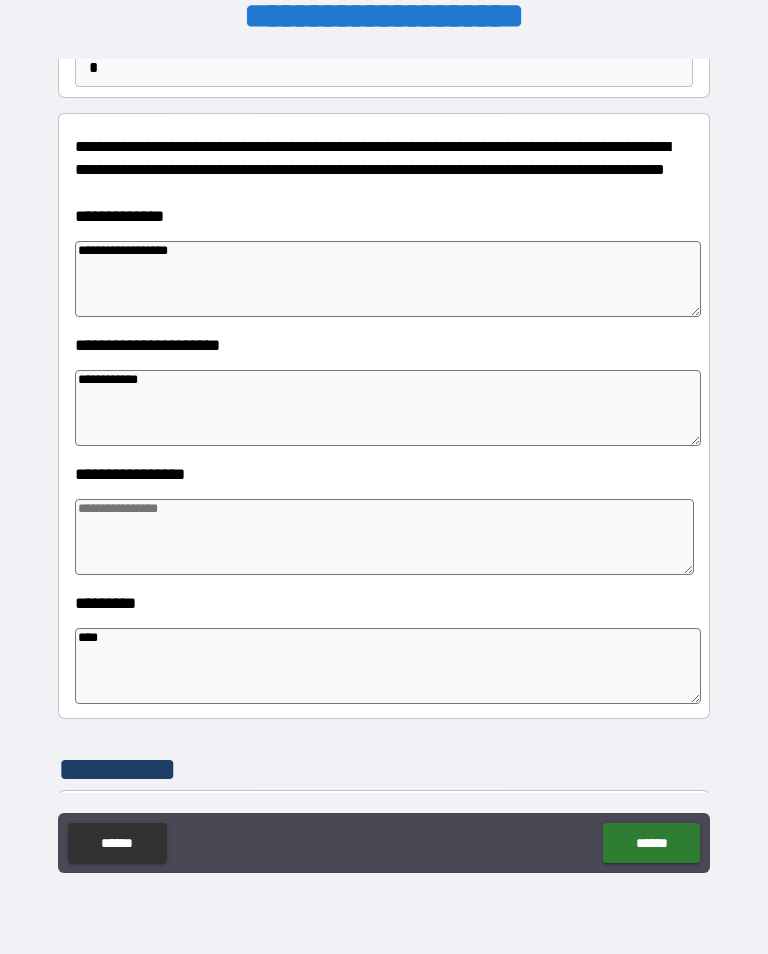 click at bounding box center (384, 537) 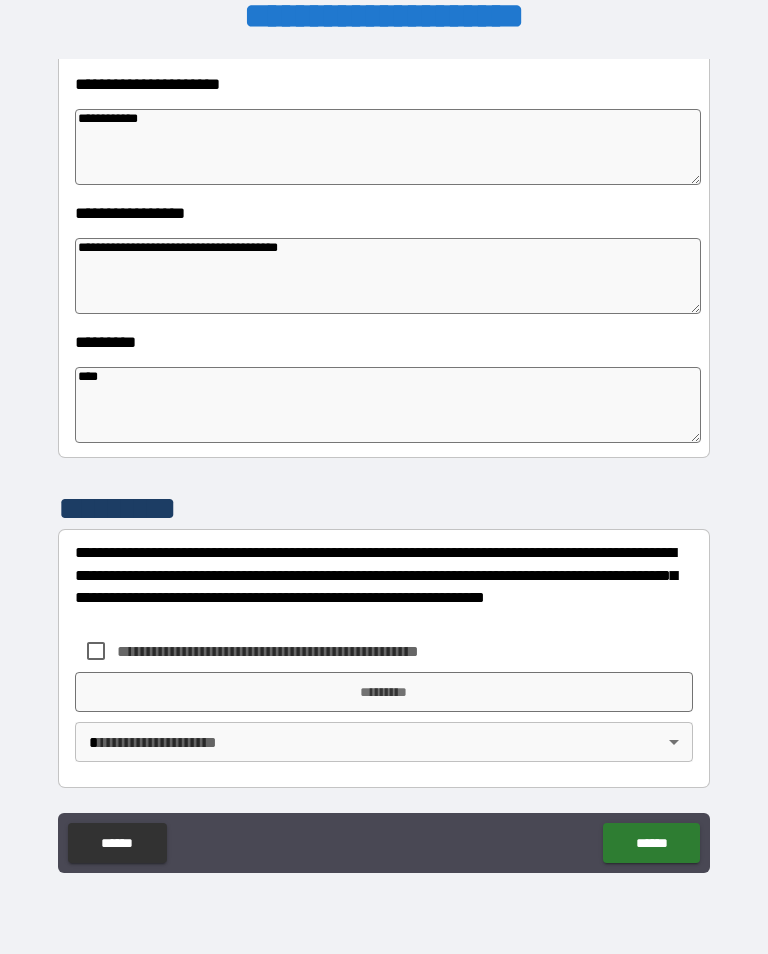 scroll, scrollTop: 466, scrollLeft: 0, axis: vertical 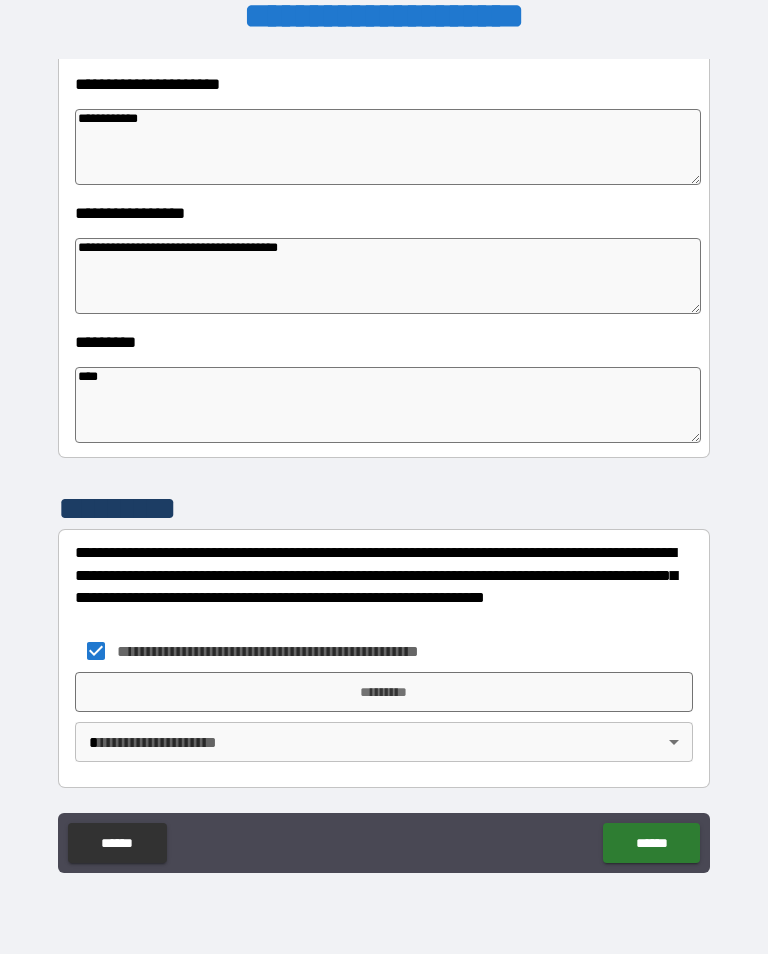 click on "*********" at bounding box center [384, 692] 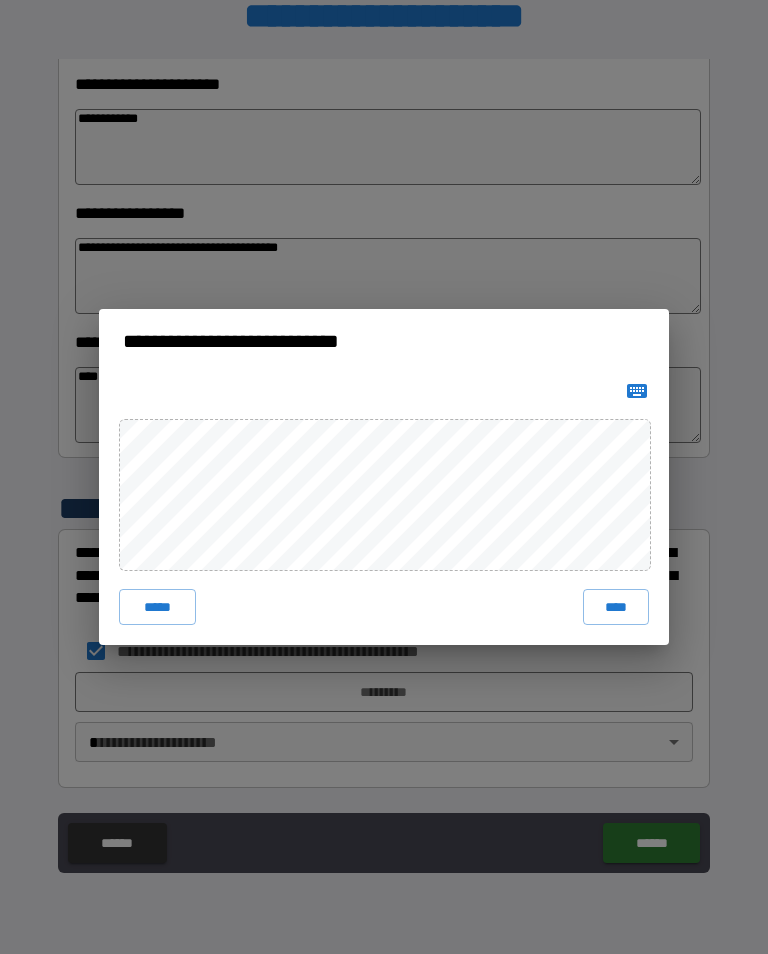 click on "****" at bounding box center [616, 607] 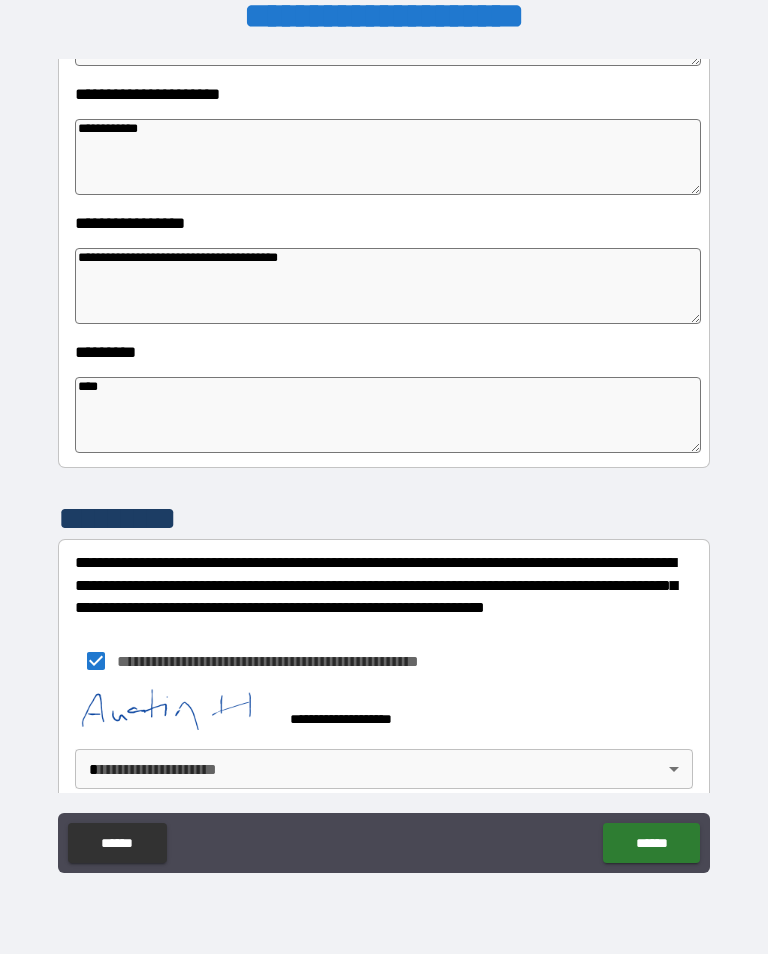click on "**********" at bounding box center [384, 461] 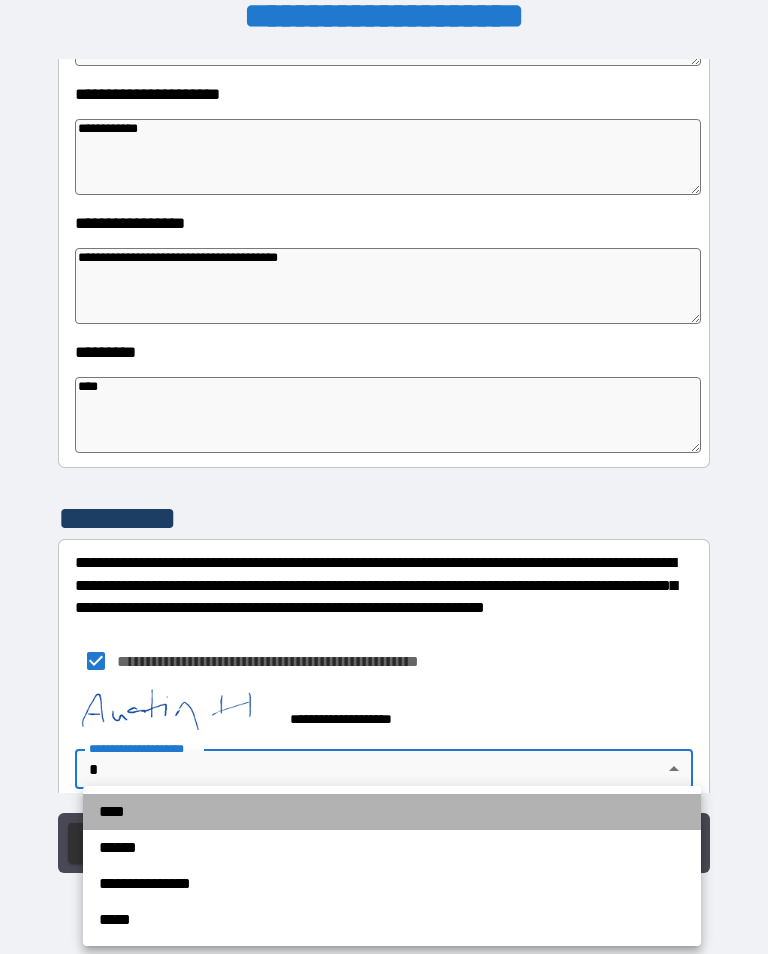 click on "****" at bounding box center (392, 812) 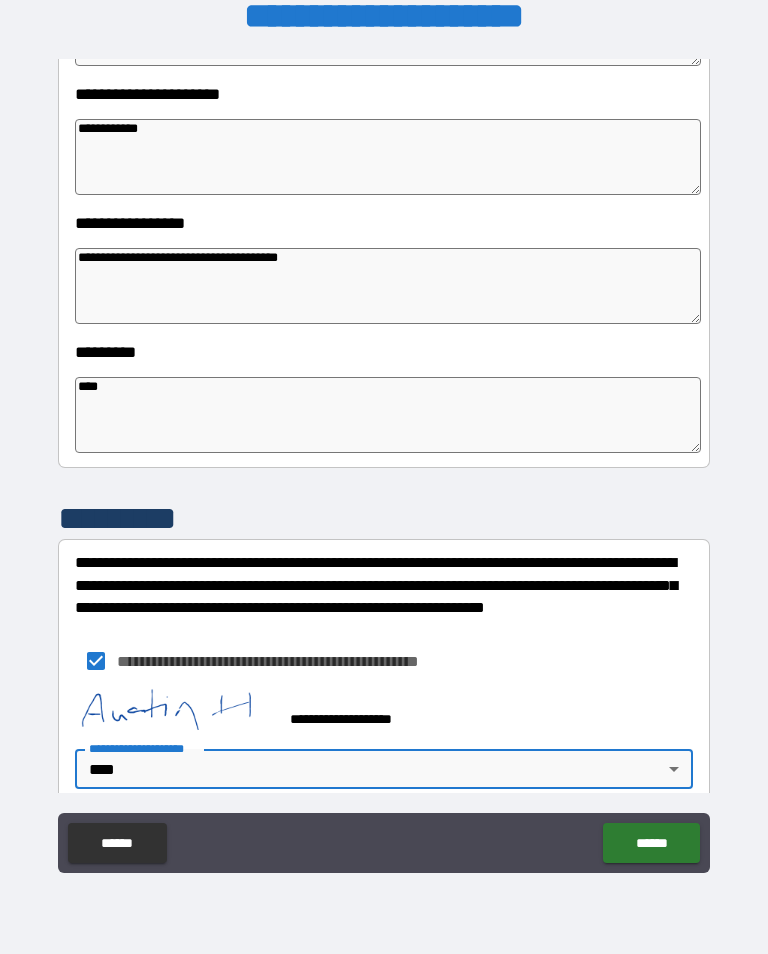 click on "******" at bounding box center (651, 843) 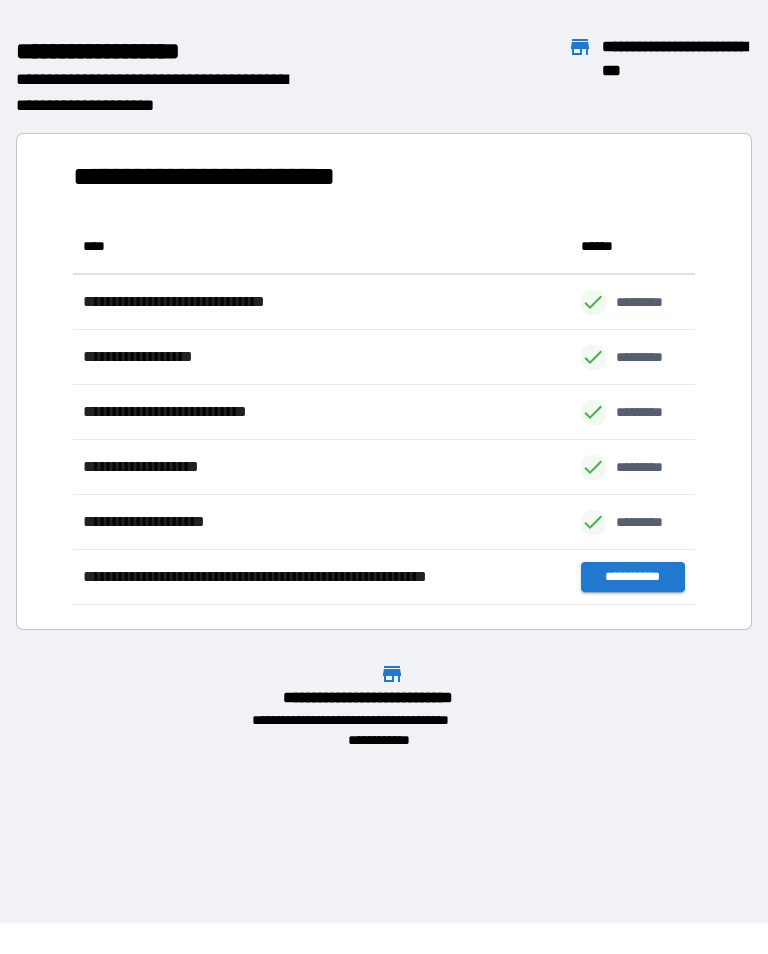scroll, scrollTop: 1, scrollLeft: 1, axis: both 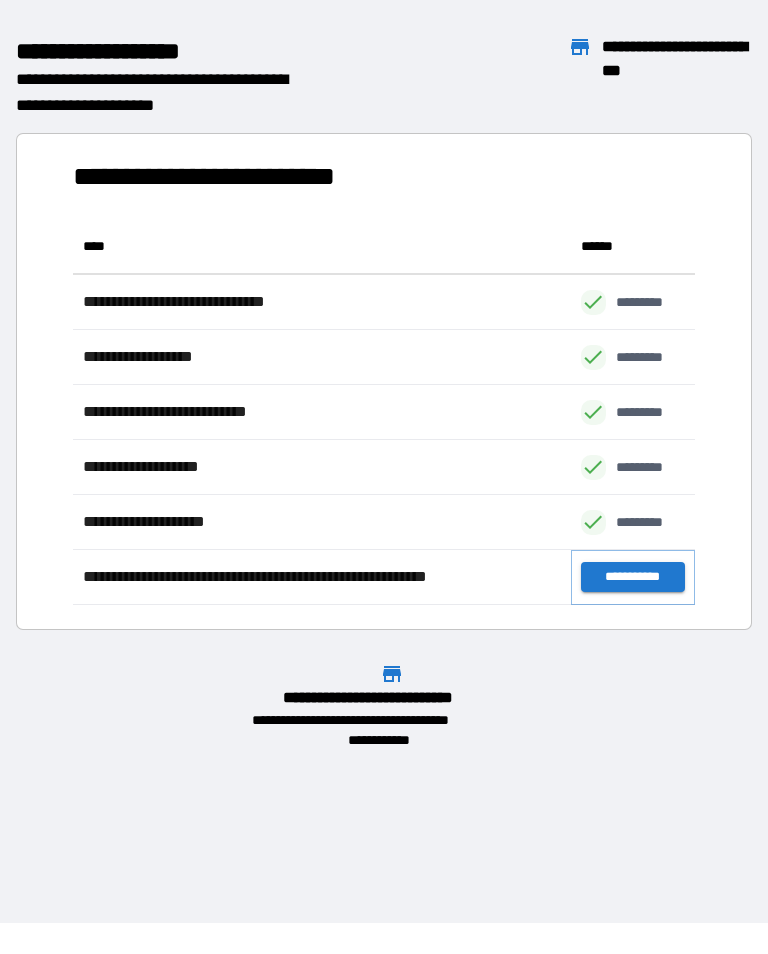 click on "**********" at bounding box center [633, 577] 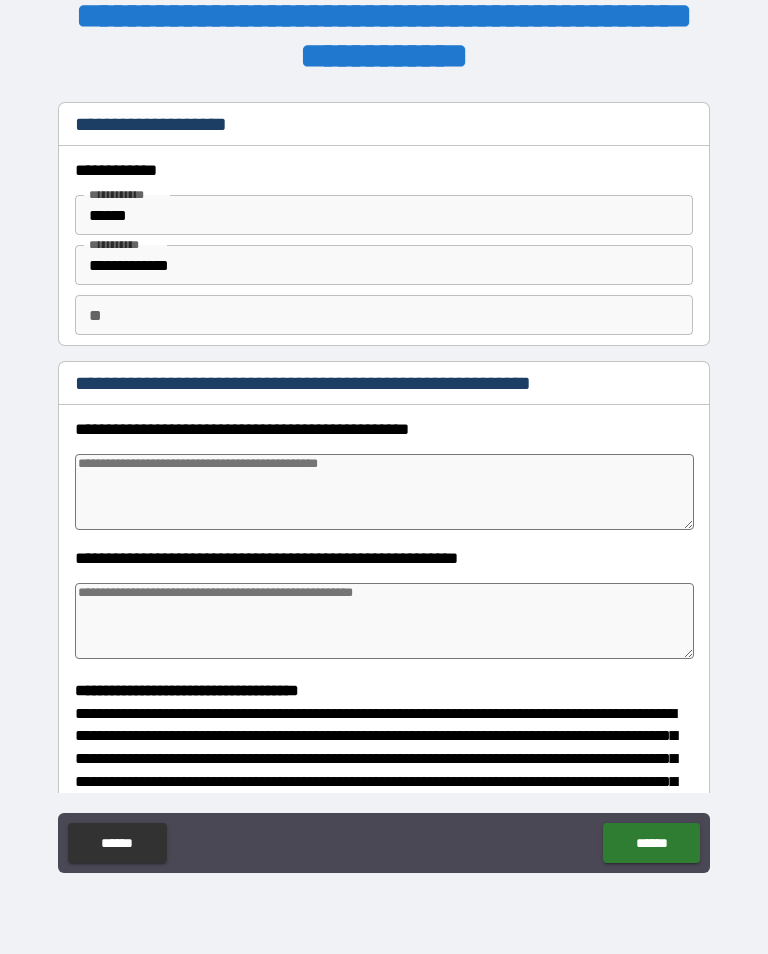 scroll, scrollTop: 0, scrollLeft: 0, axis: both 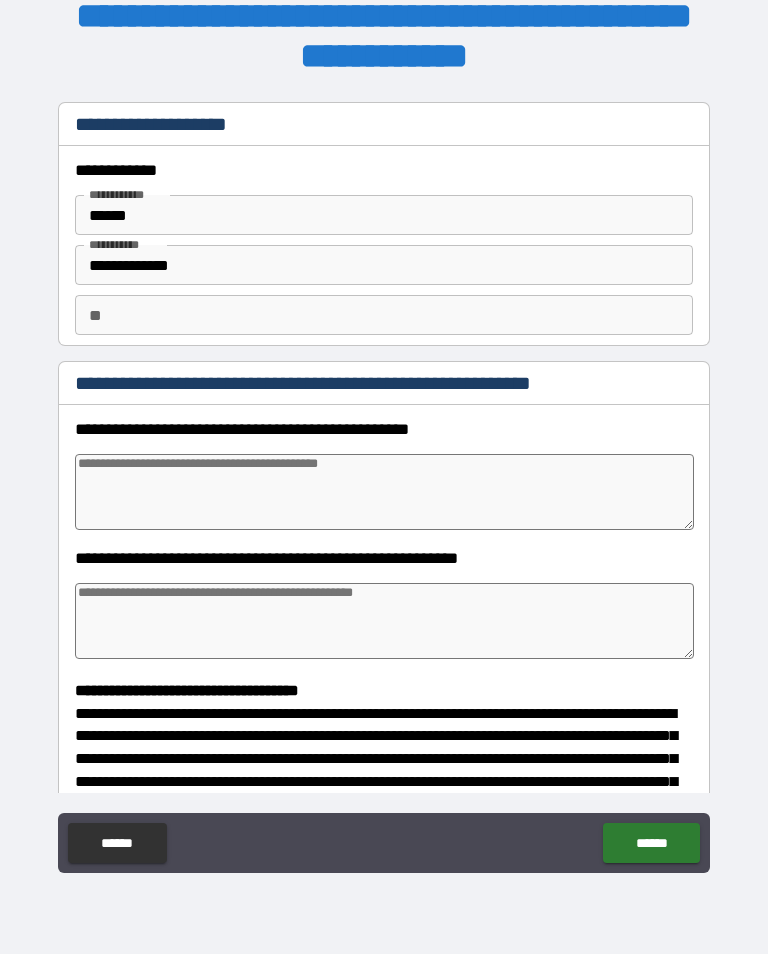 click at bounding box center (384, 492) 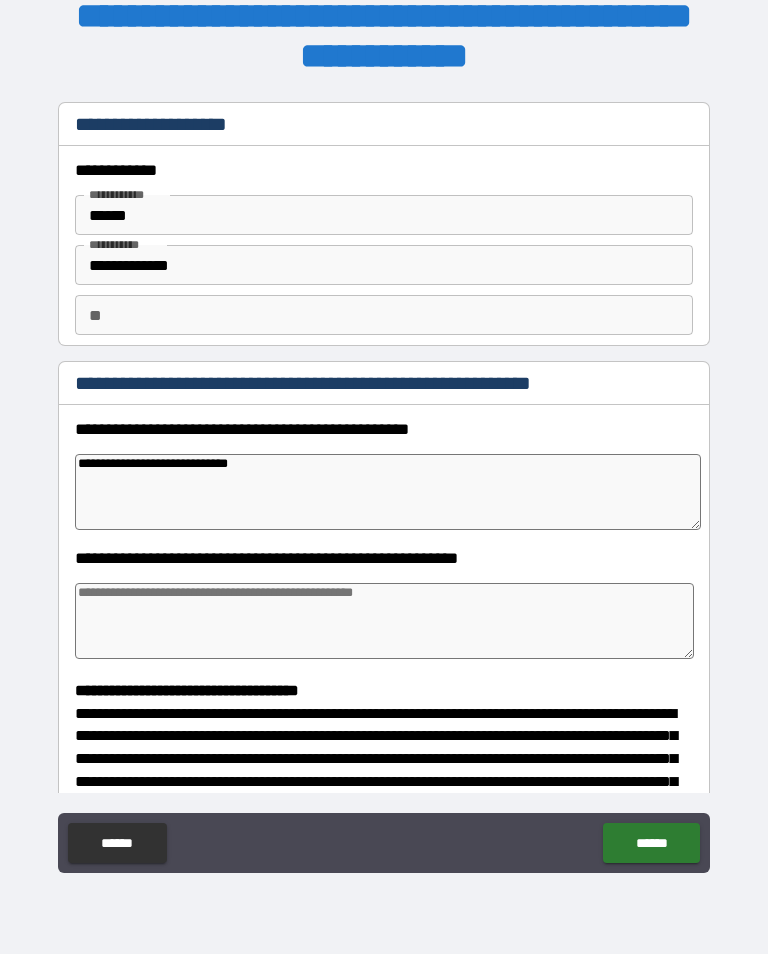 click on "**********" at bounding box center (388, 492) 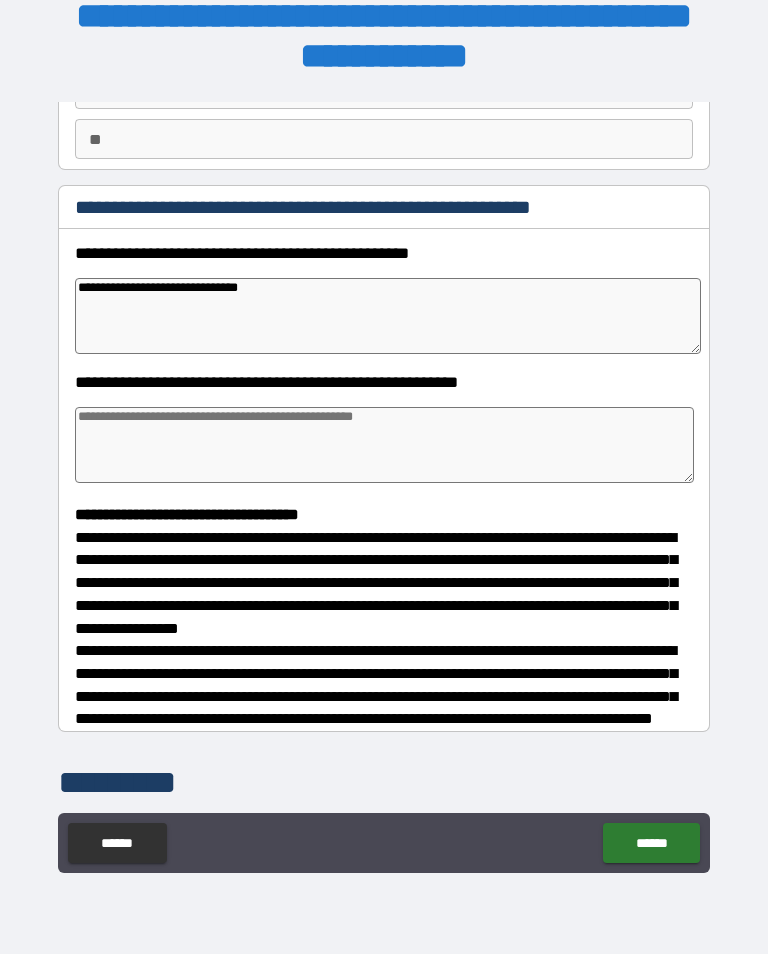 scroll, scrollTop: 175, scrollLeft: 0, axis: vertical 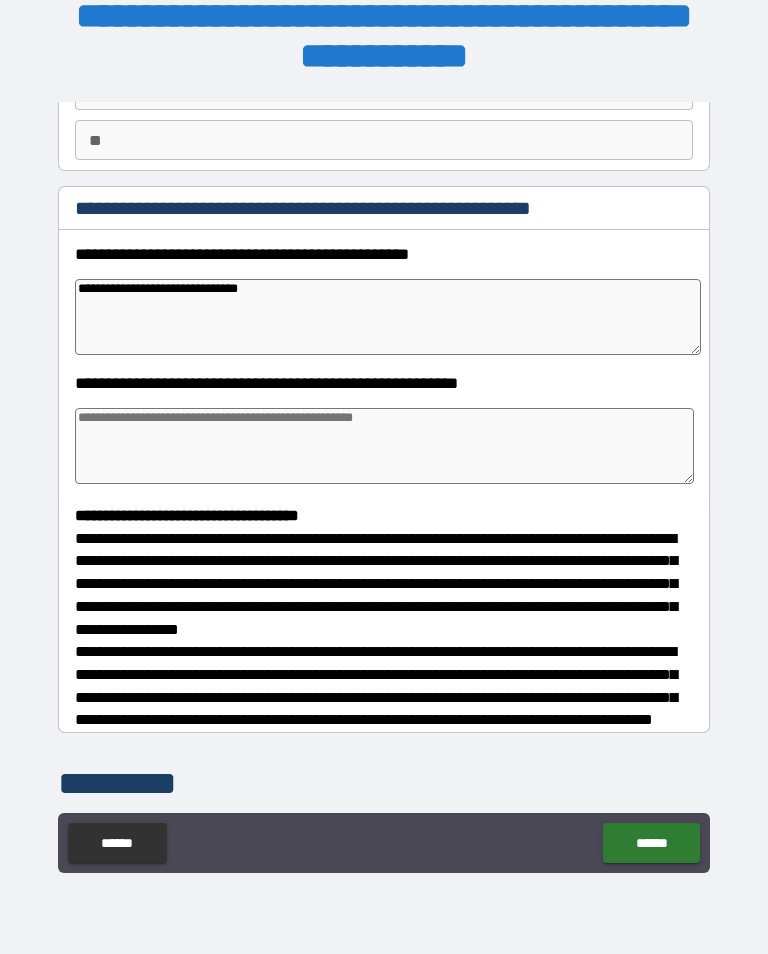 click at bounding box center (384, 446) 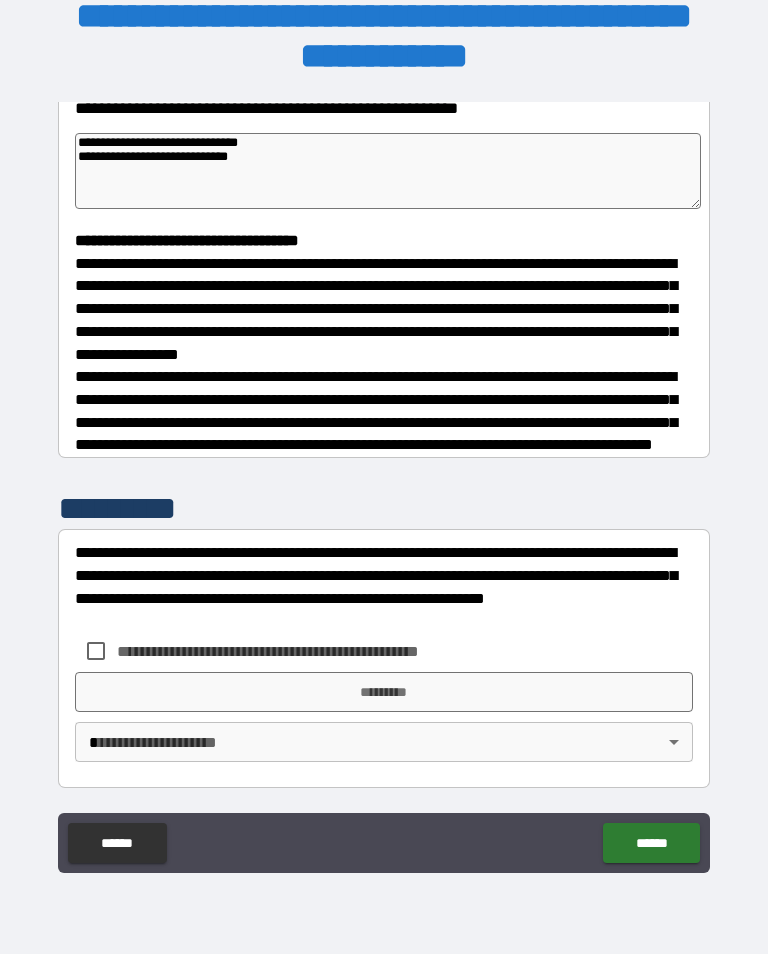 scroll, scrollTop: 465, scrollLeft: 0, axis: vertical 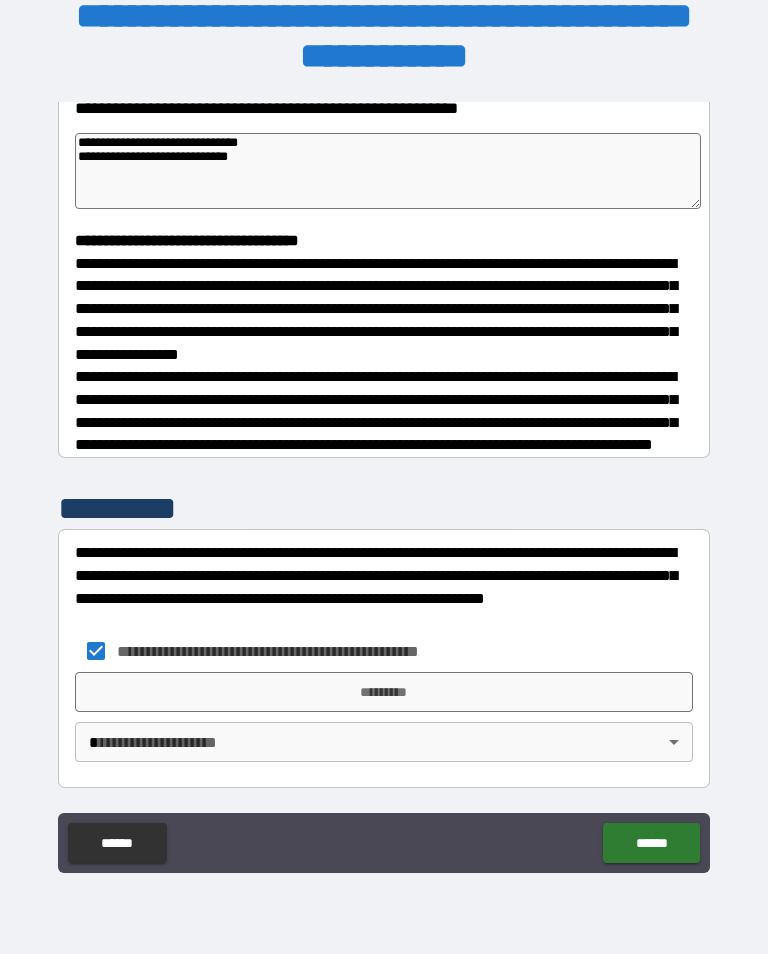 click on "*********" at bounding box center [384, 692] 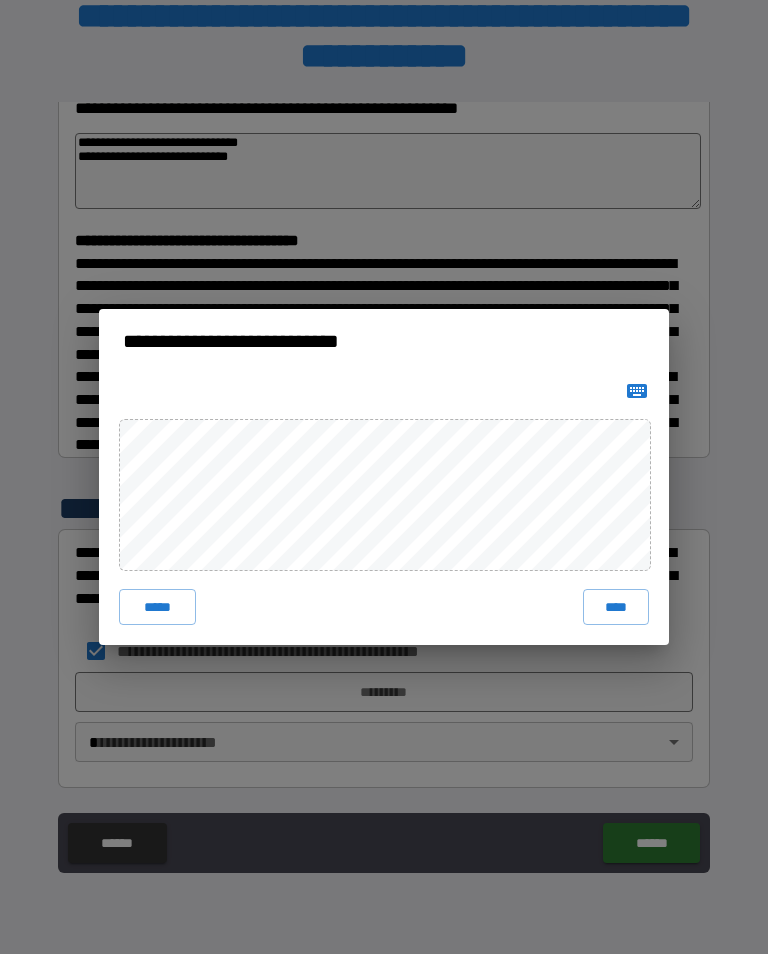 click on "****" at bounding box center [616, 607] 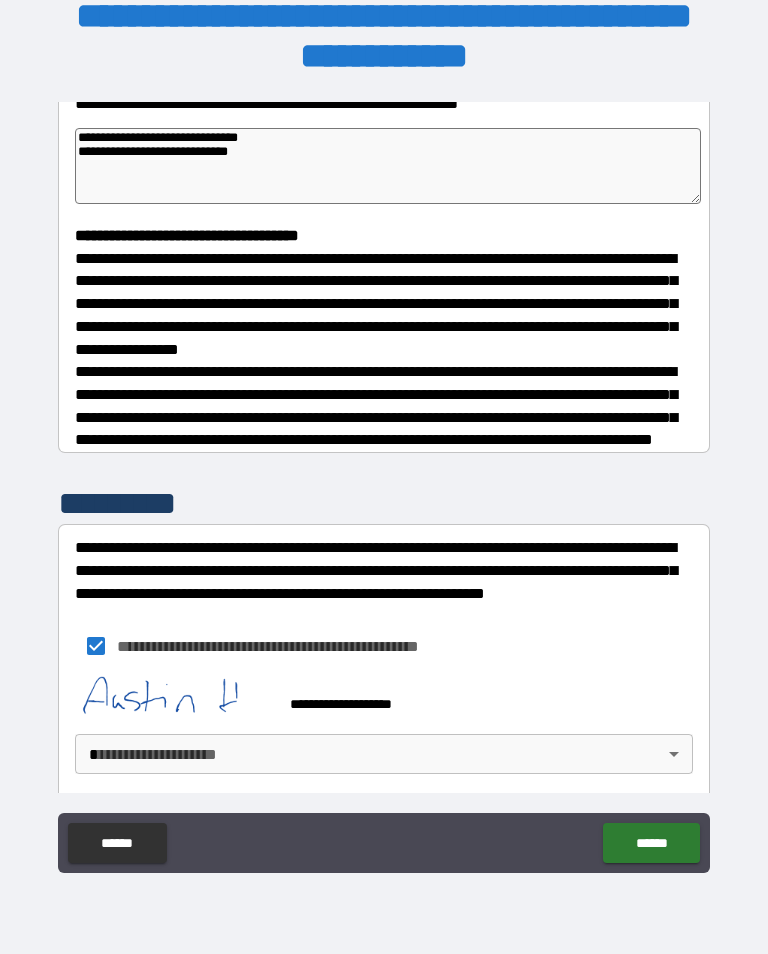 click on "**********" at bounding box center (384, 461) 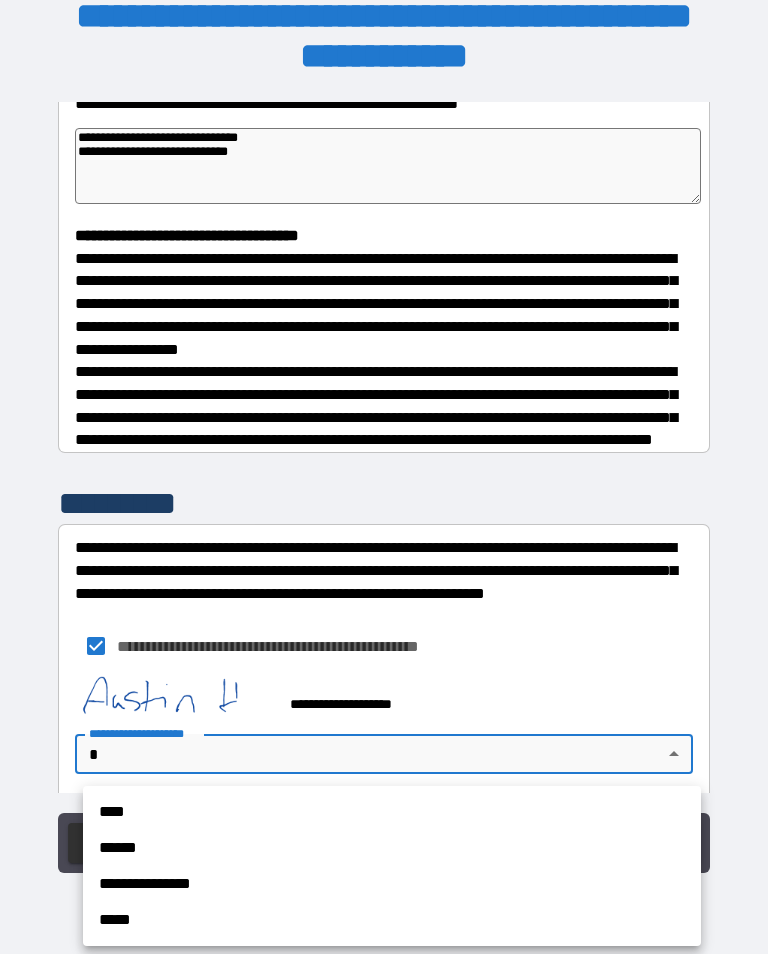 click on "****" at bounding box center [392, 812] 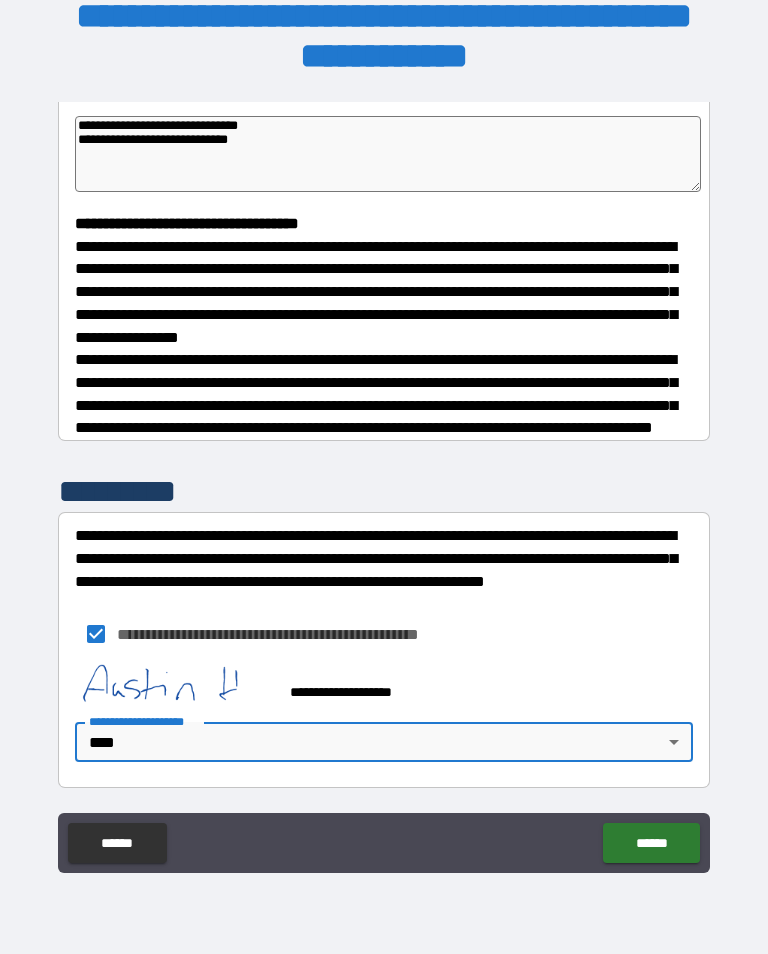 scroll, scrollTop: 482, scrollLeft: 0, axis: vertical 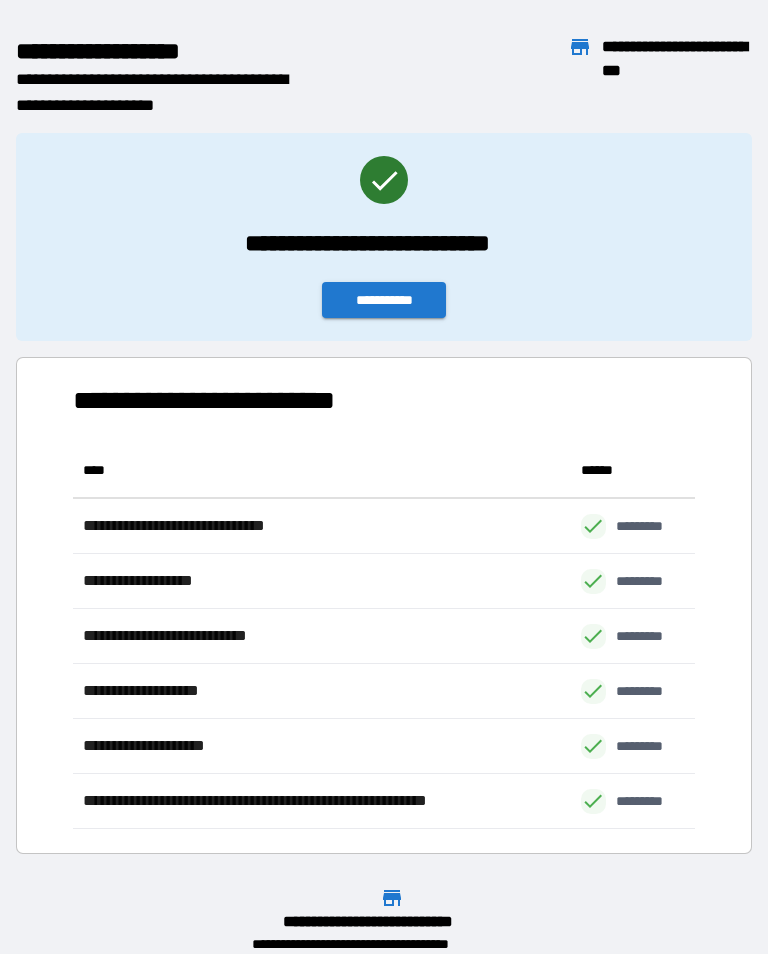 click on "**********" at bounding box center (384, 300) 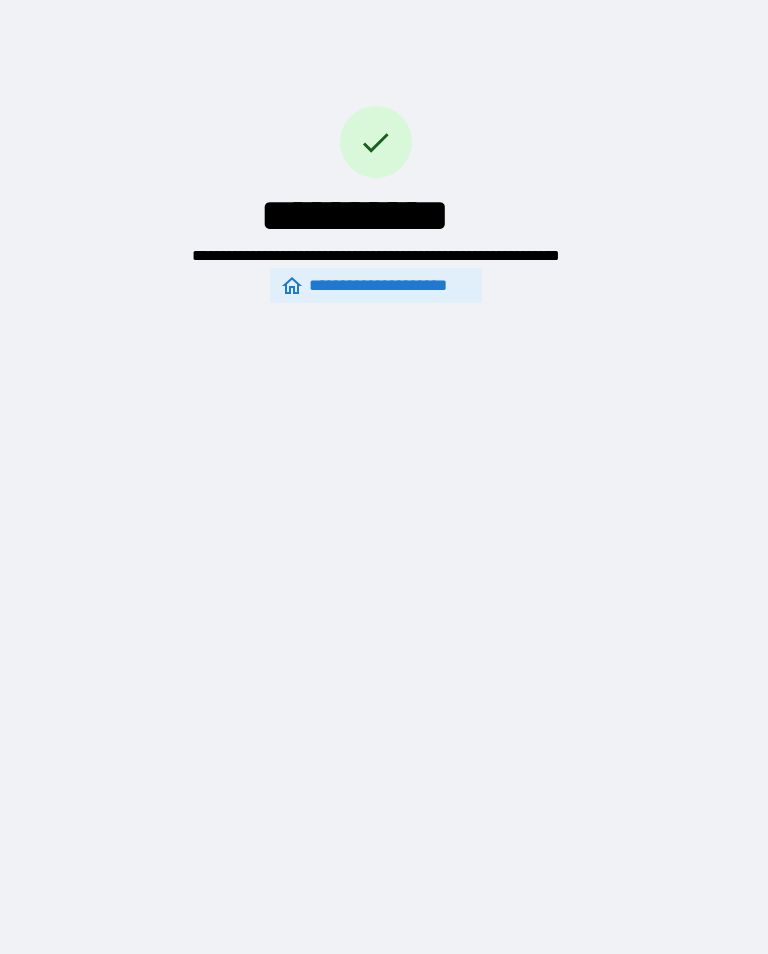 click on "**********" at bounding box center (376, 285) 